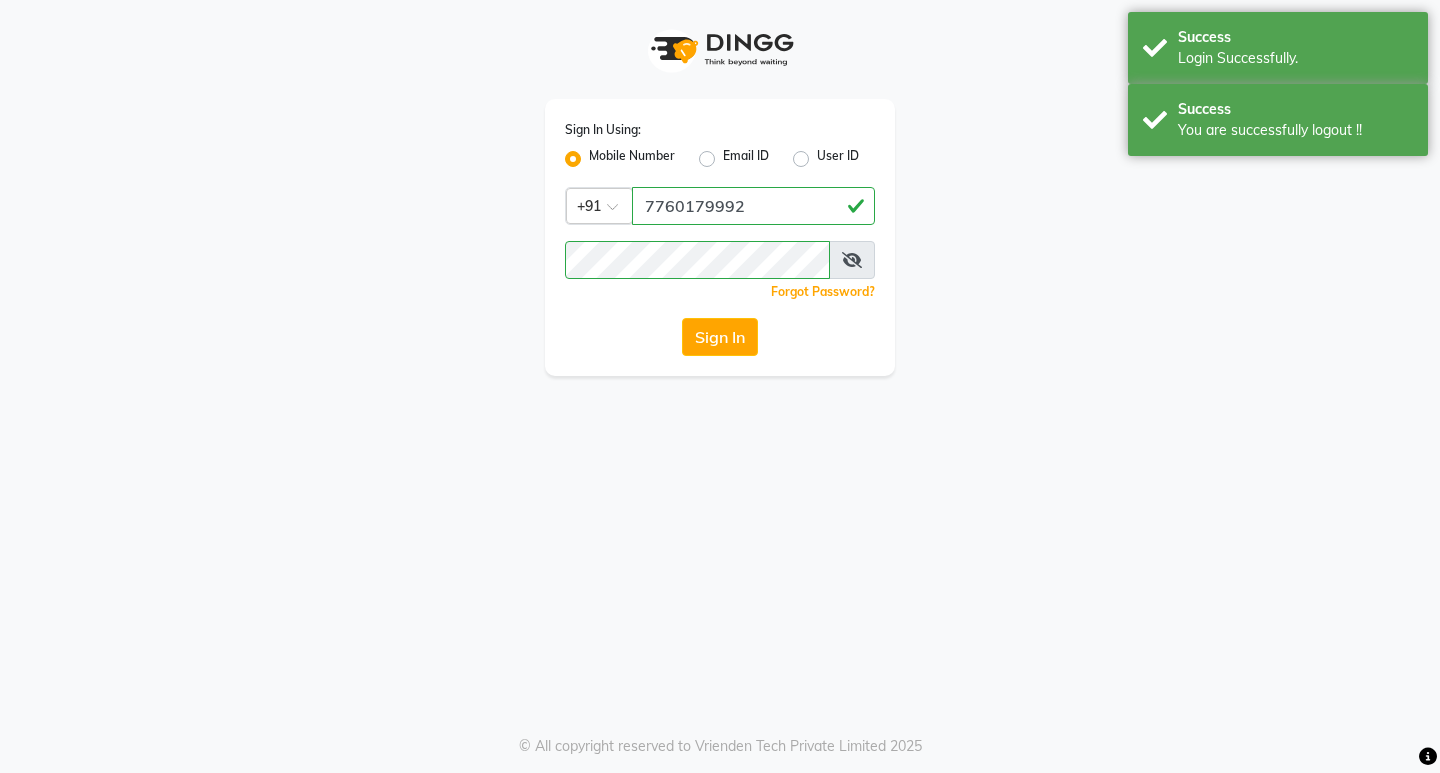 scroll, scrollTop: 0, scrollLeft: 0, axis: both 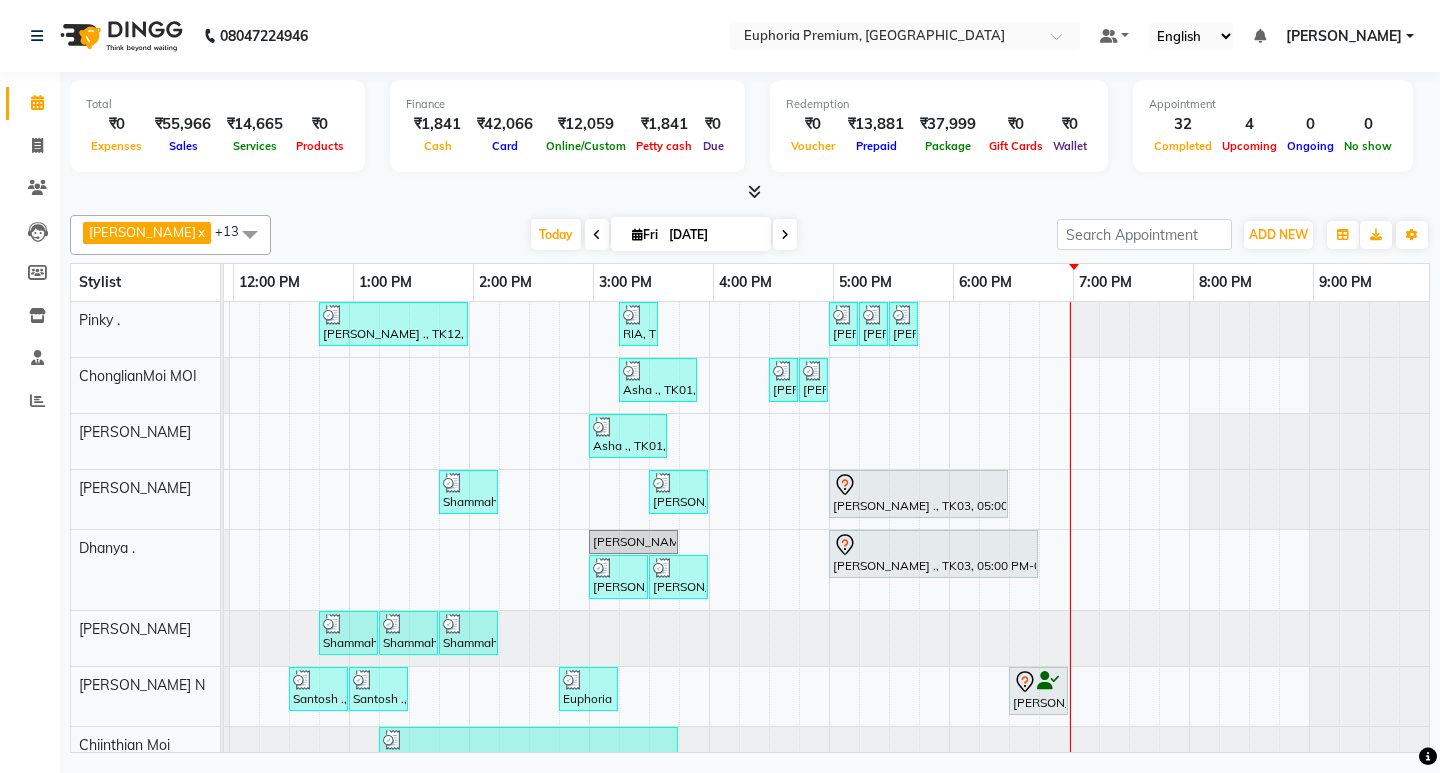 drag, startPoint x: 1325, startPoint y: 698, endPoint x: 1406, endPoint y: 687, distance: 81.7435 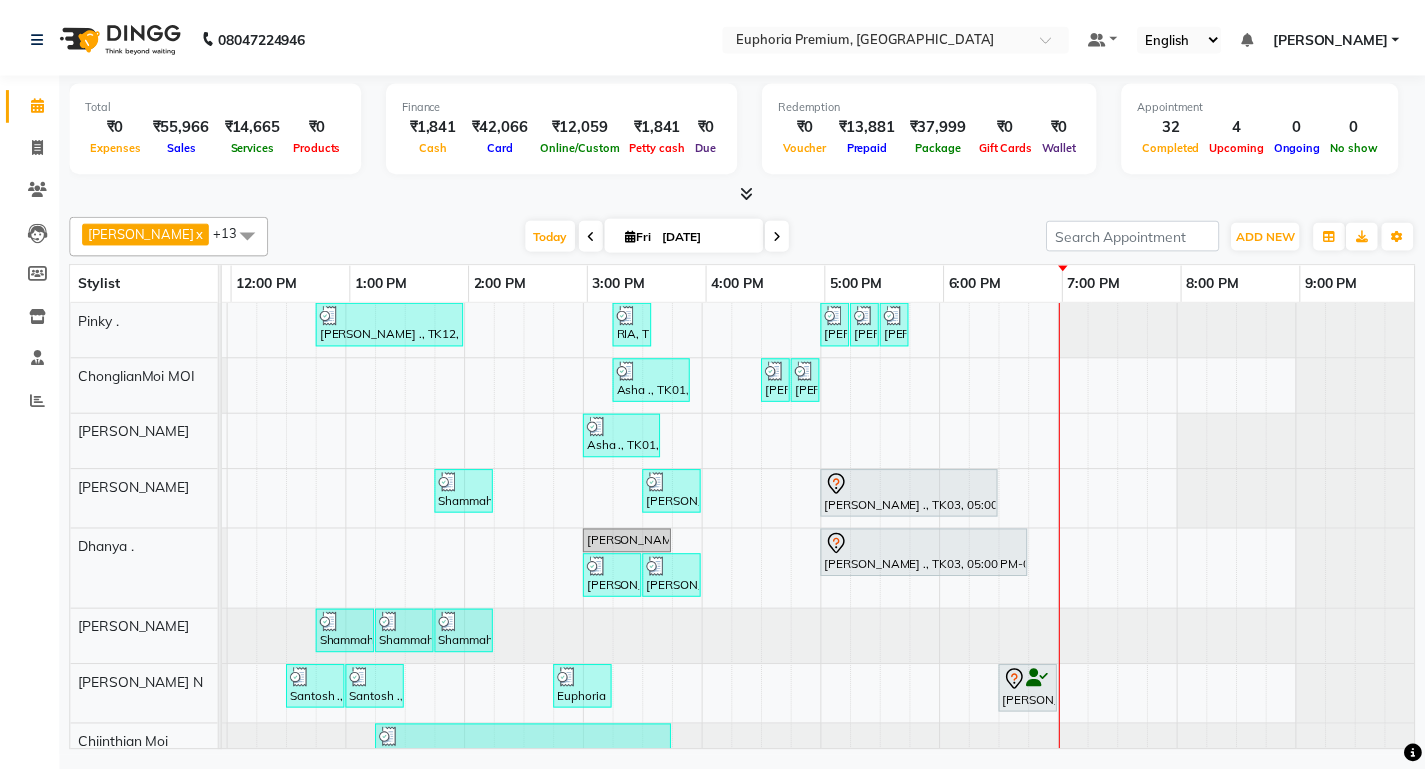 scroll, scrollTop: 0, scrollLeft: 475, axis: horizontal 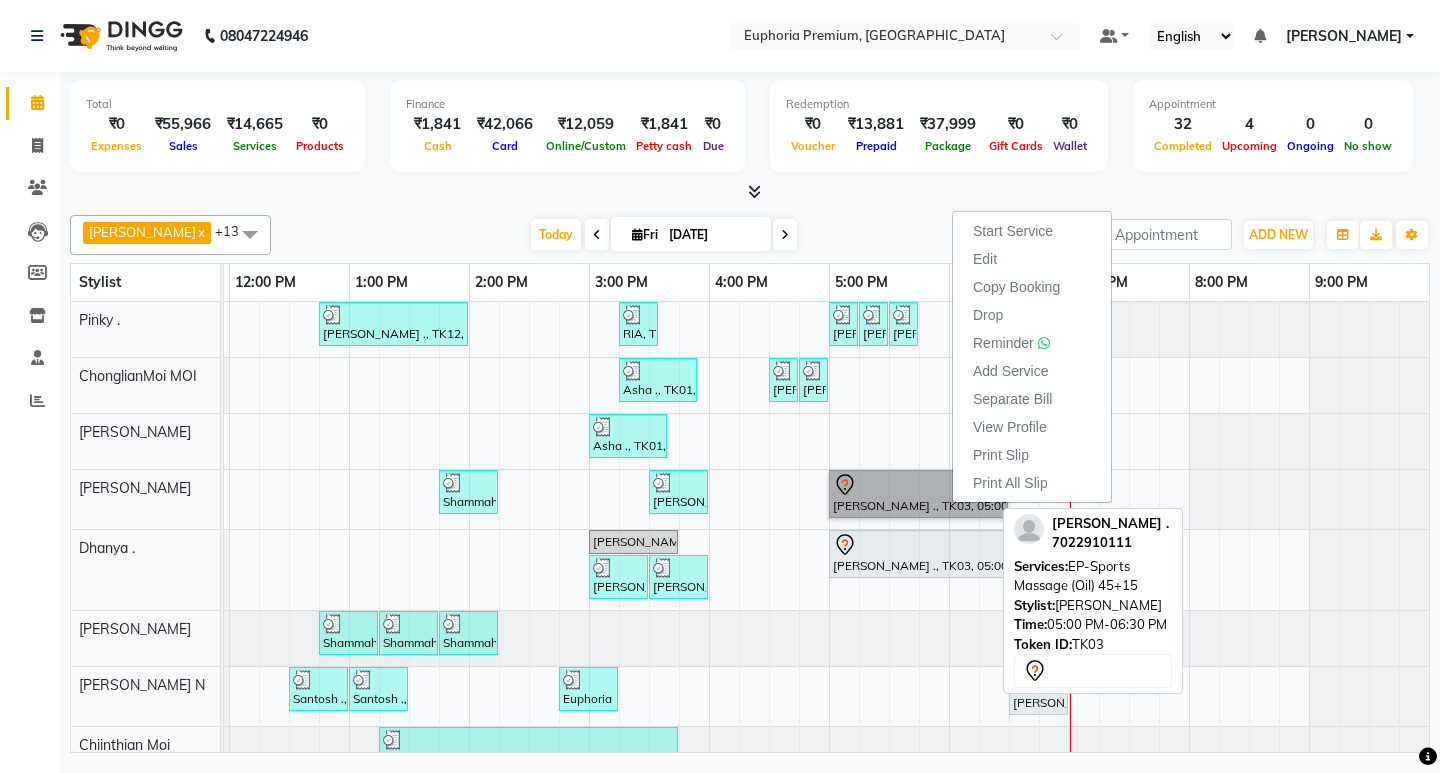 click on "[PERSON_NAME] ., TK03, 05:00 PM-06:30 PM, EP-Sports Massage (Oil) 45+15" at bounding box center (918, 494) 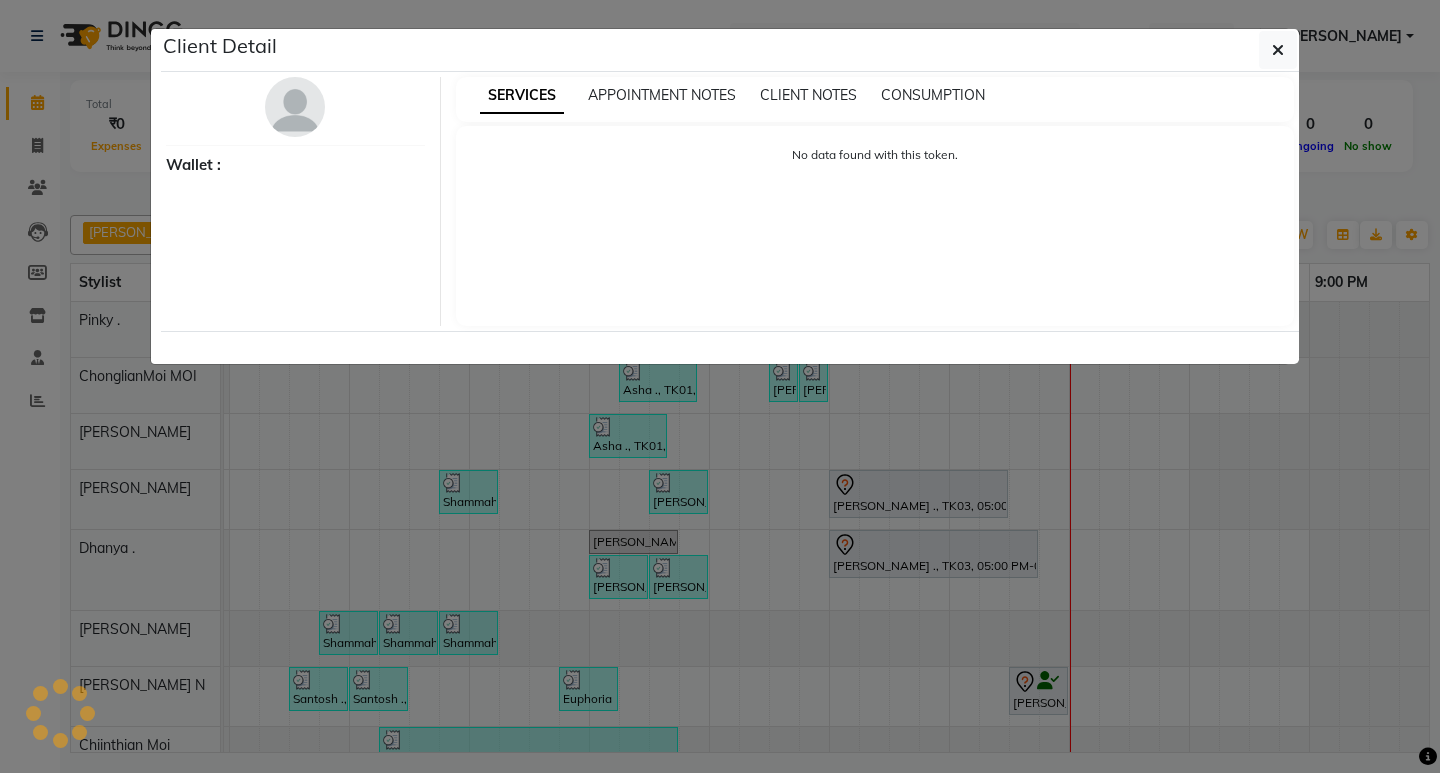 select on "7" 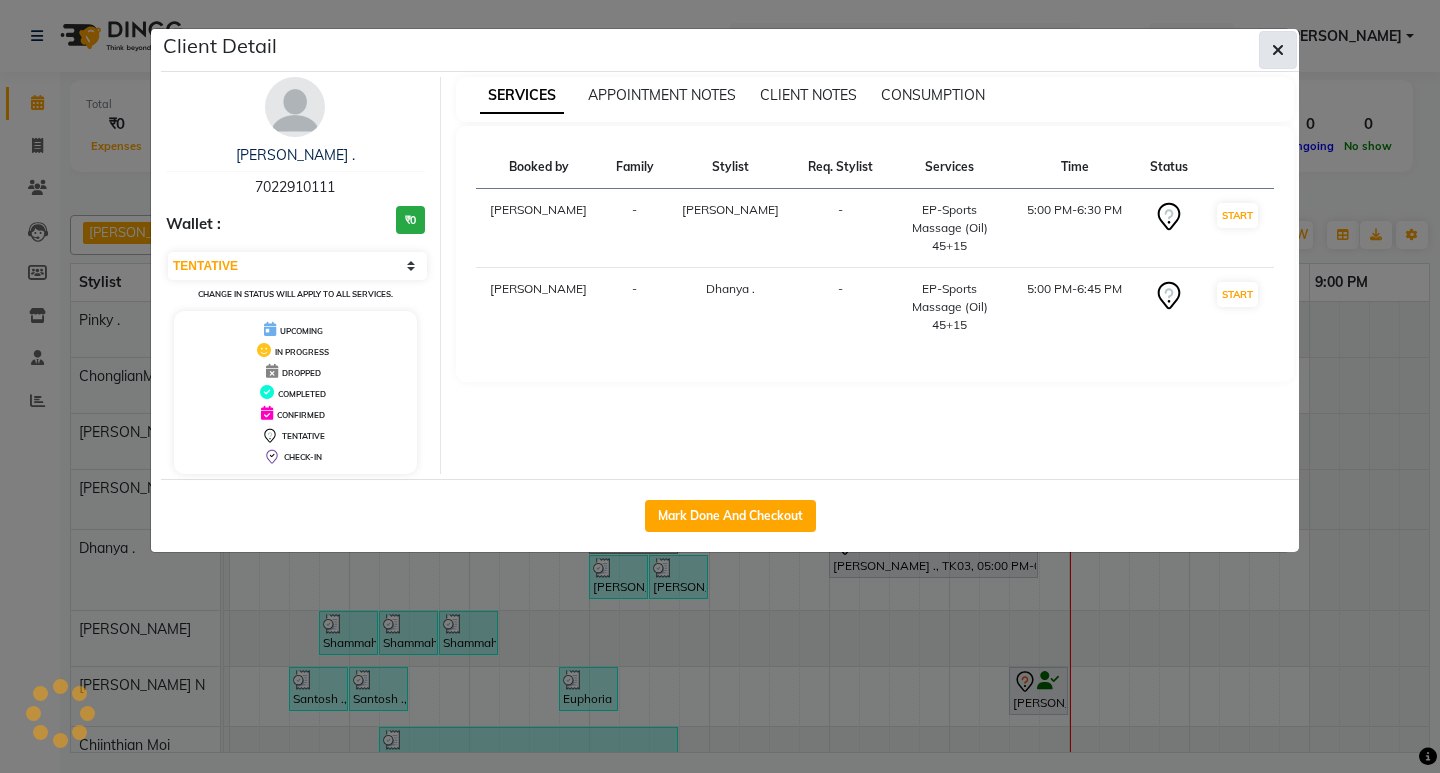 click 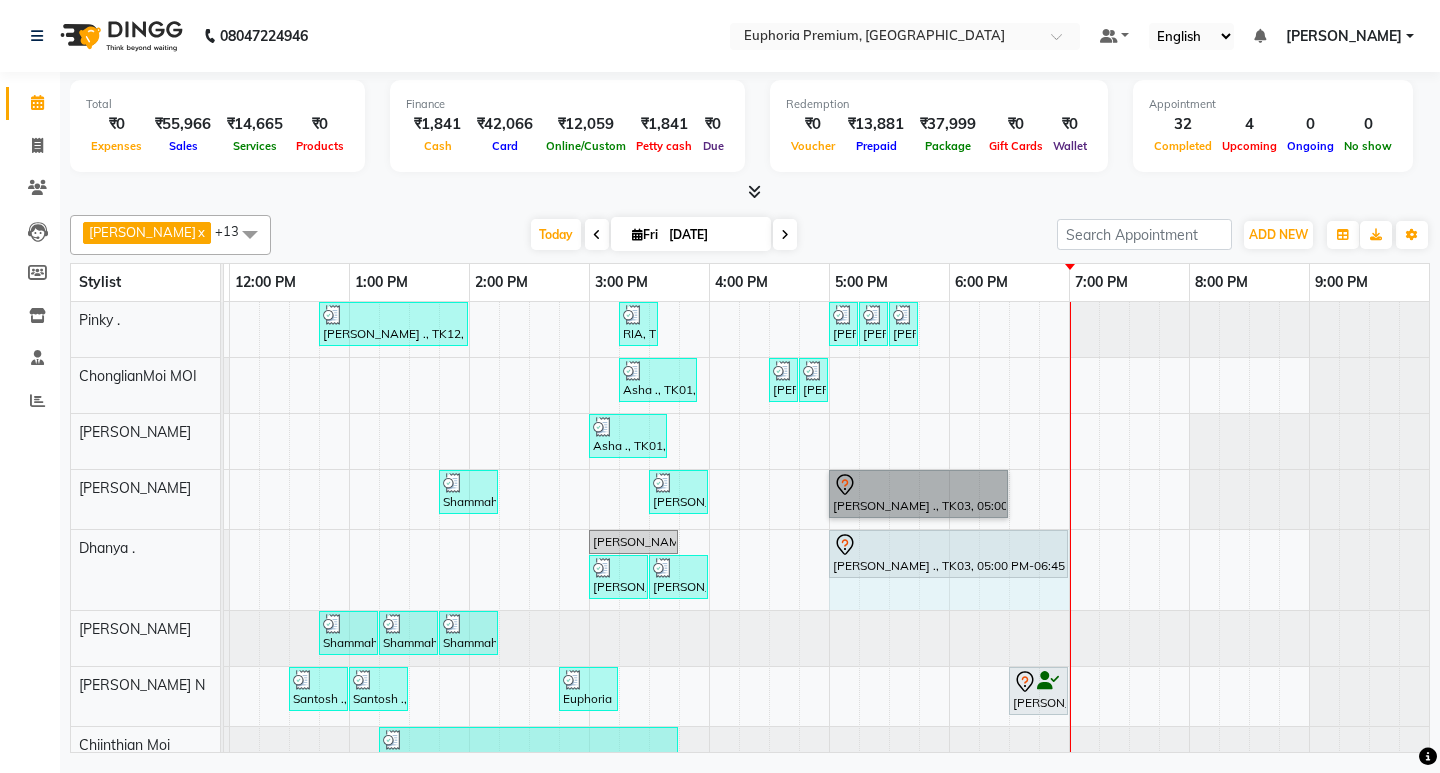 drag, startPoint x: 1022, startPoint y: 557, endPoint x: 1049, endPoint y: 550, distance: 27.89265 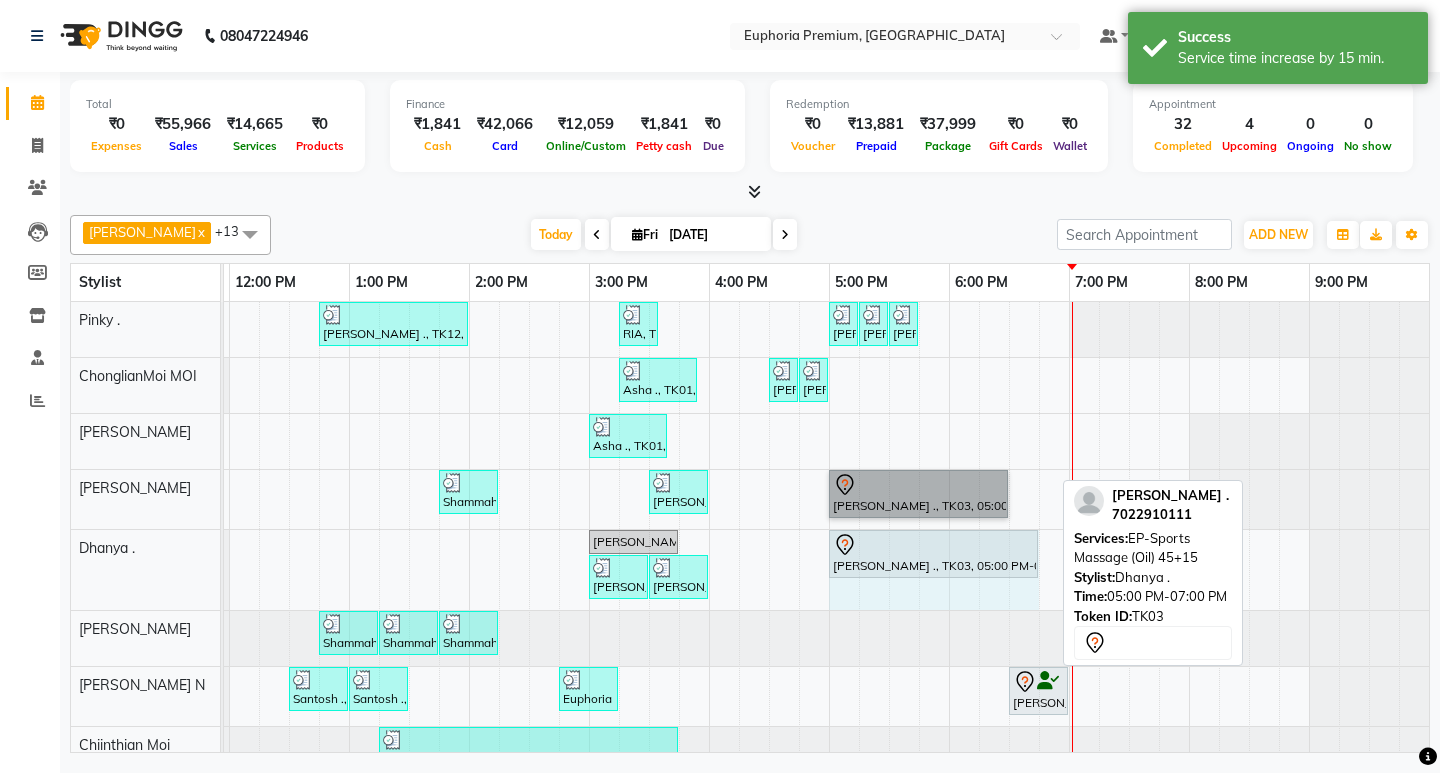 drag, startPoint x: 1049, startPoint y: 556, endPoint x: 1021, endPoint y: 556, distance: 28 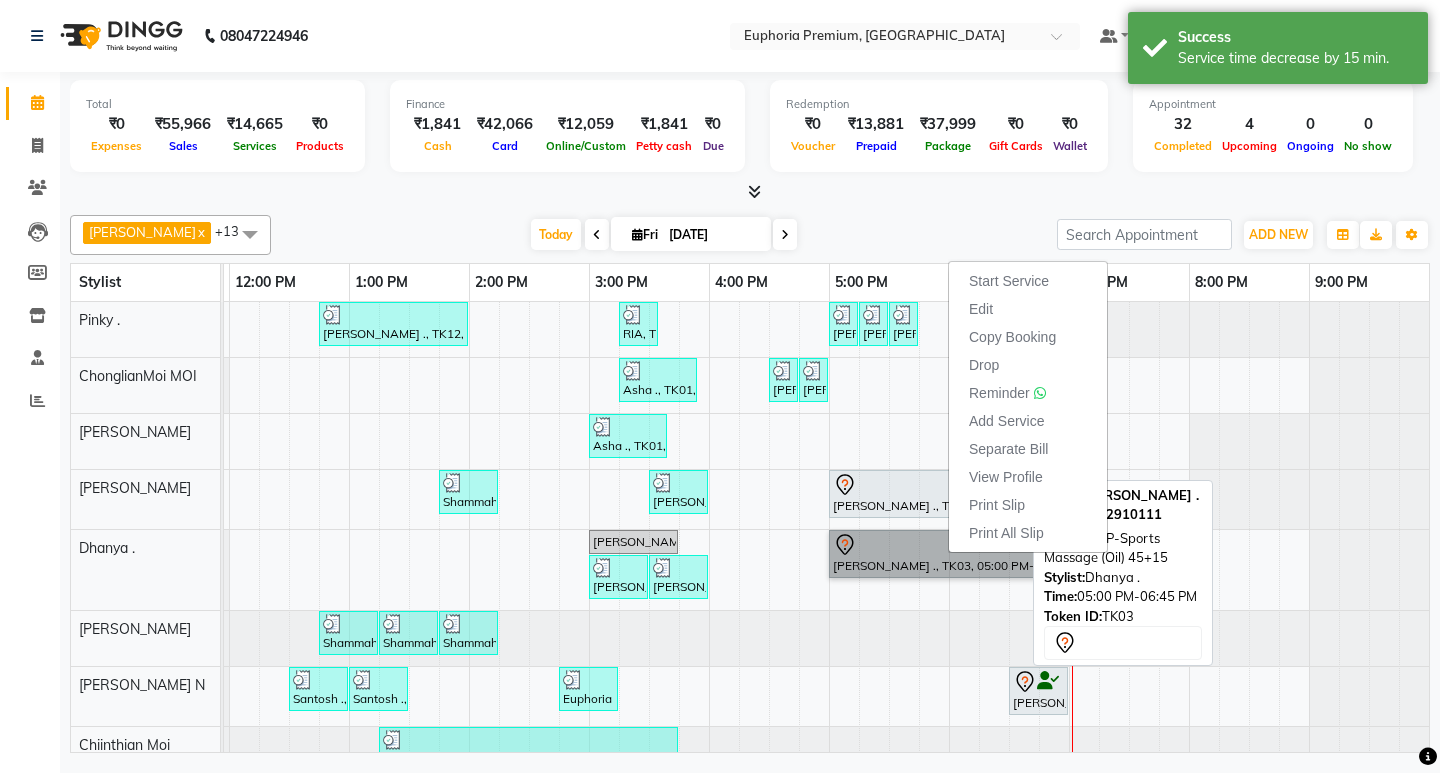 click on "[PERSON_NAME] ., TK03, 05:00 PM-06:45 PM, EP-Sports Massage (Oil) 45+15" at bounding box center [933, 554] 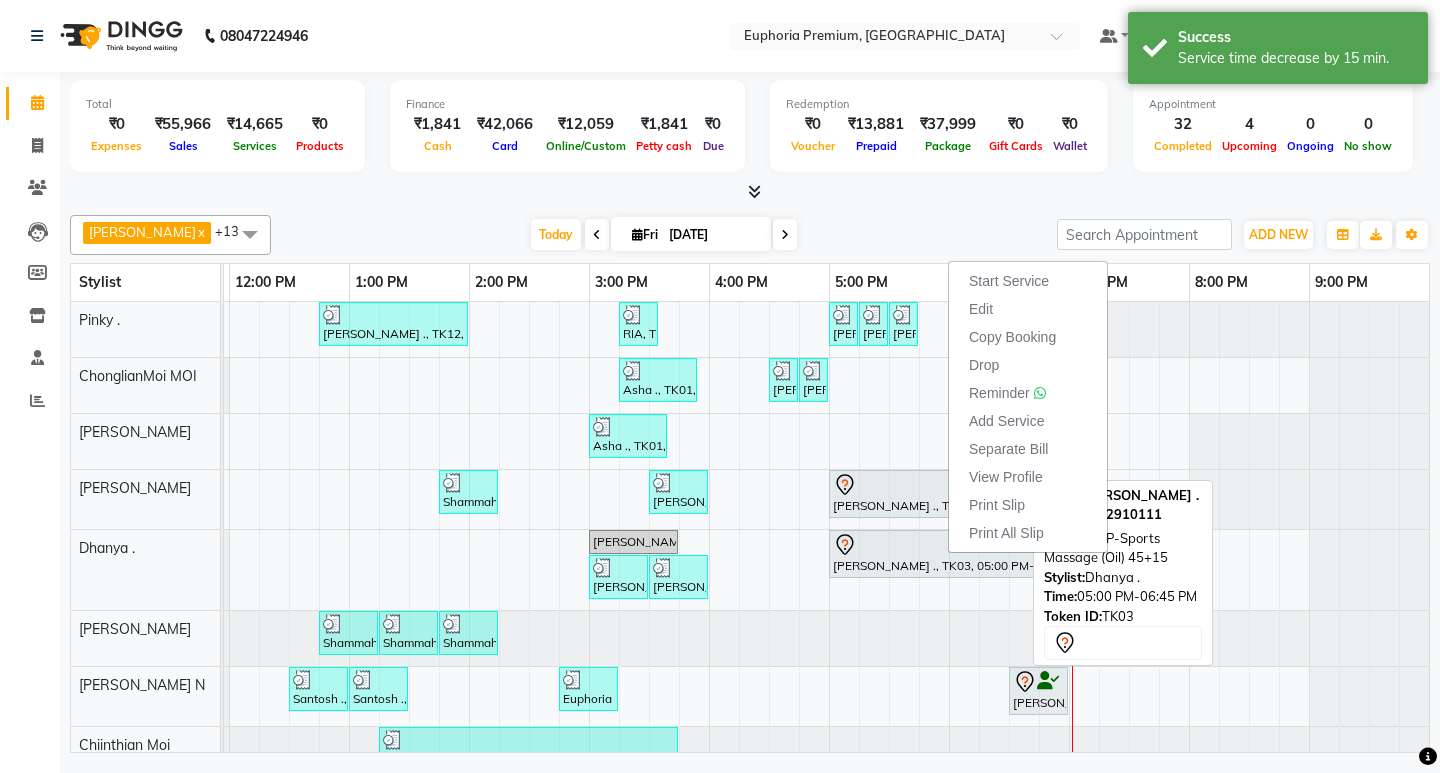 select on "7" 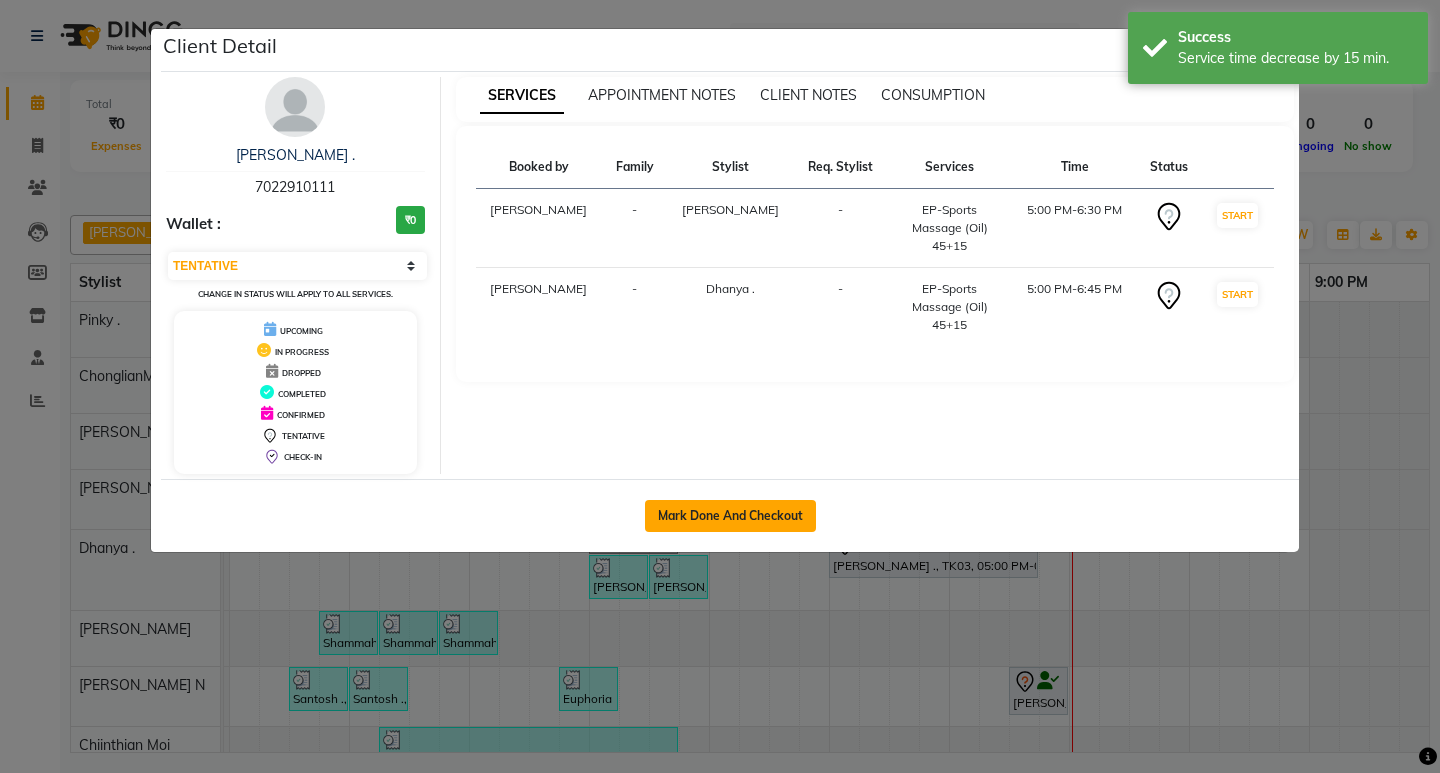 click on "Mark Done And Checkout" 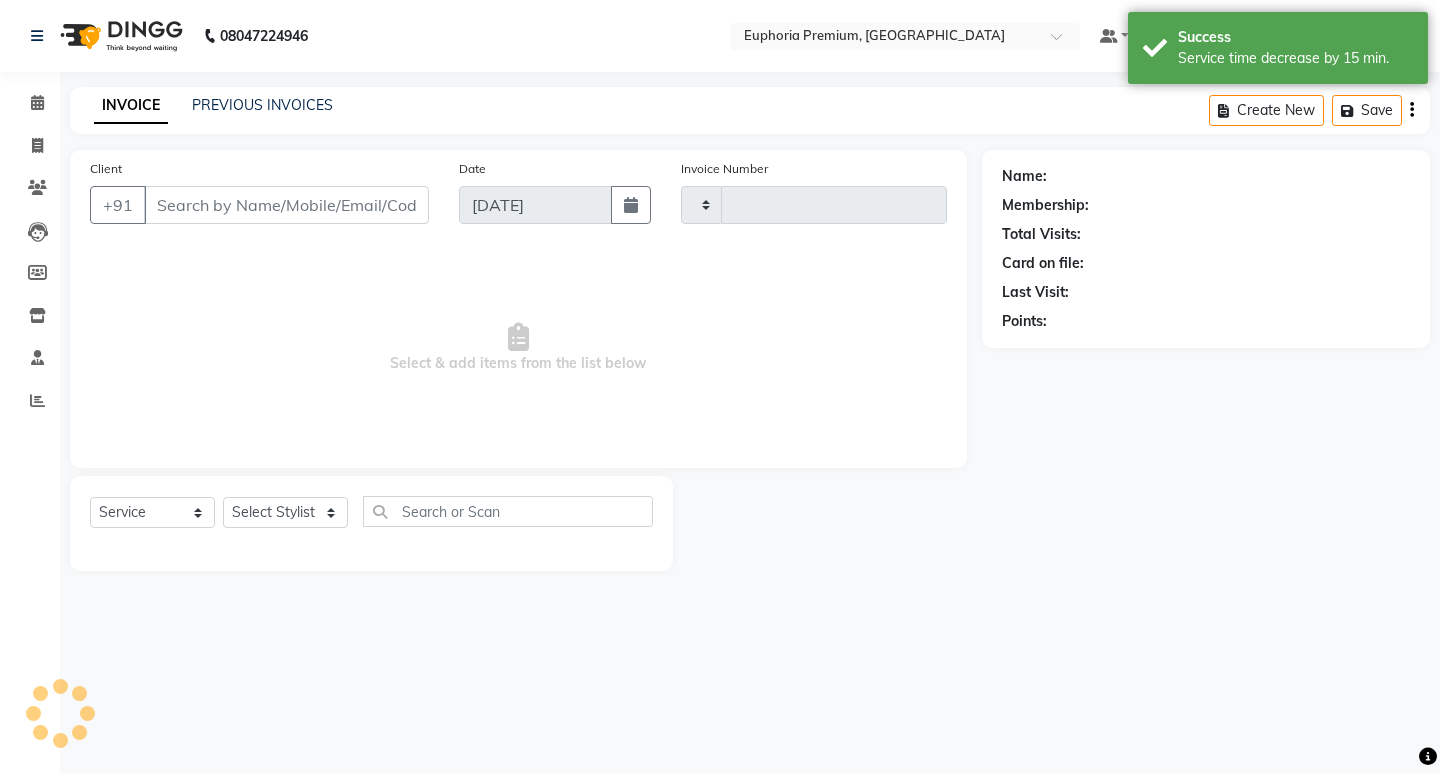 type on "1676" 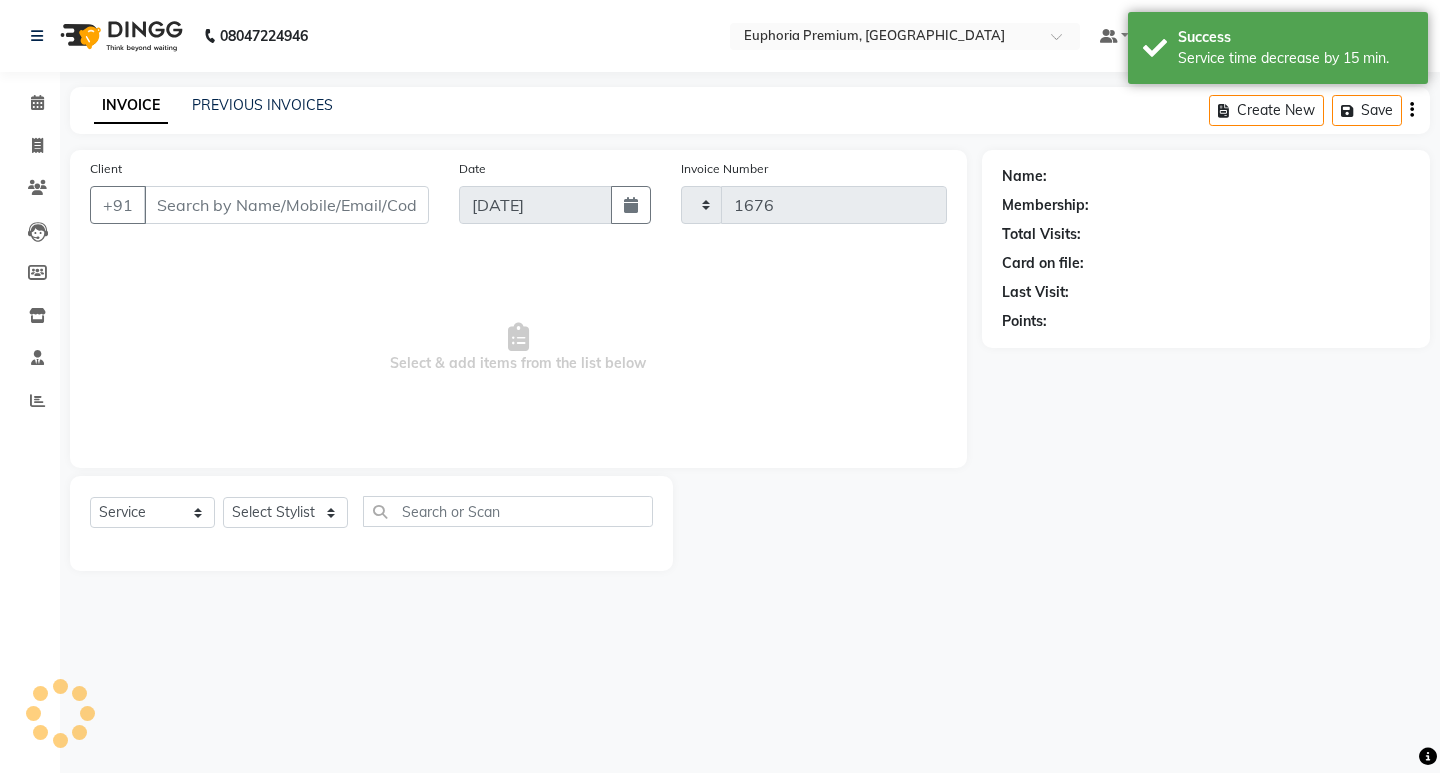 select on "7925" 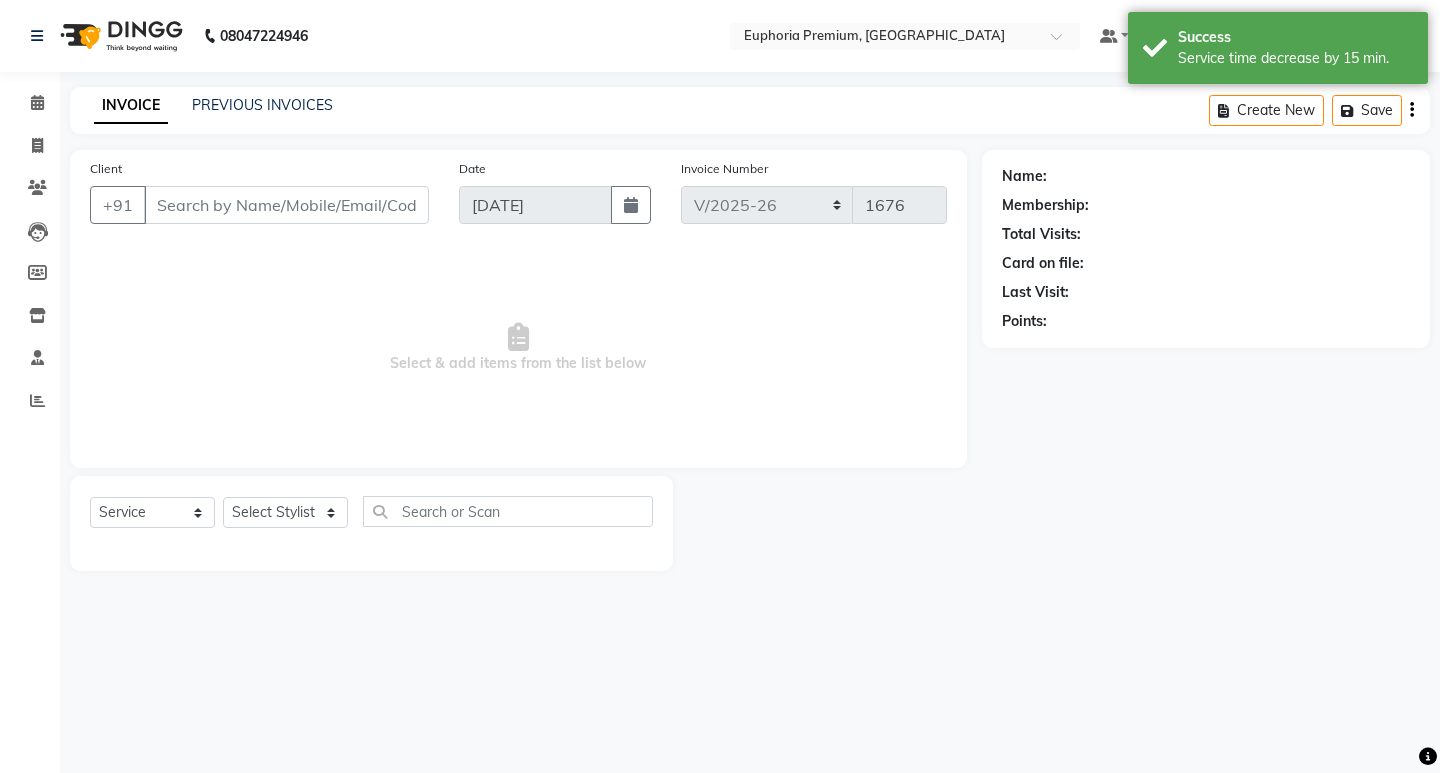 type on "70******11" 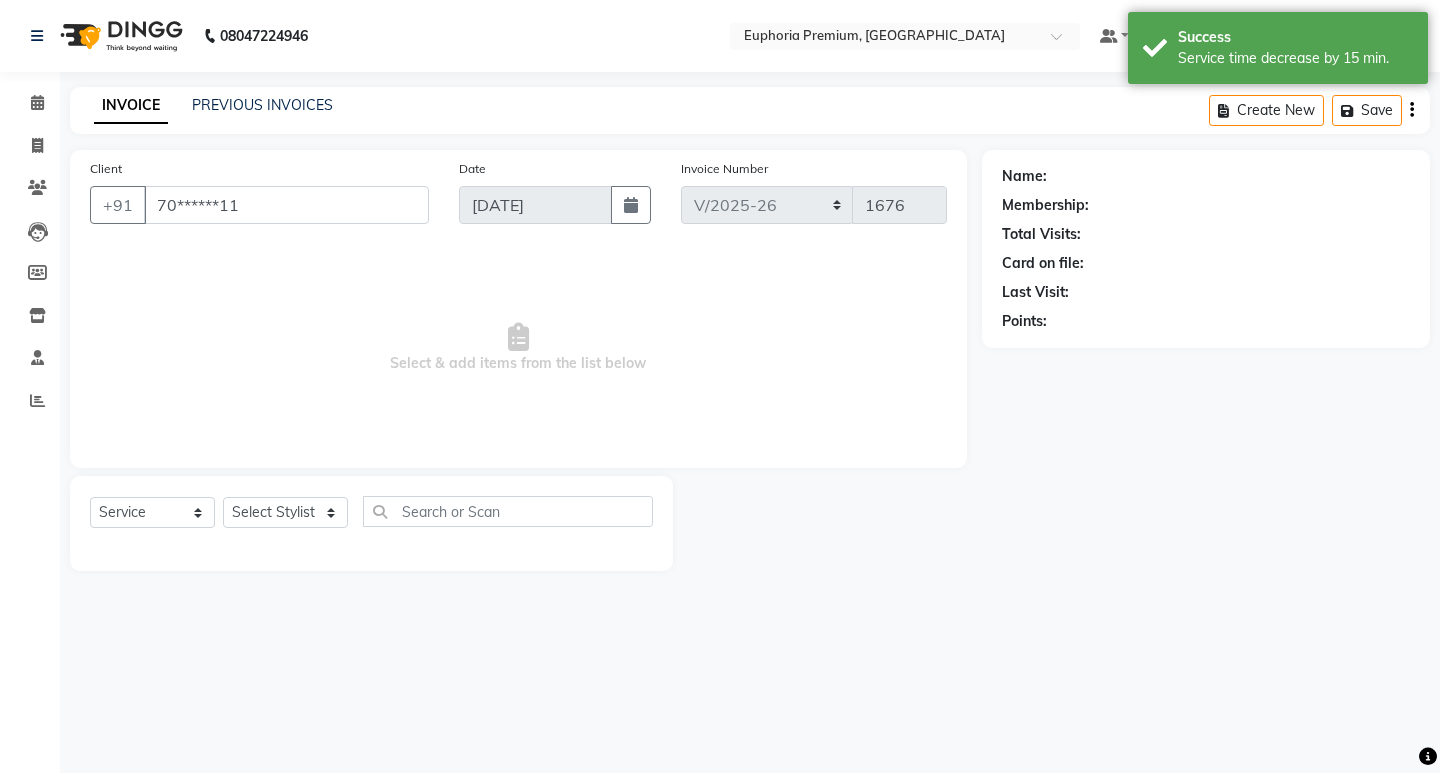 select on "71603" 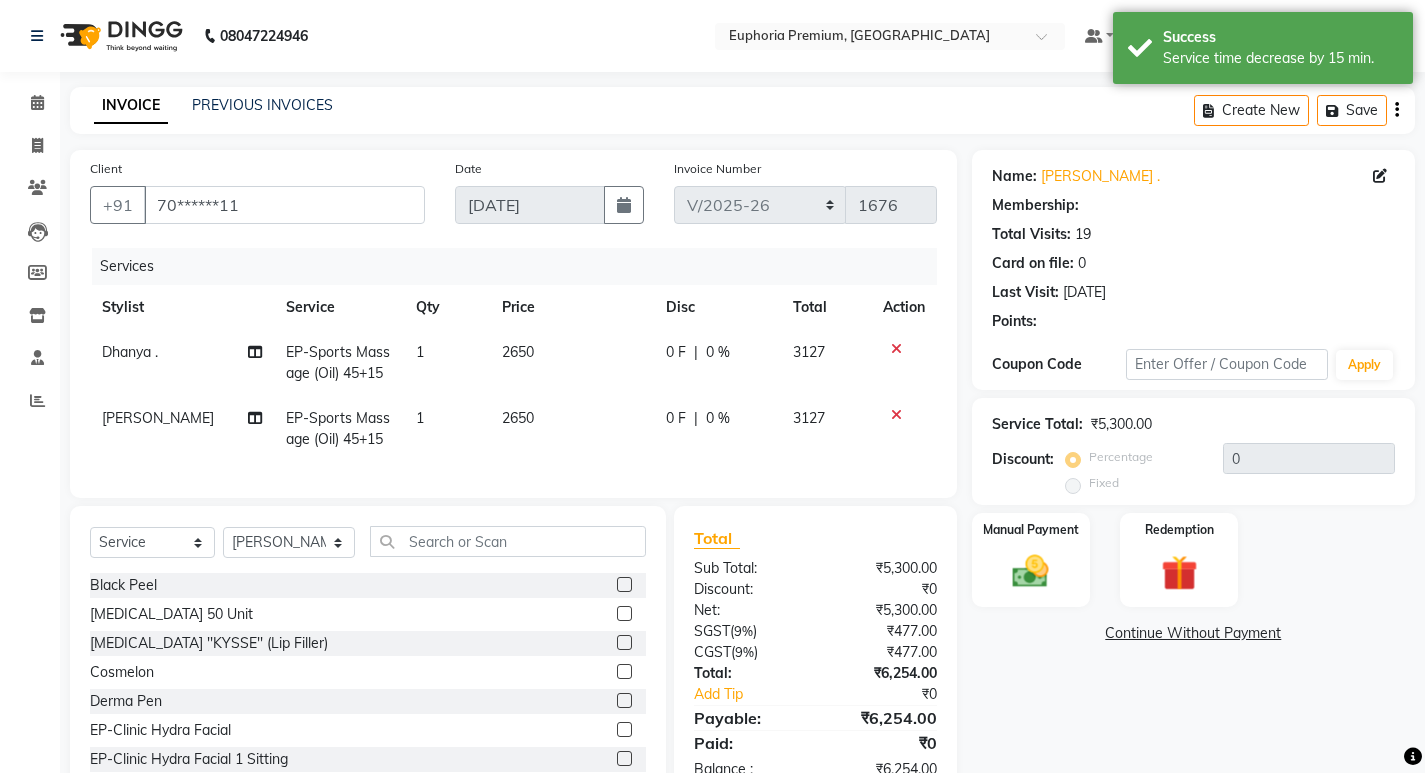 type on "10" 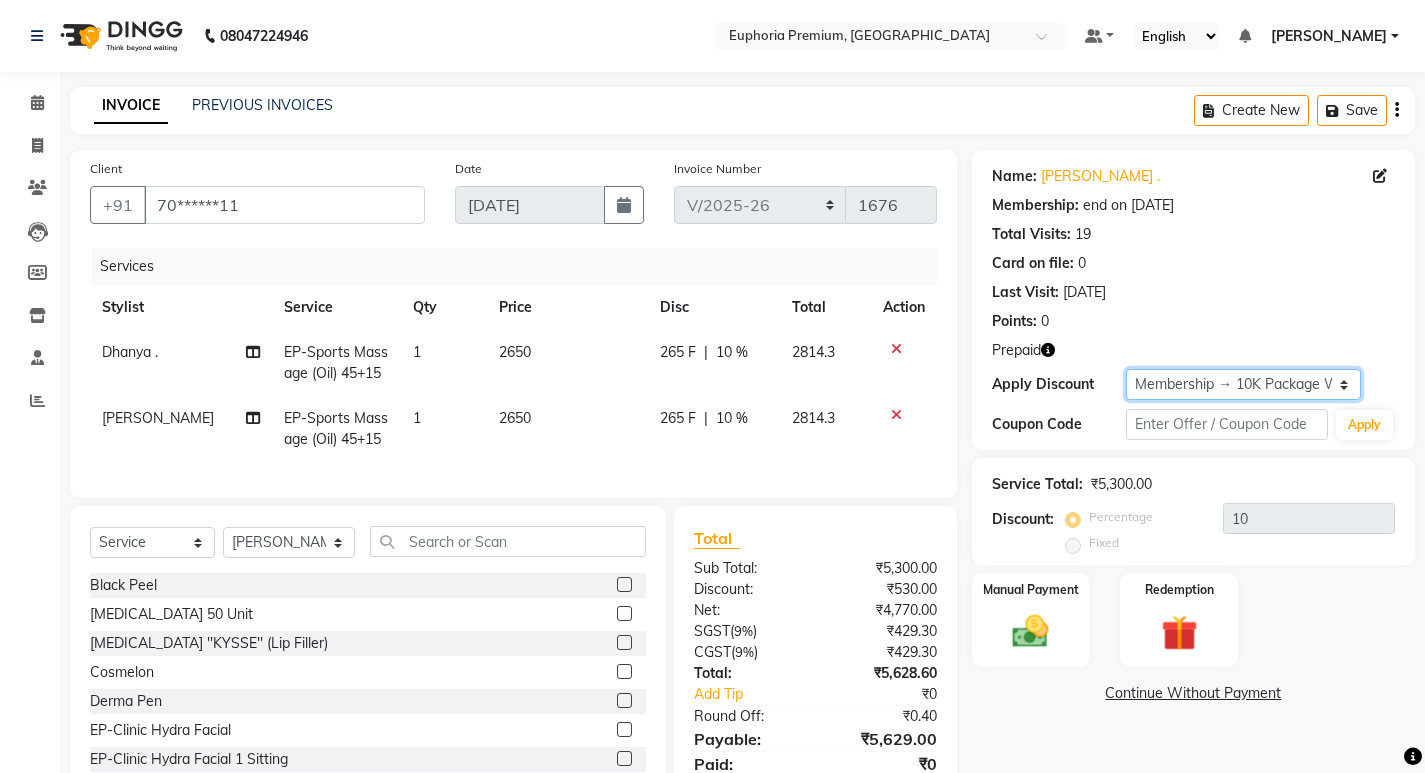 click on "Select Membership → 10K Package With 10% Off Membership → Spa Card 10k with 30% discount  Loyalty → Loyality level 1" 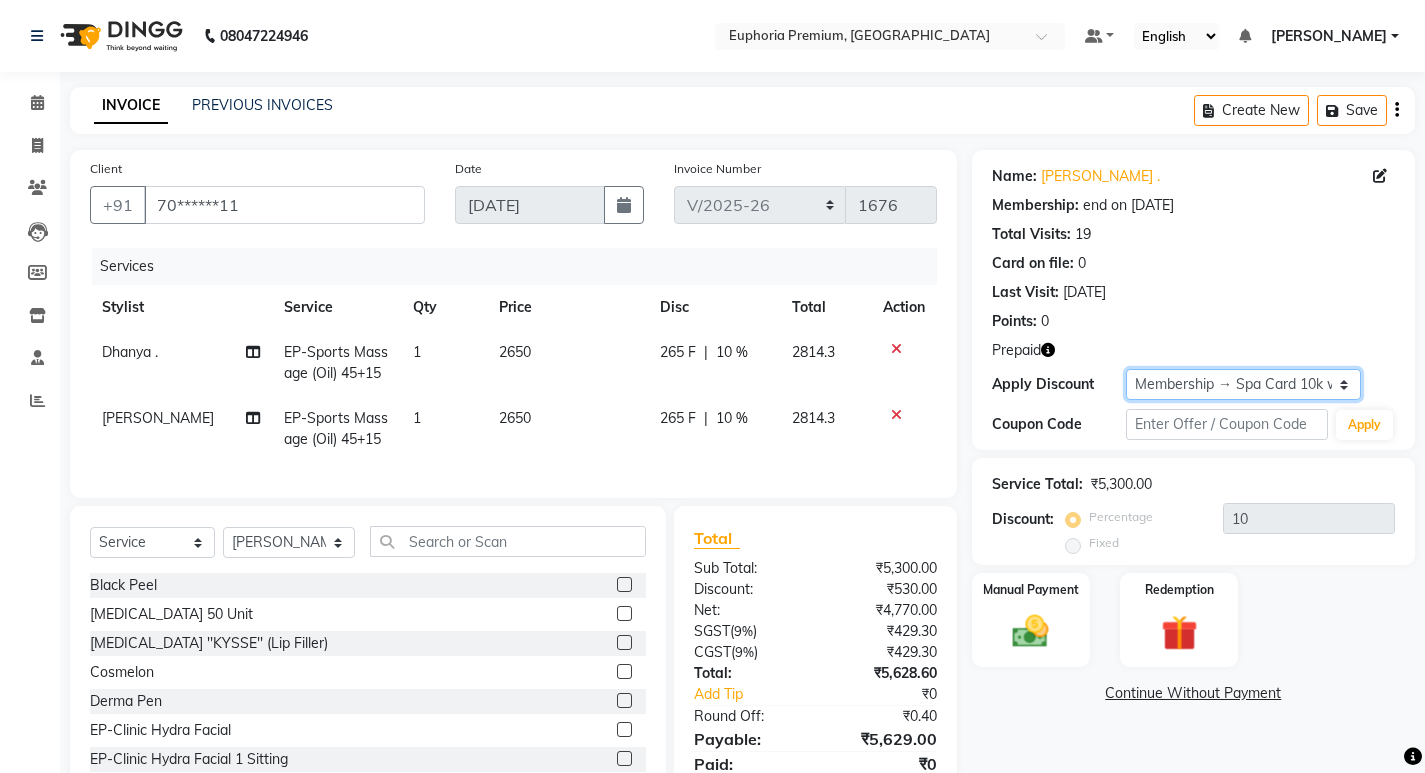 click on "Select Membership → 10K Package With 10% Off Membership → Spa Card 10k with 30% discount  Loyalty → Loyality level 1" 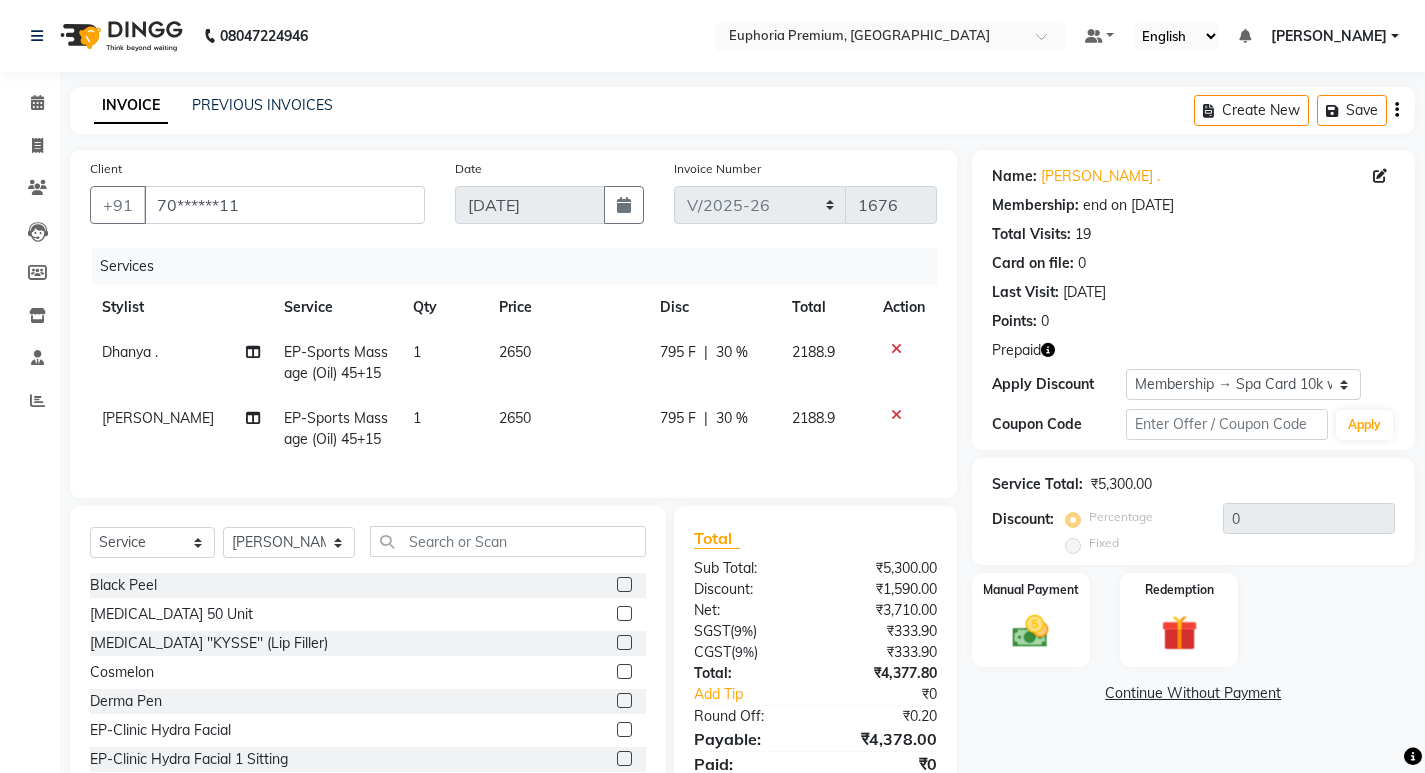 click on "2650" 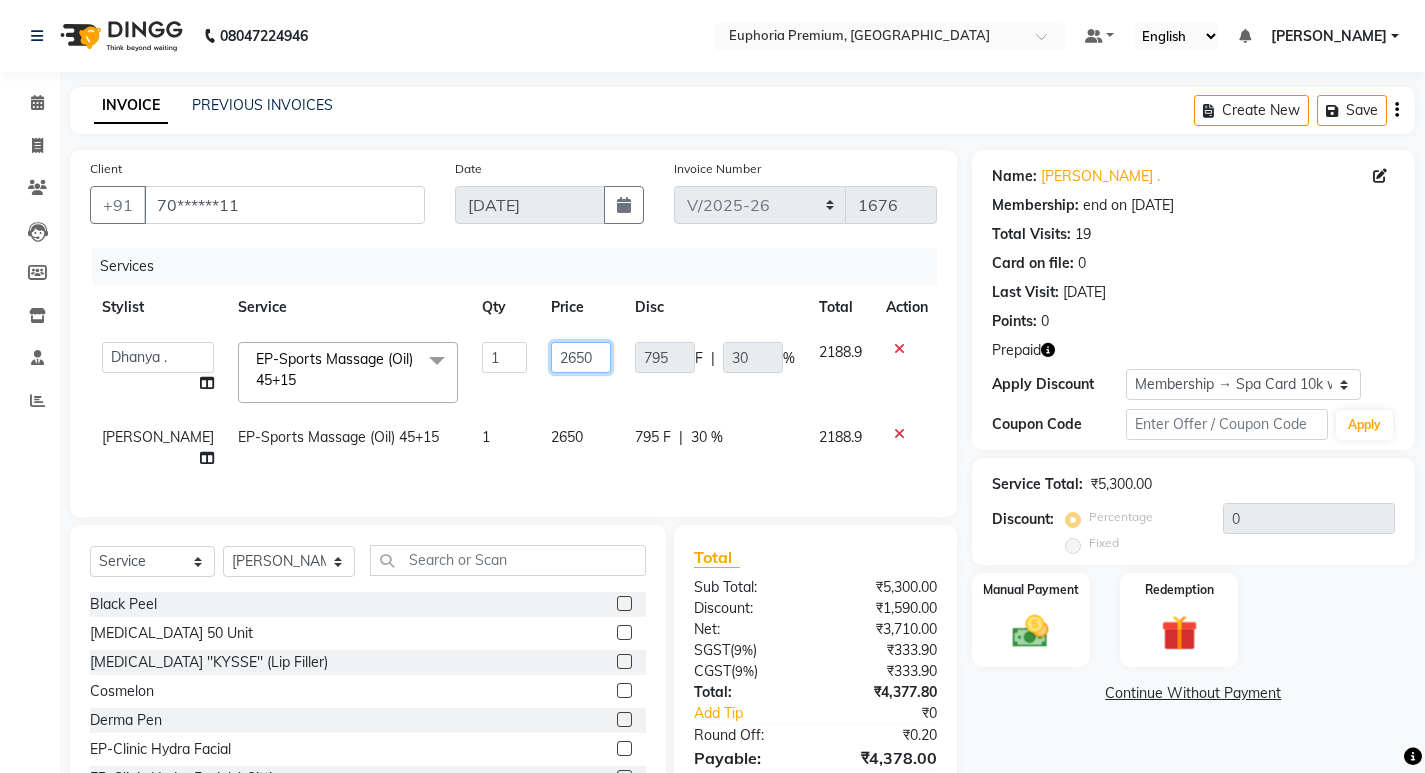 click on "2650" 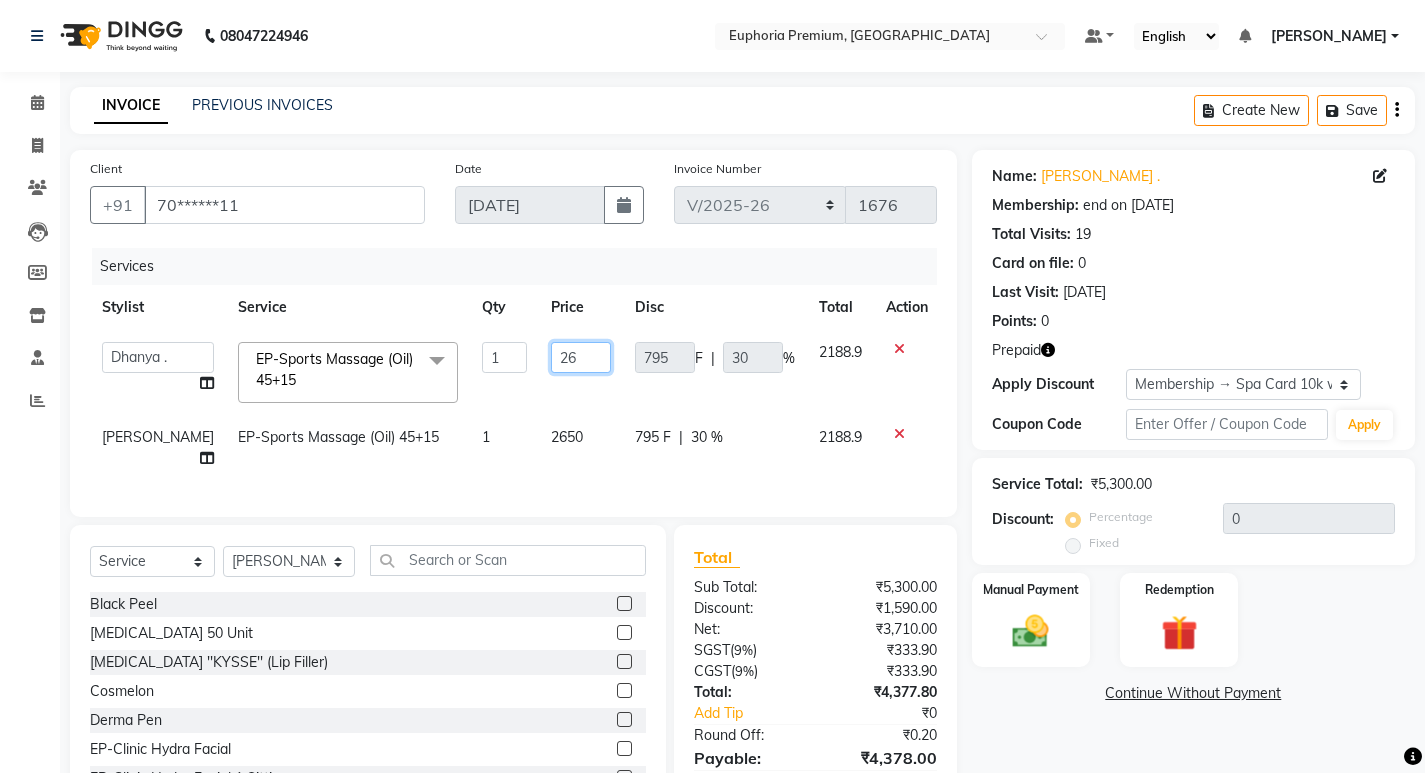 type on "2" 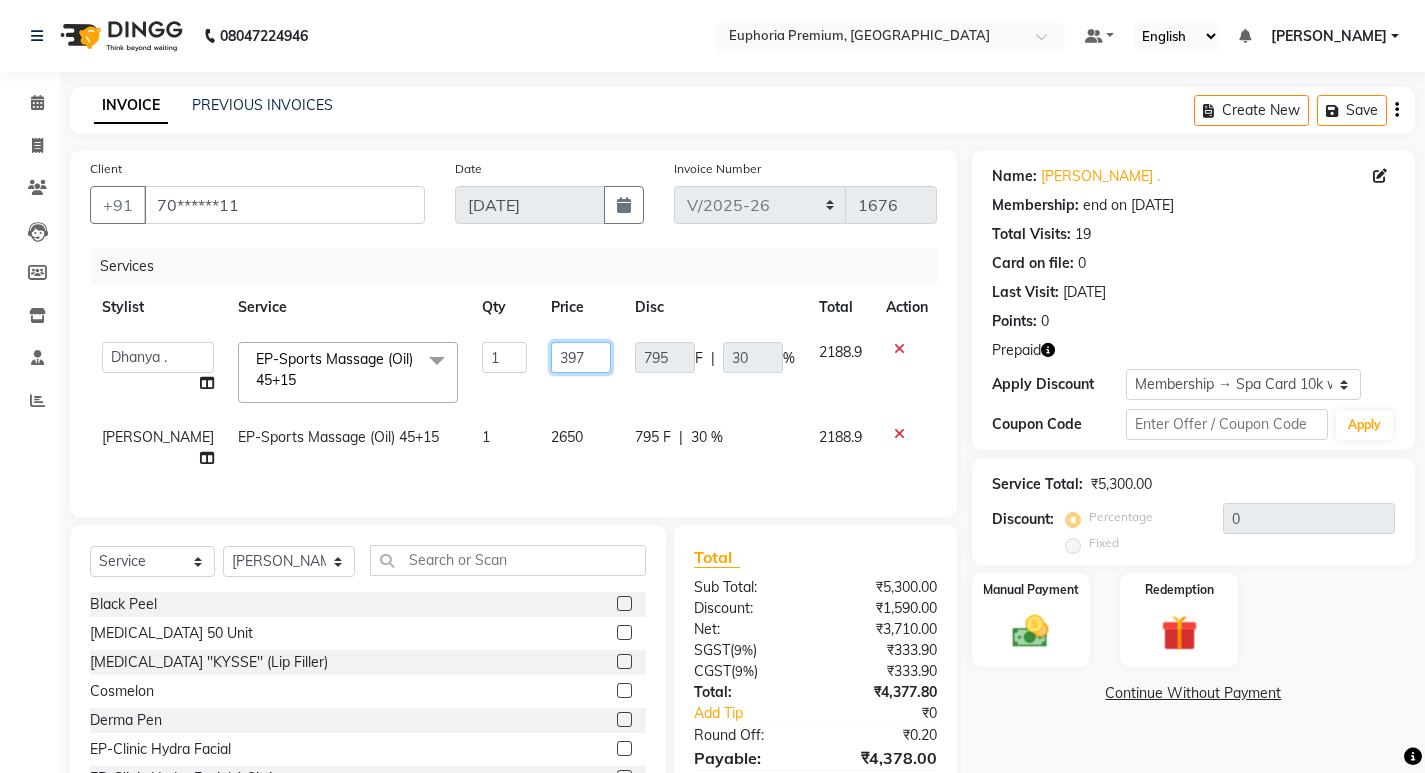 type on "3975" 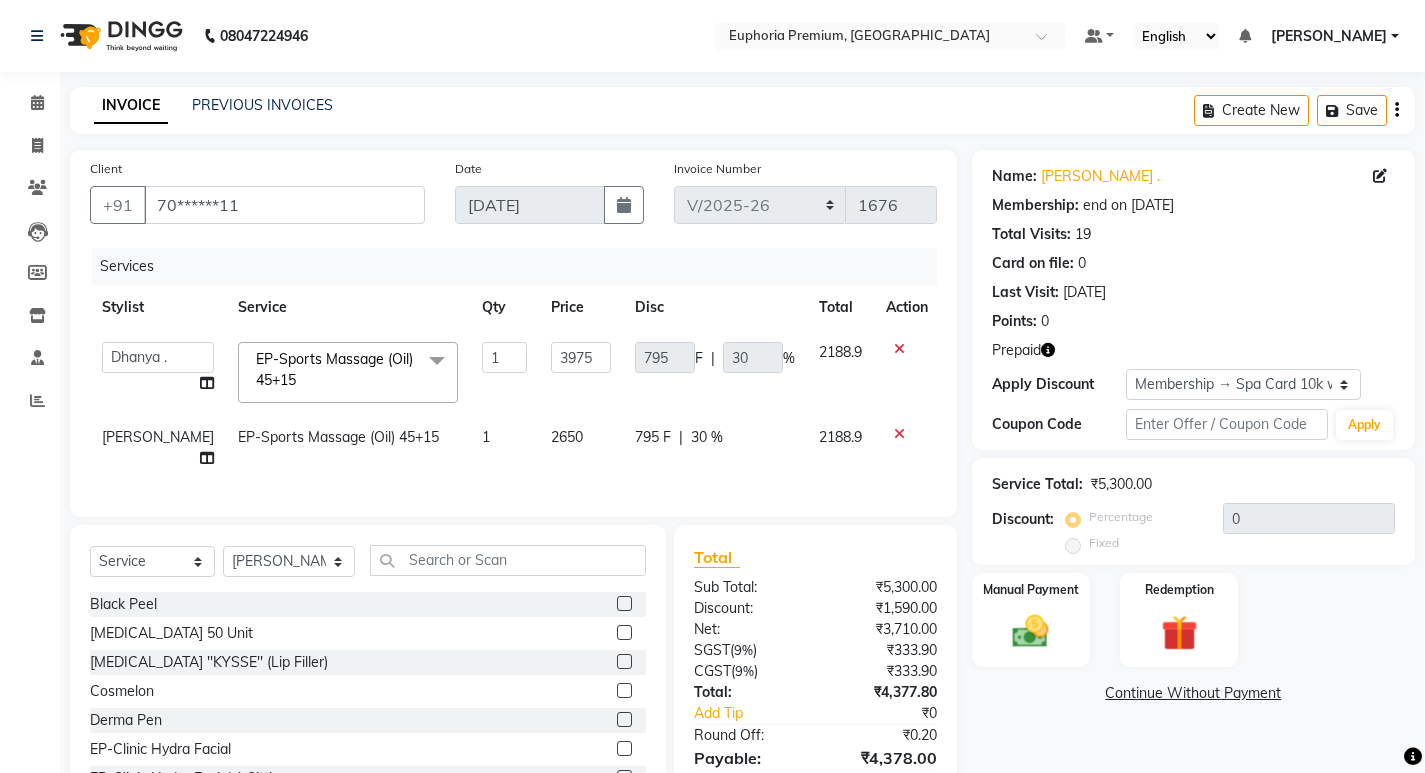 click on "Services Stylist Service Qty Price Disc Total Action  Admin   Babu V   Bharath N   [PERSON_NAME] [PERSON_NAME] N    Chiinthian Moi   ChonglianMoi MOI   [PERSON_NAME] .   [PERSON_NAME] .   Dingg   Diya [PERSON_NAME] [PERSON_NAME] K   [PERSON_NAME]   [PERSON_NAME] [PERSON_NAME] [MEDICAL_DATA]   Pinky .   Priya  K   Rosy Sanate   [PERSON_NAME]   [PERSON_NAME]   Shishi L   [PERSON_NAME] [PERSON_NAME]-Sports Massage (Oil) 45+15  x Black Peel [MEDICAL_DATA] 50 Unit [MEDICAL_DATA] ''KYSSE'' (Lip Filler) Cosmelon Derma Pen EP-Clinic Hydra Facial EP-Clinic Hydra Facial 1 Sitting EP-Clinic [PERSON_NAME] Face EP-Clinic Yellow Peel Back EP-Clinic Yellow Peel Face EP-Clinic Yellow Peel Full Arms EP-Clinic Yellow Peel Under Arms EP-Laser Bikini EP-Laser Chin EP-Laser Full Arms EP-Laser Full Back EP-Laser Full Face EP-Laser Full Front EP-Laser Full Legs EP-Laser Half Legs EP-Laser Sides EP-Laser Under Arms EP-Laser Upper Lip Ep-[MEDICAL_DATA] EP-Laser [MEDICAL_DATA] / Stomach Fillers Volume - 1ml Fillers Volume Plus-1ml GFC Hair Glutathione Gylco 40" 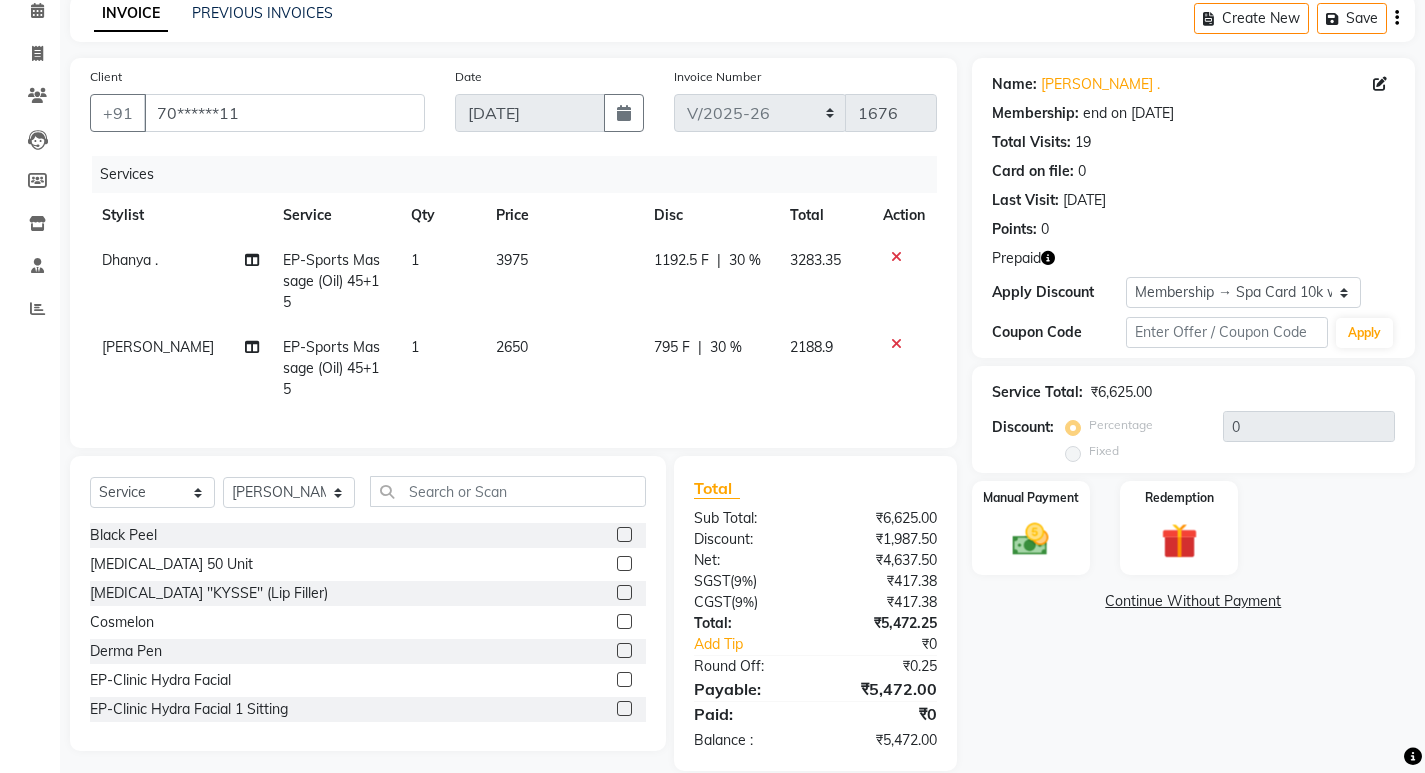 scroll, scrollTop: 93, scrollLeft: 0, axis: vertical 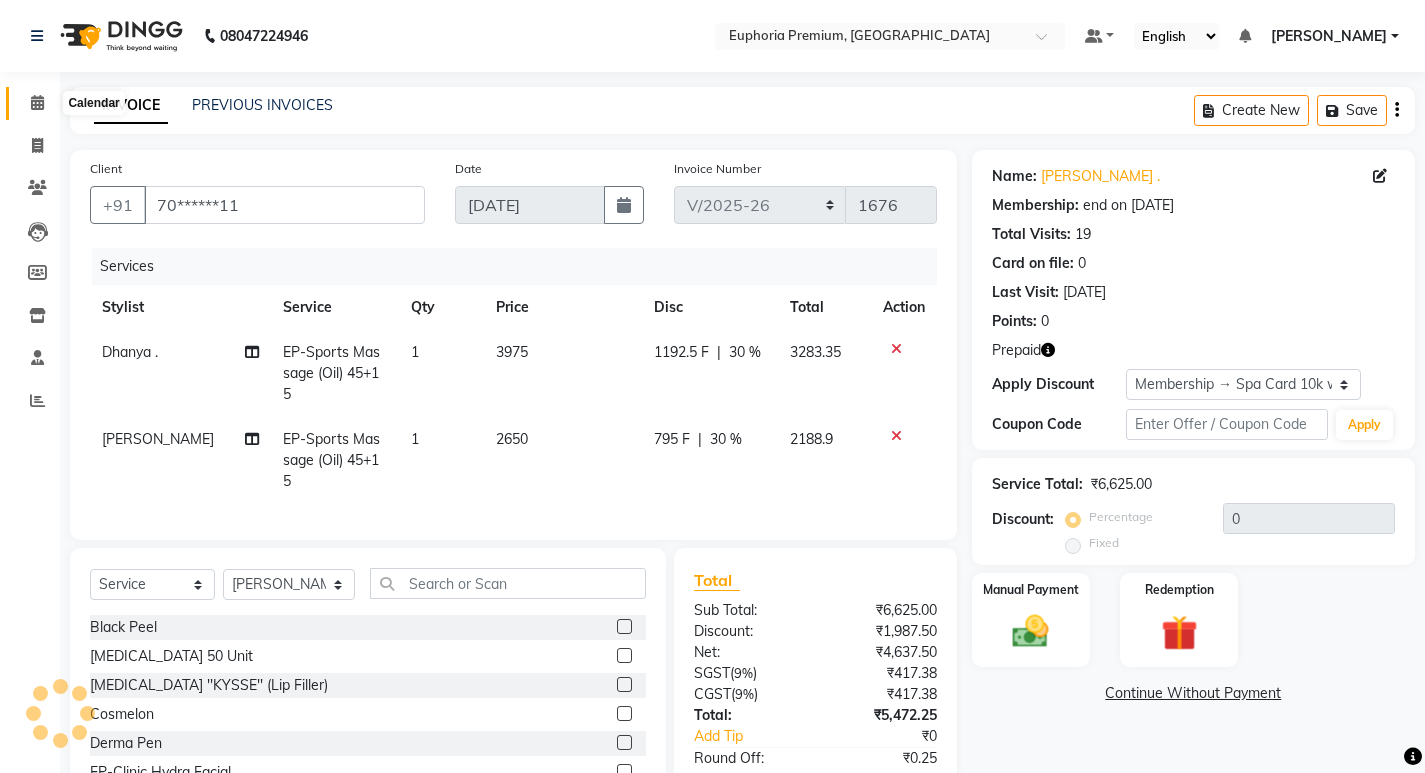 click 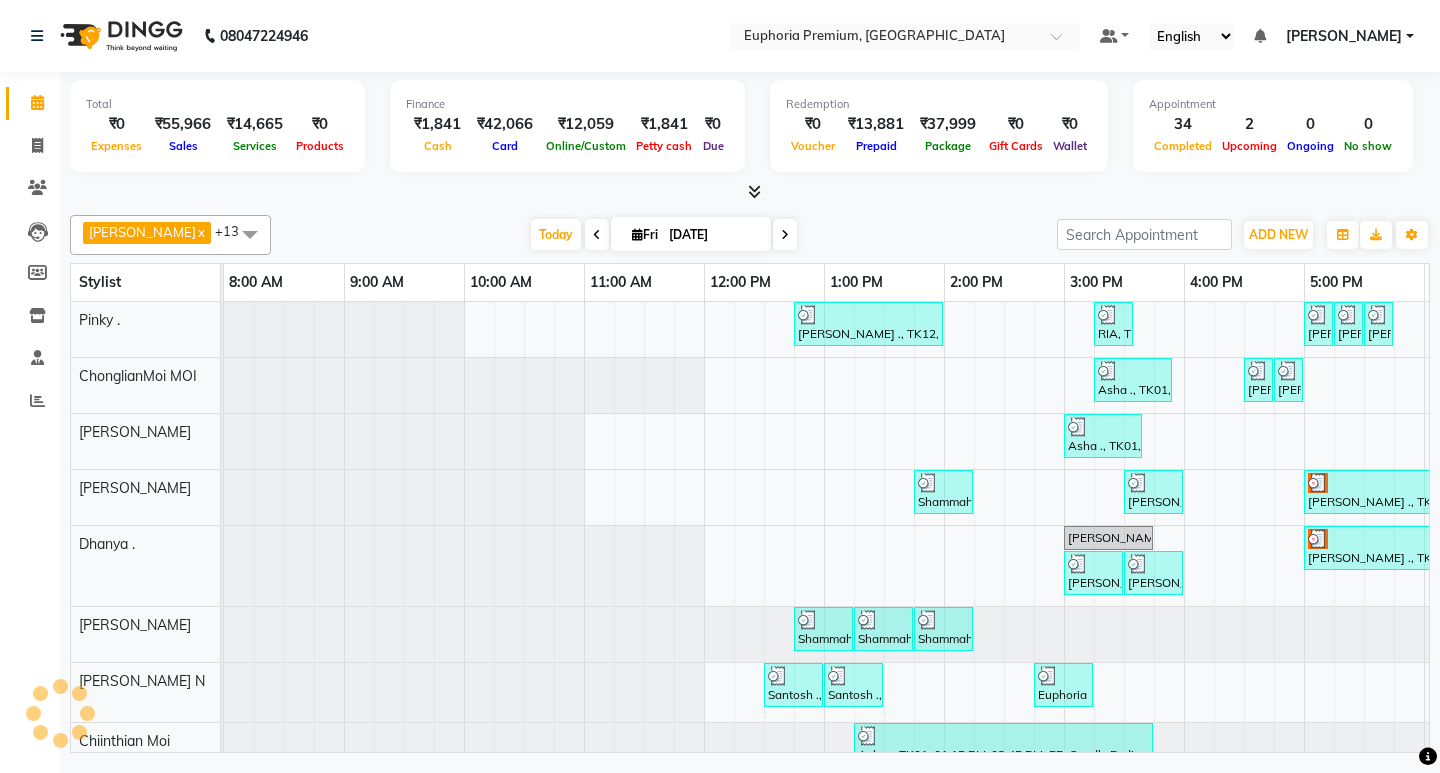 scroll, scrollTop: 0, scrollLeft: 0, axis: both 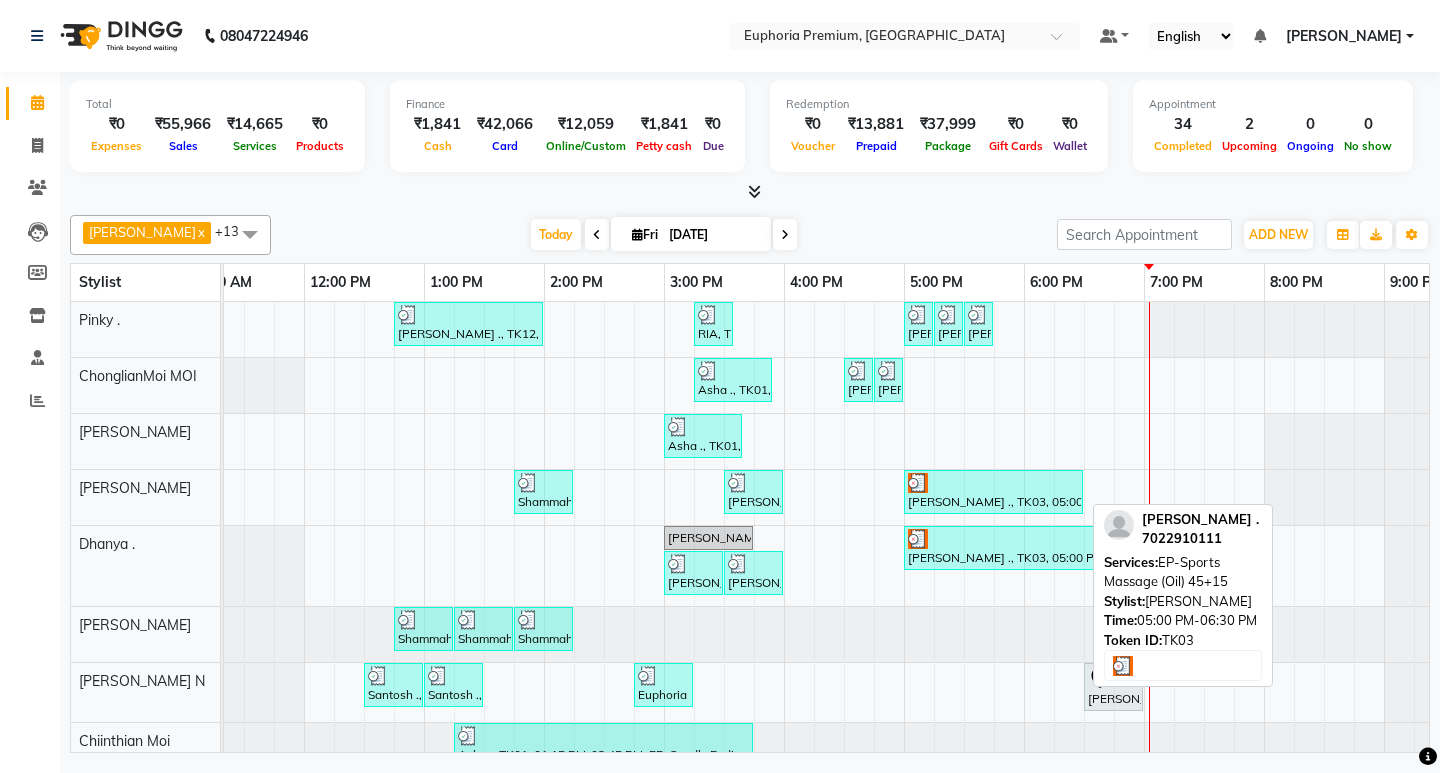 click on "[PERSON_NAME] ., TK03, 05:00 PM-06:30 PM, EP-Sports Massage (Oil) 45+15" at bounding box center [993, 492] 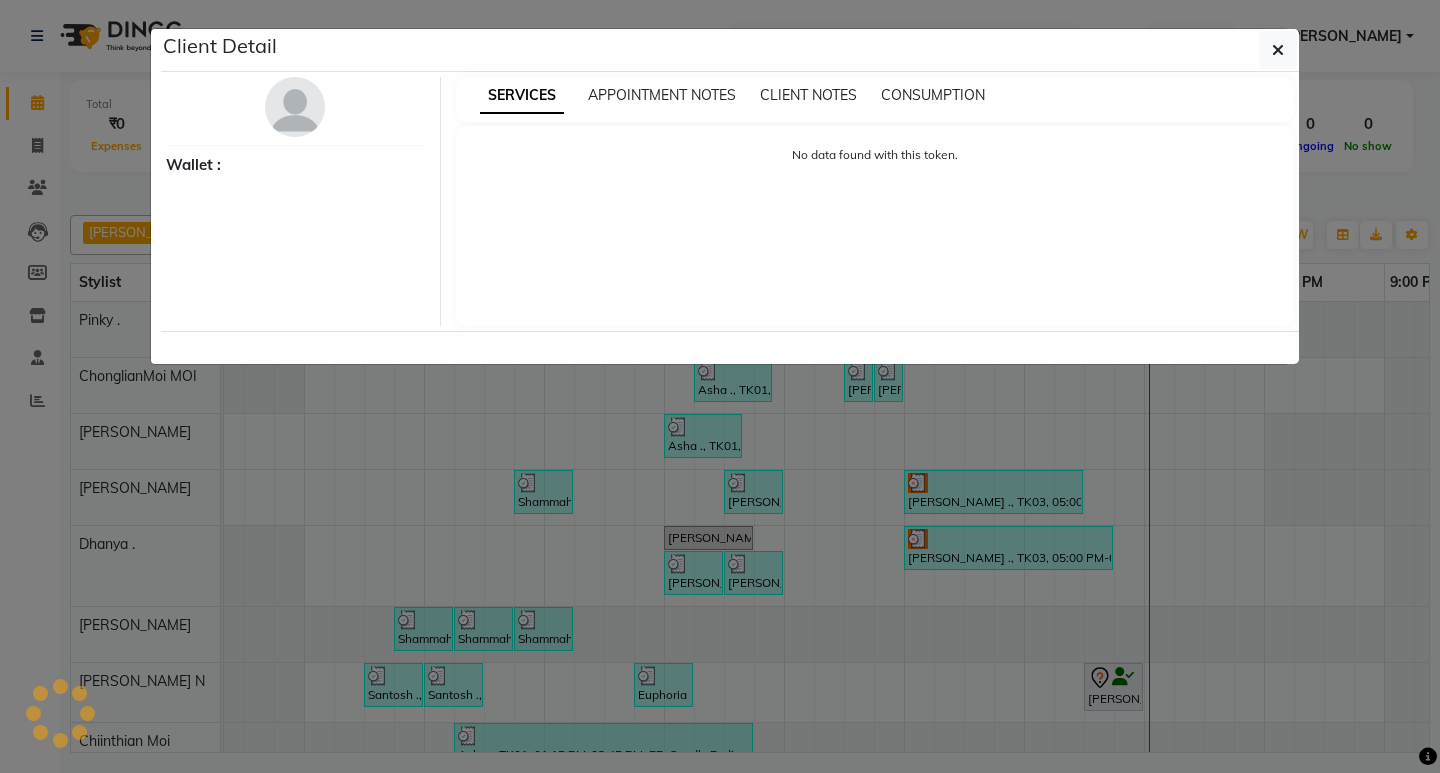 select on "3" 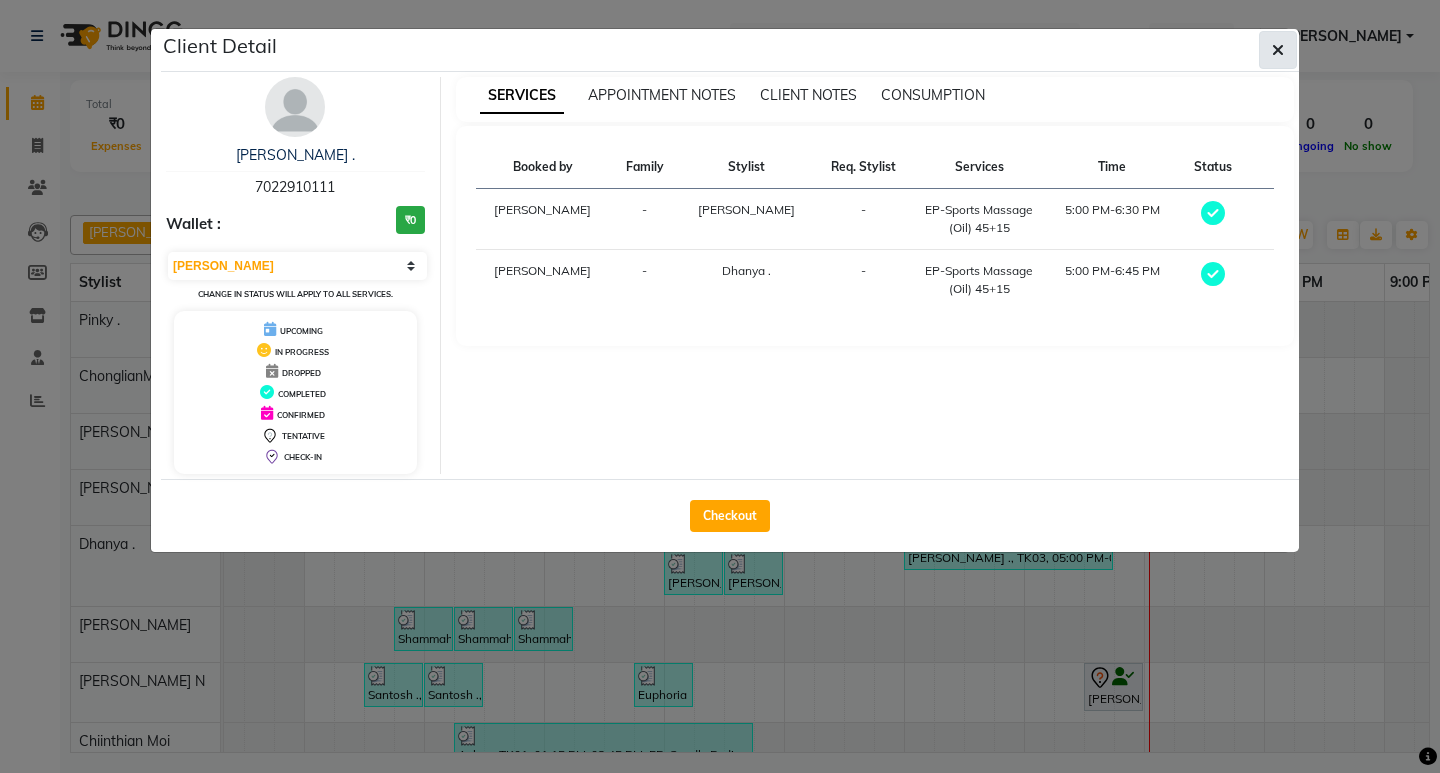 click 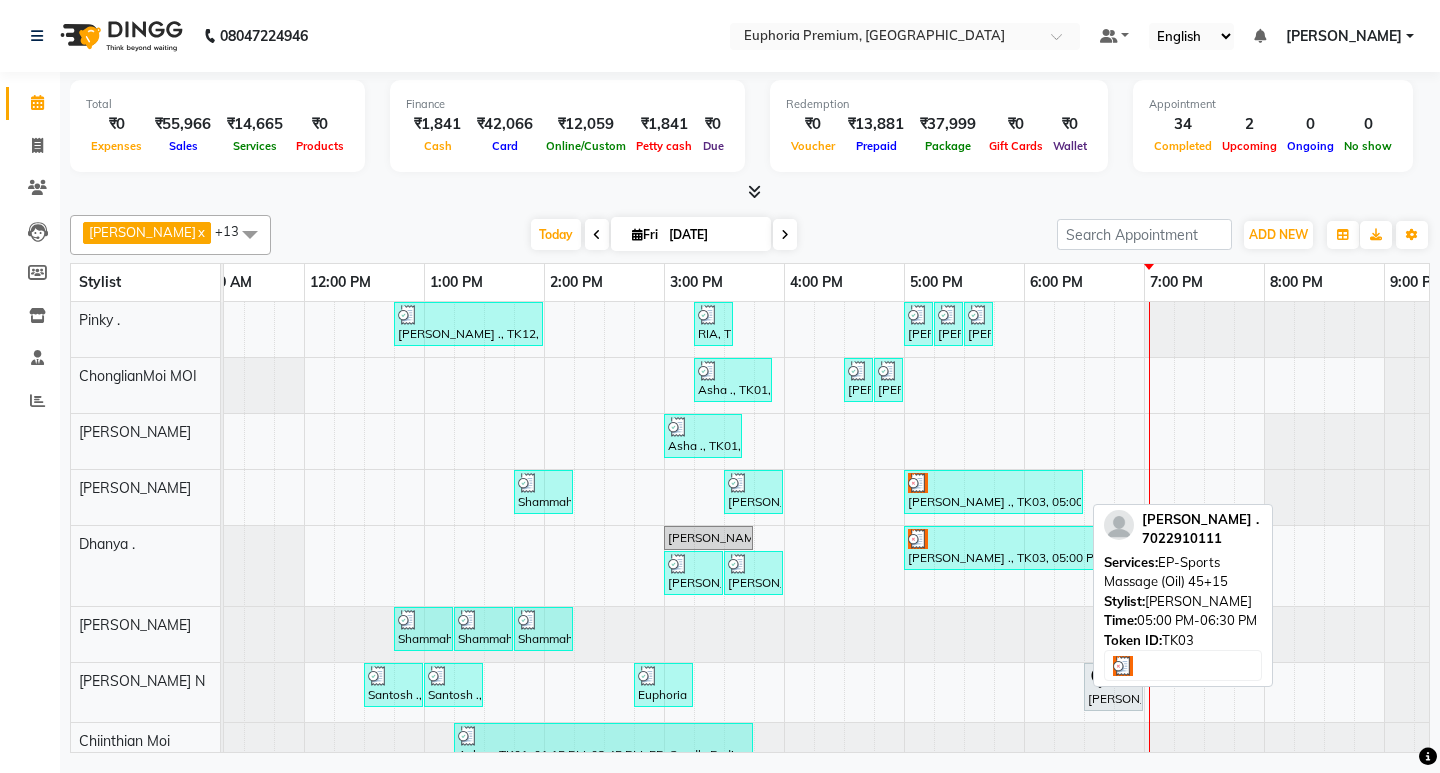 click on "[PERSON_NAME] ., TK03, 05:00 PM-06:30 PM, EP-Sports Massage (Oil) 45+15" at bounding box center [993, 492] 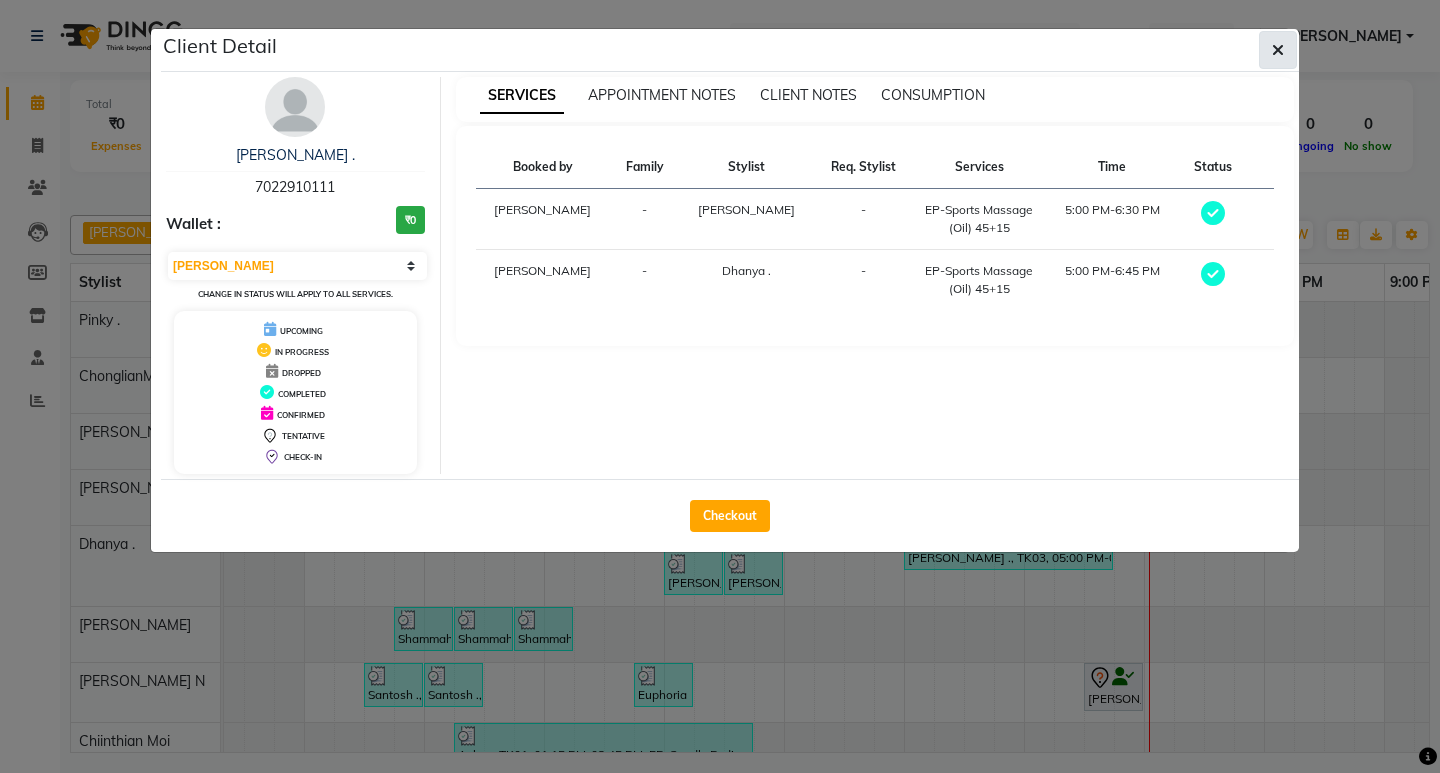 click 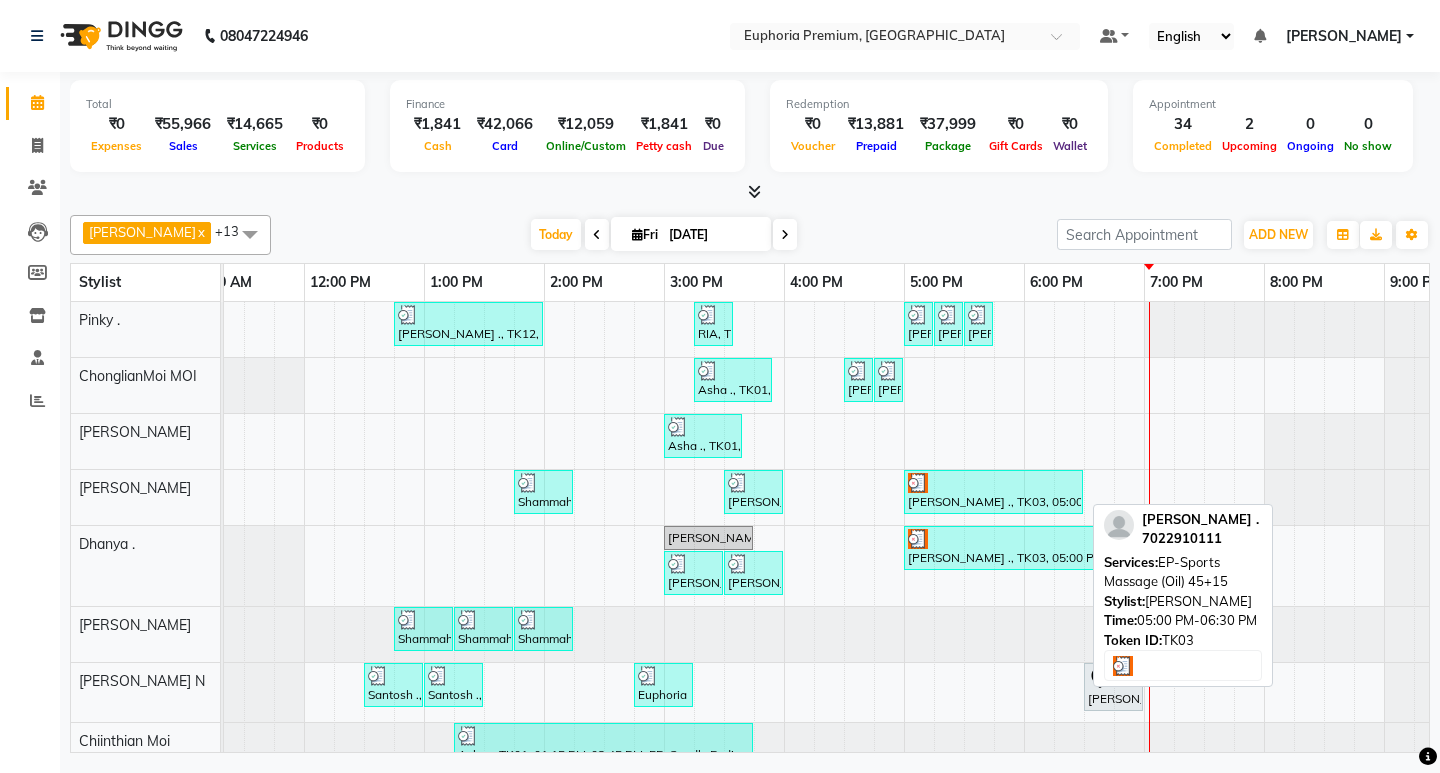 click on "[PERSON_NAME] ., TK03, 05:00 PM-06:30 PM, EP-Sports Massage (Oil) 45+15" at bounding box center (993, 492) 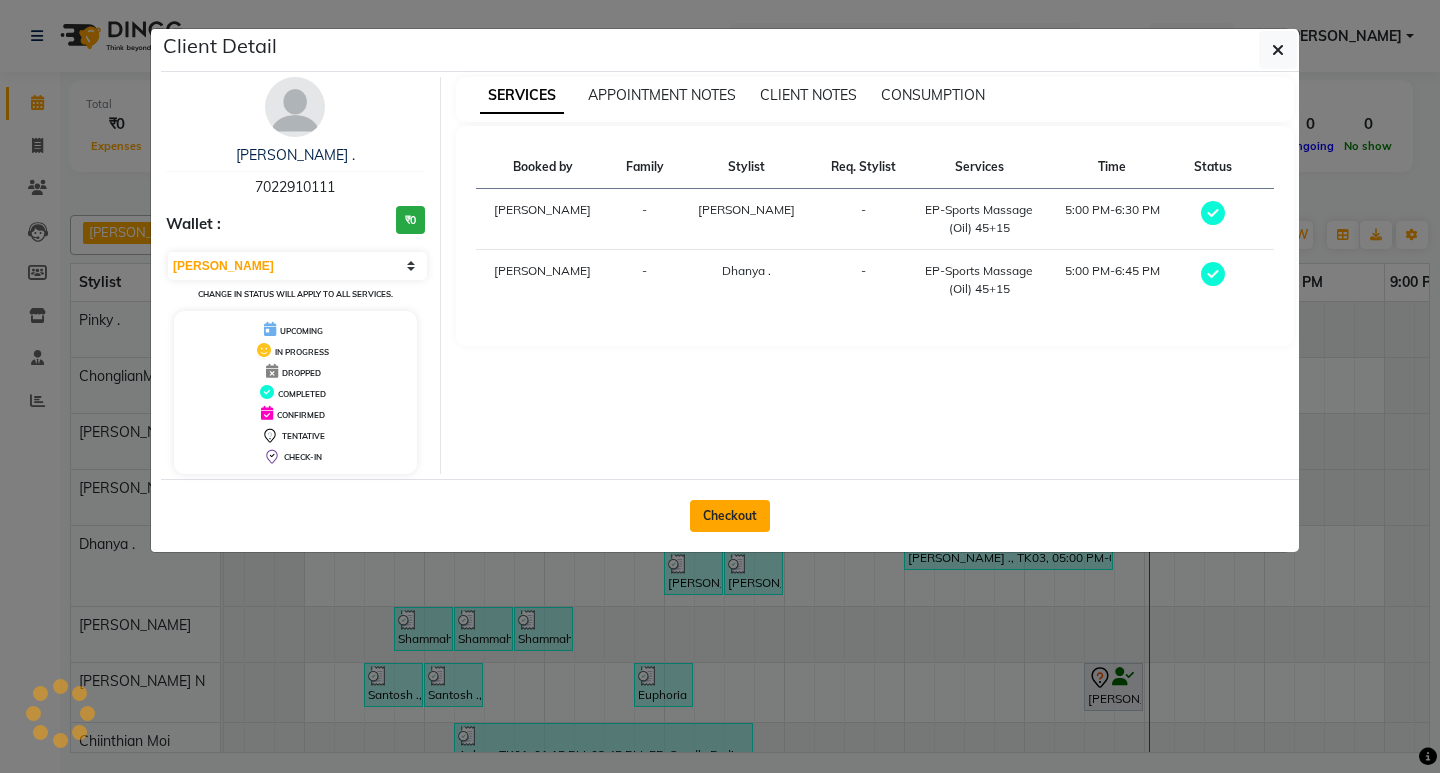click on "Checkout" 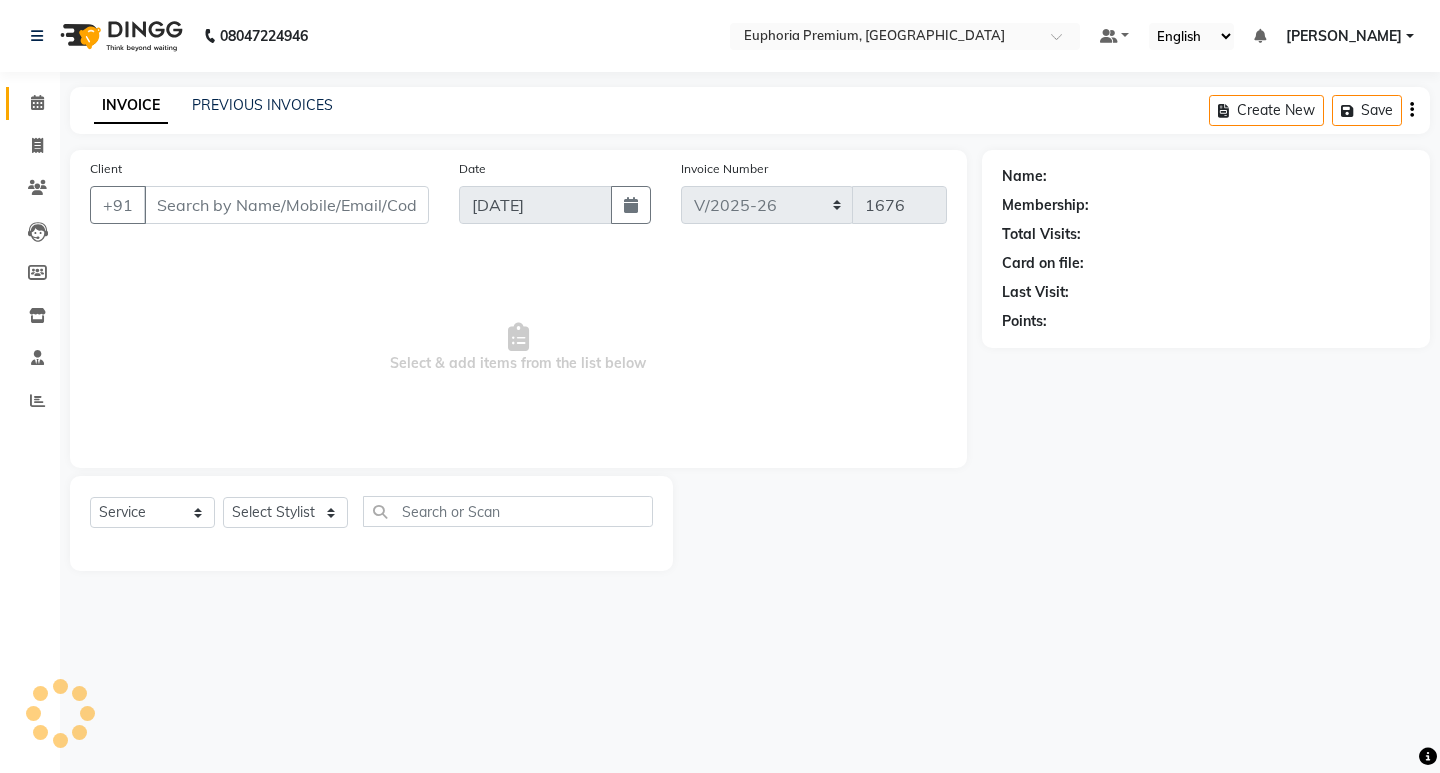 type on "70******11" 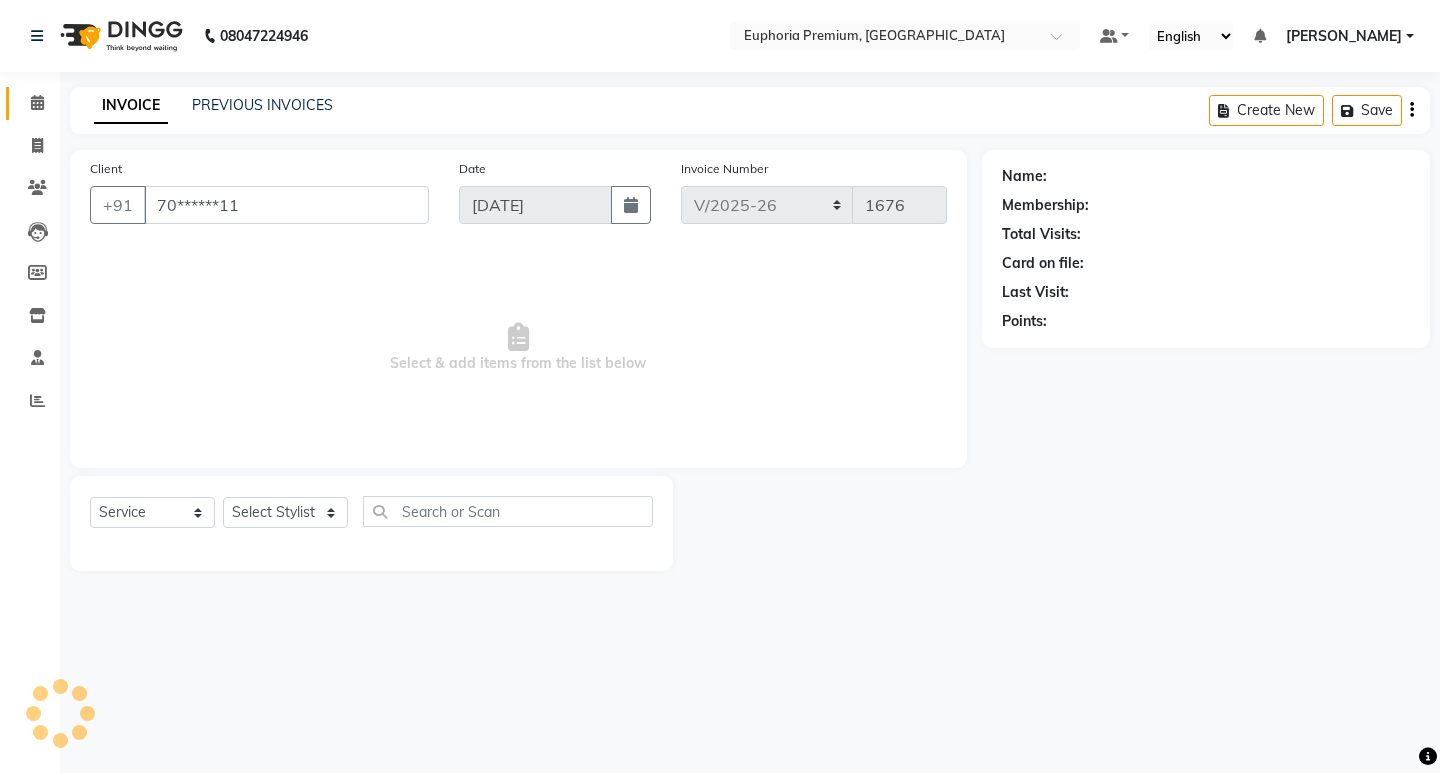 select on "71603" 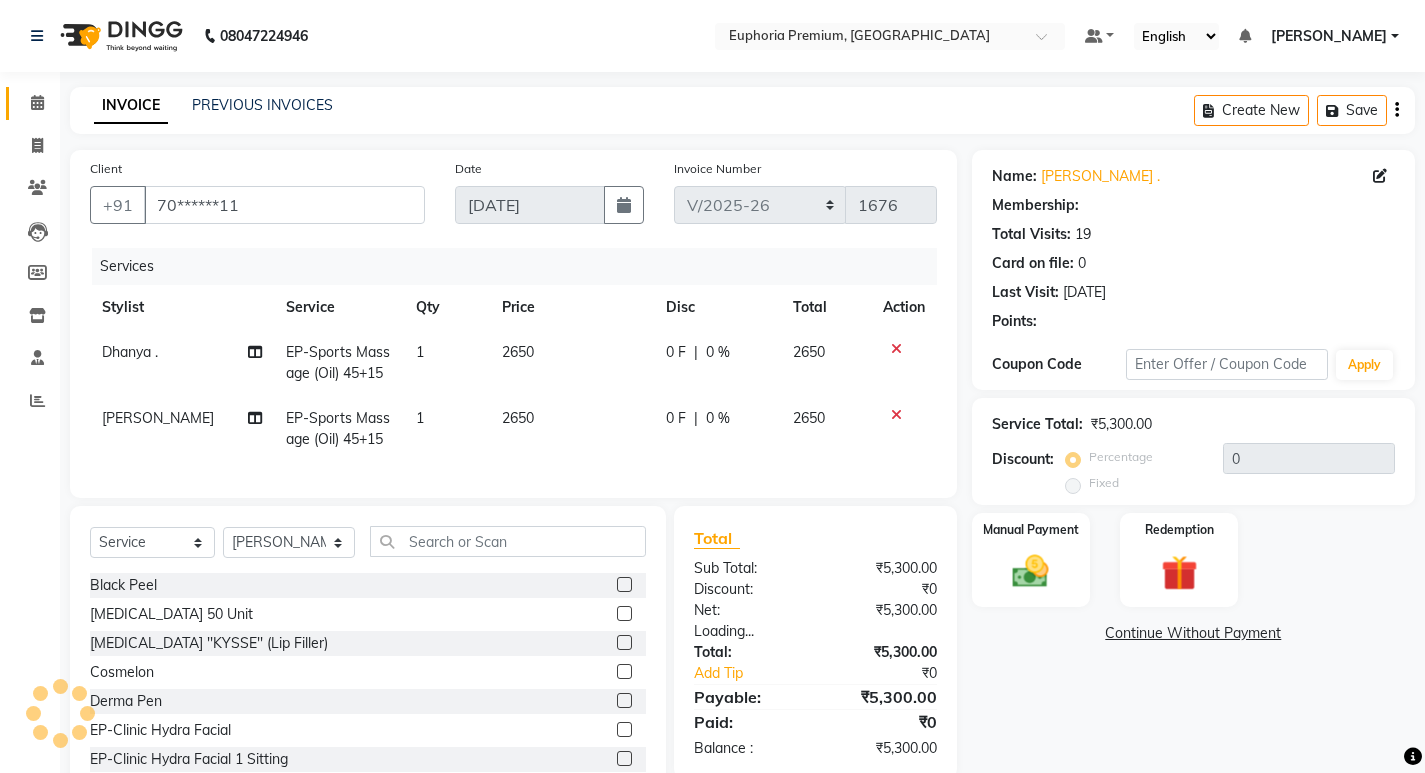 select on "2: Object" 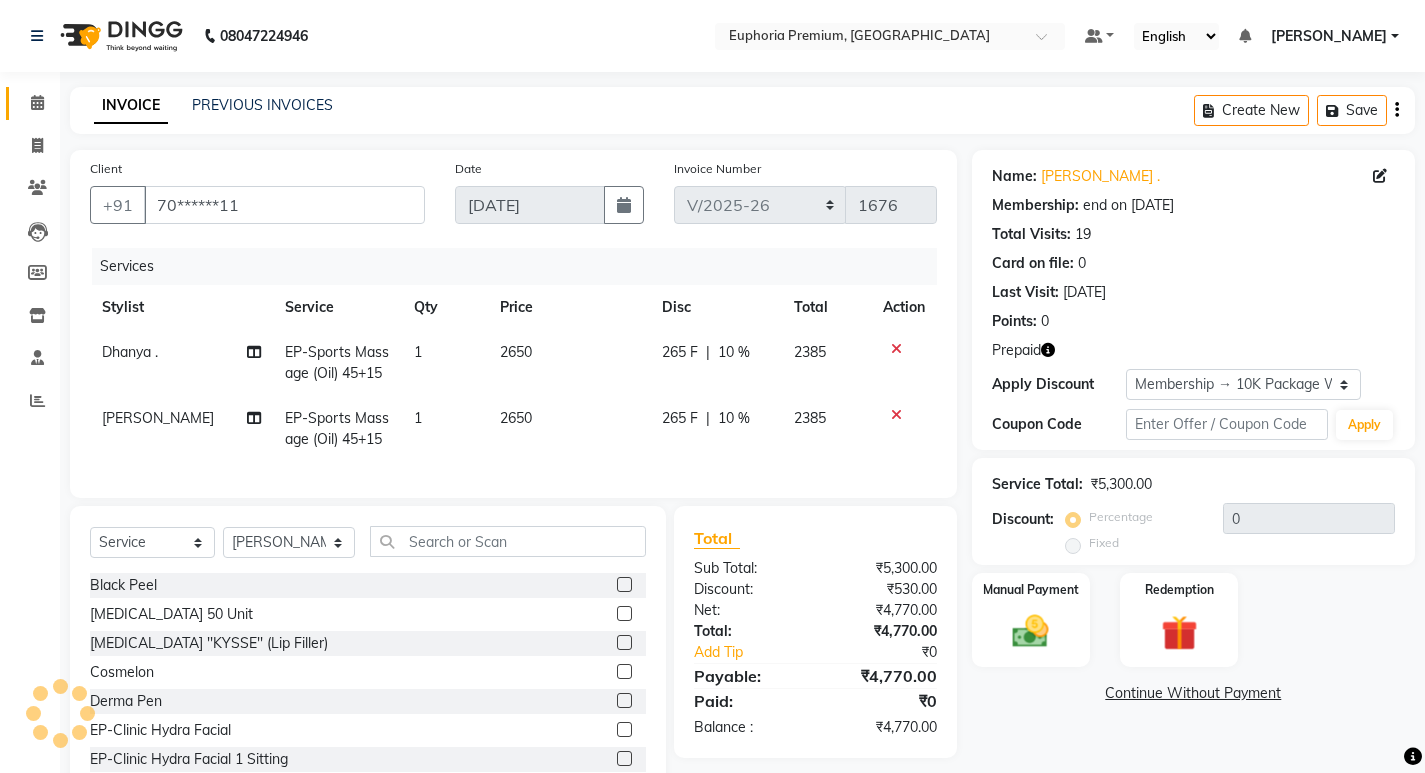 type on "10" 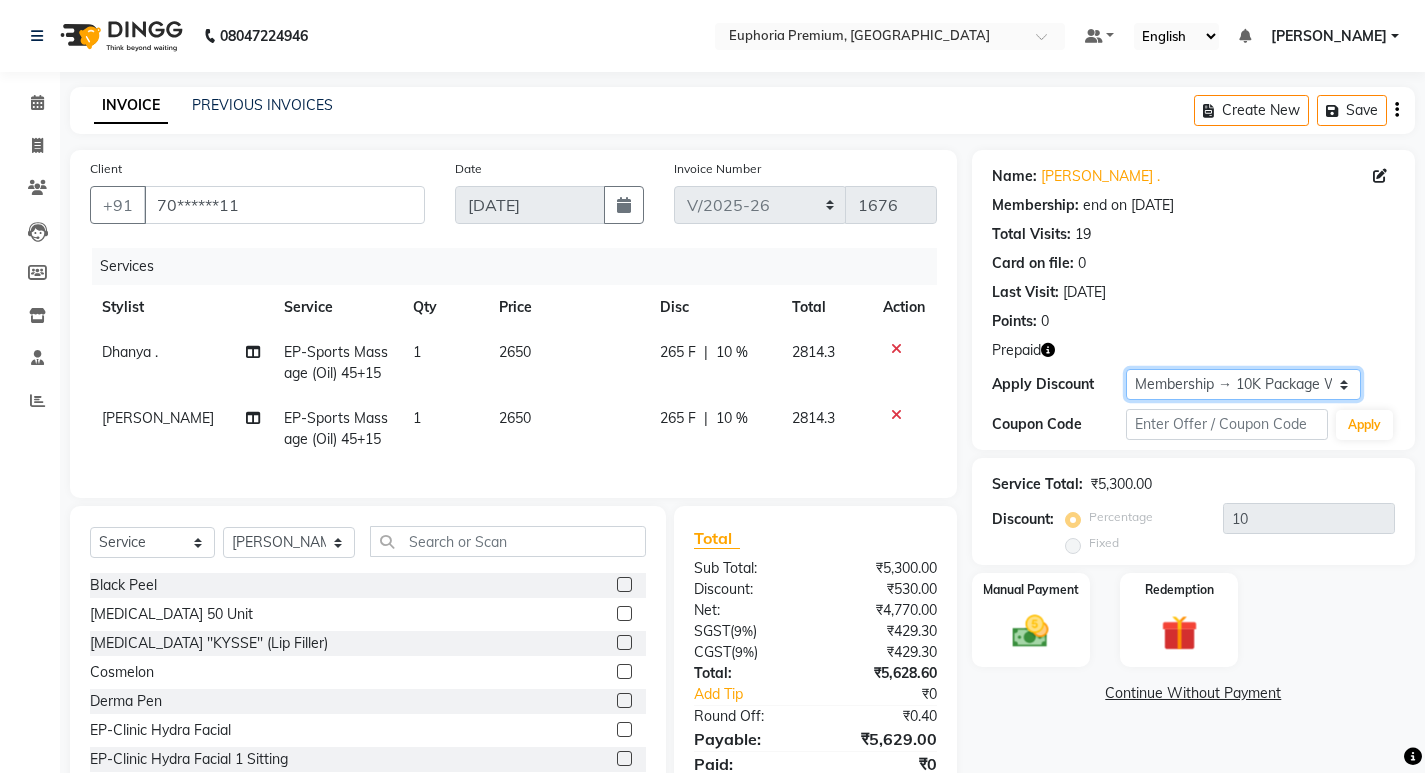click on "Select Membership → 10K Package With 10% Off Membership → Spa Card 10k with 30% discount  Loyalty → Loyality level 1" 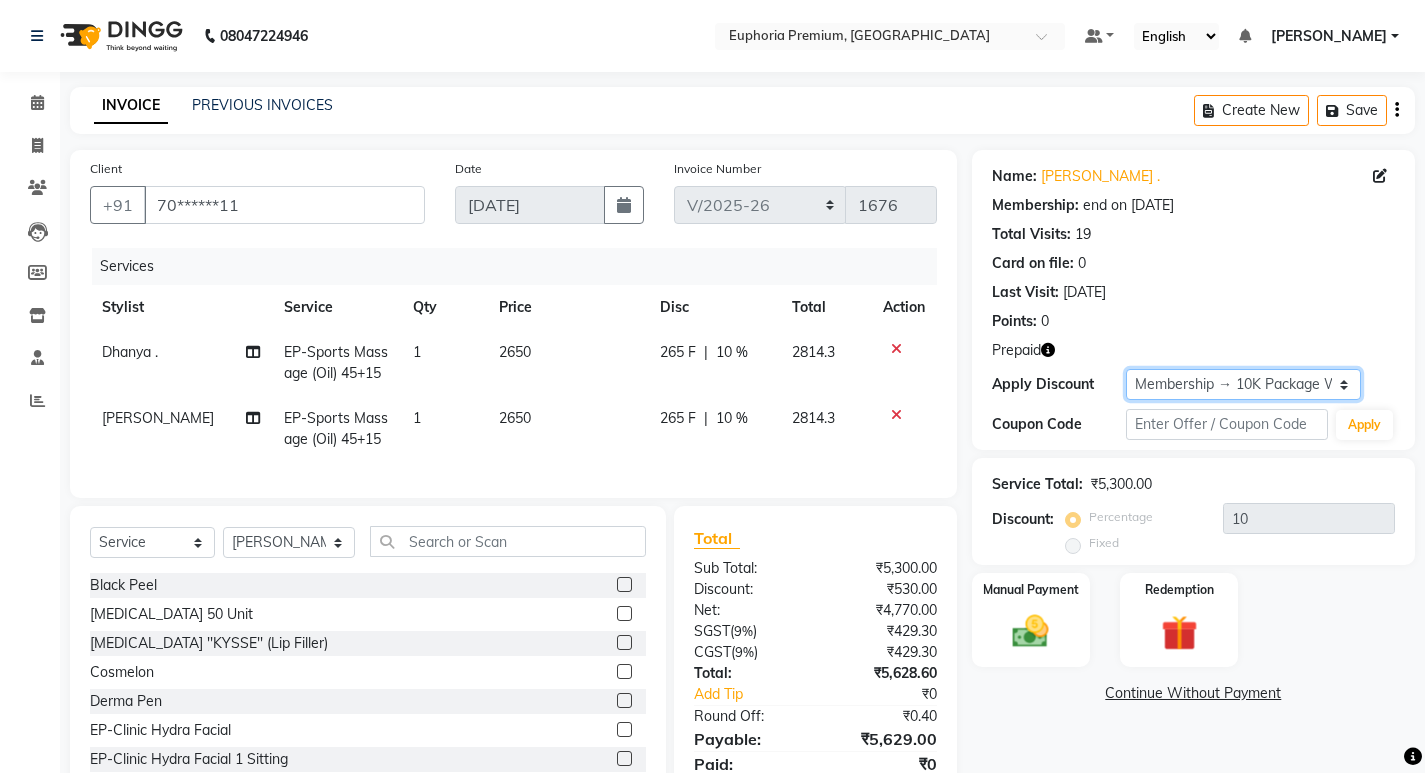 select on "3: Object" 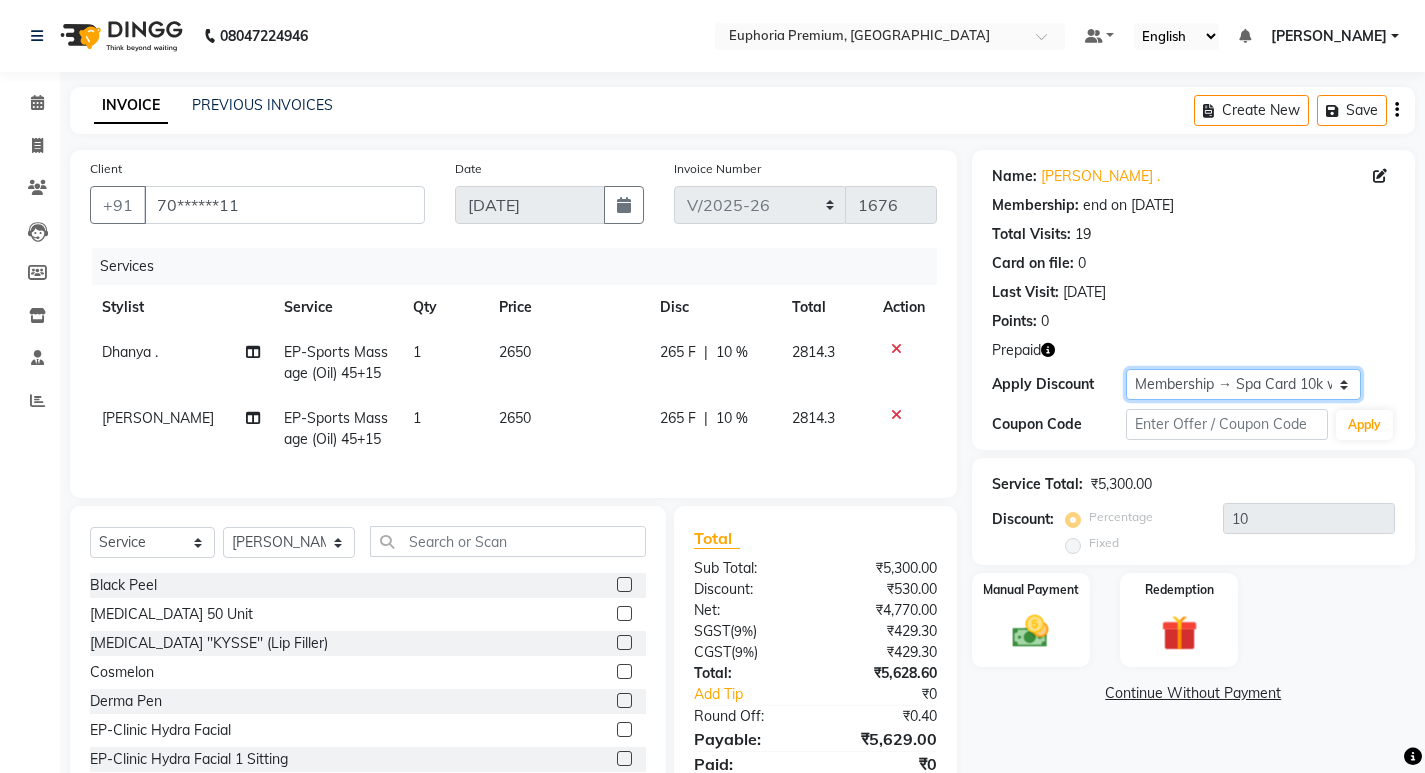 click on "Select Membership → 10K Package With 10% Off Membership → Spa Card 10k with 30% discount  Loyalty → Loyality level 1" 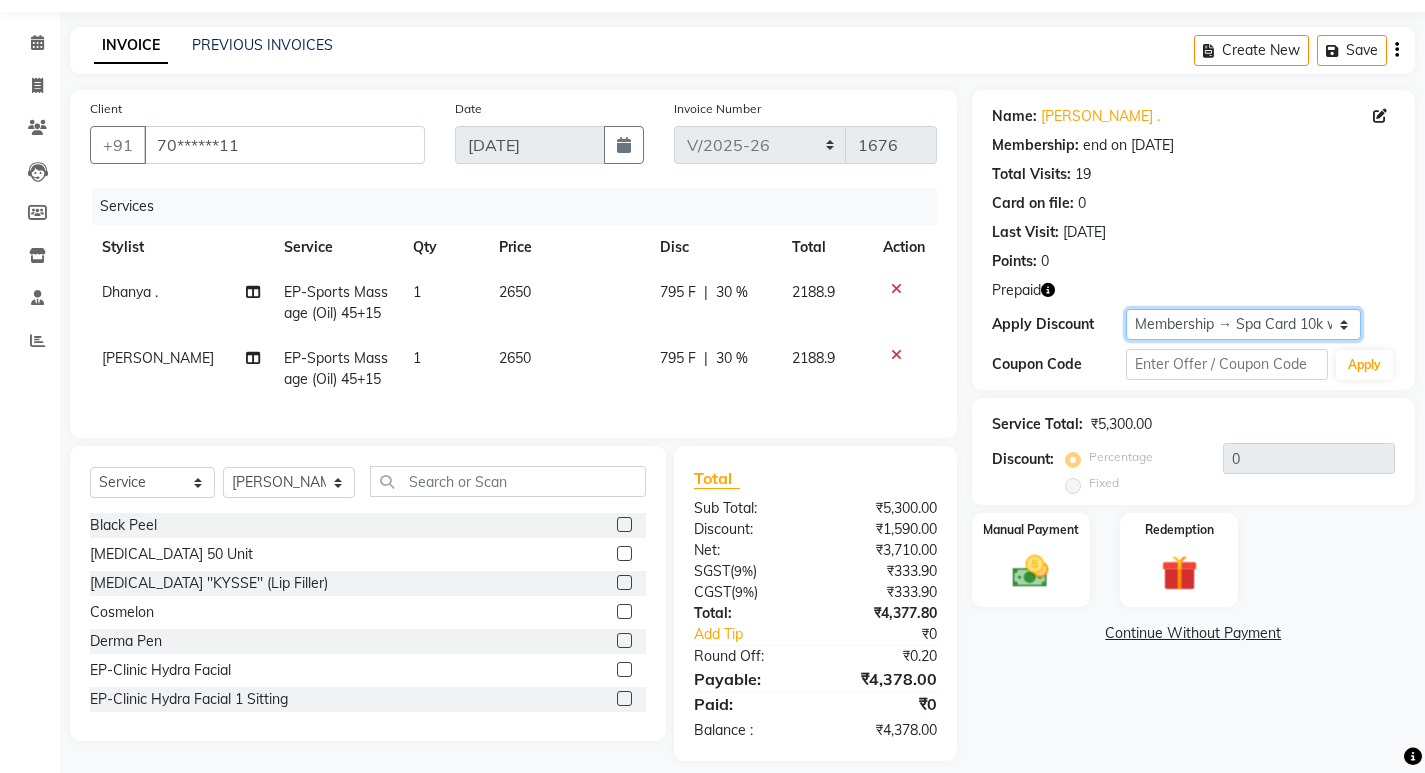 scroll, scrollTop: 93, scrollLeft: 0, axis: vertical 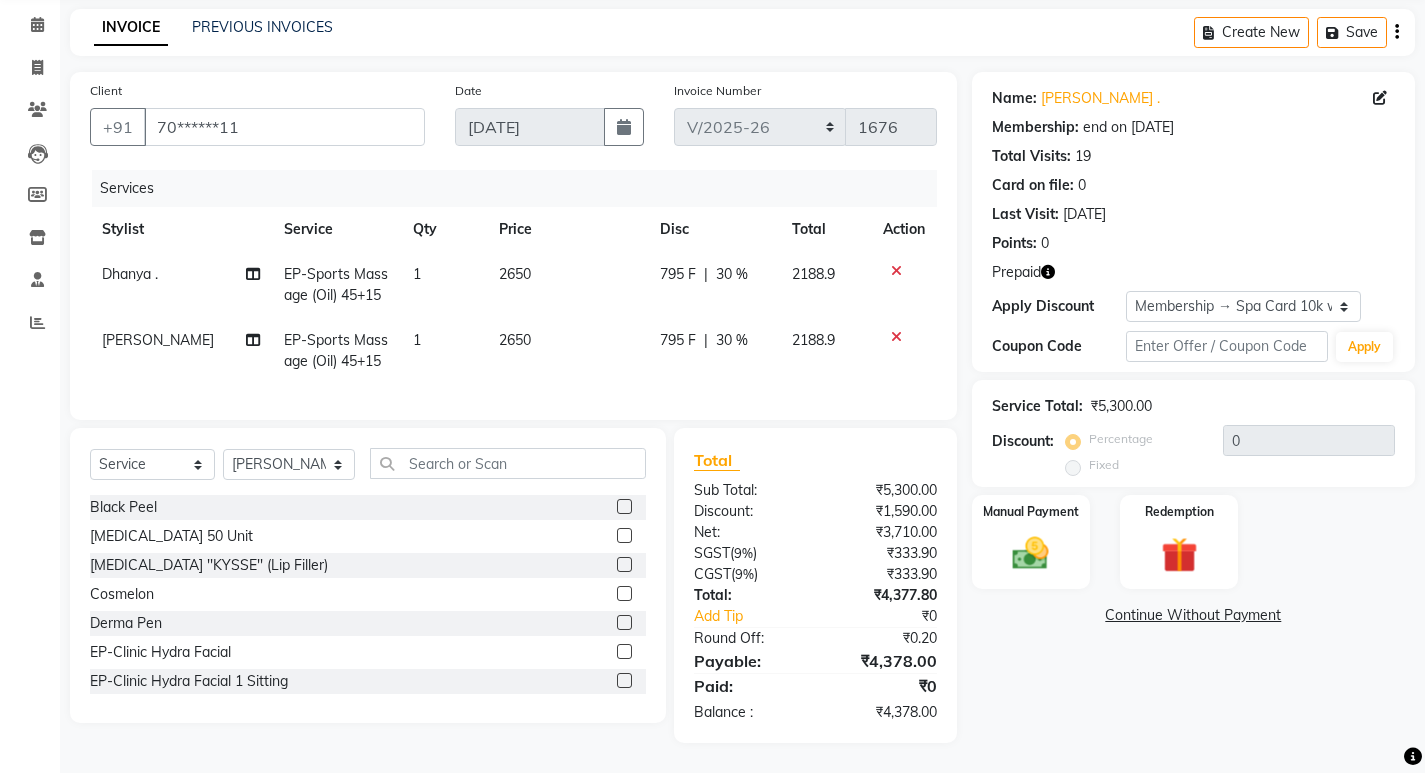click on "2650" 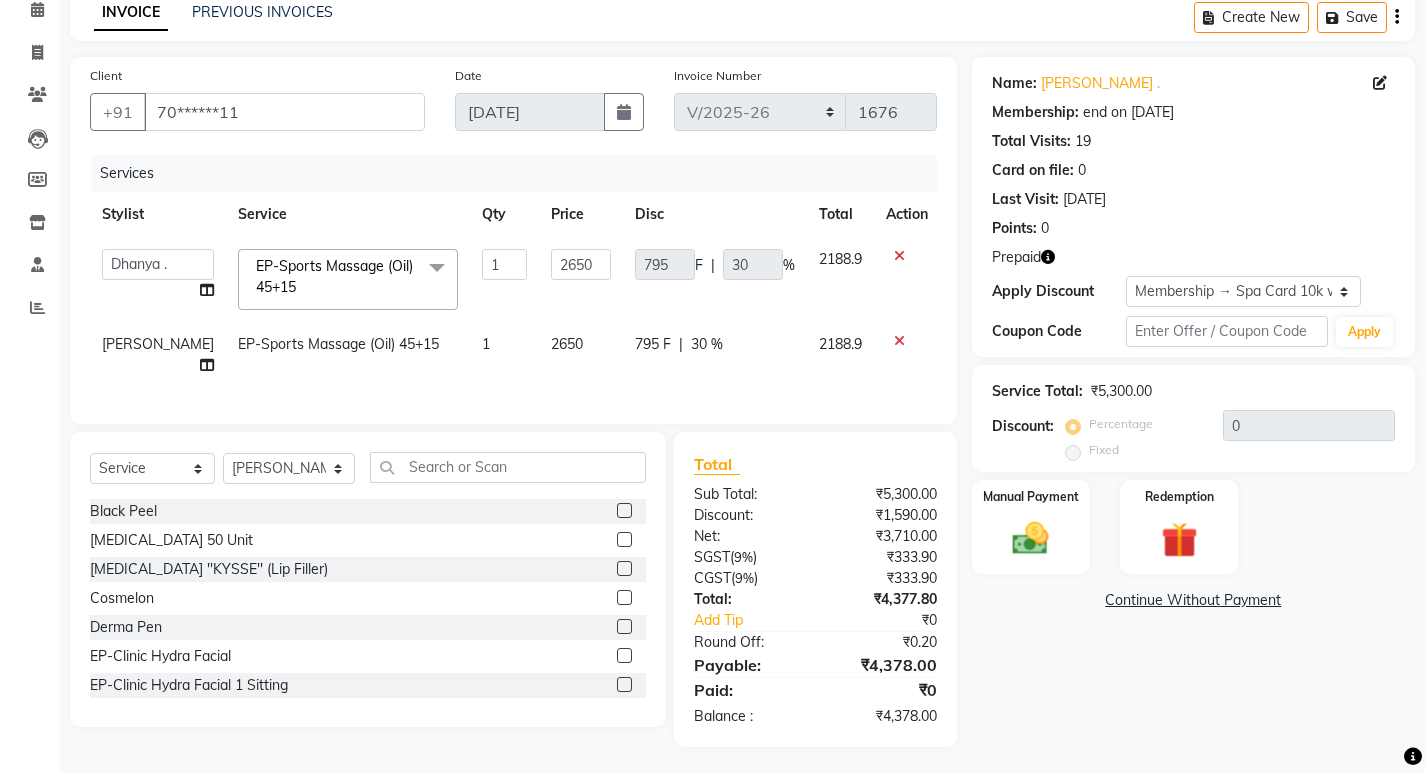 scroll, scrollTop: 91, scrollLeft: 0, axis: vertical 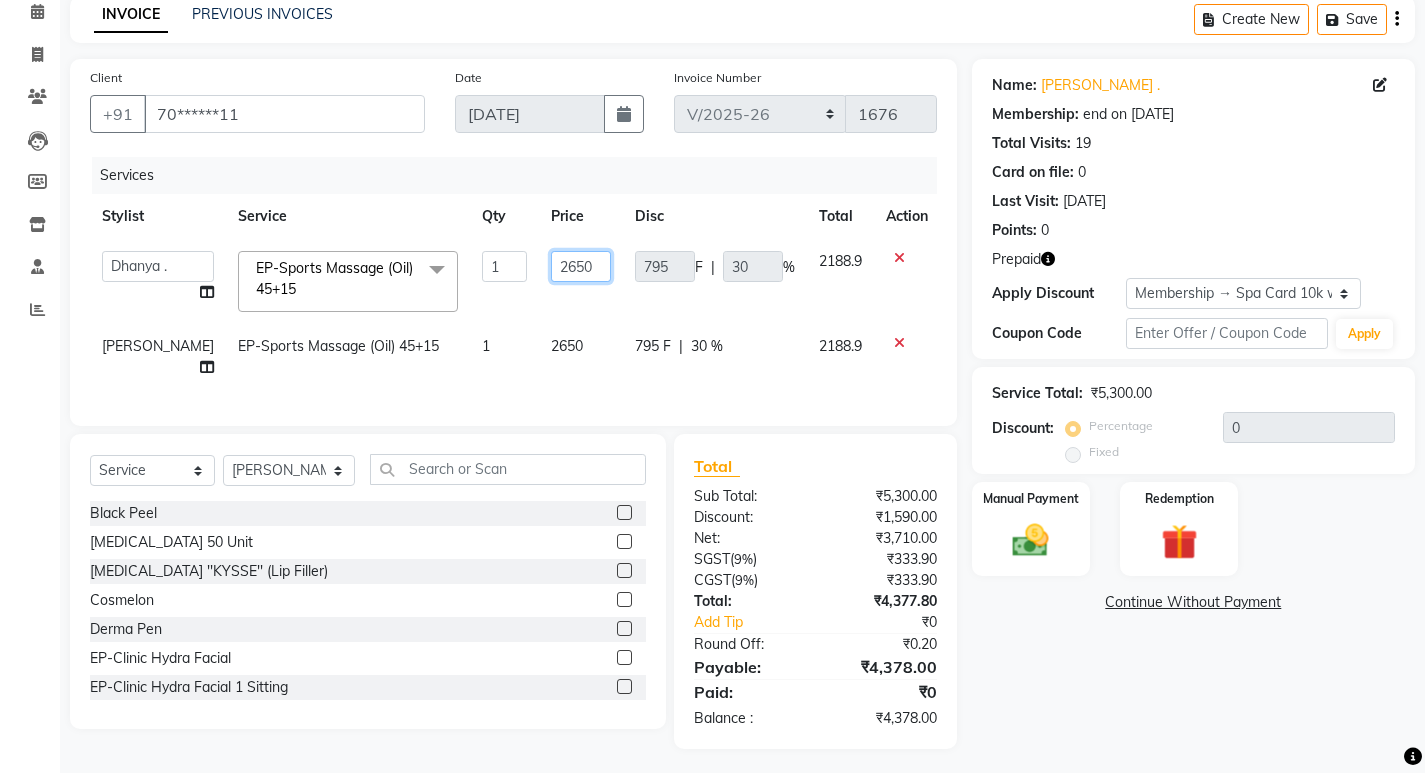 click on "2650" 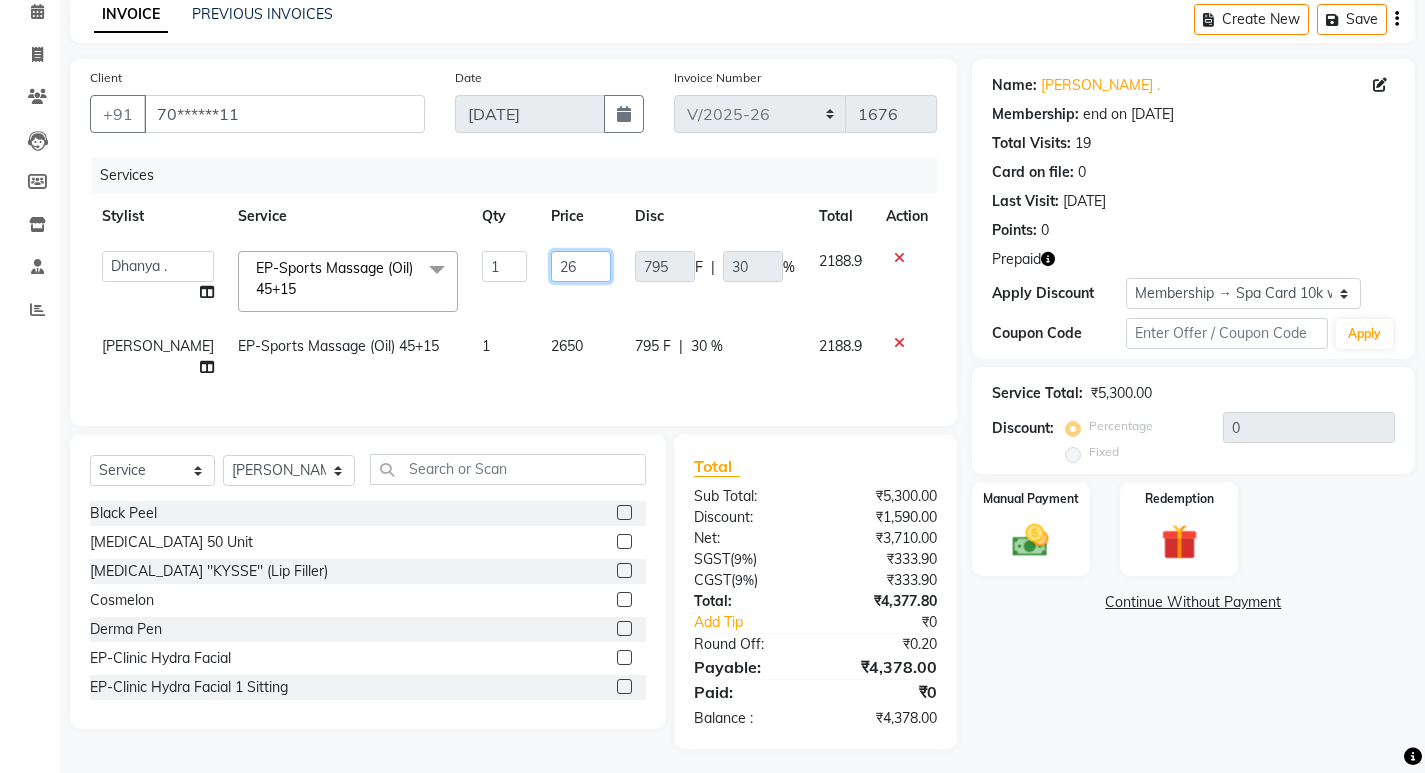 type on "2" 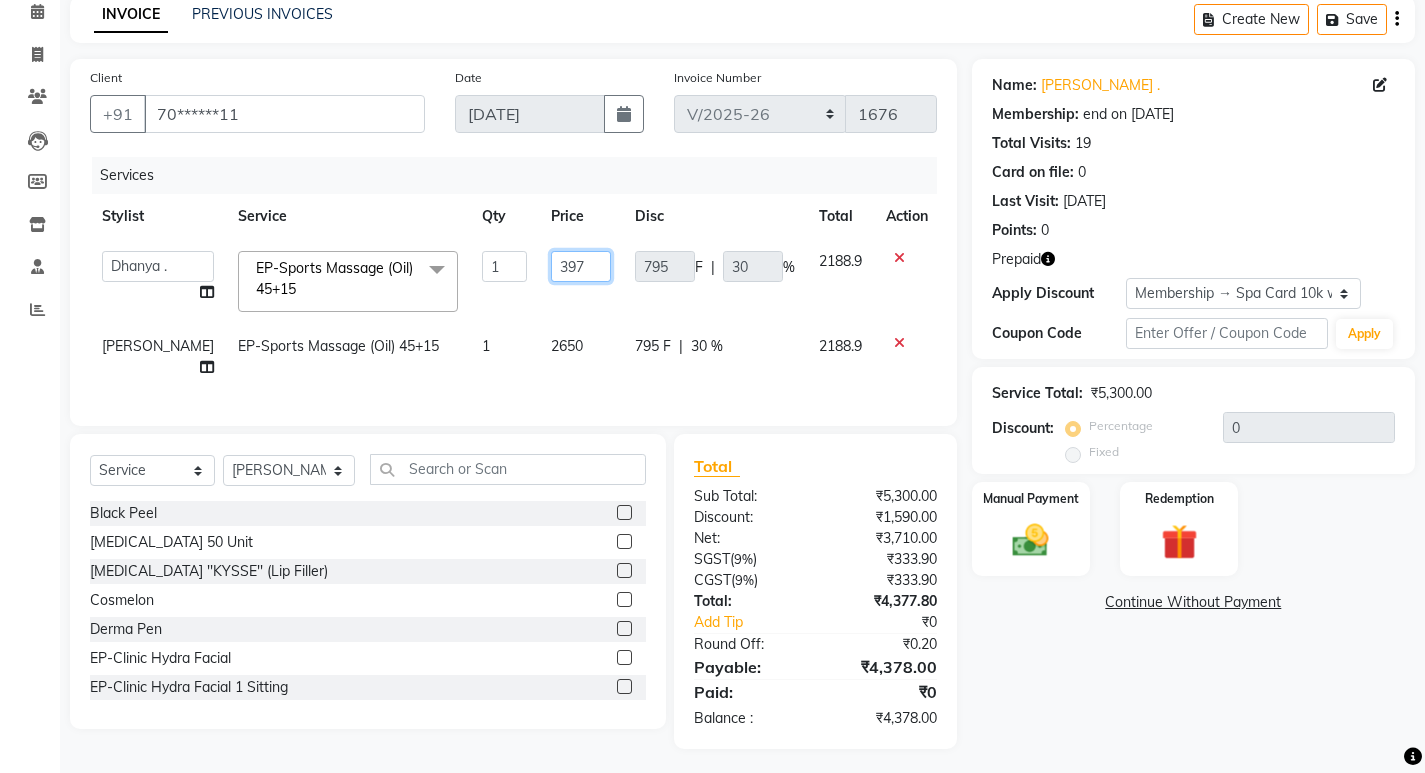 type on "3975" 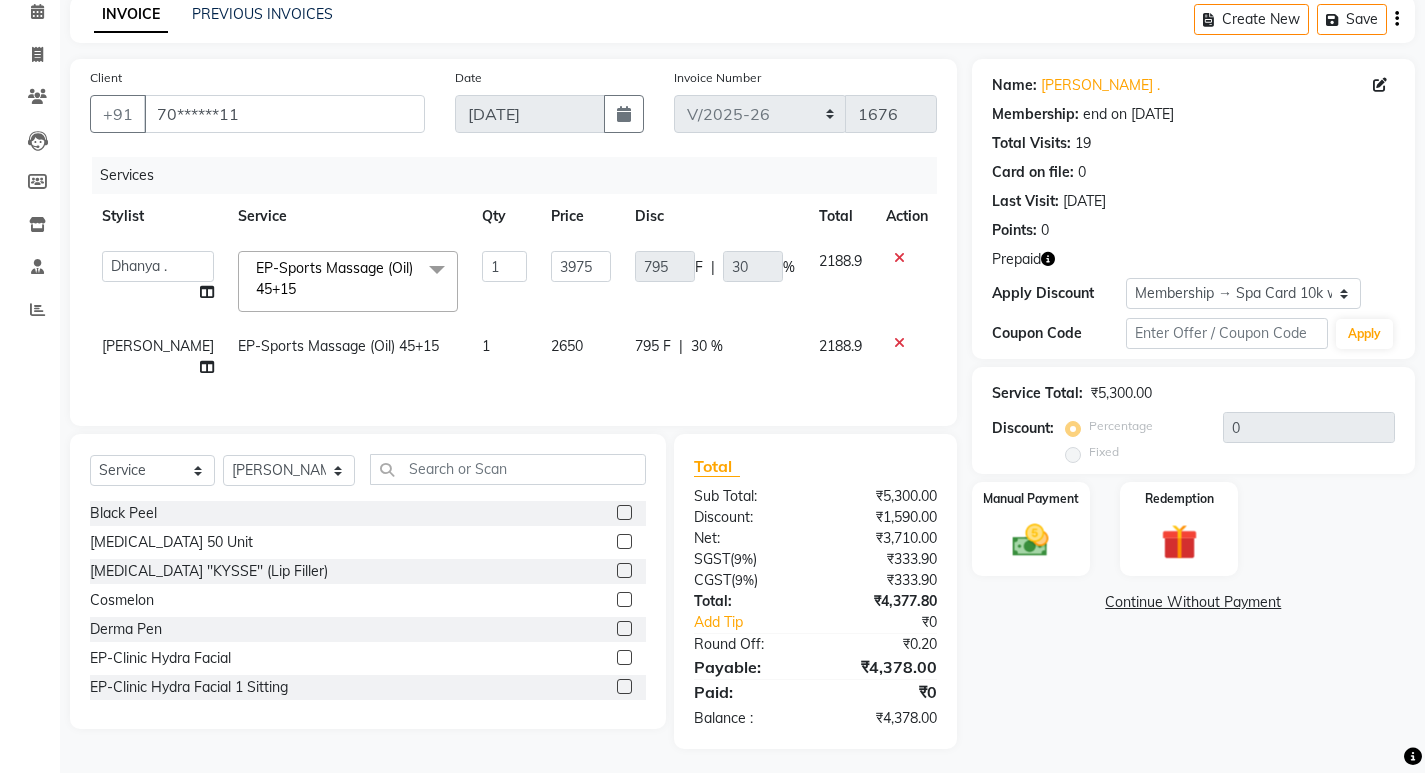 click on "2650" 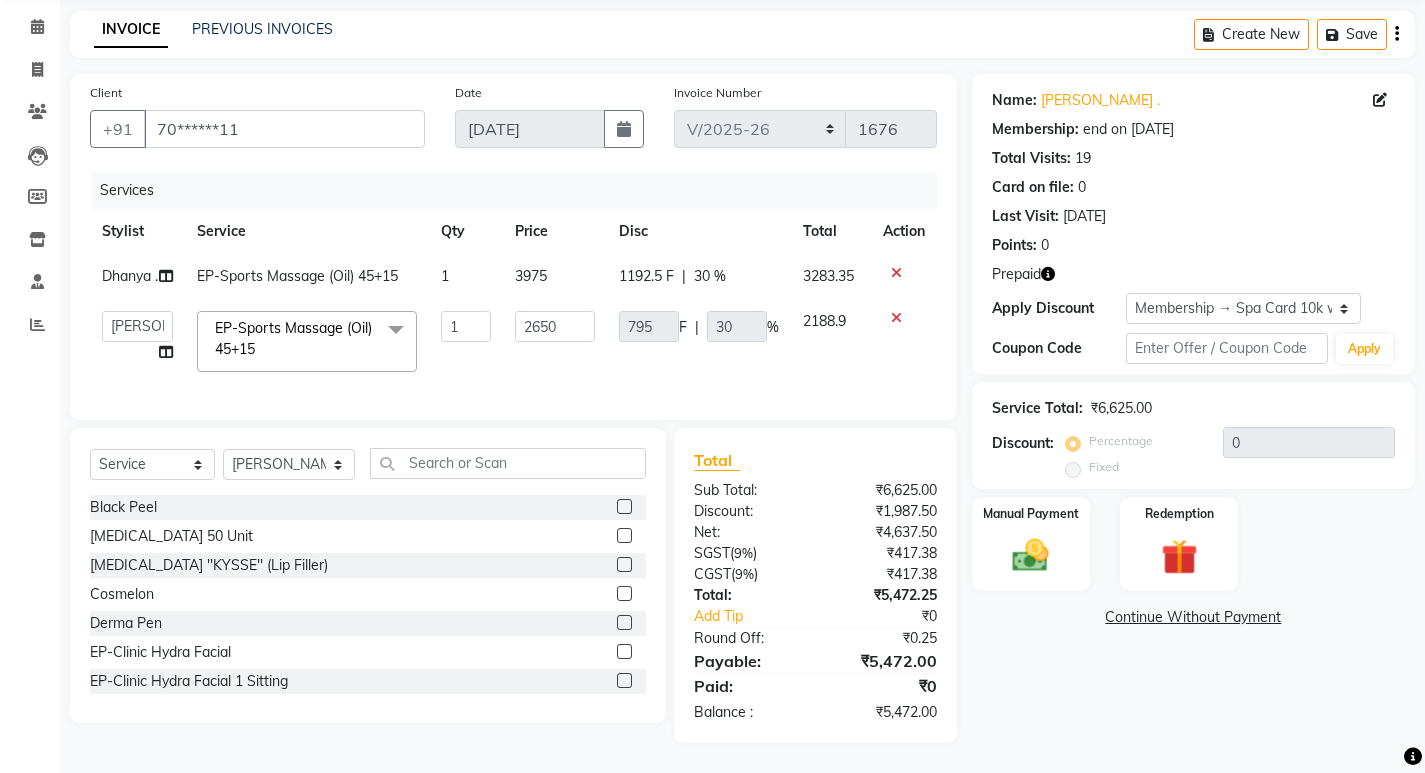scroll, scrollTop: 112, scrollLeft: 0, axis: vertical 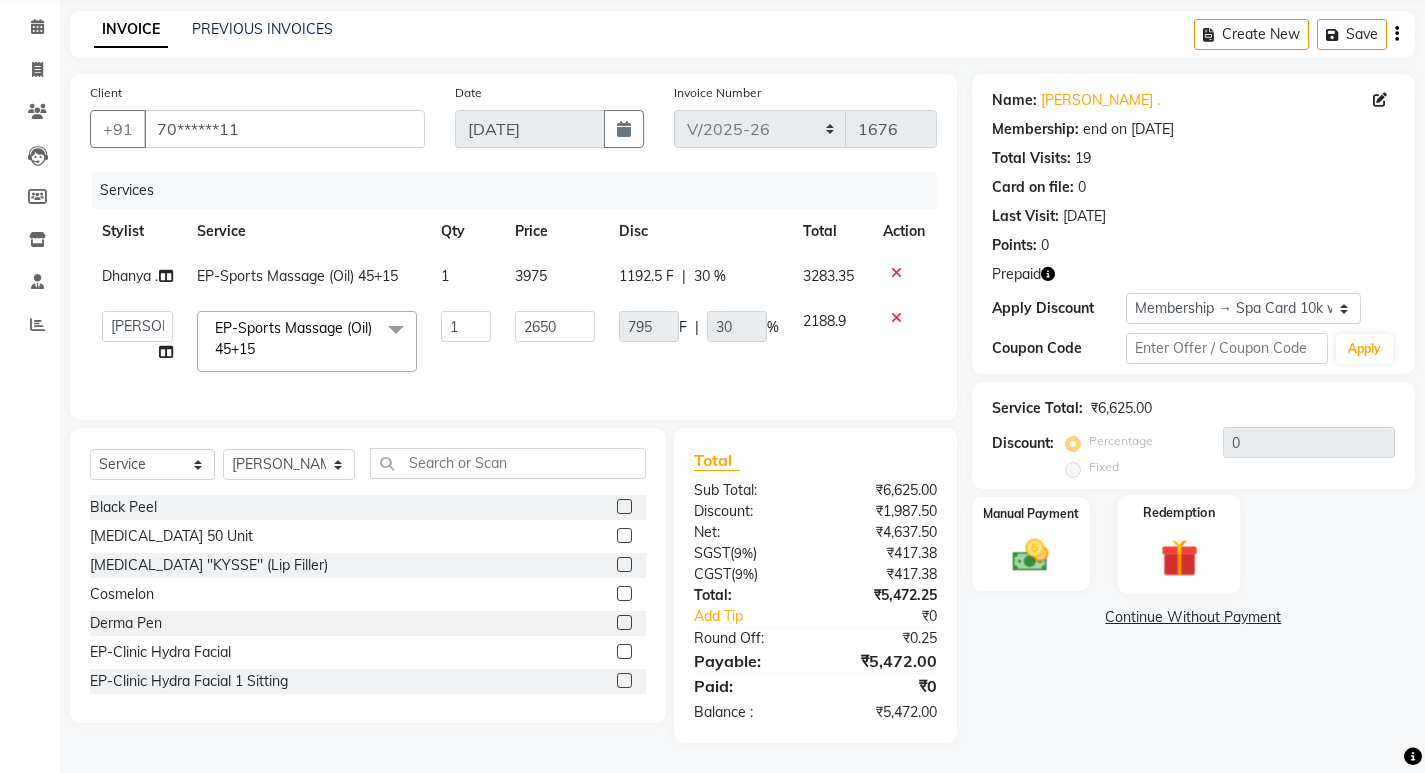 click 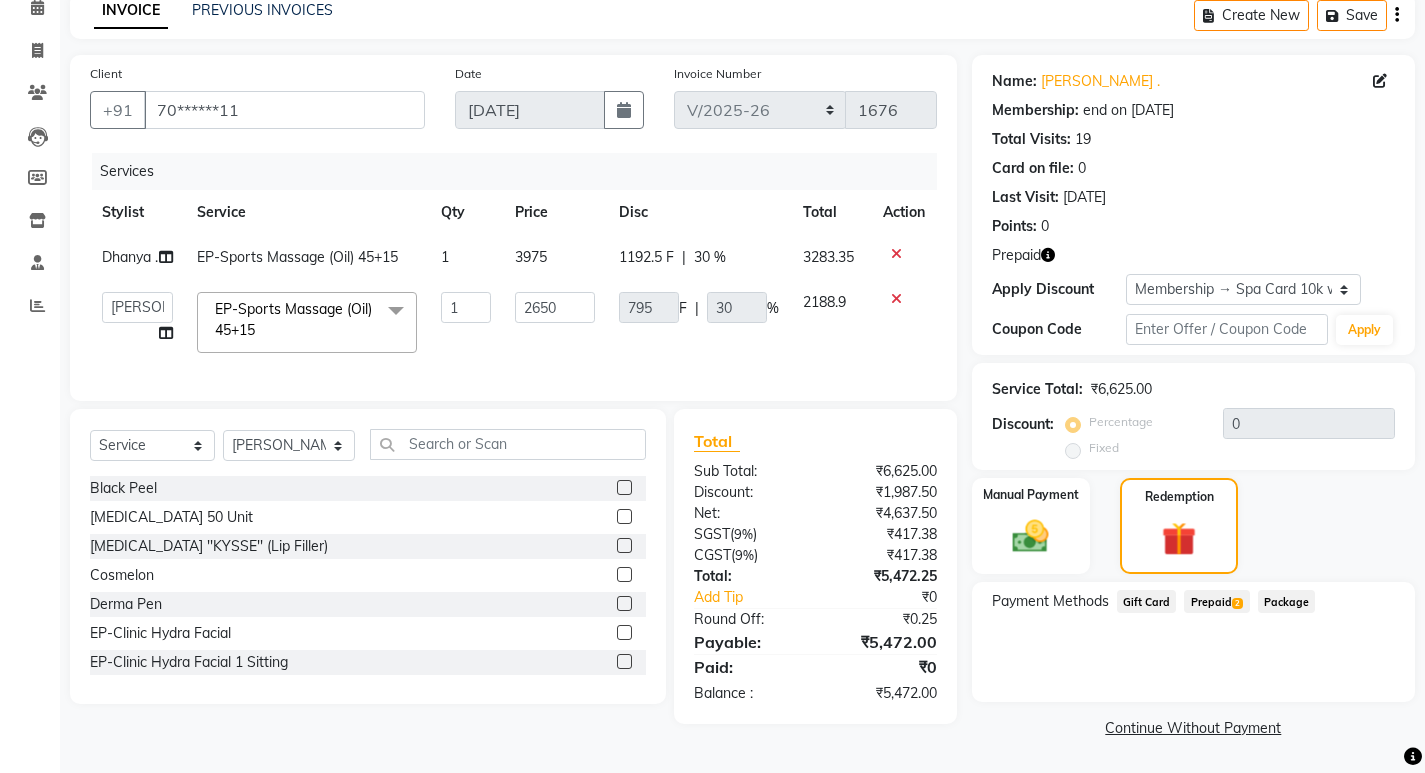 click on "Prepaid  2" 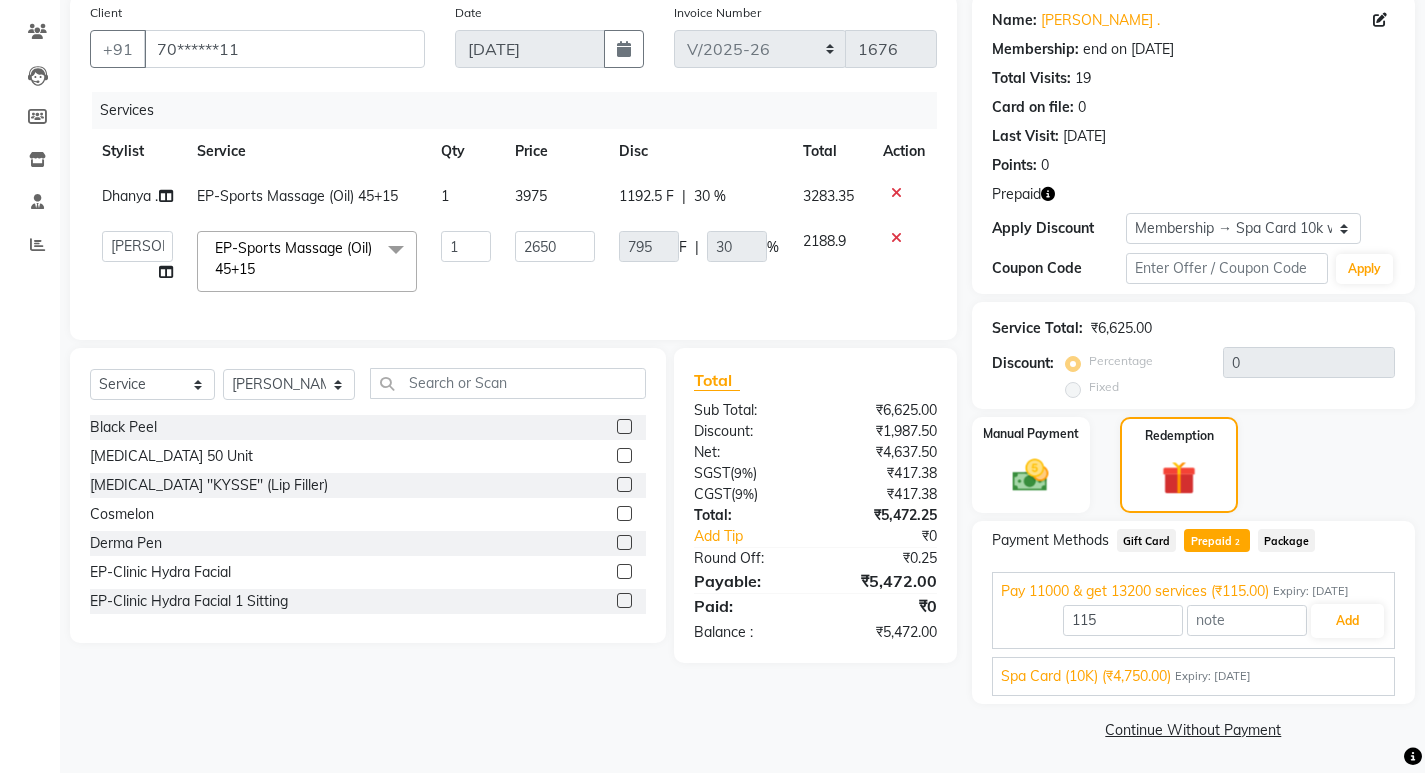 scroll, scrollTop: 158, scrollLeft: 0, axis: vertical 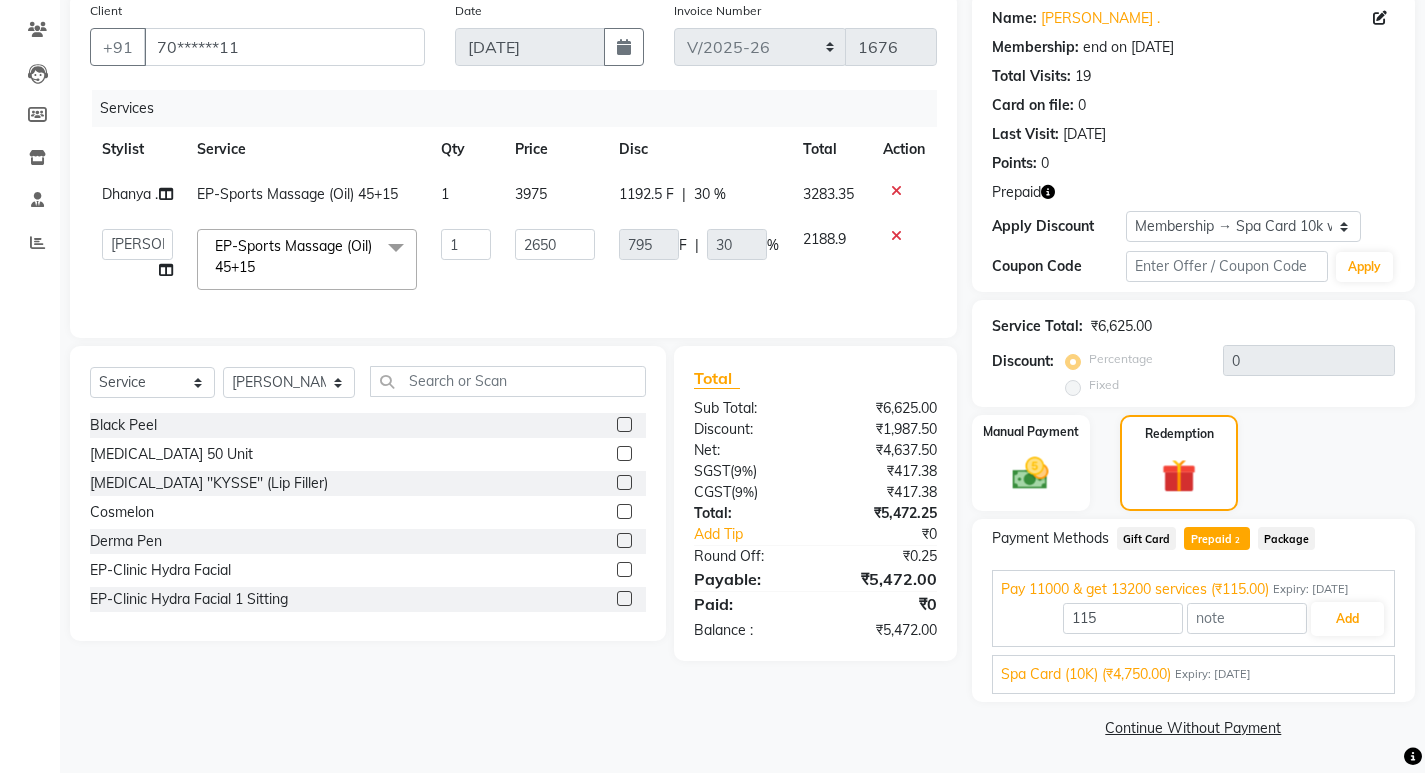 click on "Spa Card (10K) (₹4,750.00)" at bounding box center [1086, 674] 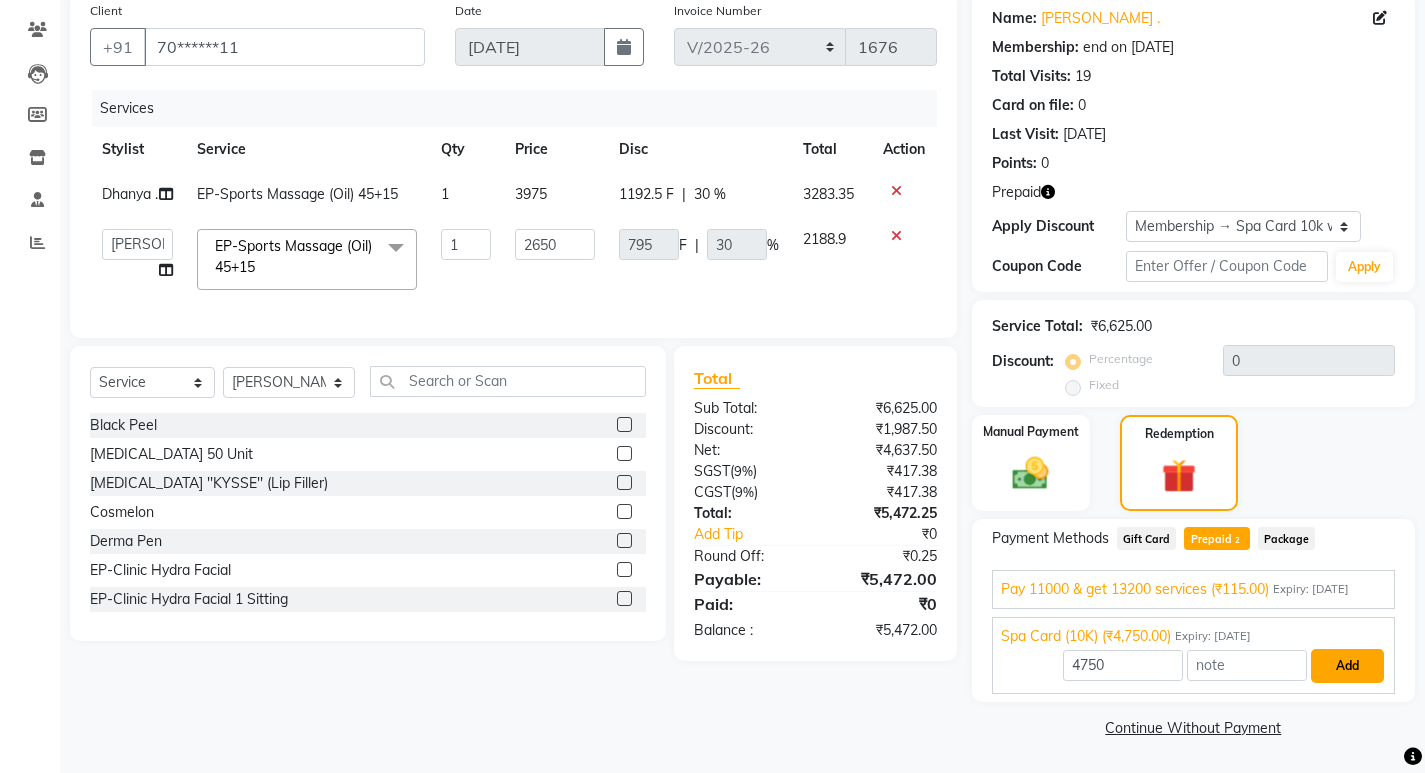 click on "Add" at bounding box center (1347, 666) 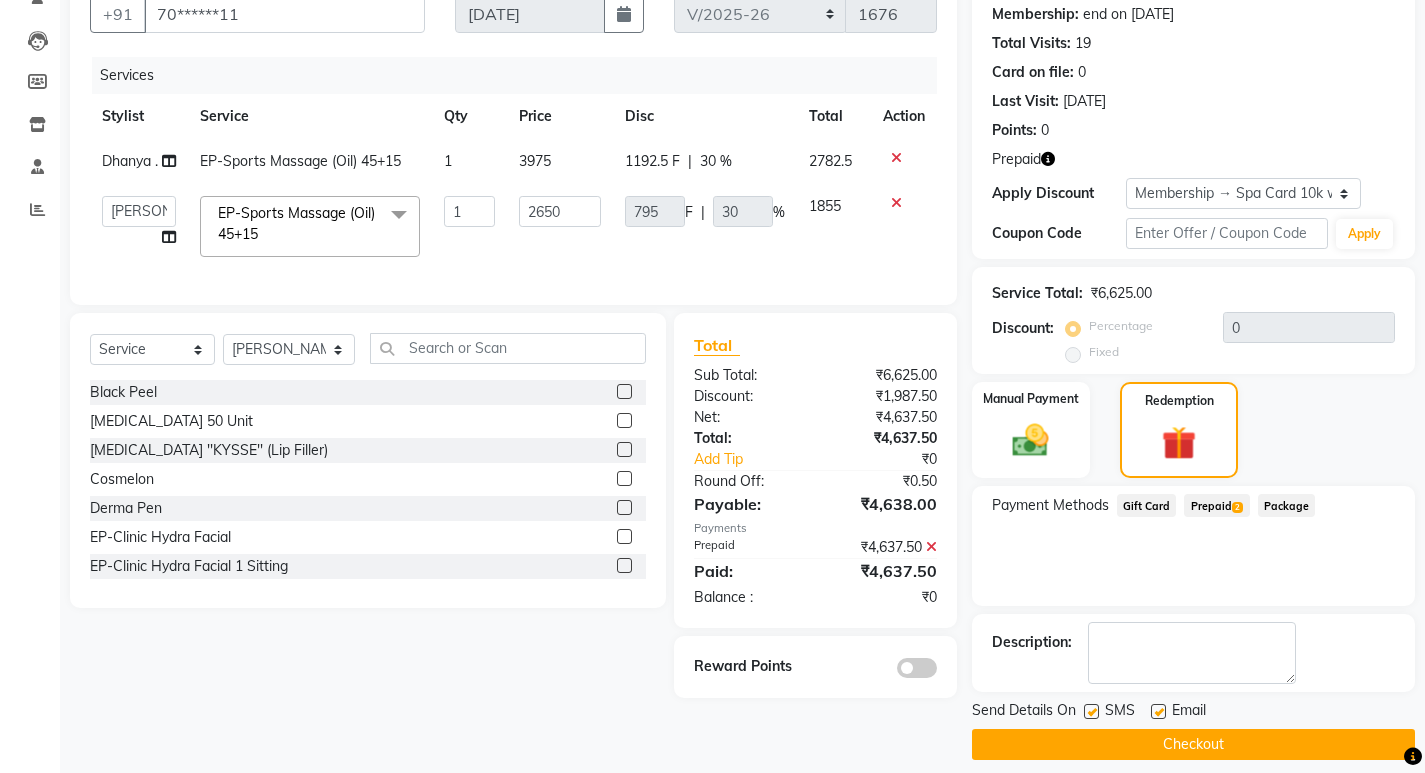 scroll, scrollTop: 208, scrollLeft: 0, axis: vertical 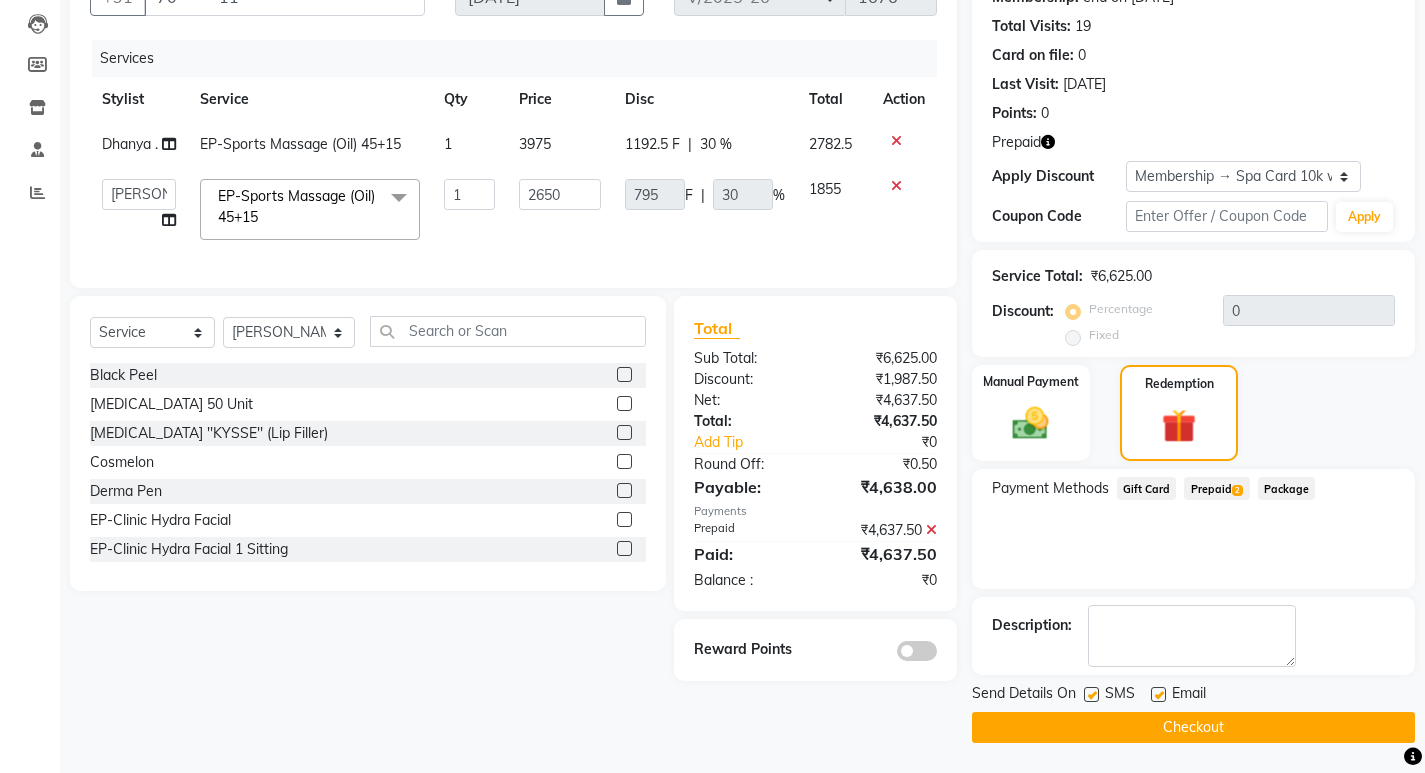 click on "Checkout" 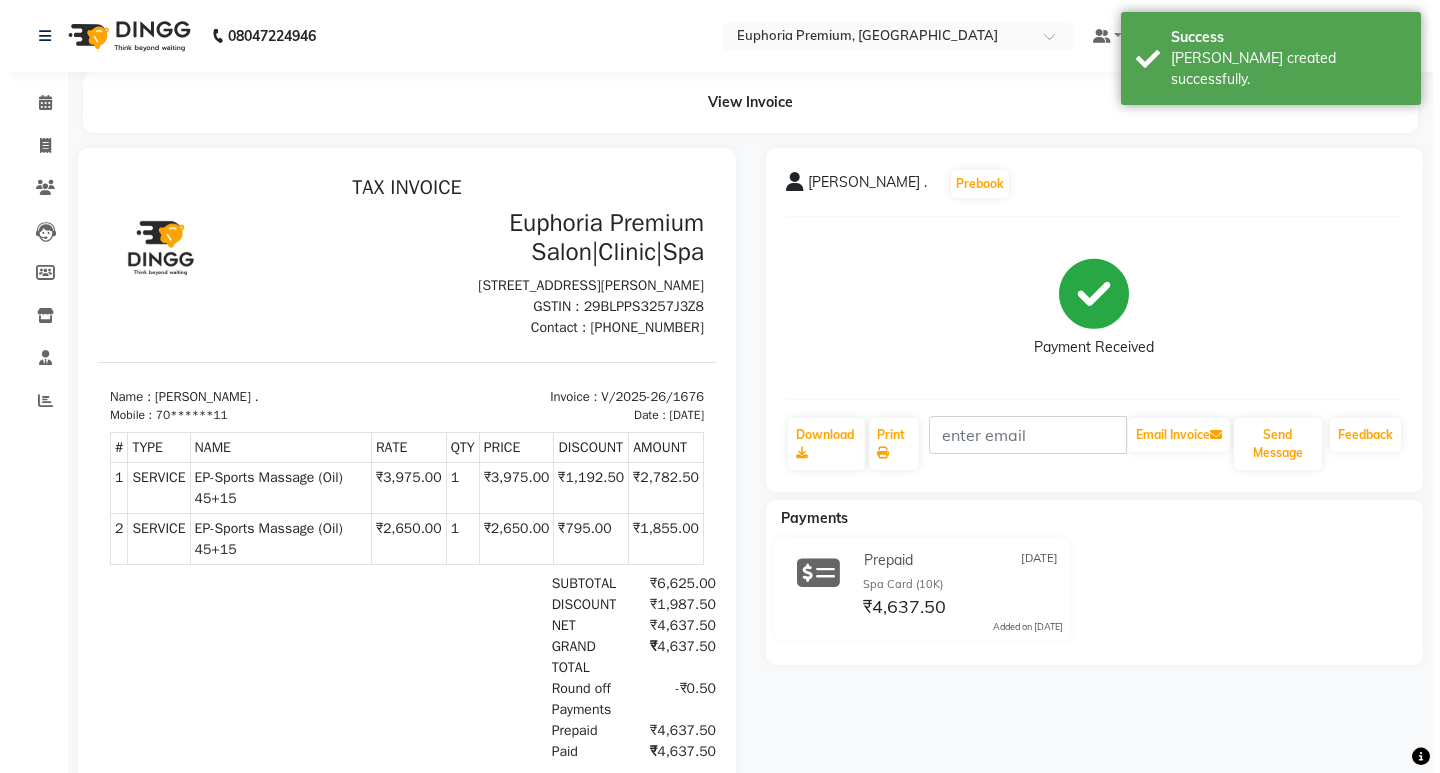 scroll, scrollTop: 0, scrollLeft: 0, axis: both 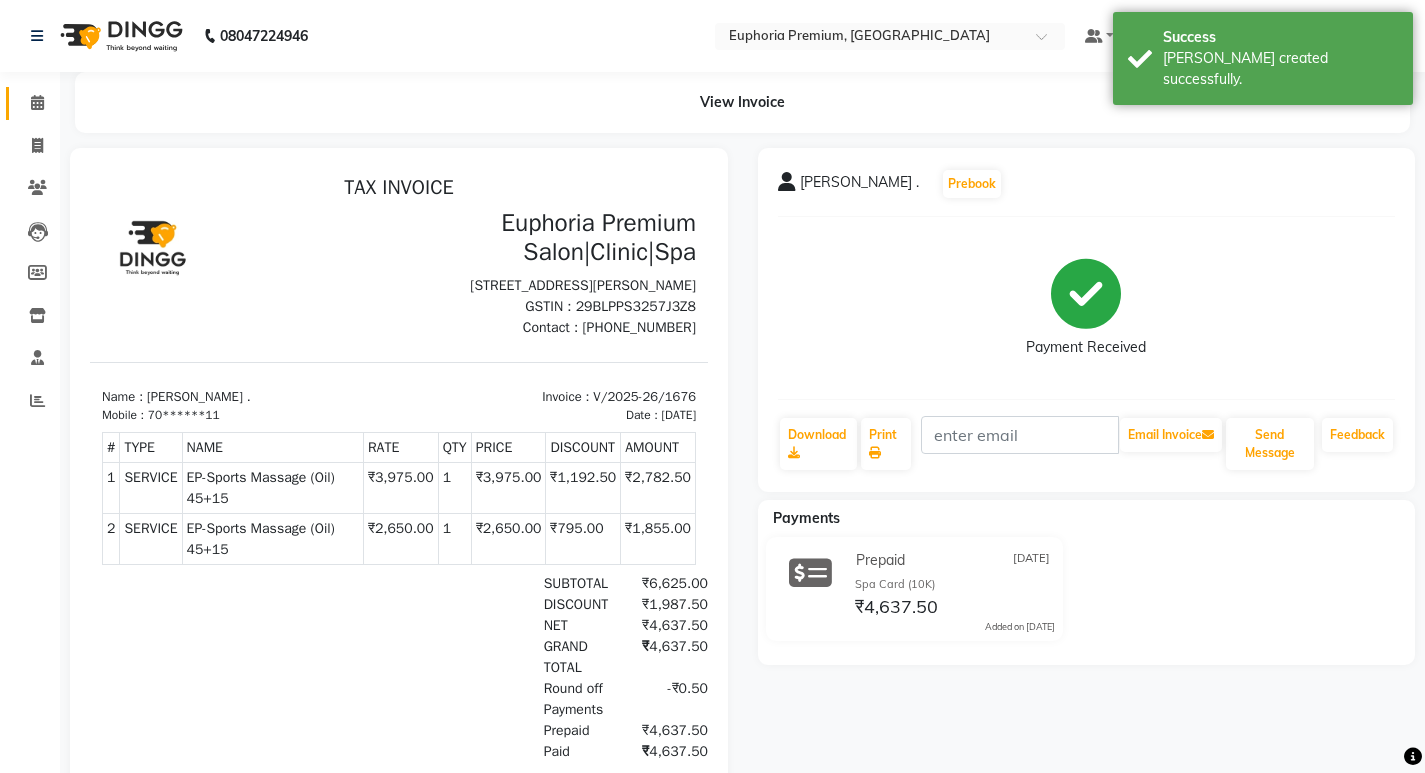 click 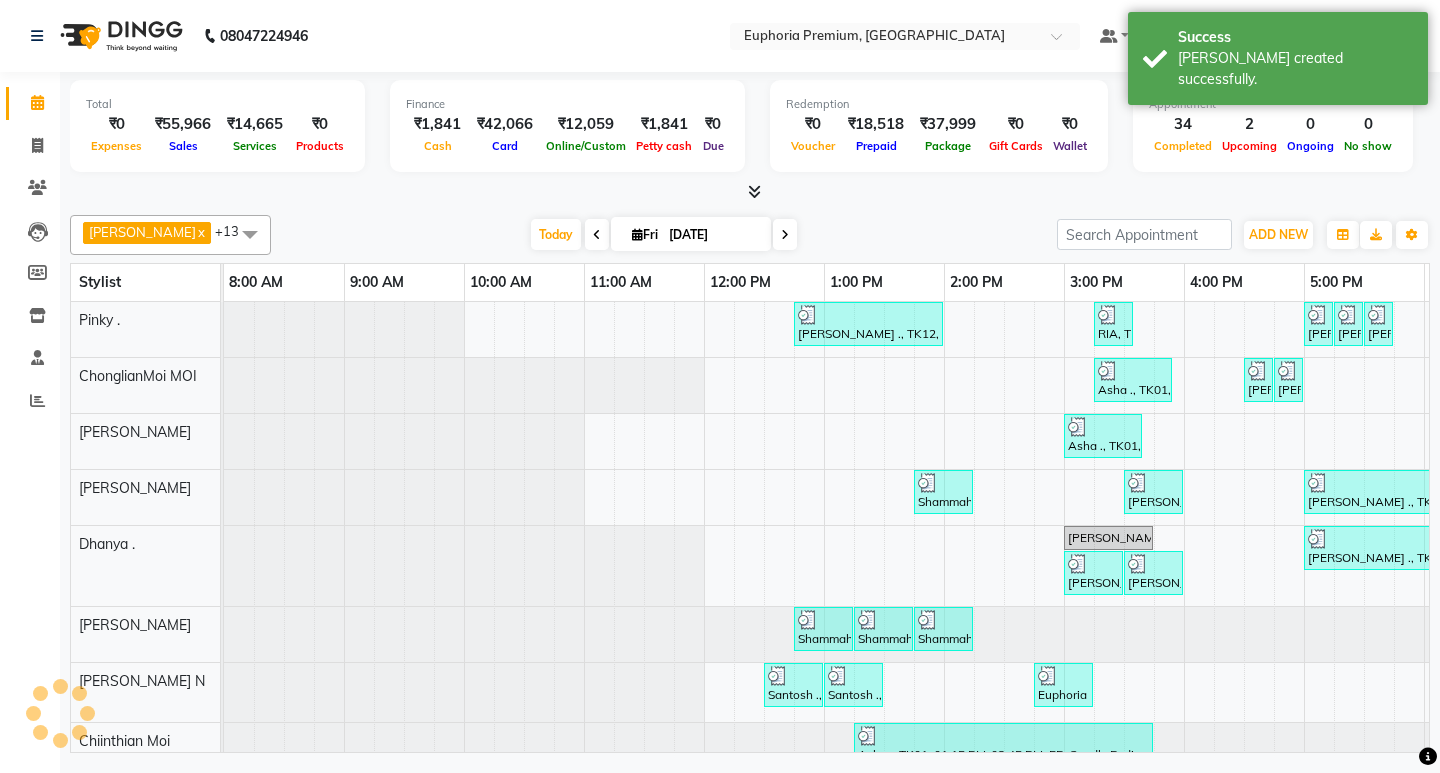 scroll, scrollTop: 0, scrollLeft: 0, axis: both 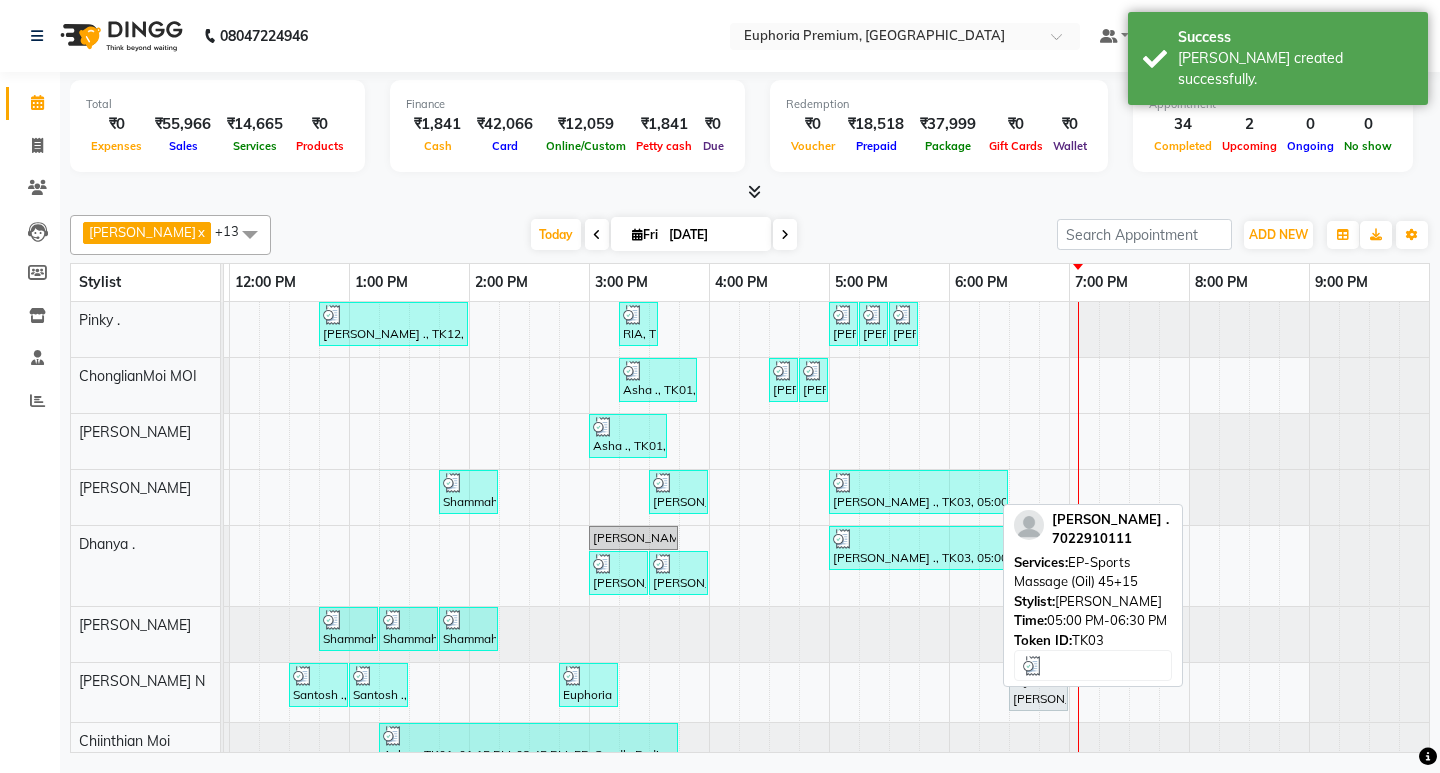 click at bounding box center (918, 483) 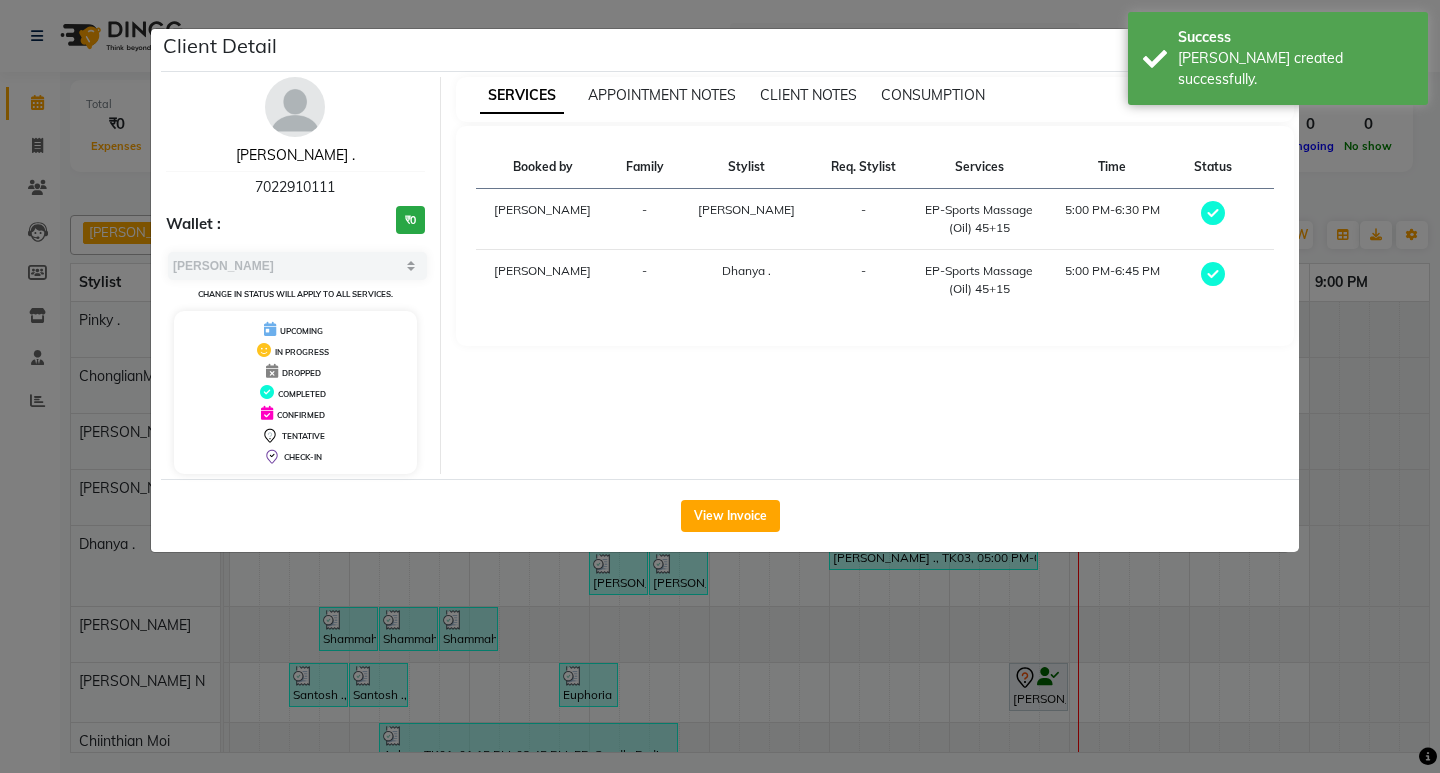 click on "[PERSON_NAME] ." at bounding box center [295, 155] 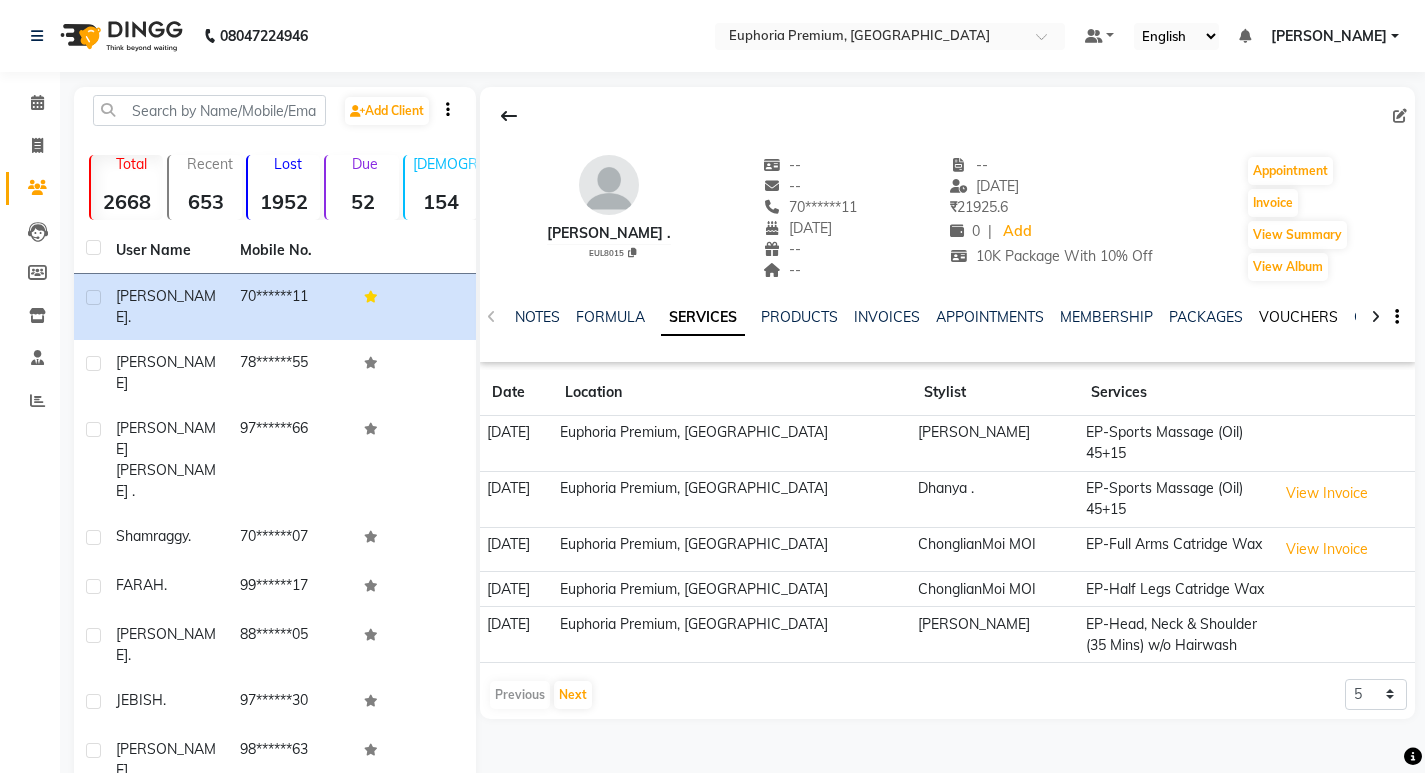click on "VOUCHERS" 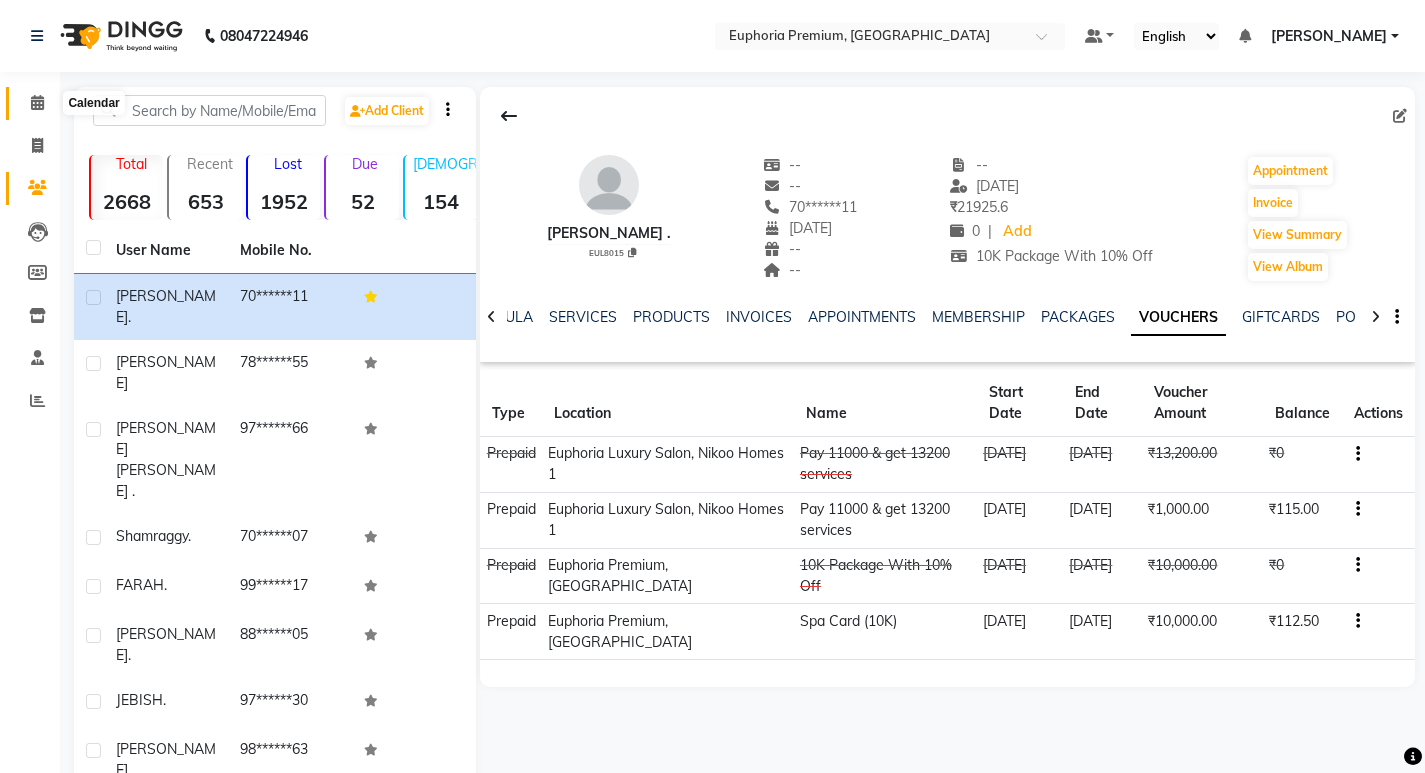 click 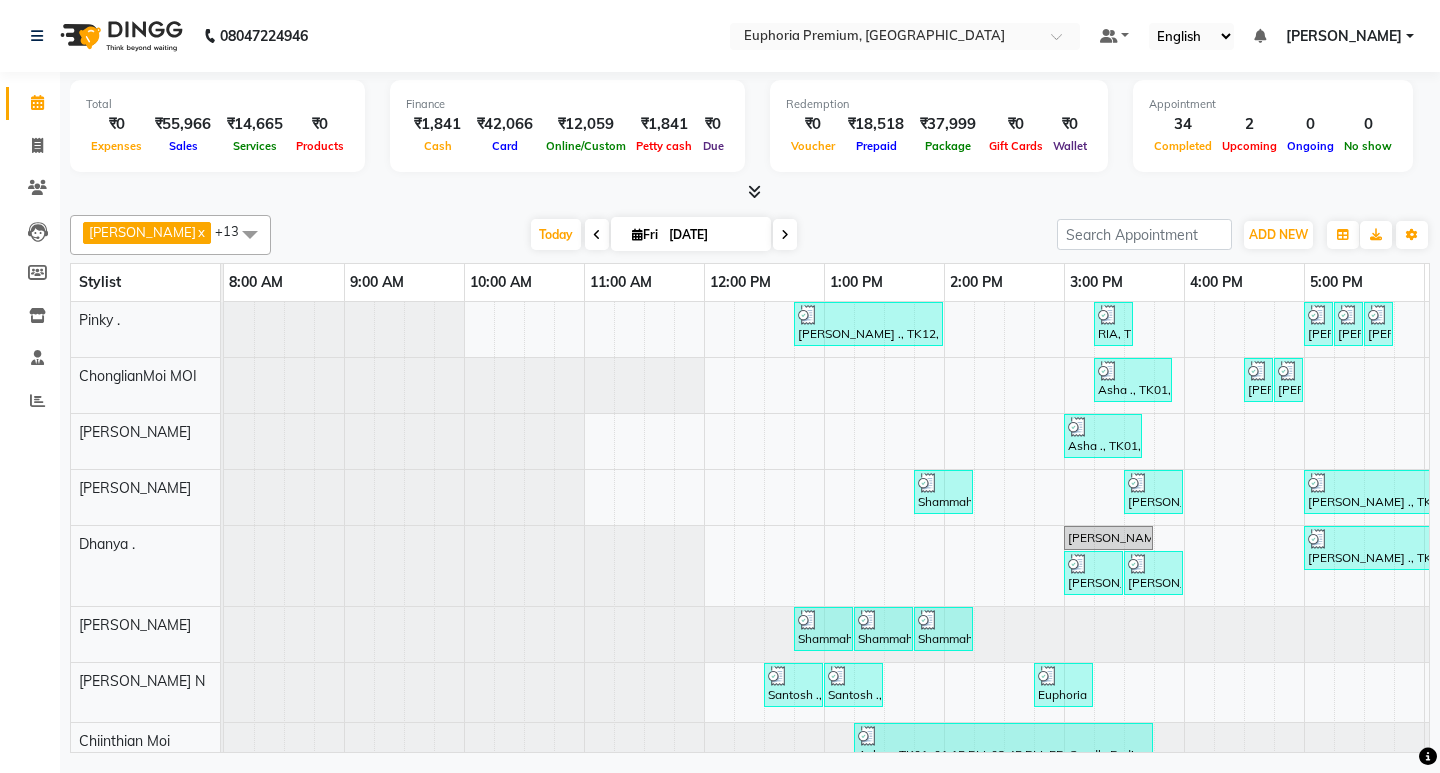 scroll, scrollTop: 0, scrollLeft: 90, axis: horizontal 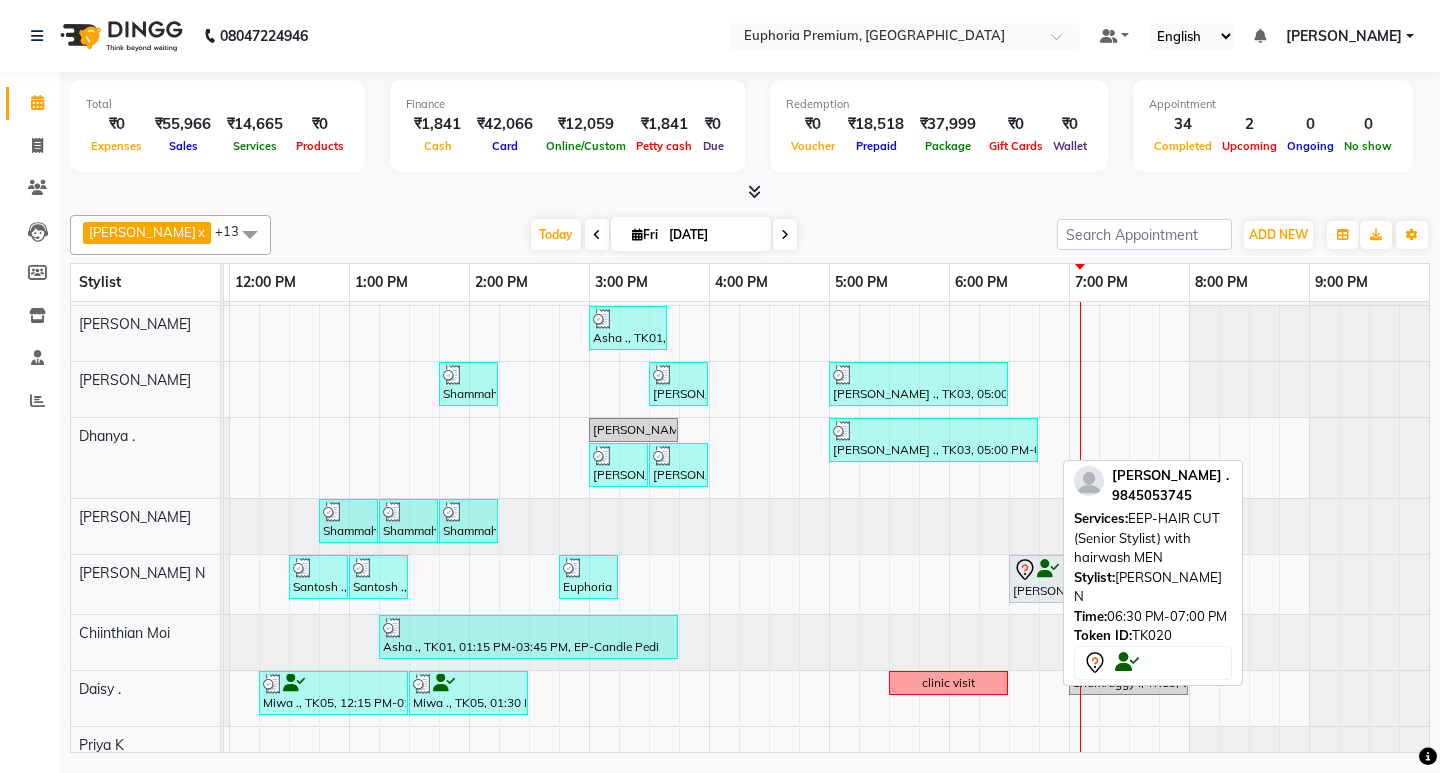 click on "[PERSON_NAME] ., TK20, 06:30 PM-07:00 PM, EEP-HAIR CUT (Senior Stylist) with hairwash MEN" at bounding box center [1038, 579] 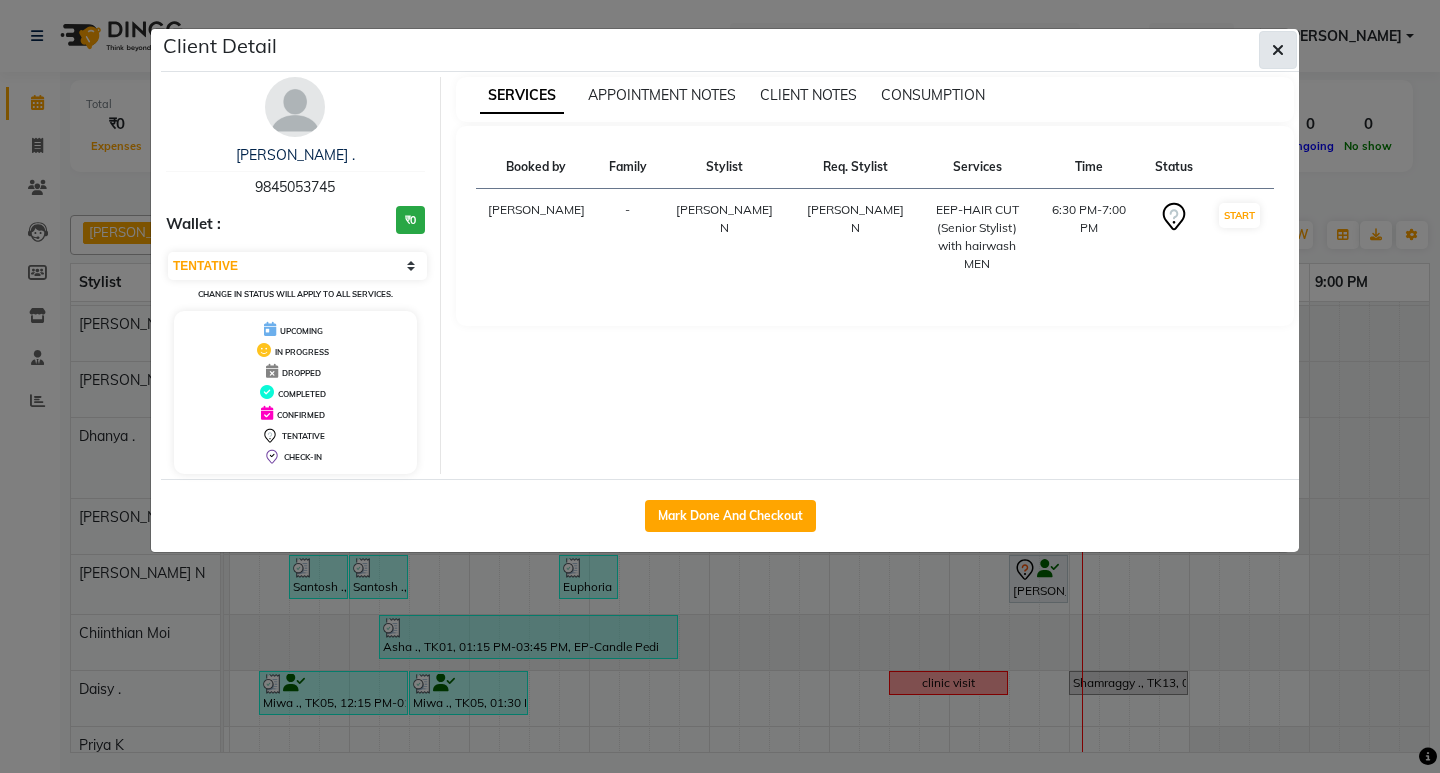 click 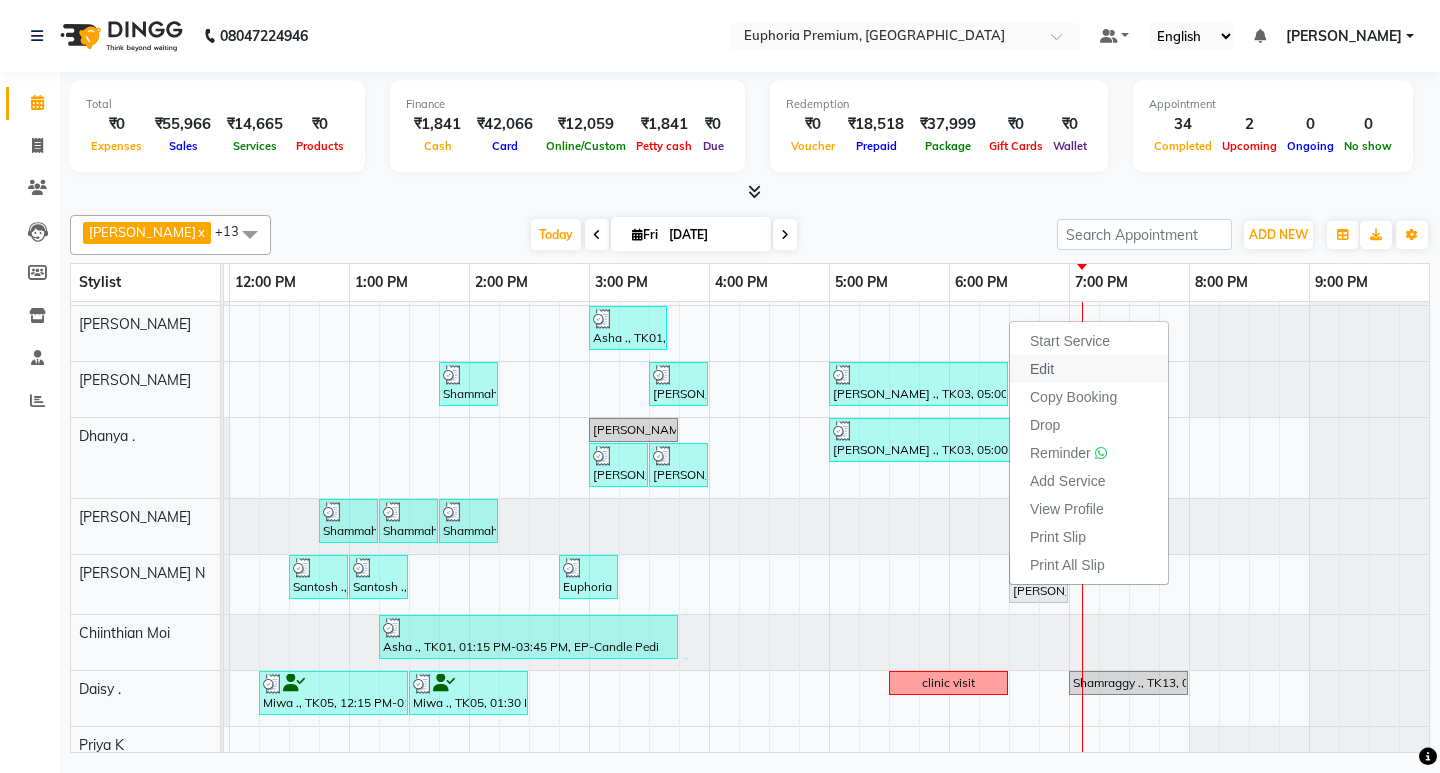 click on "Edit" at bounding box center (1089, 369) 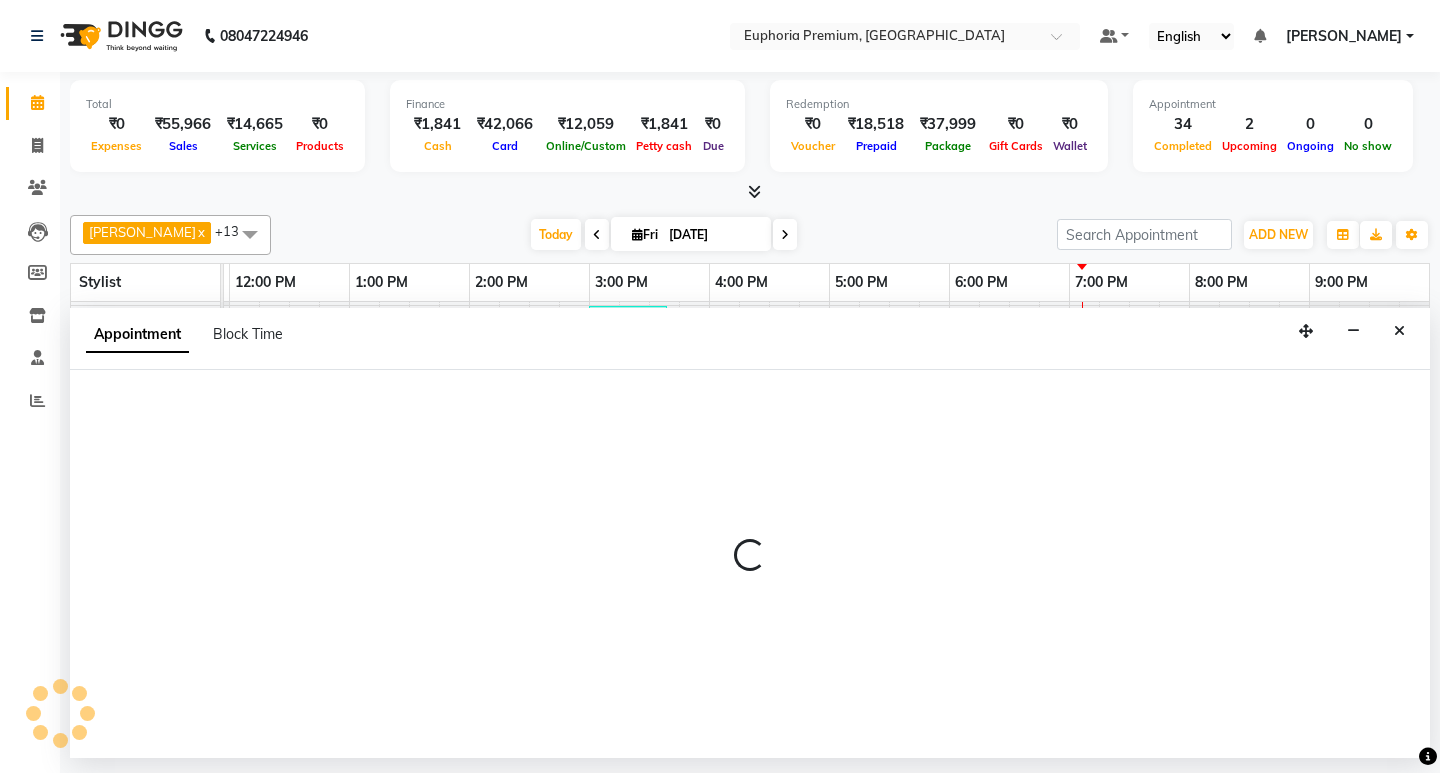select on "tentative" 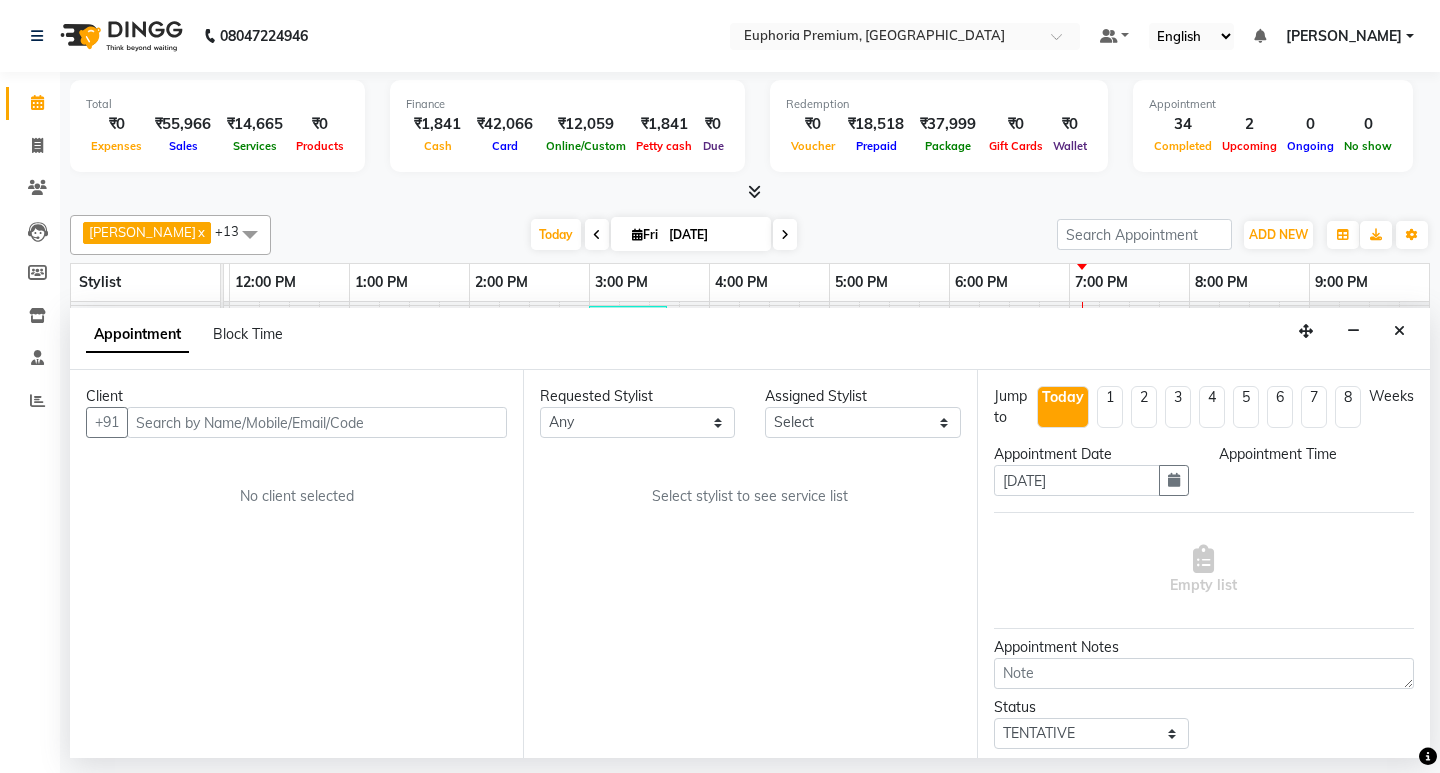 select on "1110" 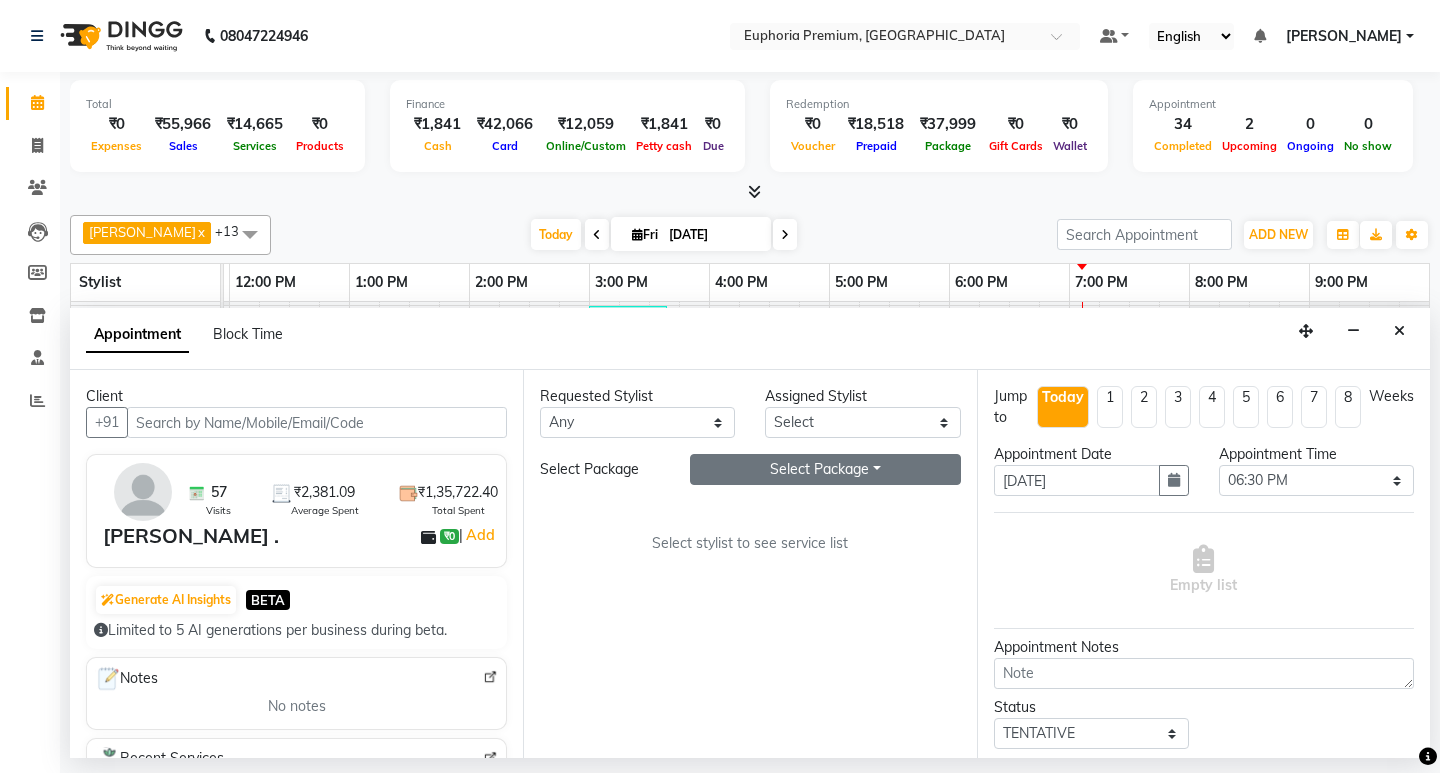 select on "71614" 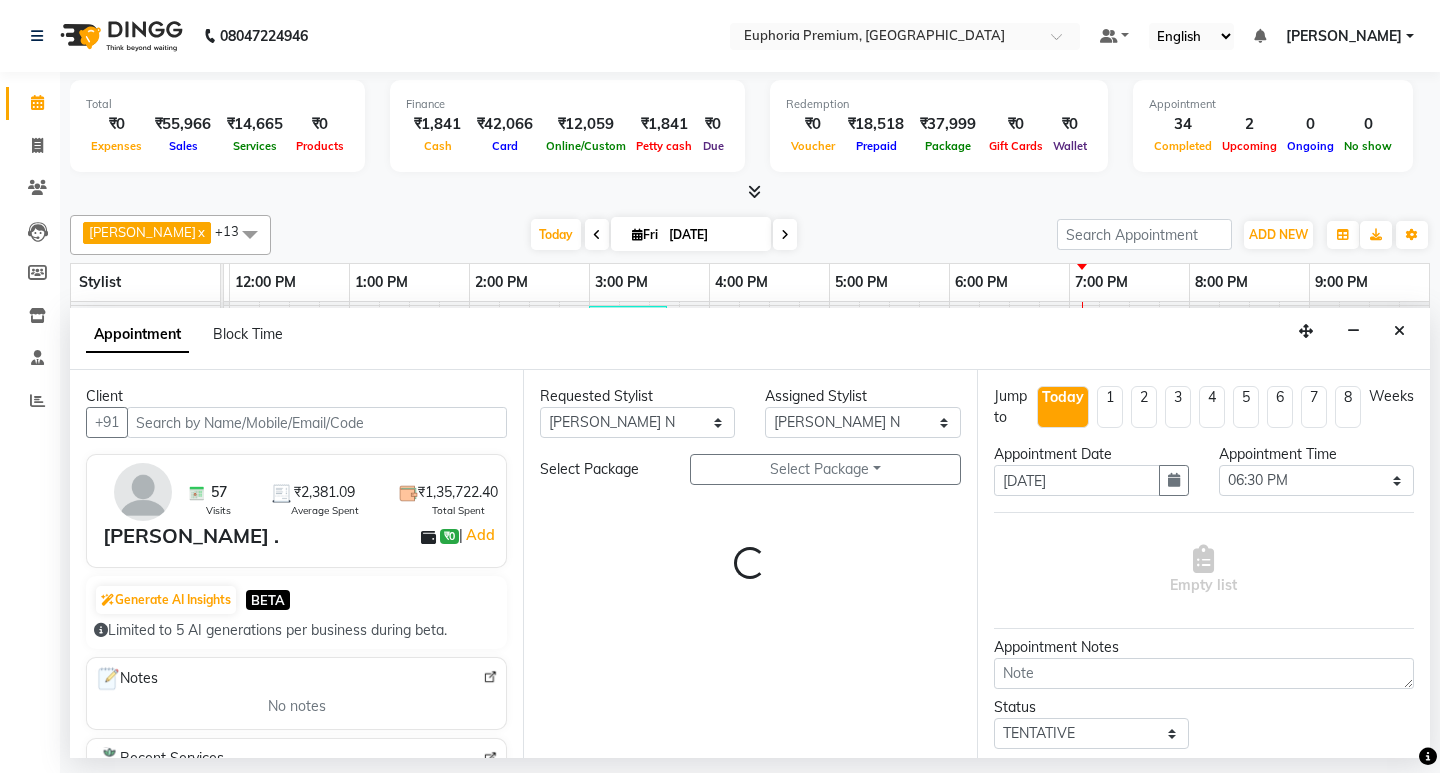 select on "4006" 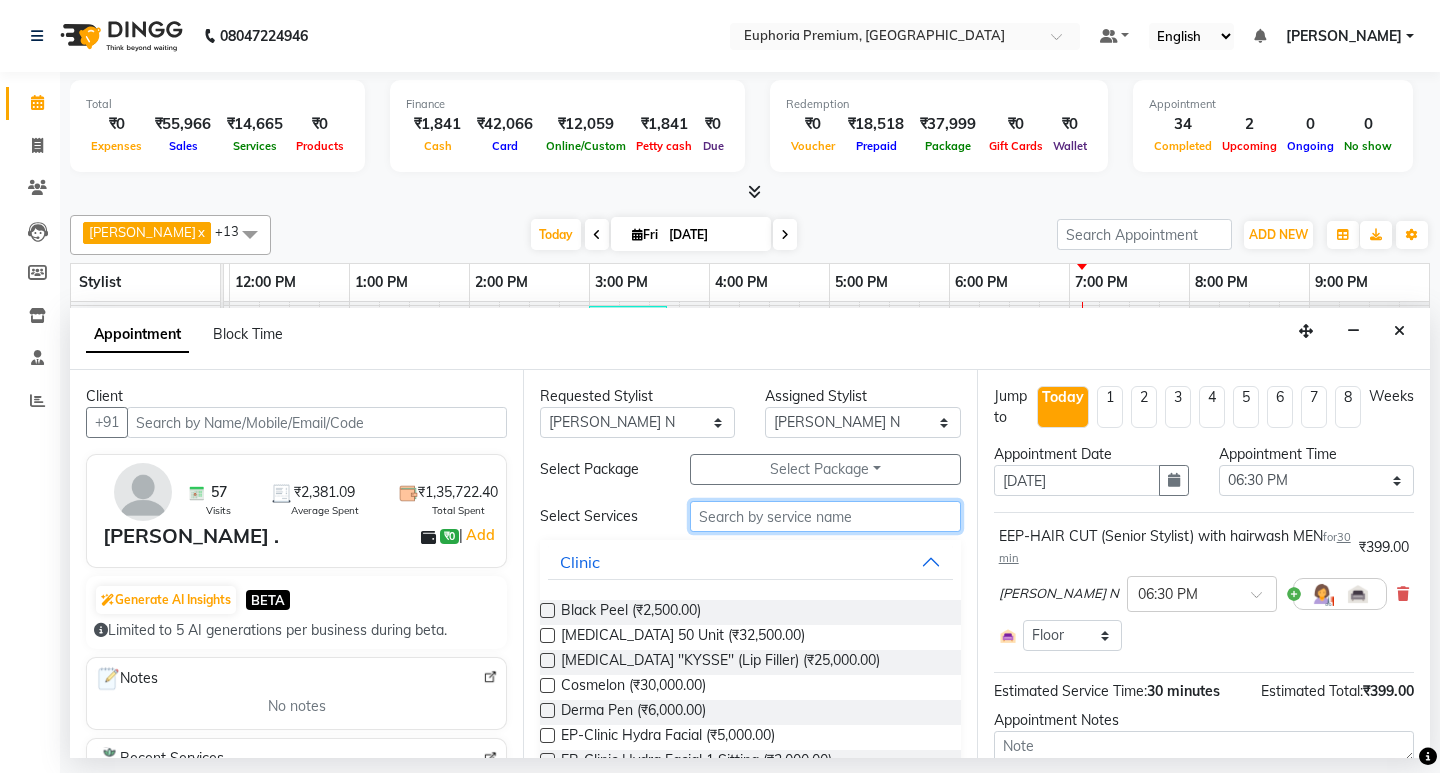 click at bounding box center [825, 516] 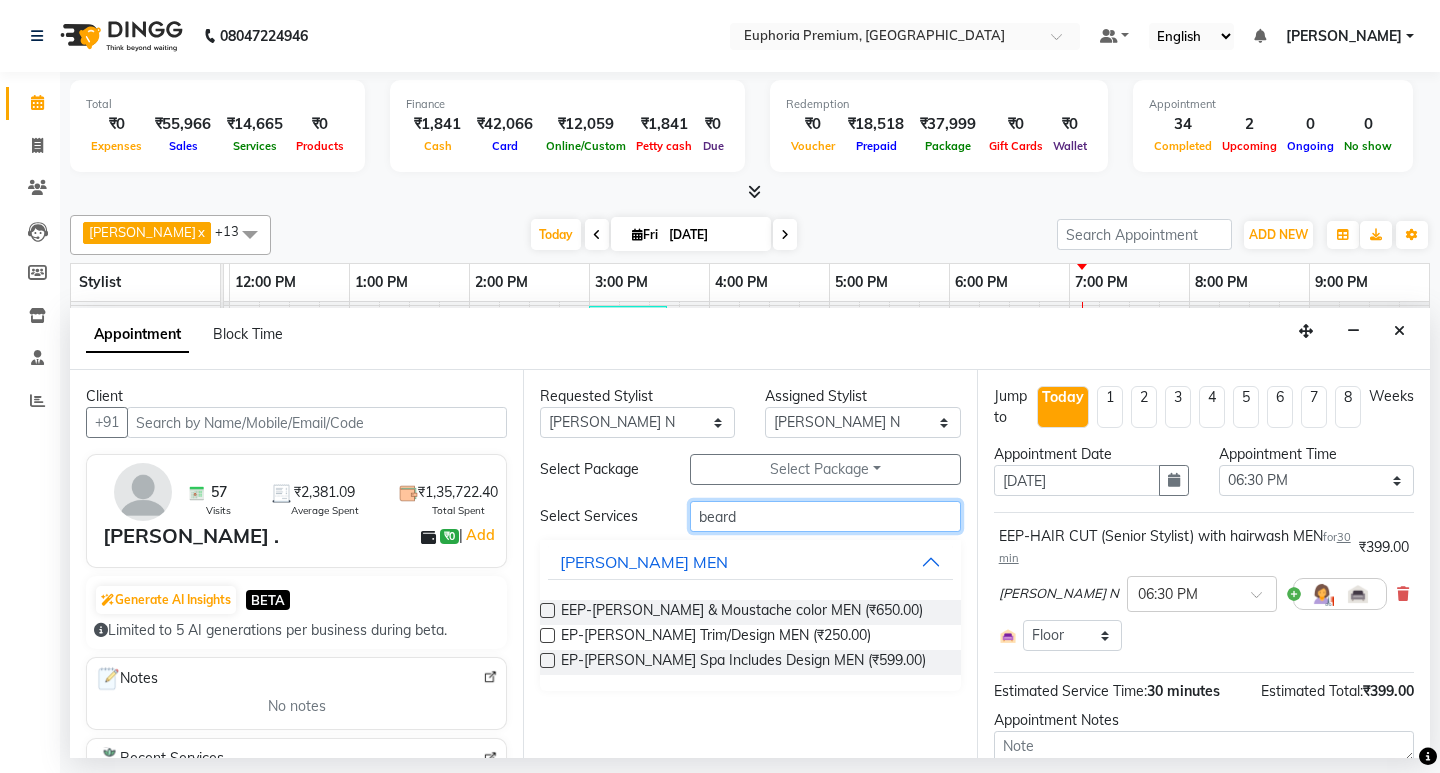 type on "beard" 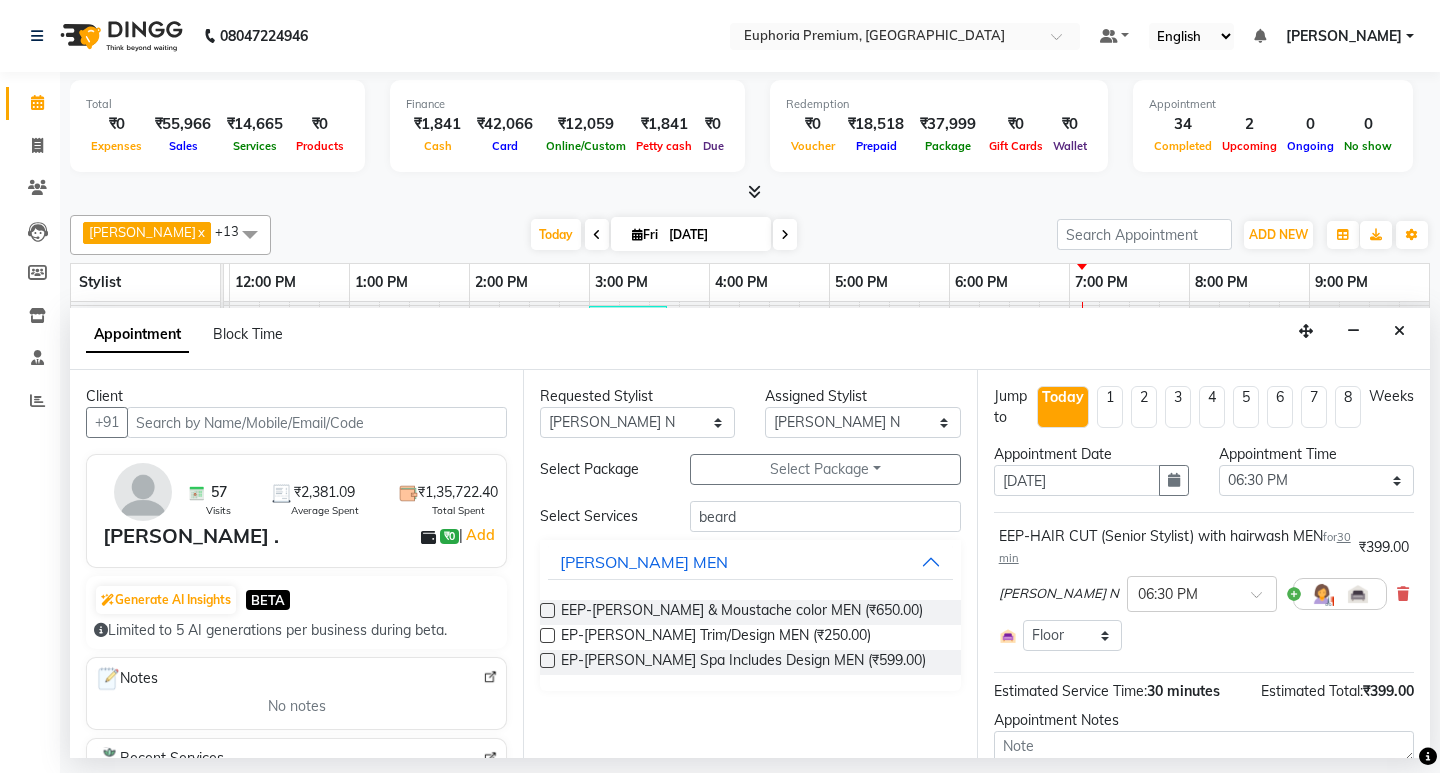 click at bounding box center [547, 635] 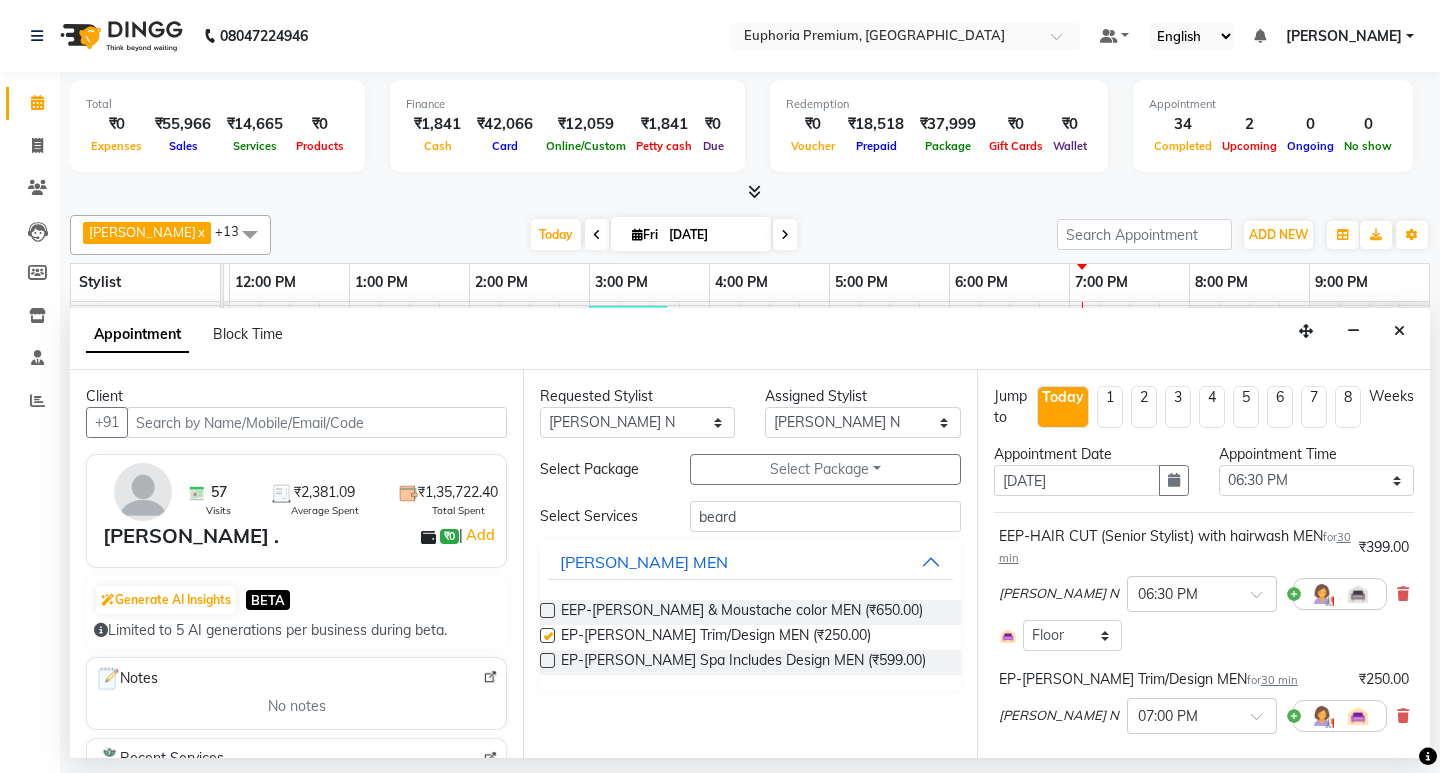 checkbox on "false" 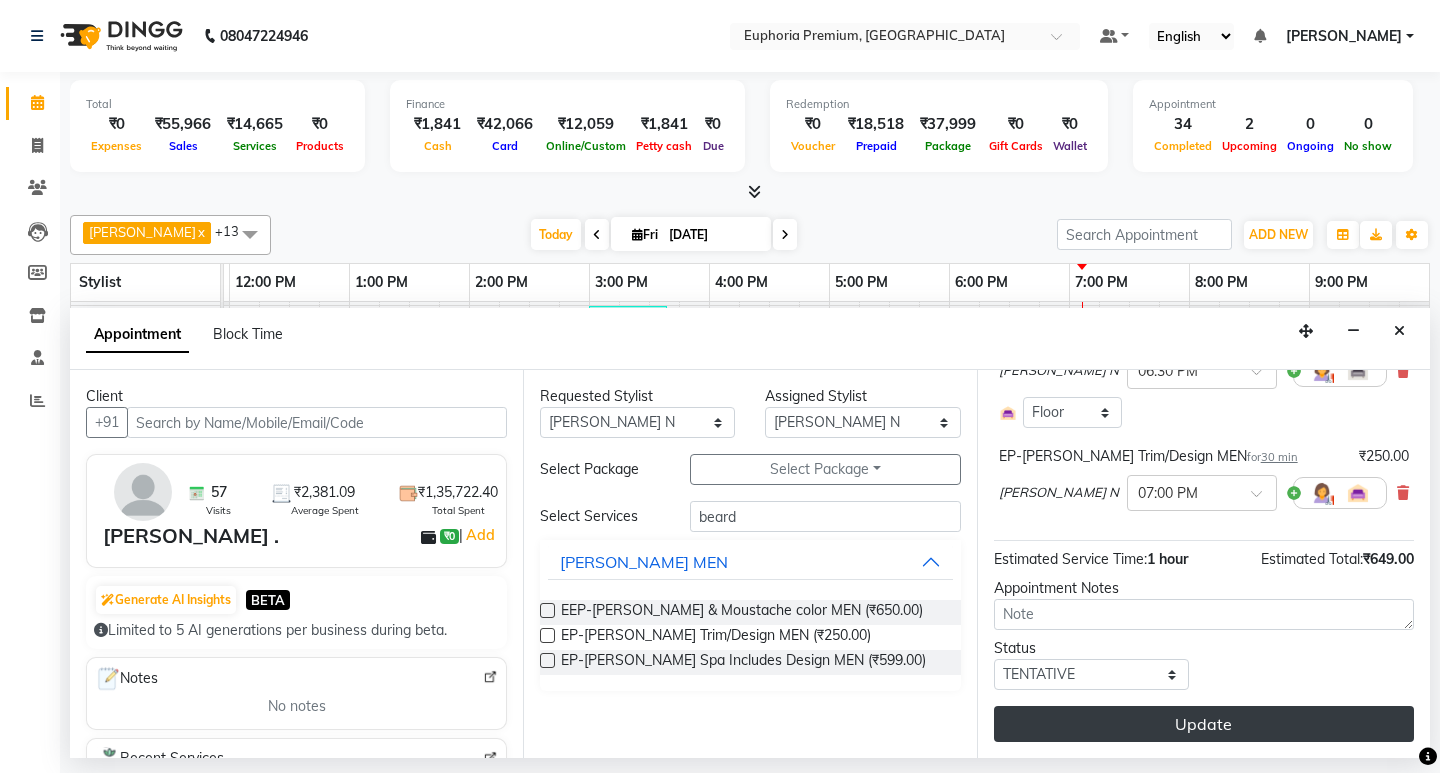 click on "Update" at bounding box center [1204, 724] 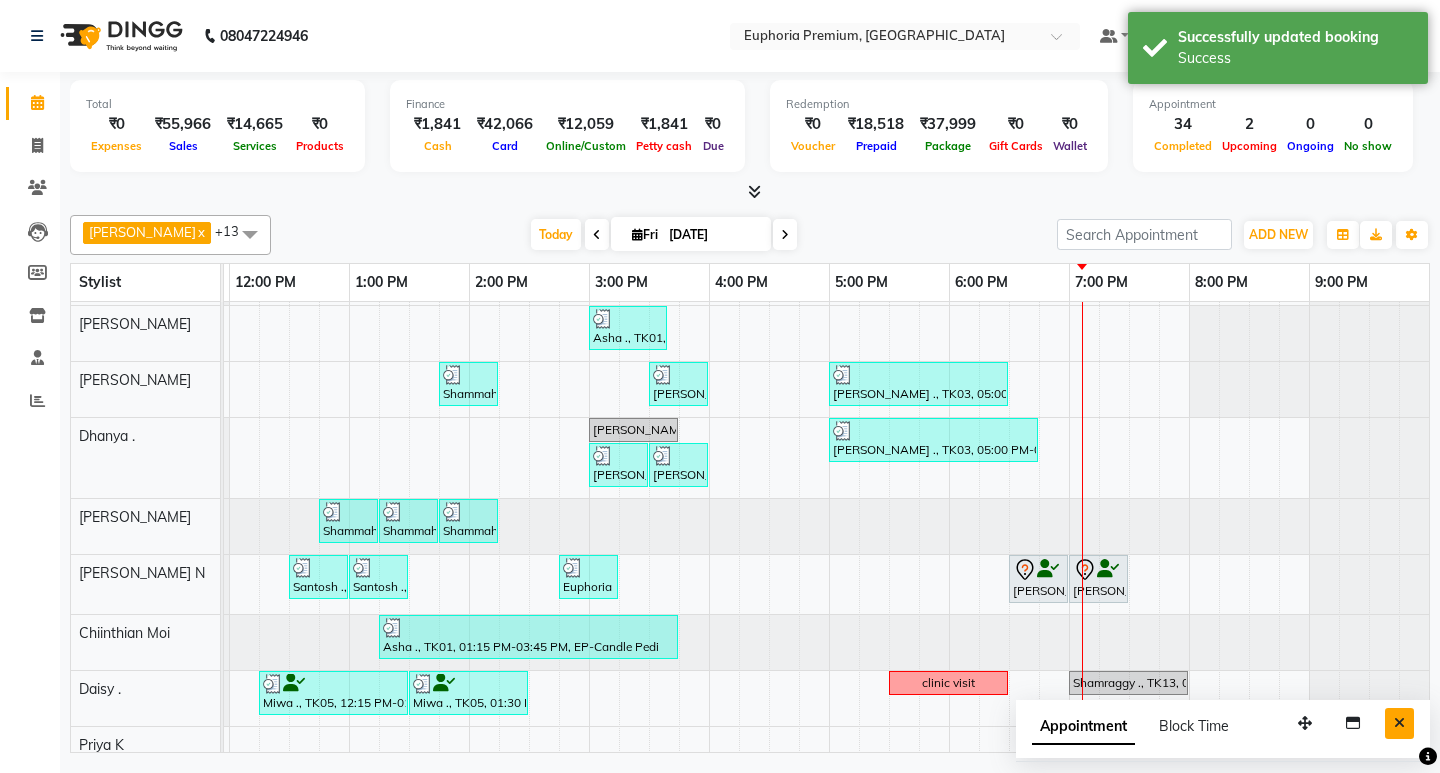 click at bounding box center (1399, 723) 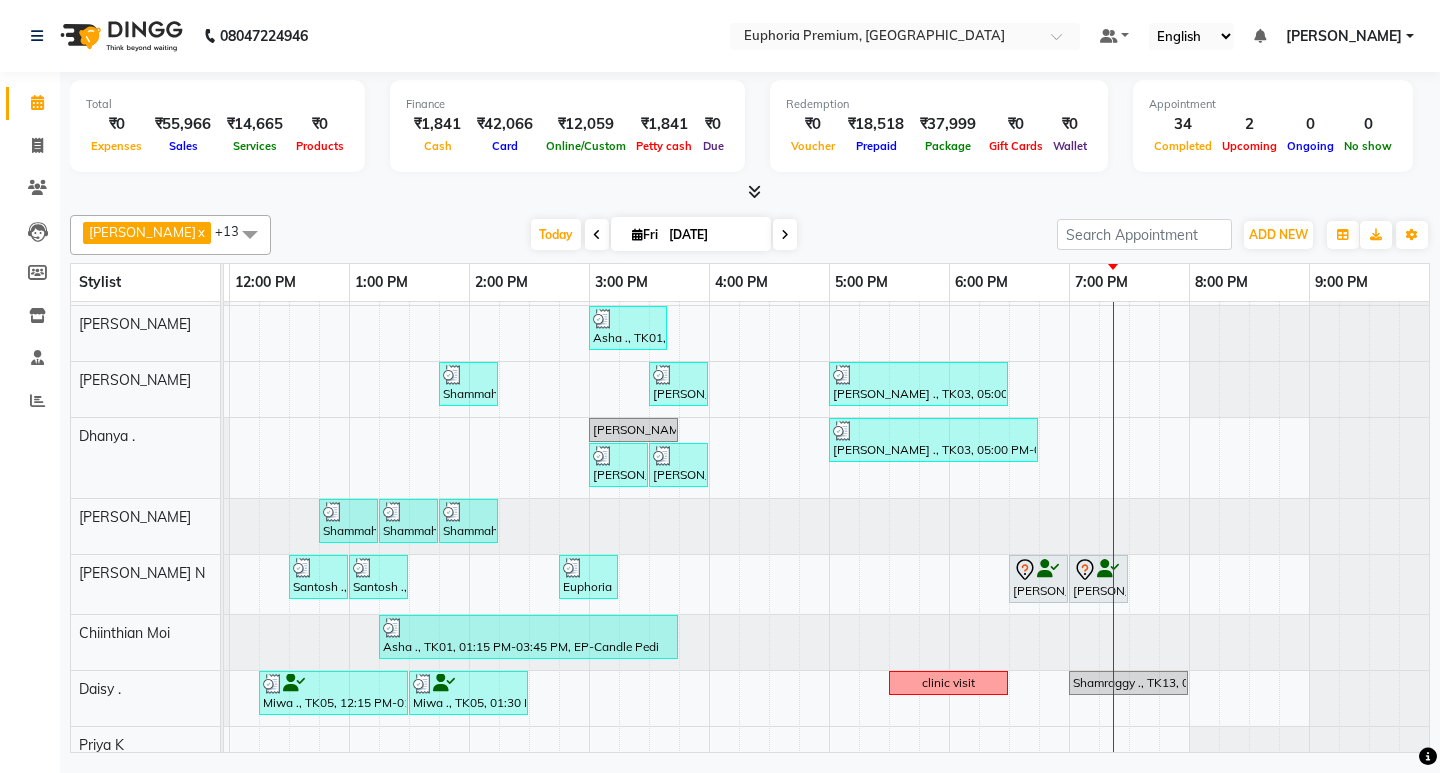 click at bounding box center [785, 235] 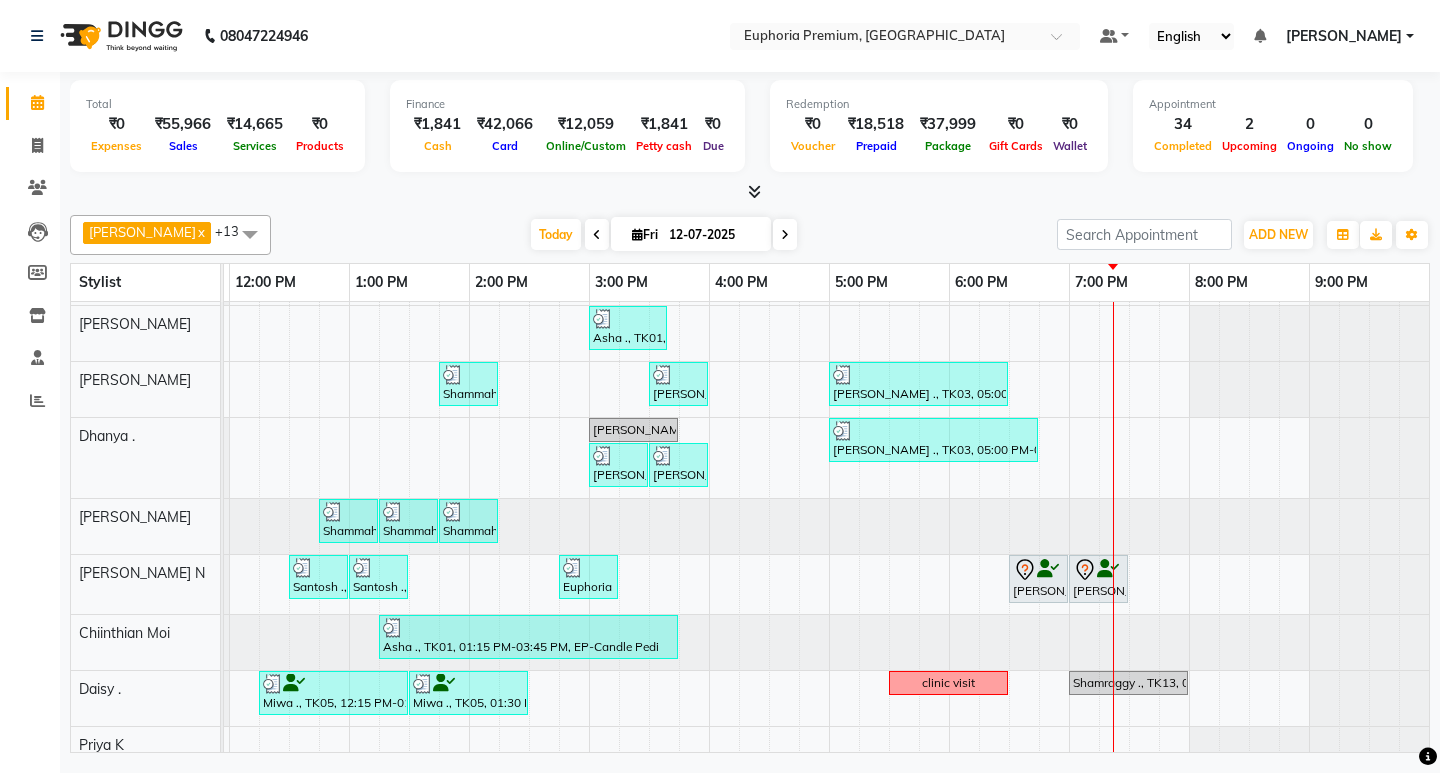 scroll, scrollTop: 0, scrollLeft: 0, axis: both 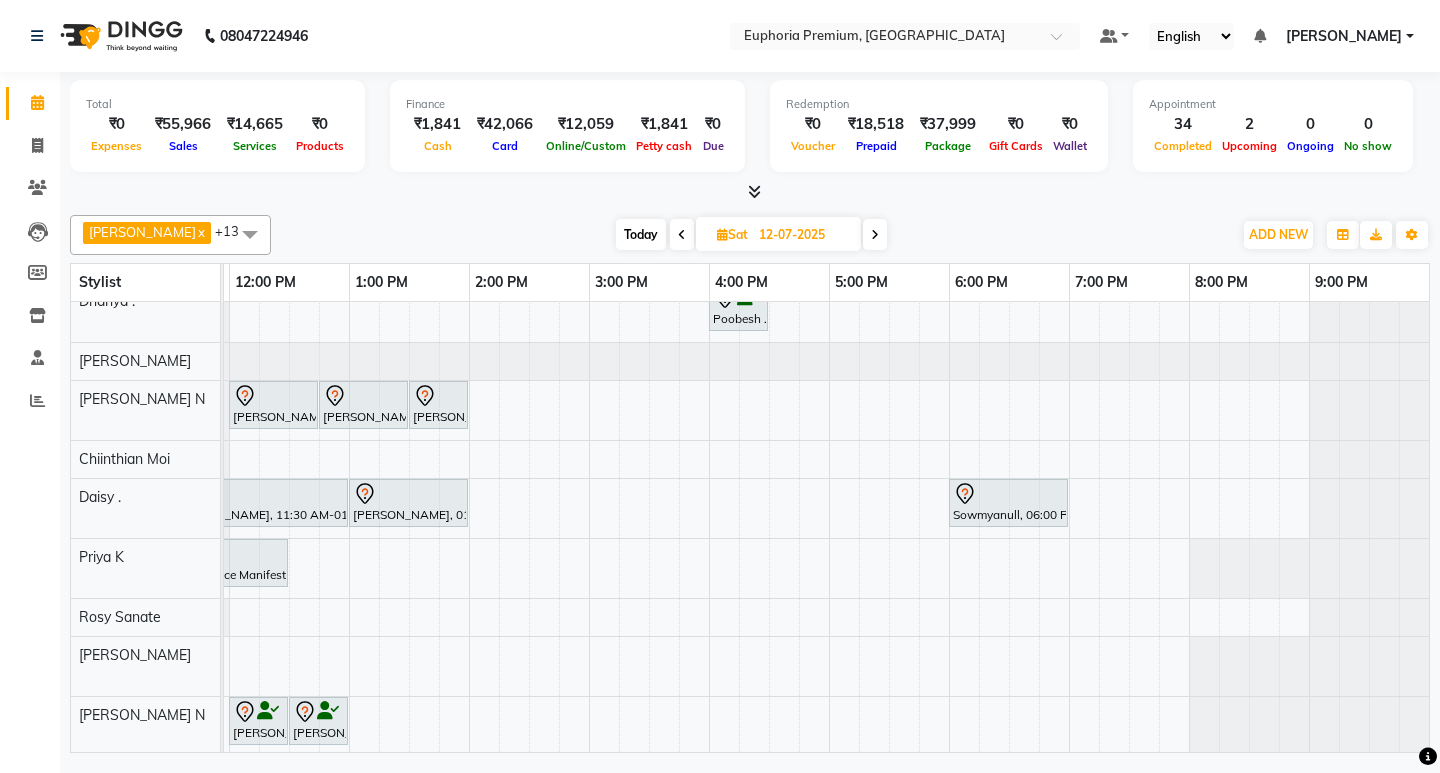 click at bounding box center (682, 235) 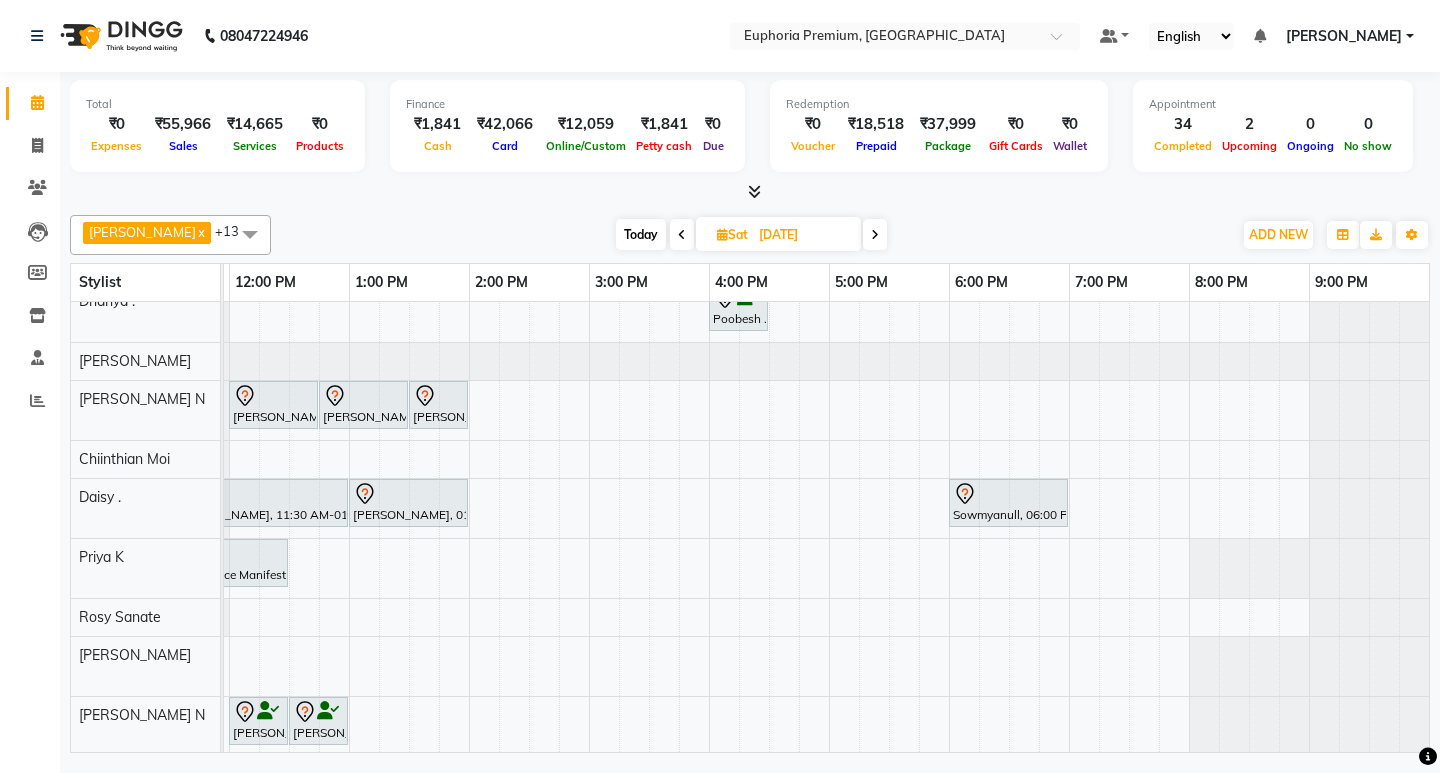 scroll, scrollTop: 0, scrollLeft: 0, axis: both 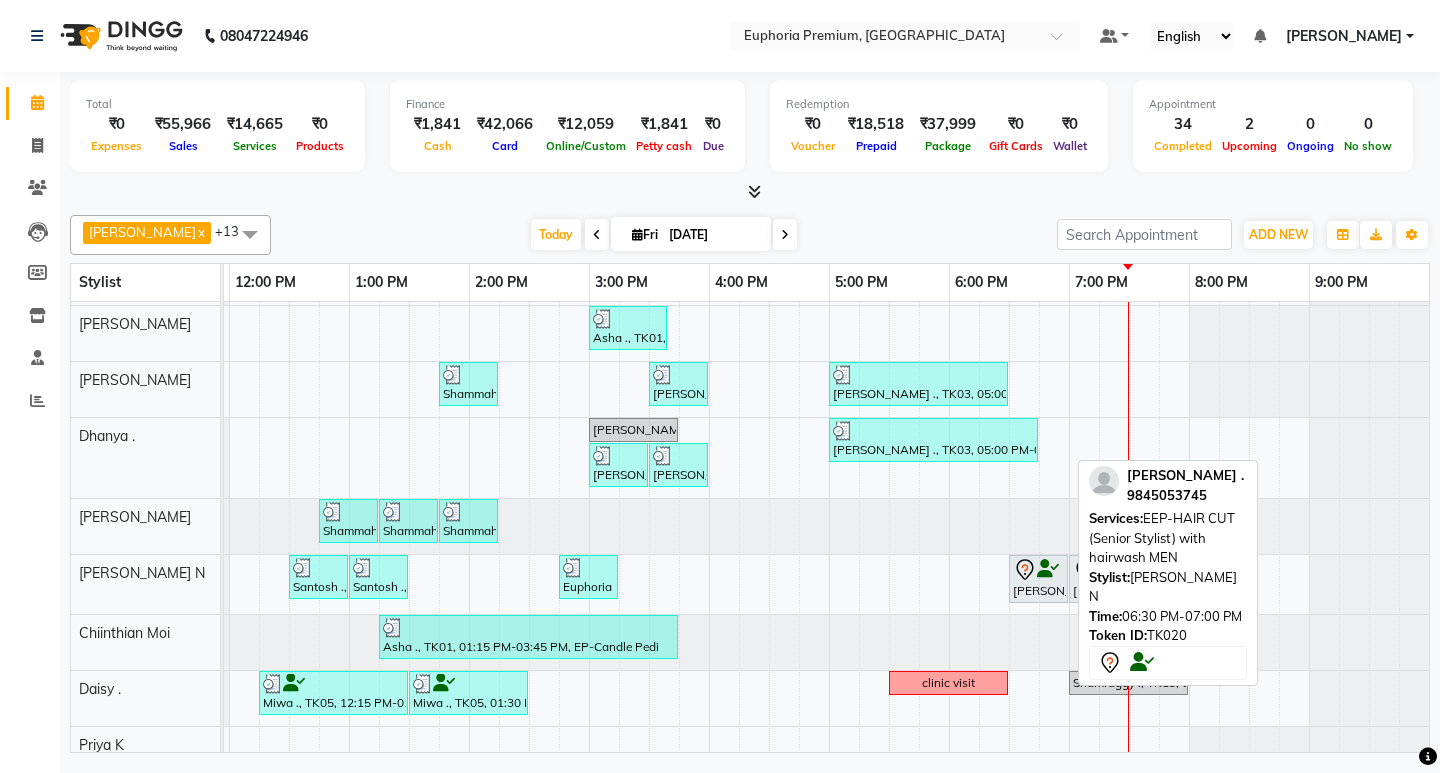 click at bounding box center (1048, 569) 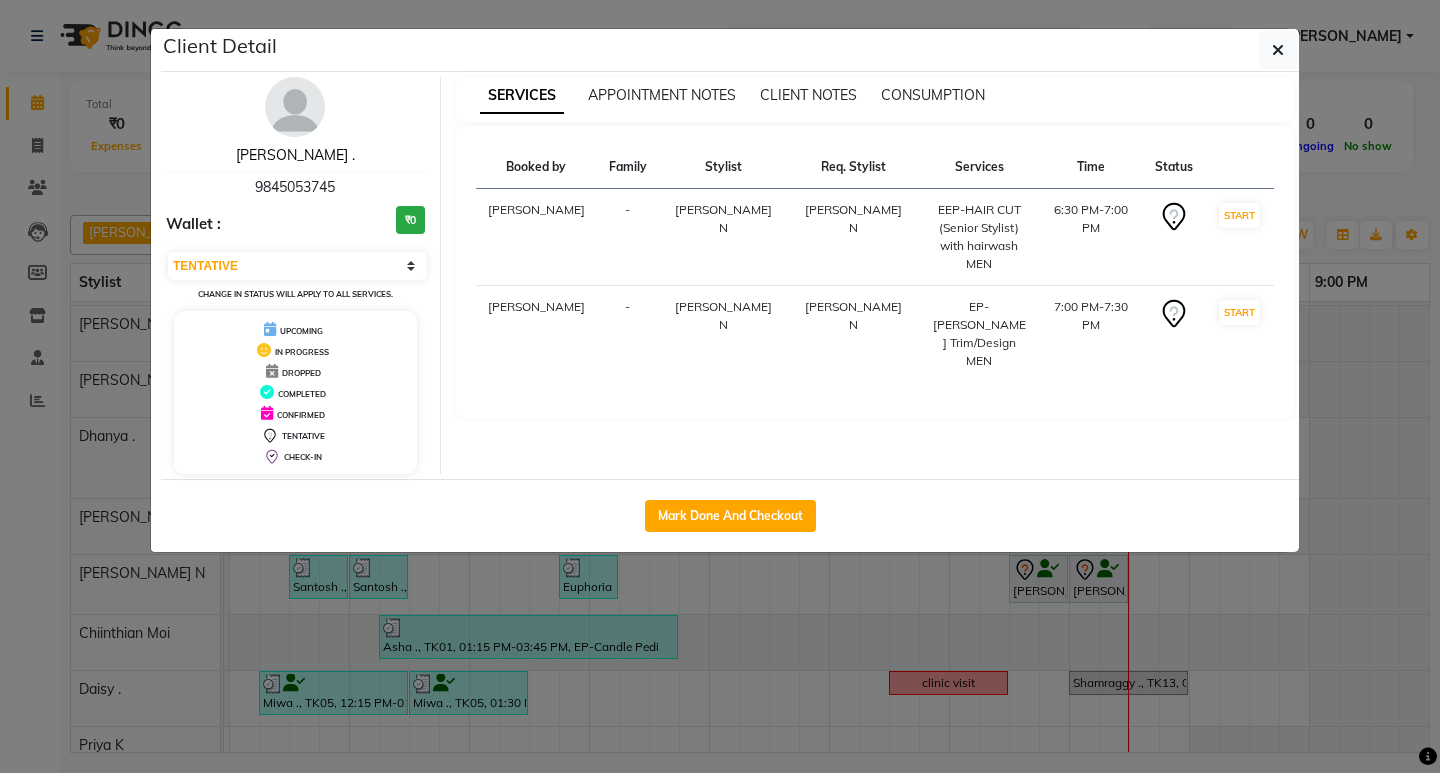 click on "[PERSON_NAME] ." at bounding box center [295, 155] 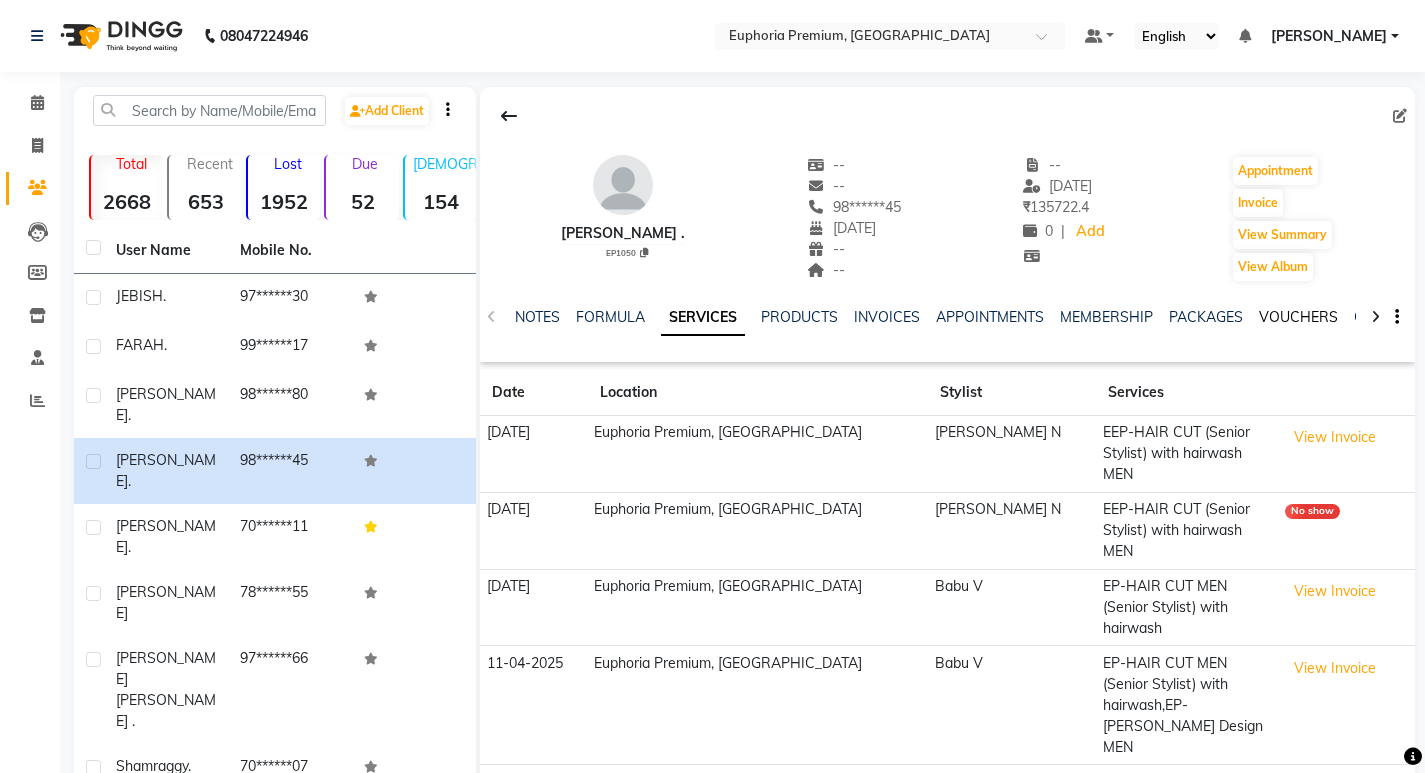 click on "VOUCHERS" 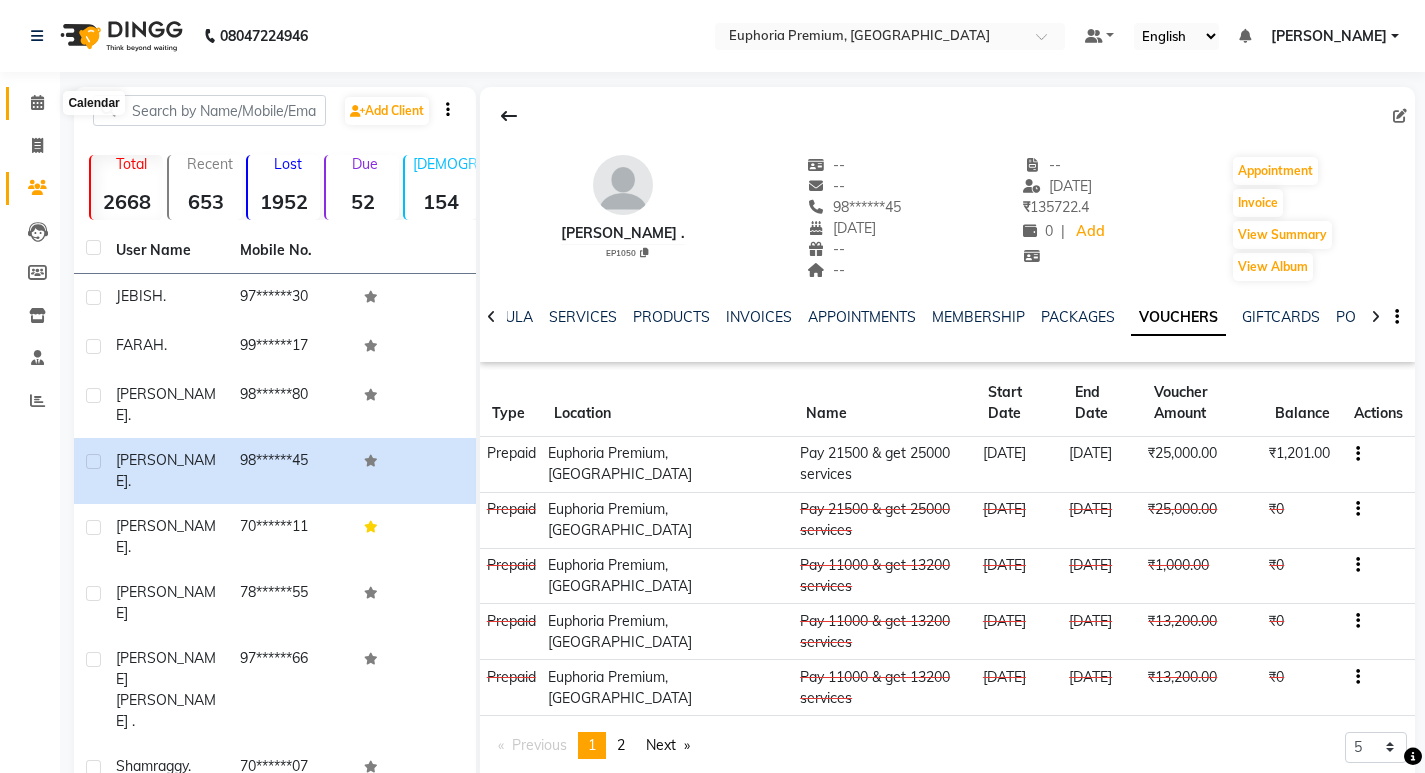 click 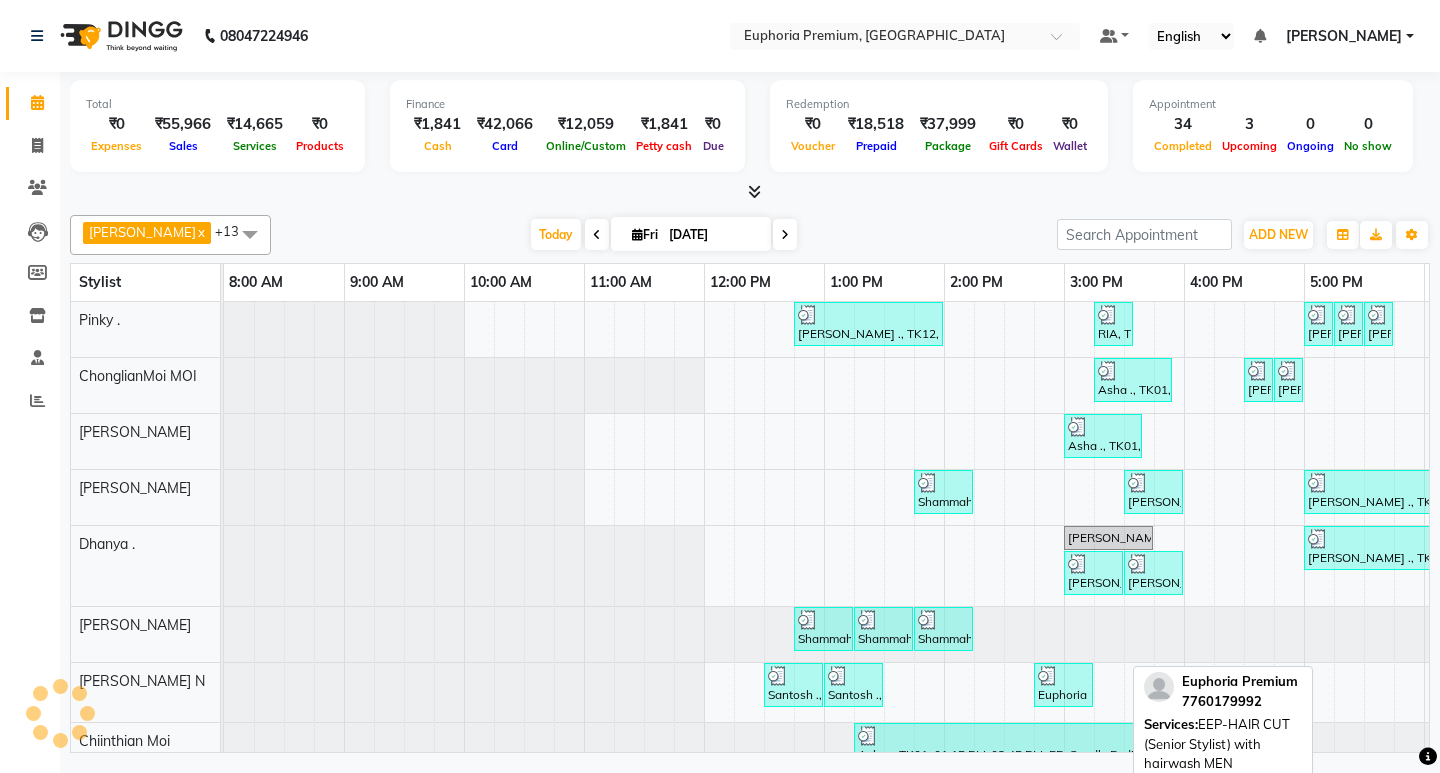 scroll, scrollTop: 0, scrollLeft: 475, axis: horizontal 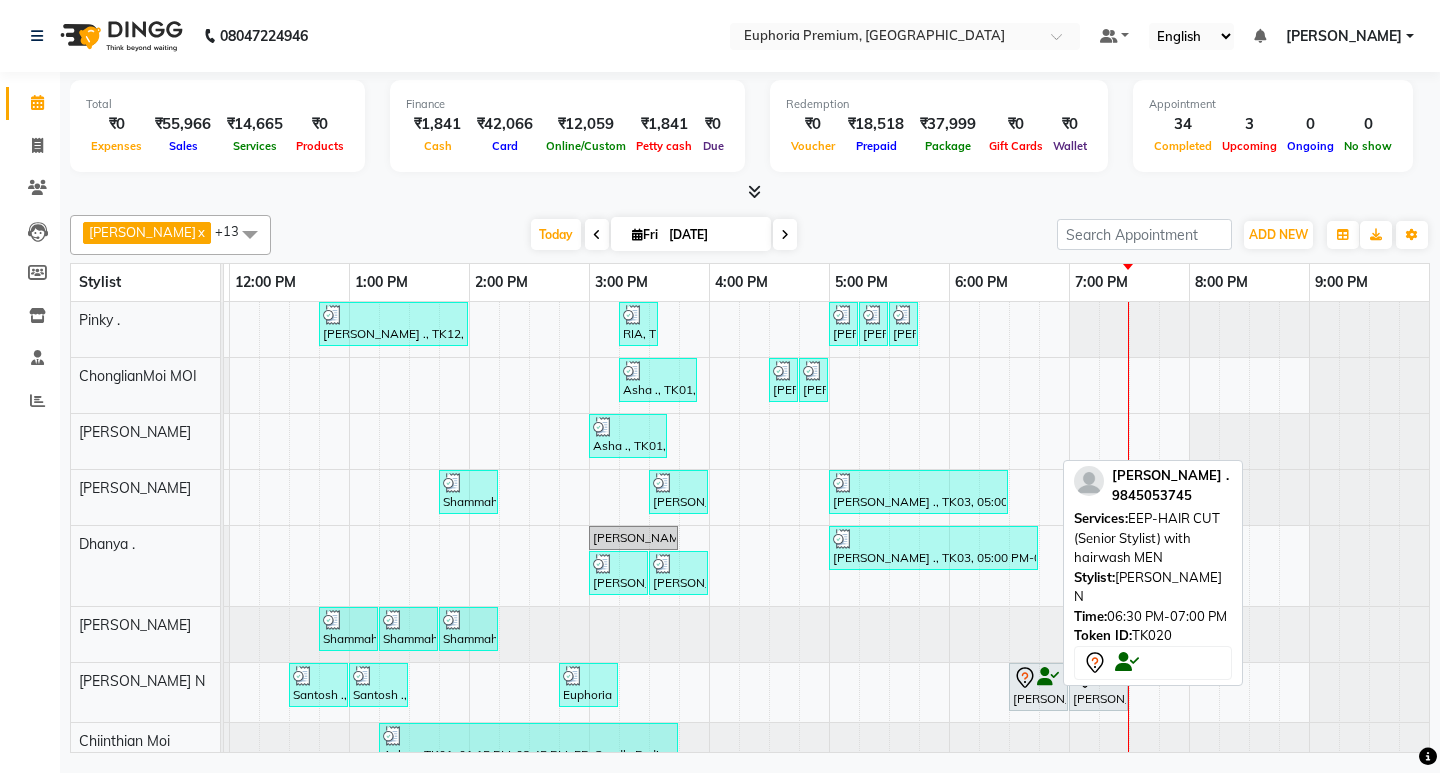 click at bounding box center [1048, 677] 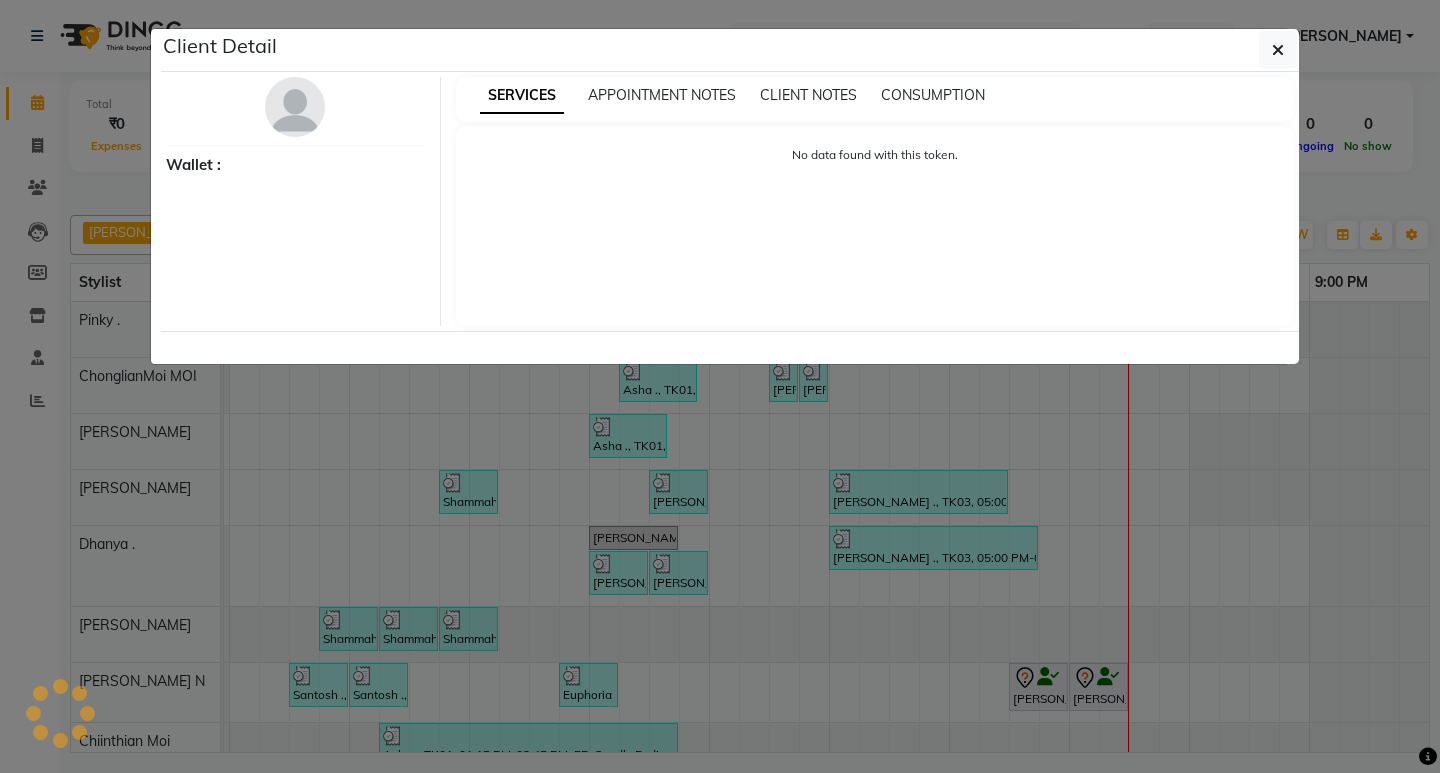 select on "7" 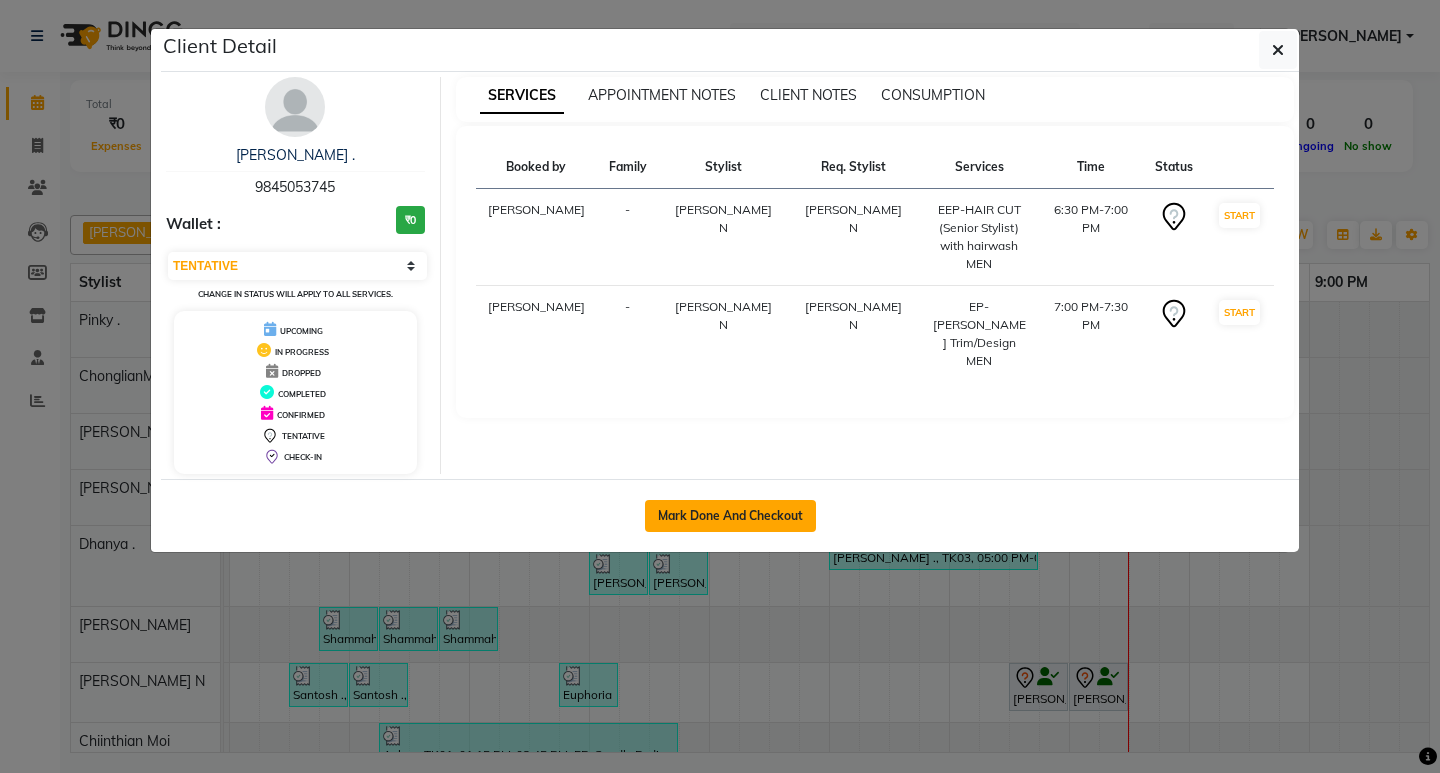 click on "Mark Done And Checkout" 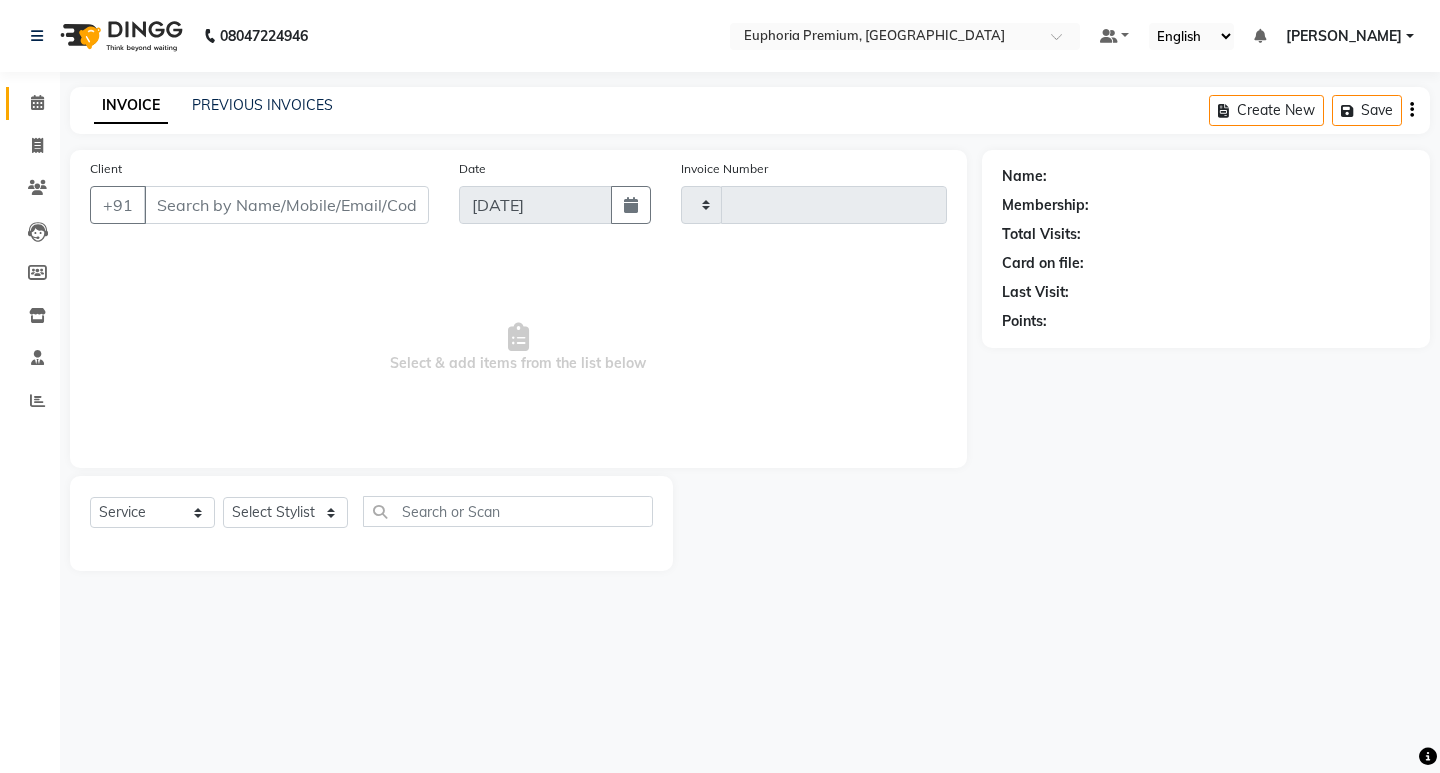 type on "1677" 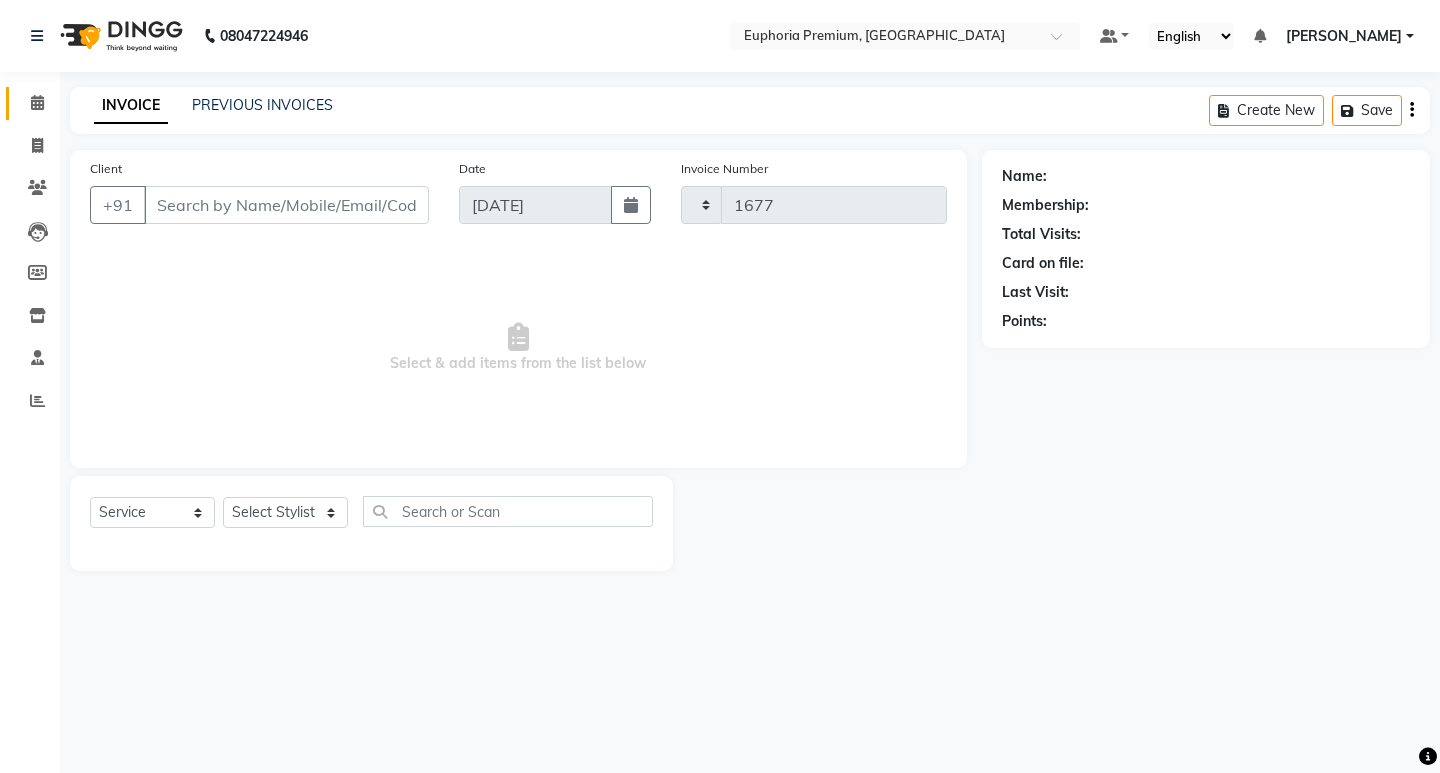 select on "7925" 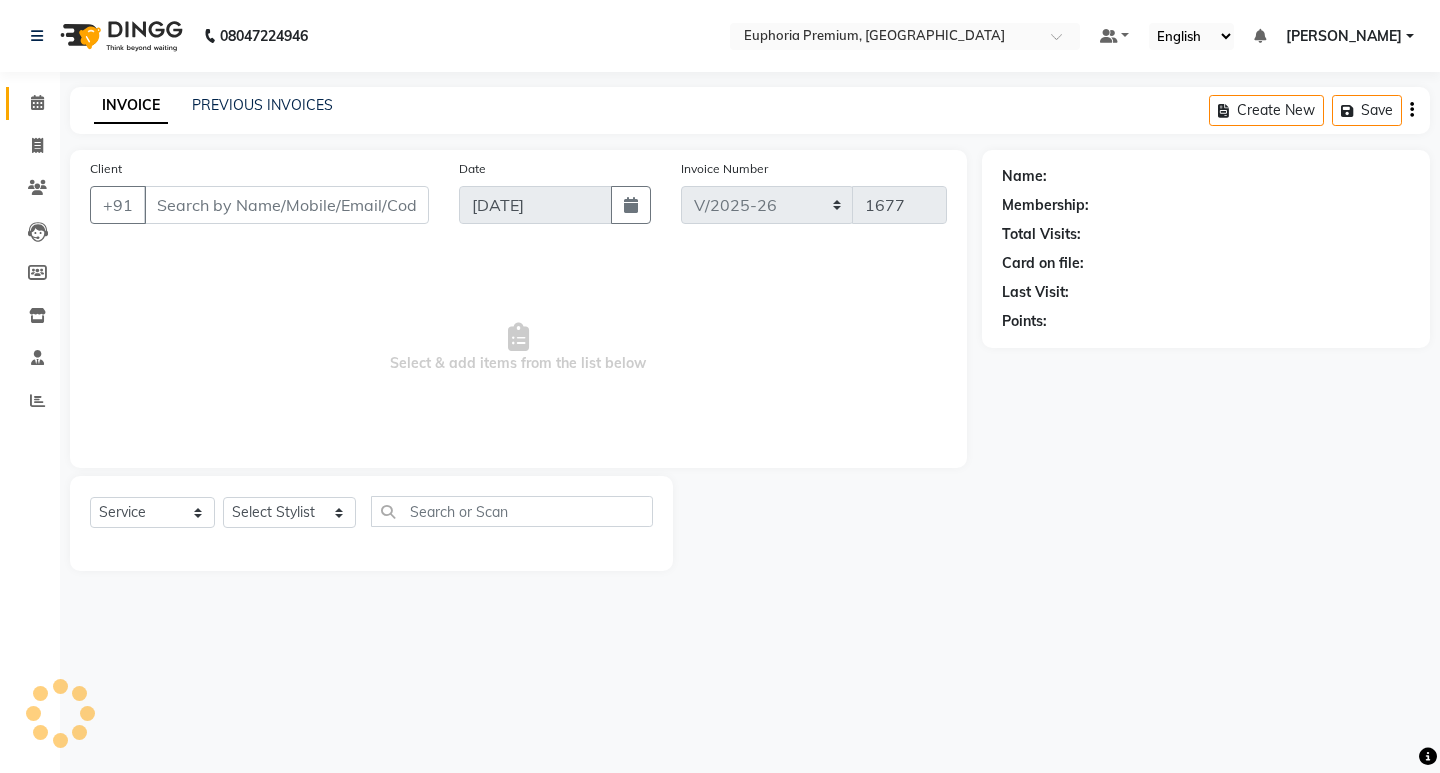 type on "98******45" 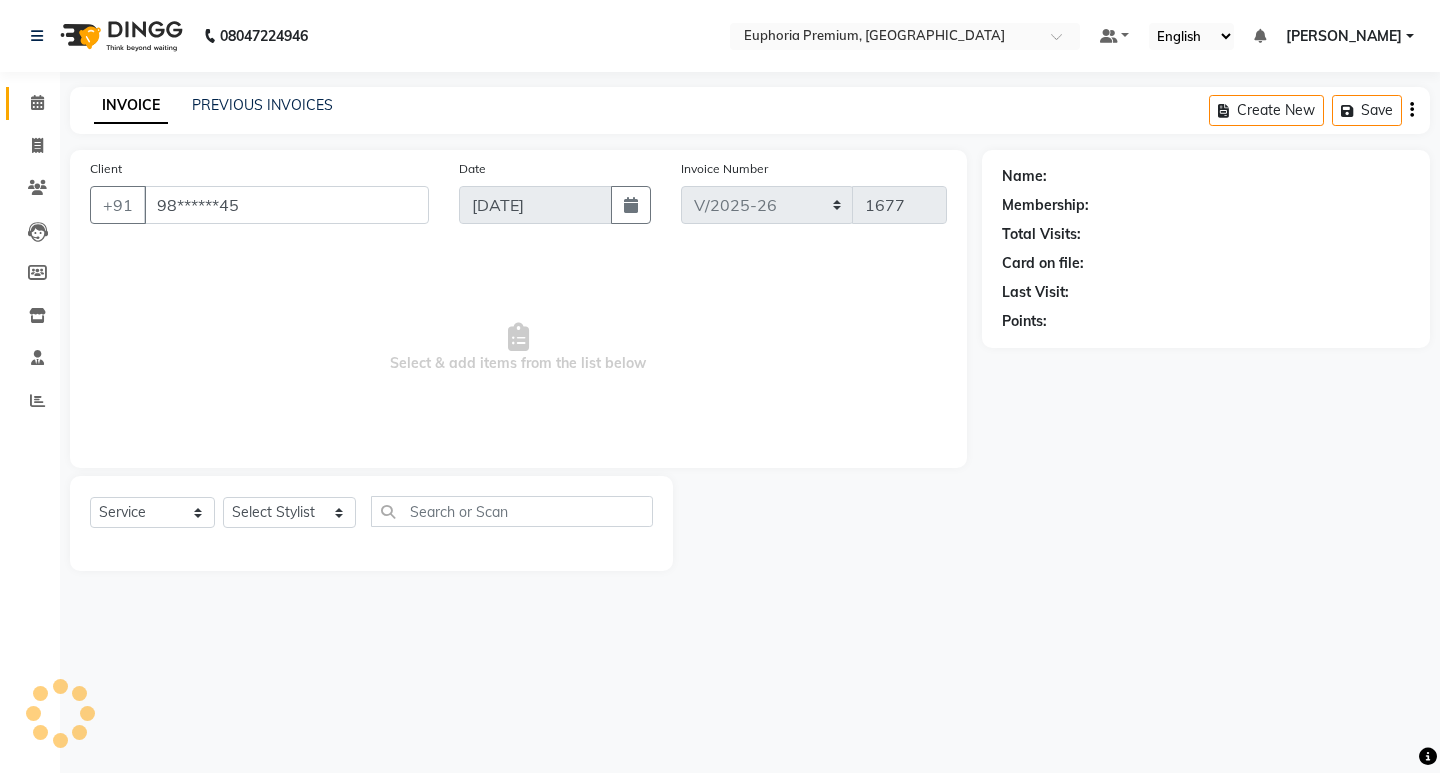 select on "71614" 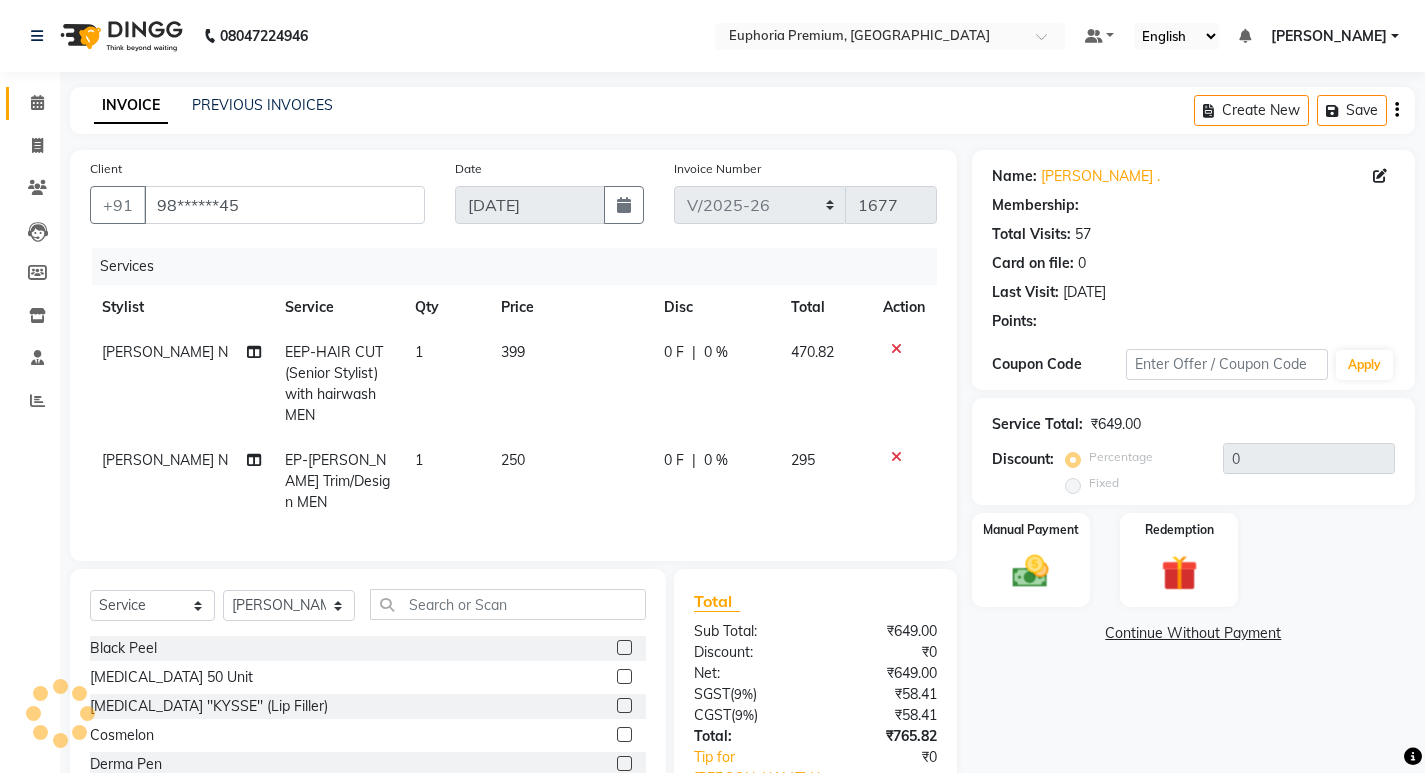 select on "1: Object" 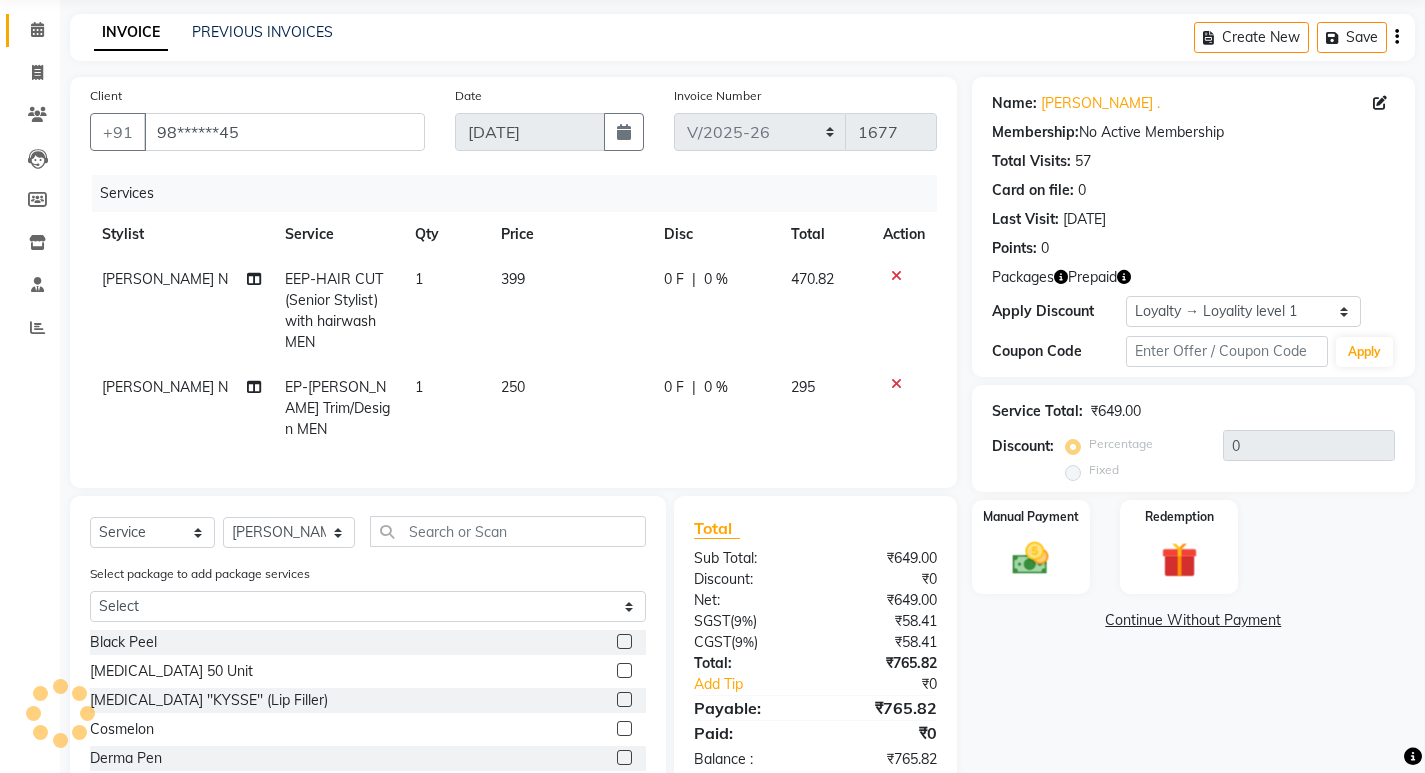 scroll, scrollTop: 115, scrollLeft: 0, axis: vertical 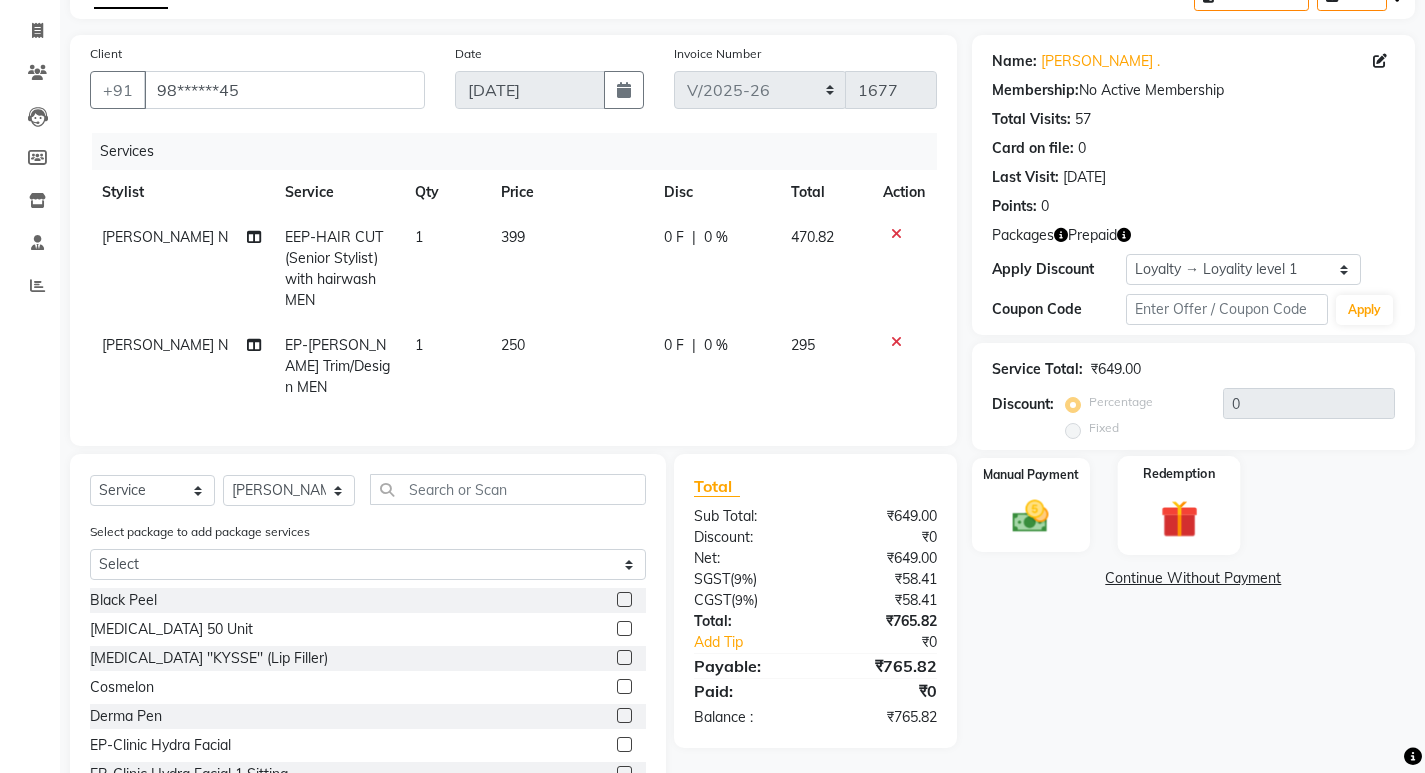 click 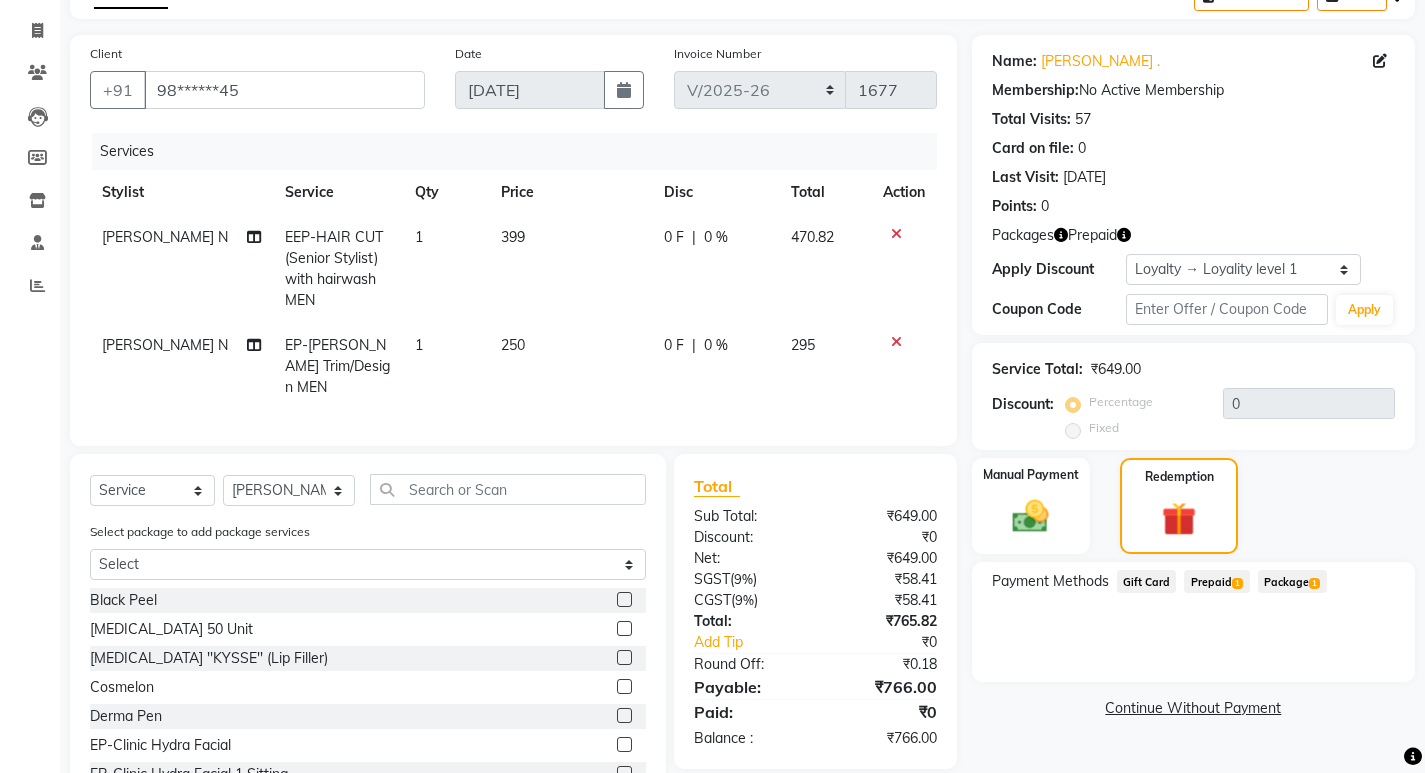 click on "Prepaid  1" 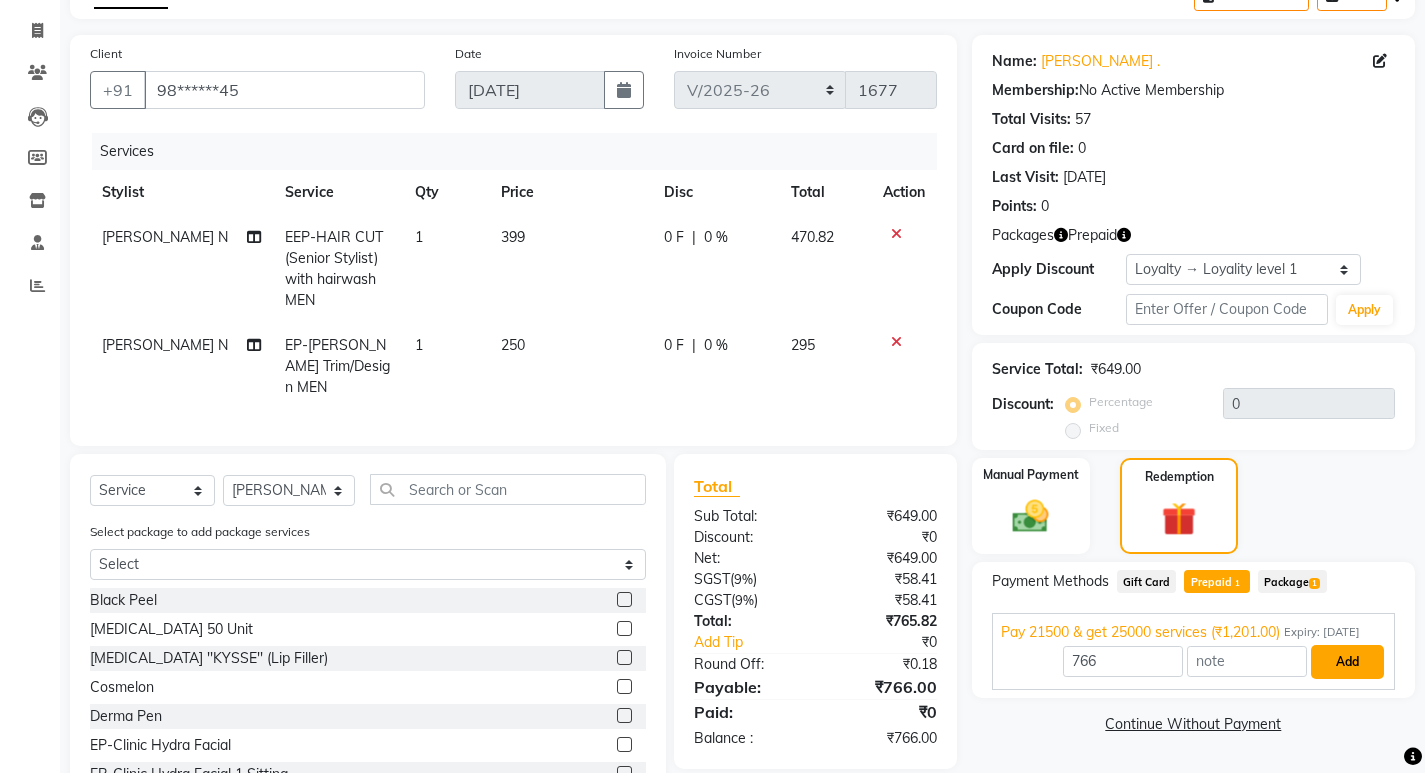 click on "Add" at bounding box center (1347, 662) 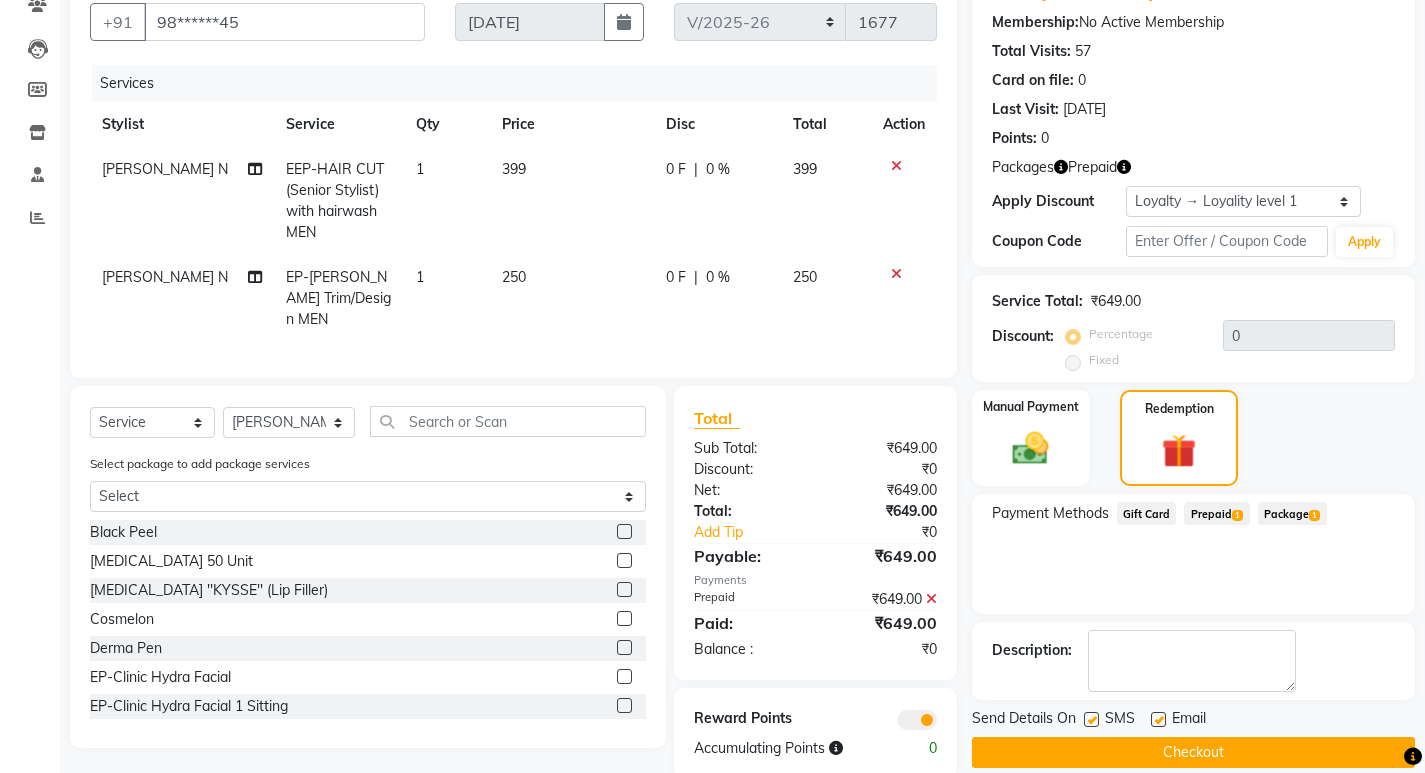 scroll, scrollTop: 213, scrollLeft: 0, axis: vertical 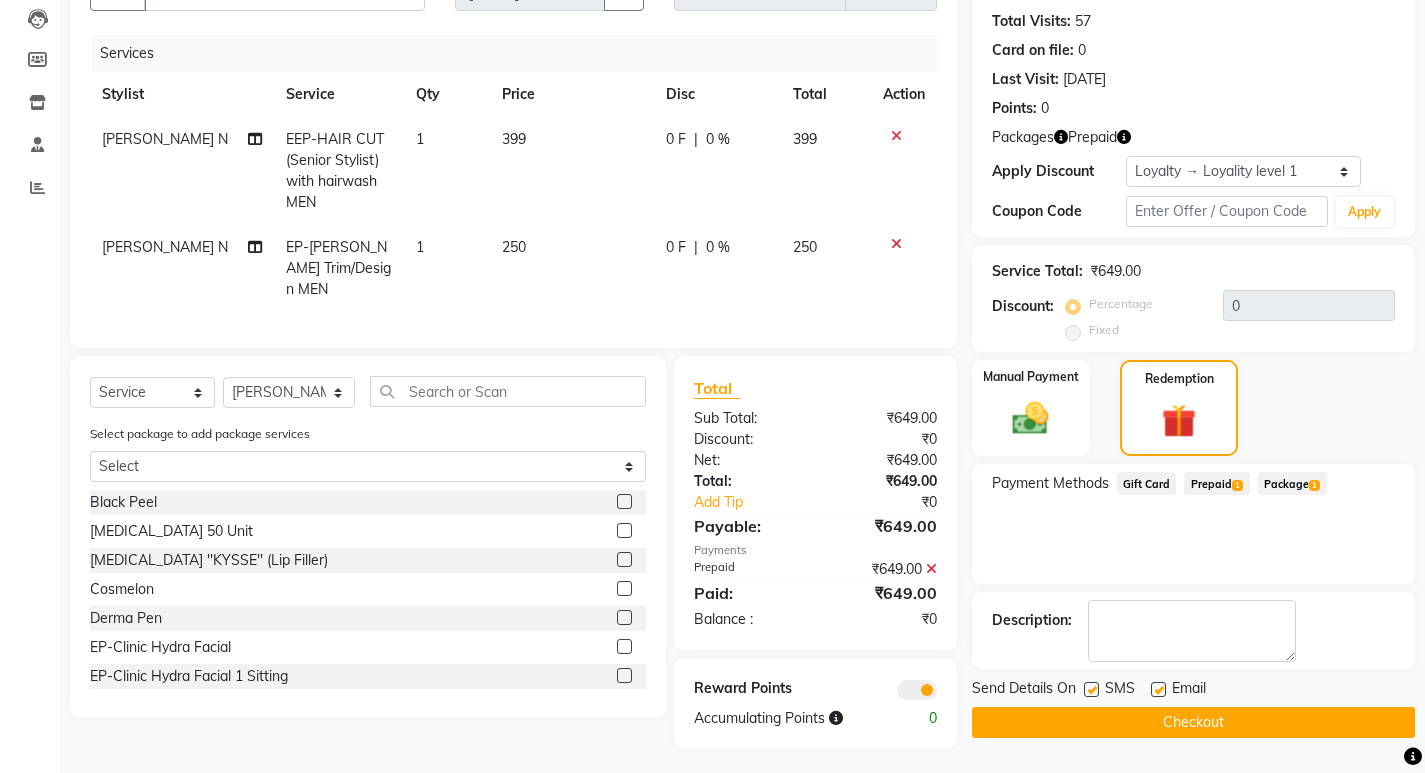 click on "Checkout" 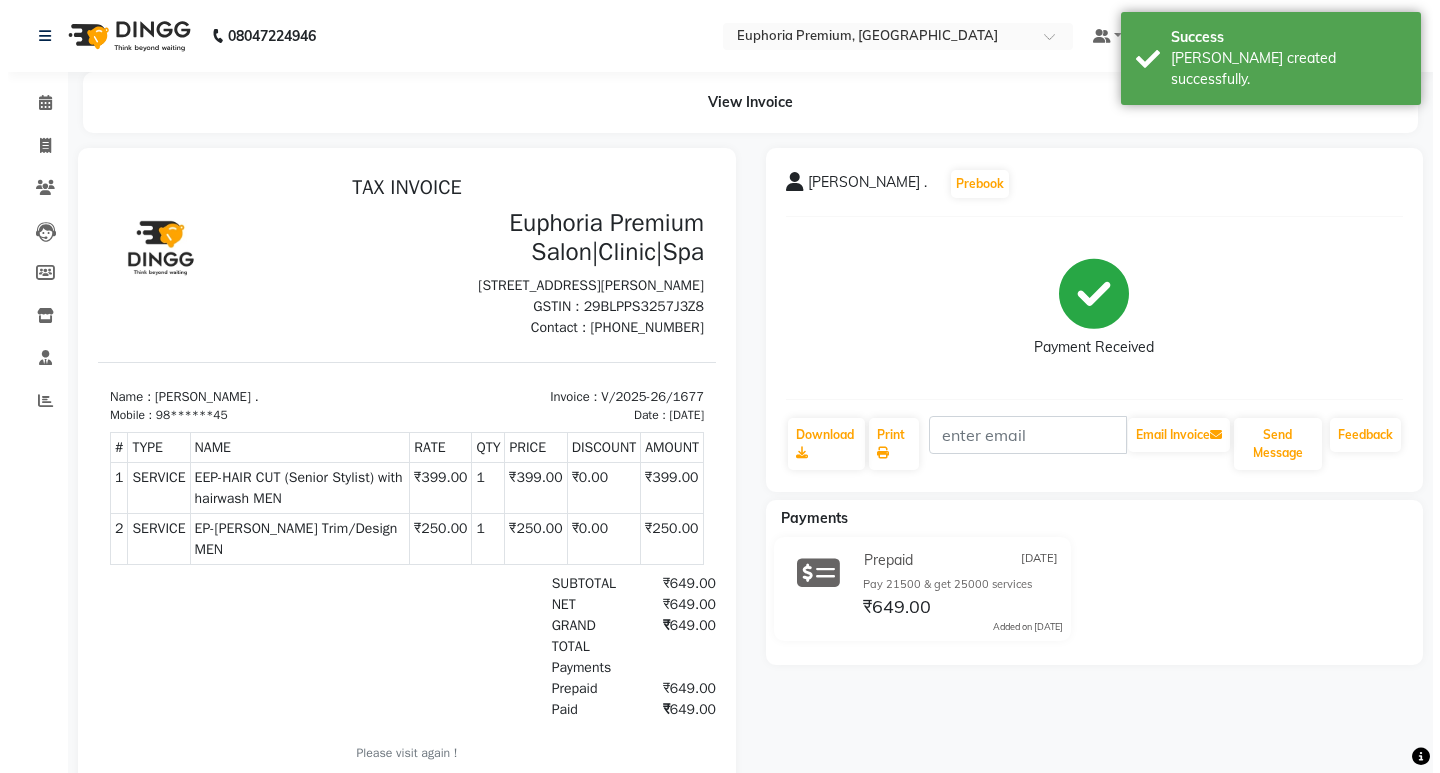 scroll, scrollTop: 0, scrollLeft: 0, axis: both 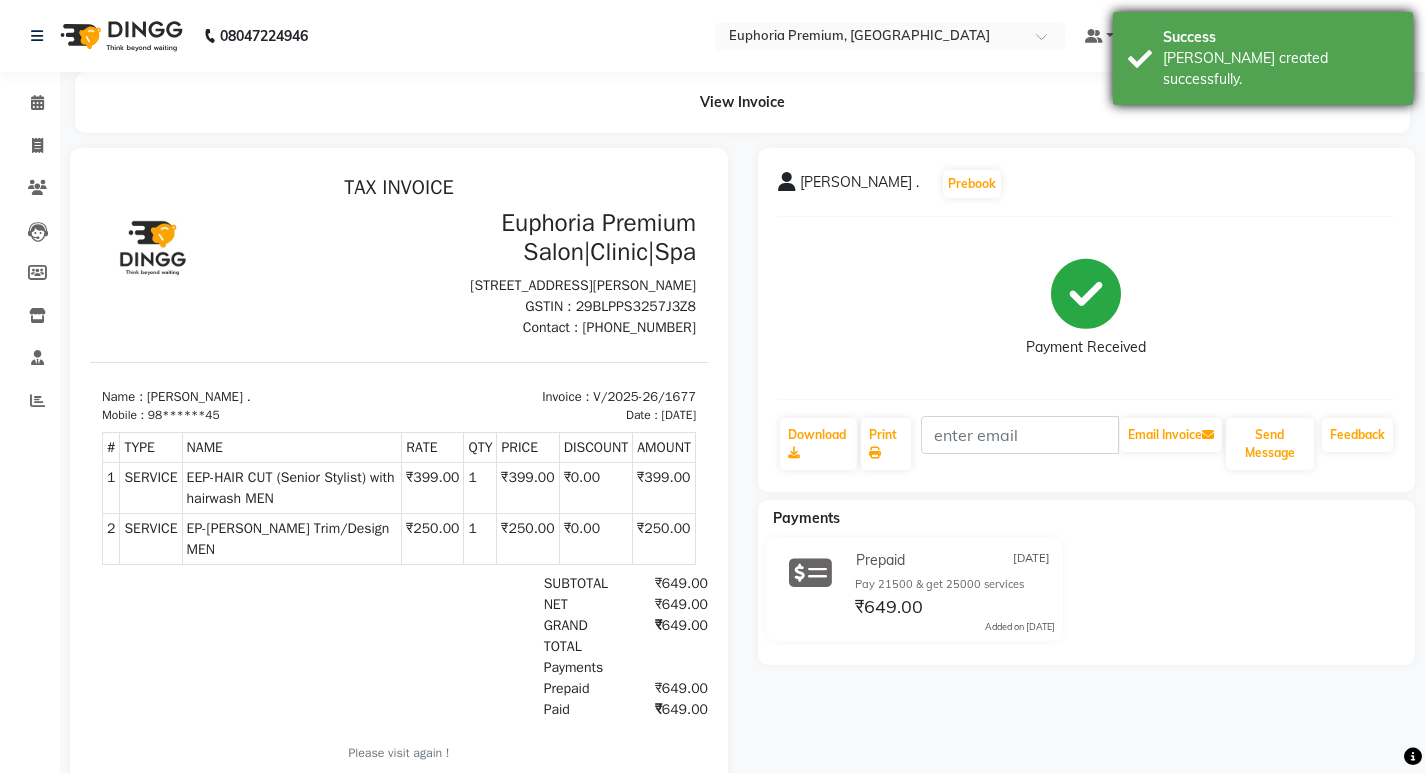 click on "[PERSON_NAME] created successfully." at bounding box center [1280, 69] 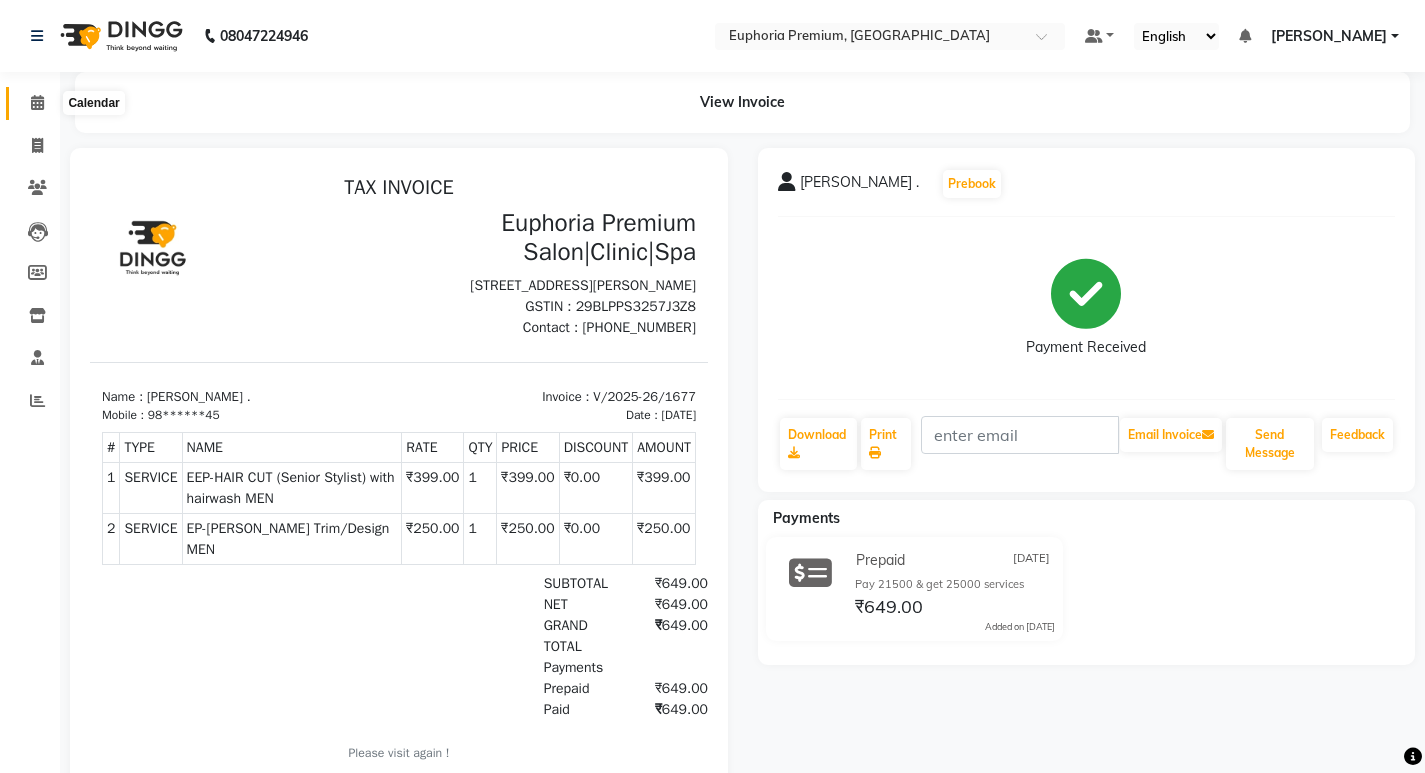 click 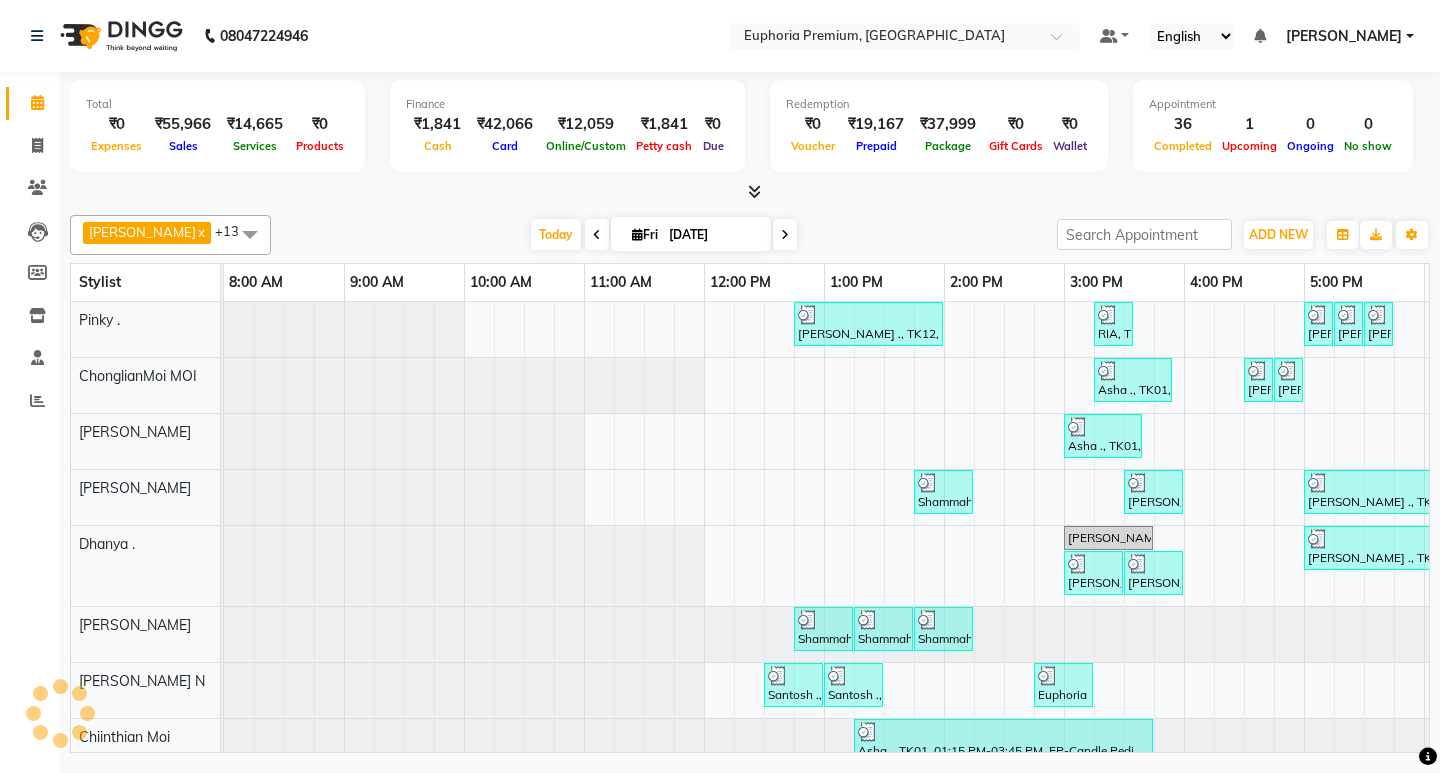 scroll, scrollTop: 0, scrollLeft: 0, axis: both 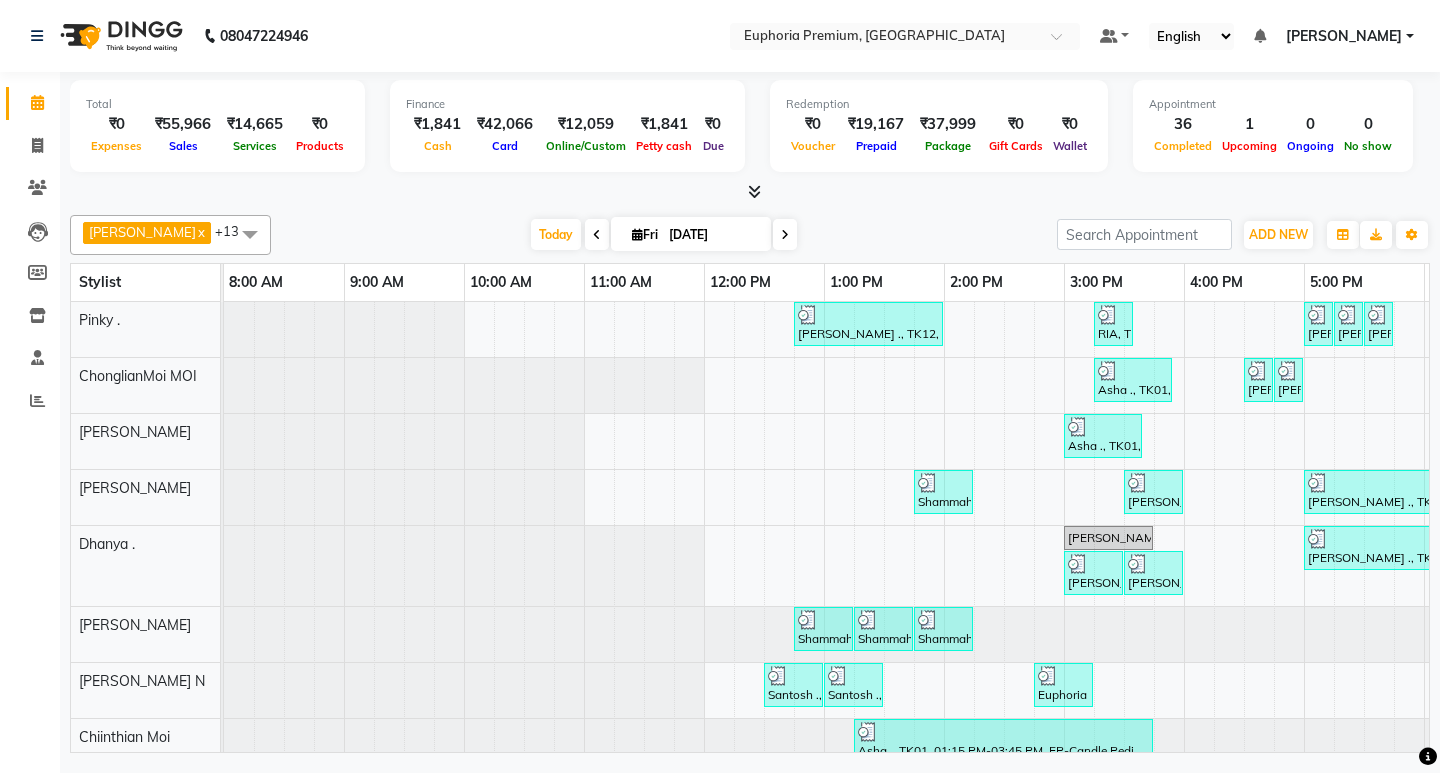 click on "[PERSON_NAME] ., TK12, 12:45 PM-02:00 PM, EP-Full Body Cream Wax     RIA, TK19, 03:15 PM-03:35 PM, EP-Eyebrows Threading     [PERSON_NAME], TK09, 05:00 PM-05:15 PM, EP-Eyebrows Threading     [PERSON_NAME], TK09, 05:15 PM-05:30 PM, EP-Full Arms Catridge Wax     [PERSON_NAME], TK09, 05:30 PM-05:45 PM, EP-Full Legs Catridge Wax     Asha ., TK01, 03:15 PM-03:55 PM, EP-Gel Paint Application     [PERSON_NAME] ., TK21, 04:30 PM-04:45 PM, EP-Half Legs Catridge Wax     [PERSON_NAME] ., TK21, 04:45 PM-05:00 PM, EP-Full Arms Catridge Wax     Asha ., TK01, 03:00 PM-03:40 PM, EP-Gel Paint Application     Shammah ., TK16, 01:45 PM-02:15 PM, EP-Head Massage (30 Mins) w/o Hairwash     [PERSON_NAME], TK15, 03:30 PM-04:00 PM, EP-Foot Massage (30 Mins)     [PERSON_NAME] ., TK03, 05:00 PM-06:30 PM, EP-Sports Massage (Oil) 45+15    [PERSON_NAME], TK02, 03:00 PM-03:45 PM, EP-Full Back Scrub     [PERSON_NAME] ., TK03, 05:00 PM-06:45 PM, EP-Sports Massage (Oil) 45+15     [PERSON_NAME], TK18, 03:00 PM-03:30 PM, EP-Head Massage (30 Mins) w/o Hairwash         Shammah ., TK04, 12:45 PM-01:15 PM, Cosmelon" at bounding box center (1064, 721) 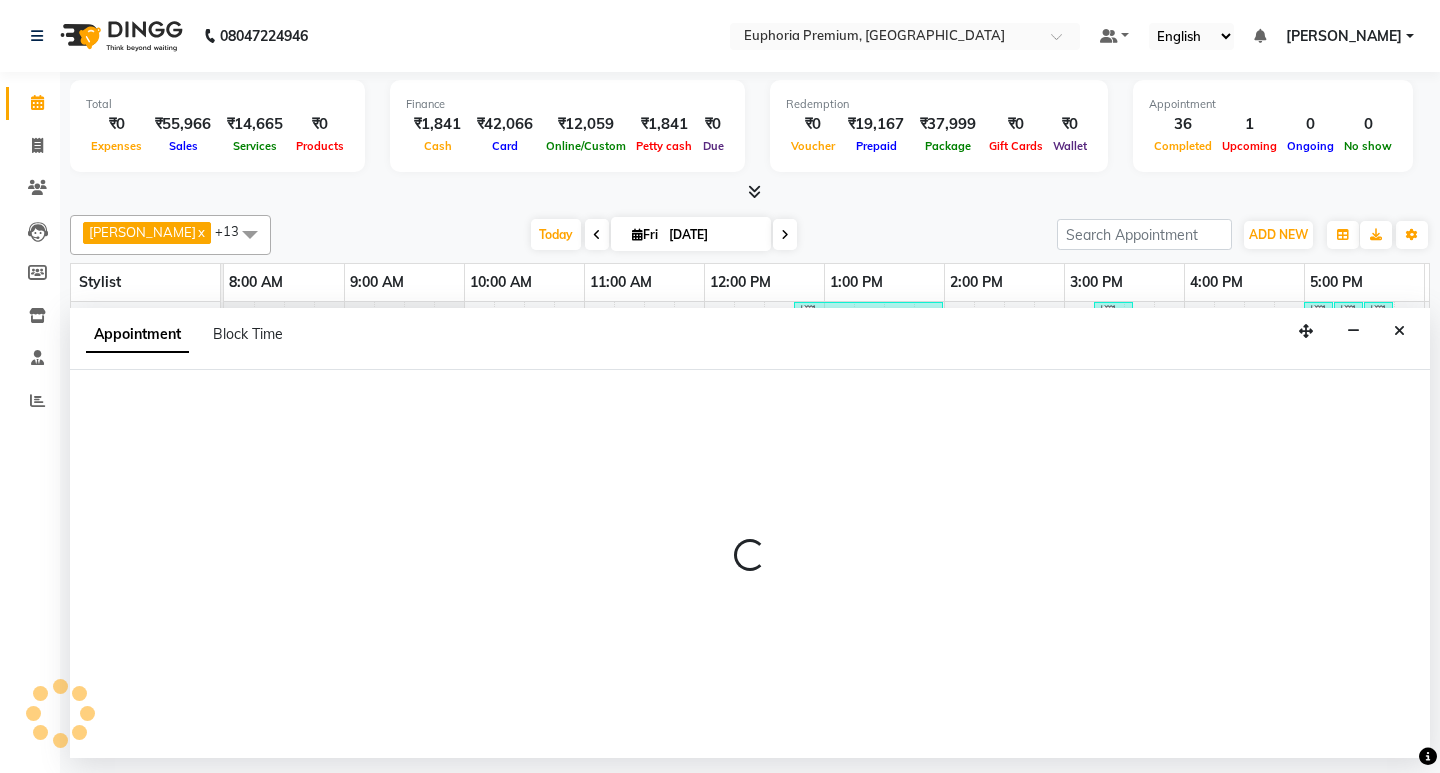 select on "71598" 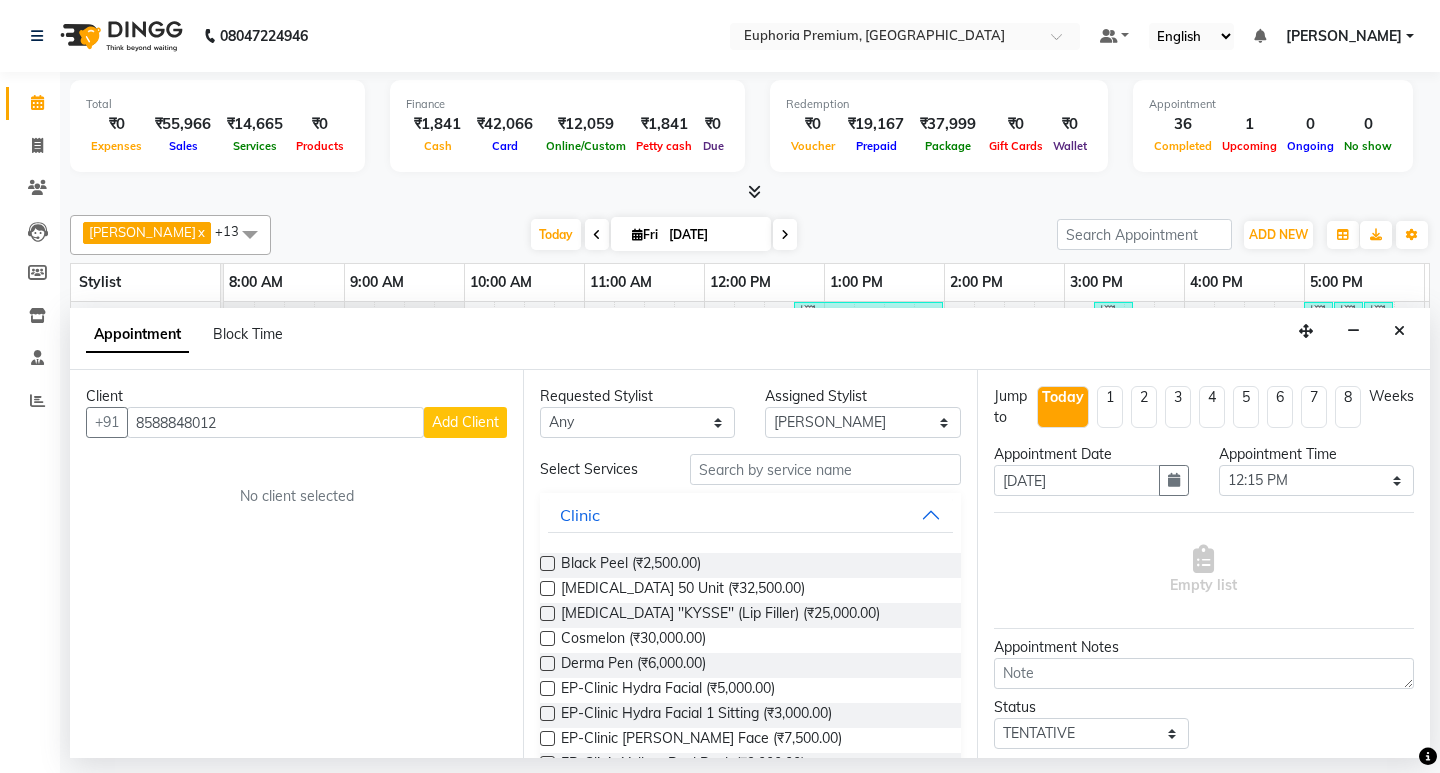 type on "8588848012" 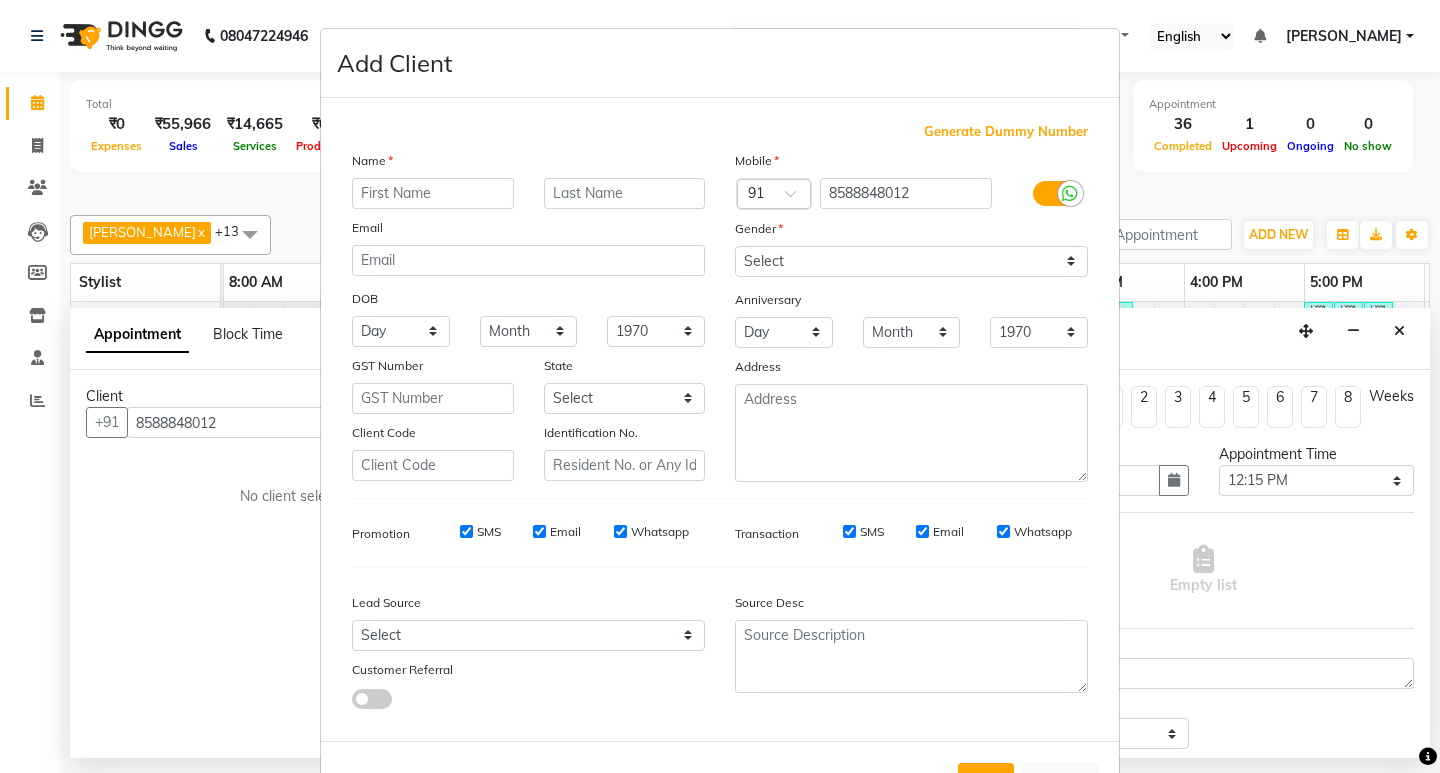 click at bounding box center (433, 193) 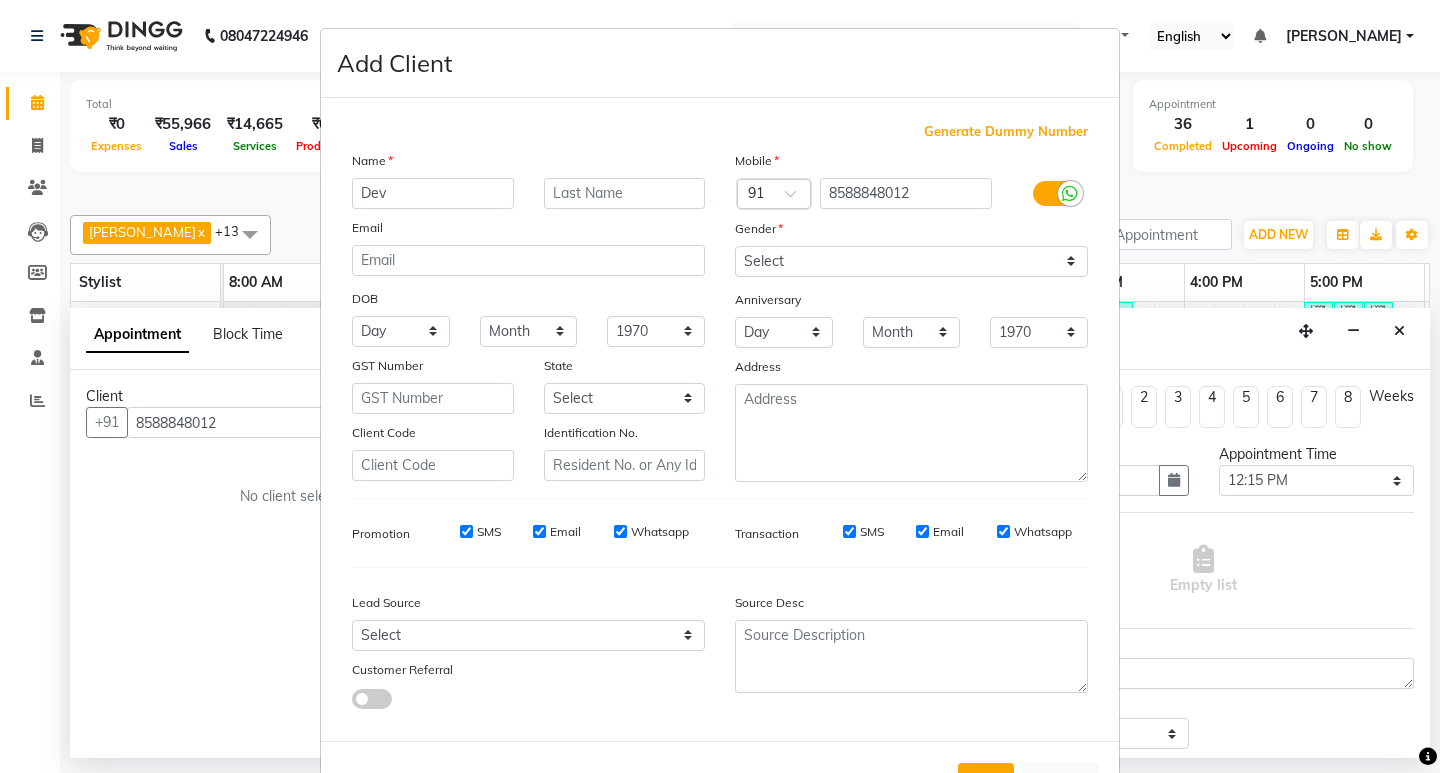 type on "Dev" 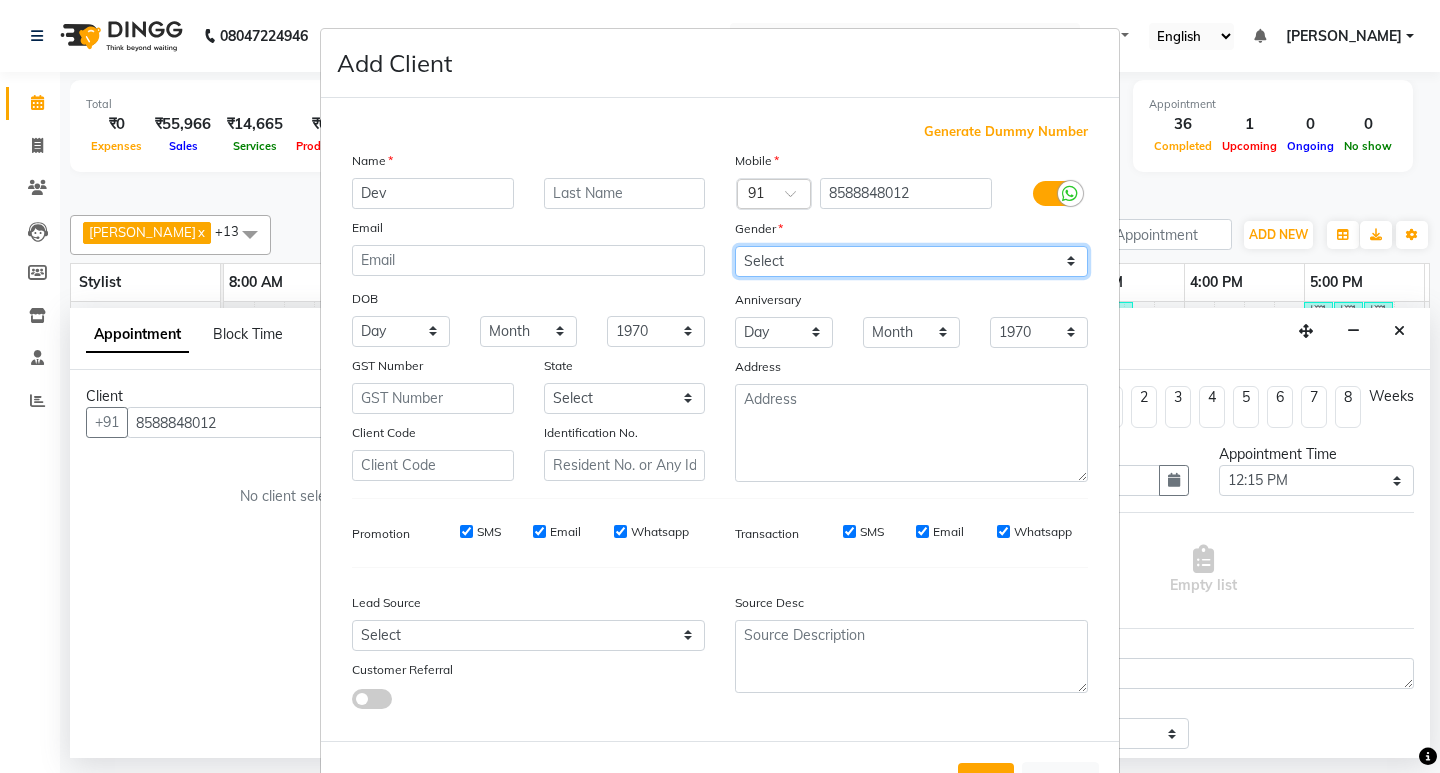 click on "Select [DEMOGRAPHIC_DATA] [DEMOGRAPHIC_DATA] Other Prefer Not To Say" at bounding box center [911, 261] 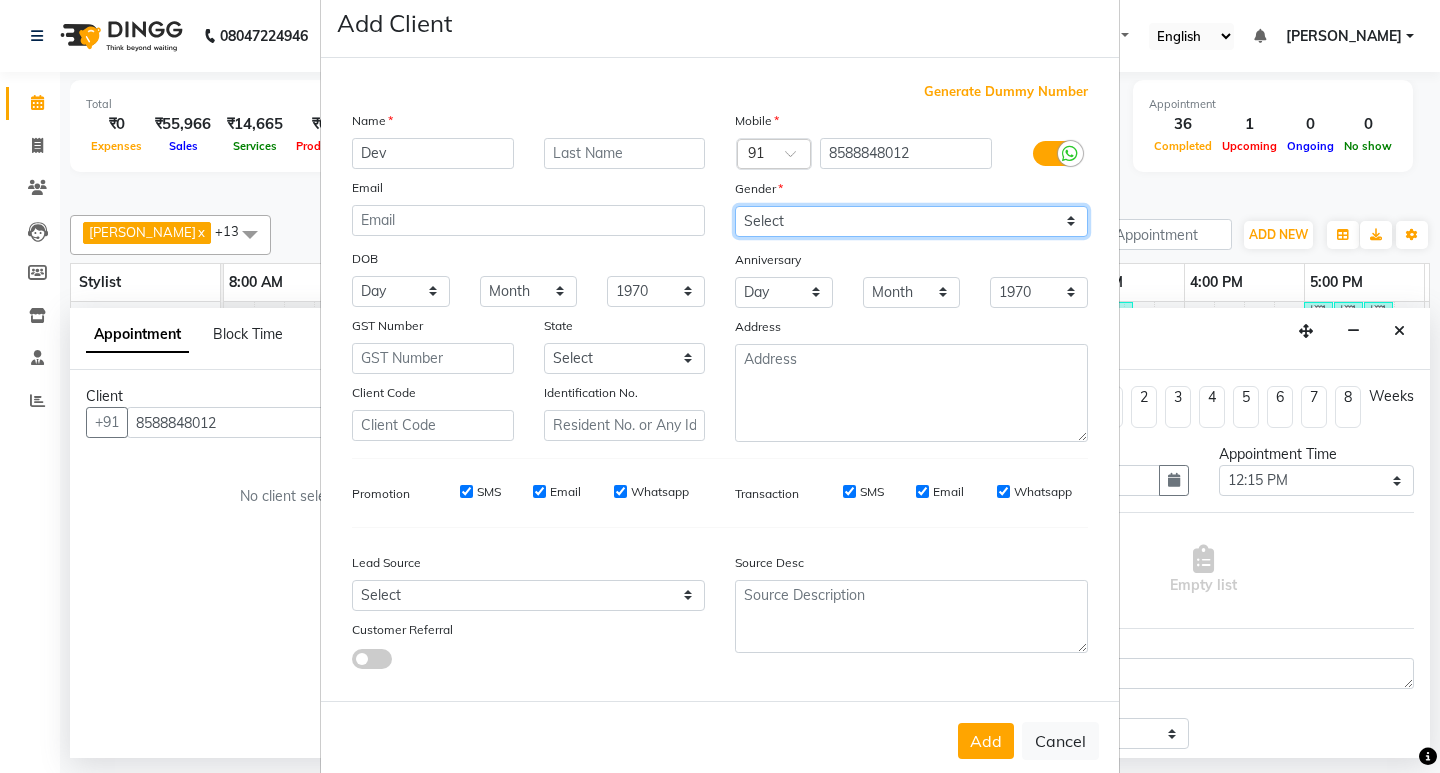 scroll, scrollTop: 76, scrollLeft: 0, axis: vertical 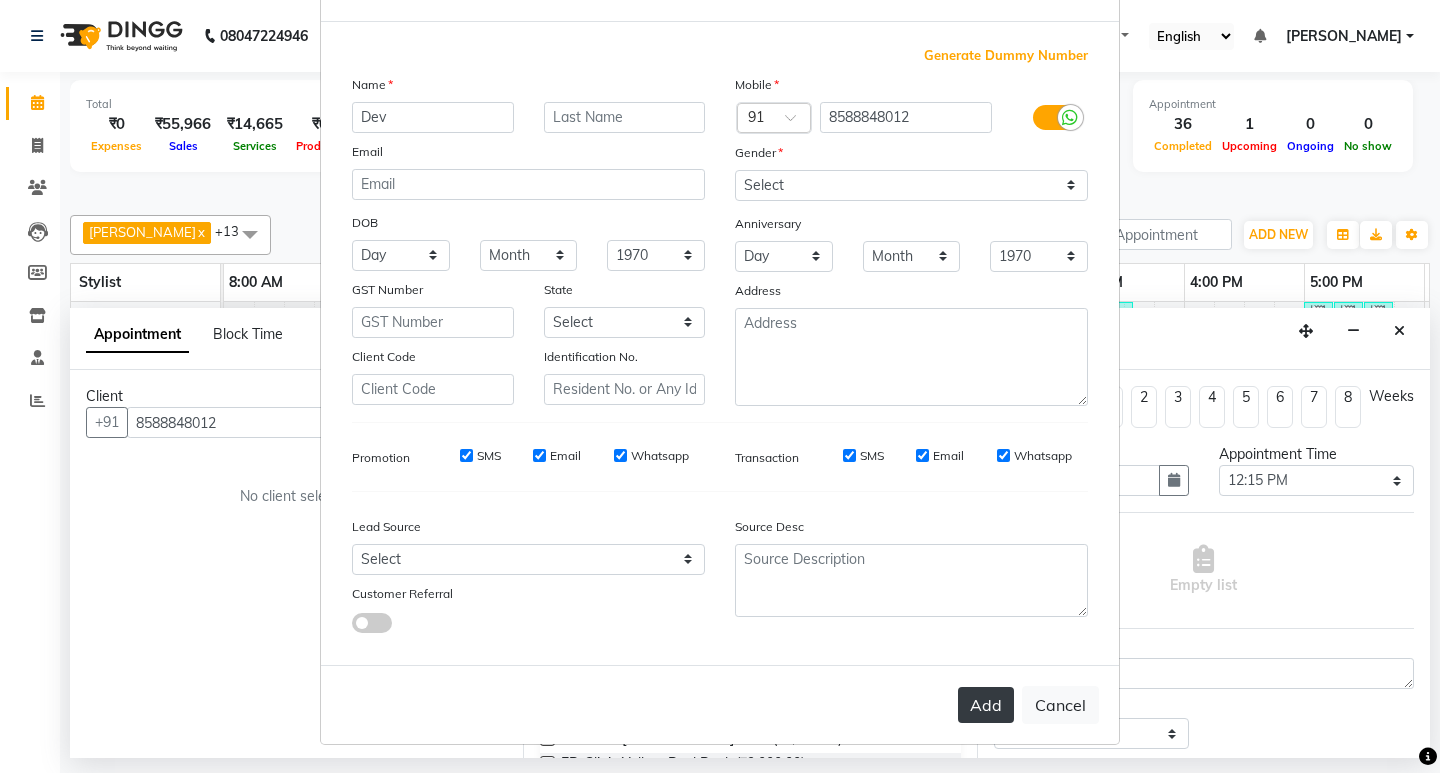 click on "Add" at bounding box center [986, 705] 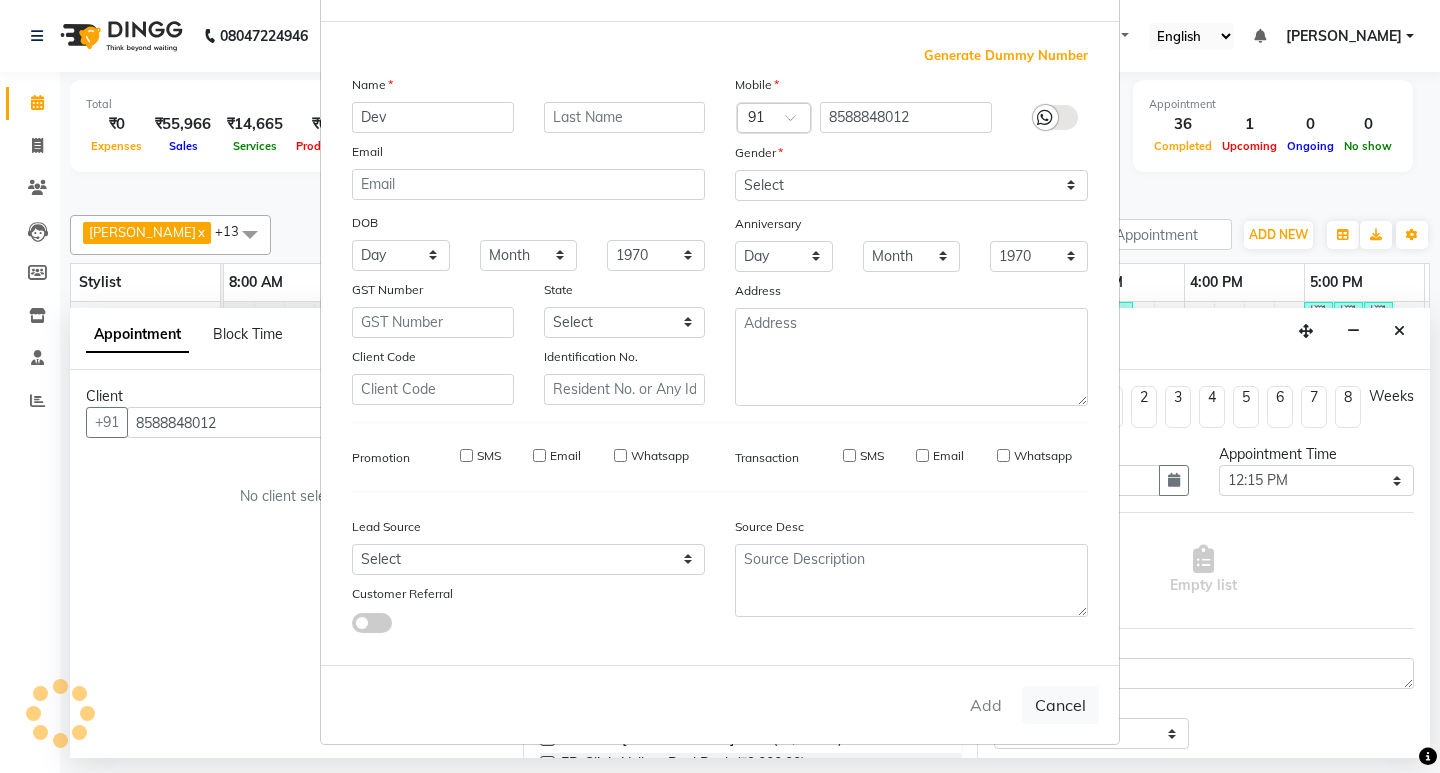 type on "85******12" 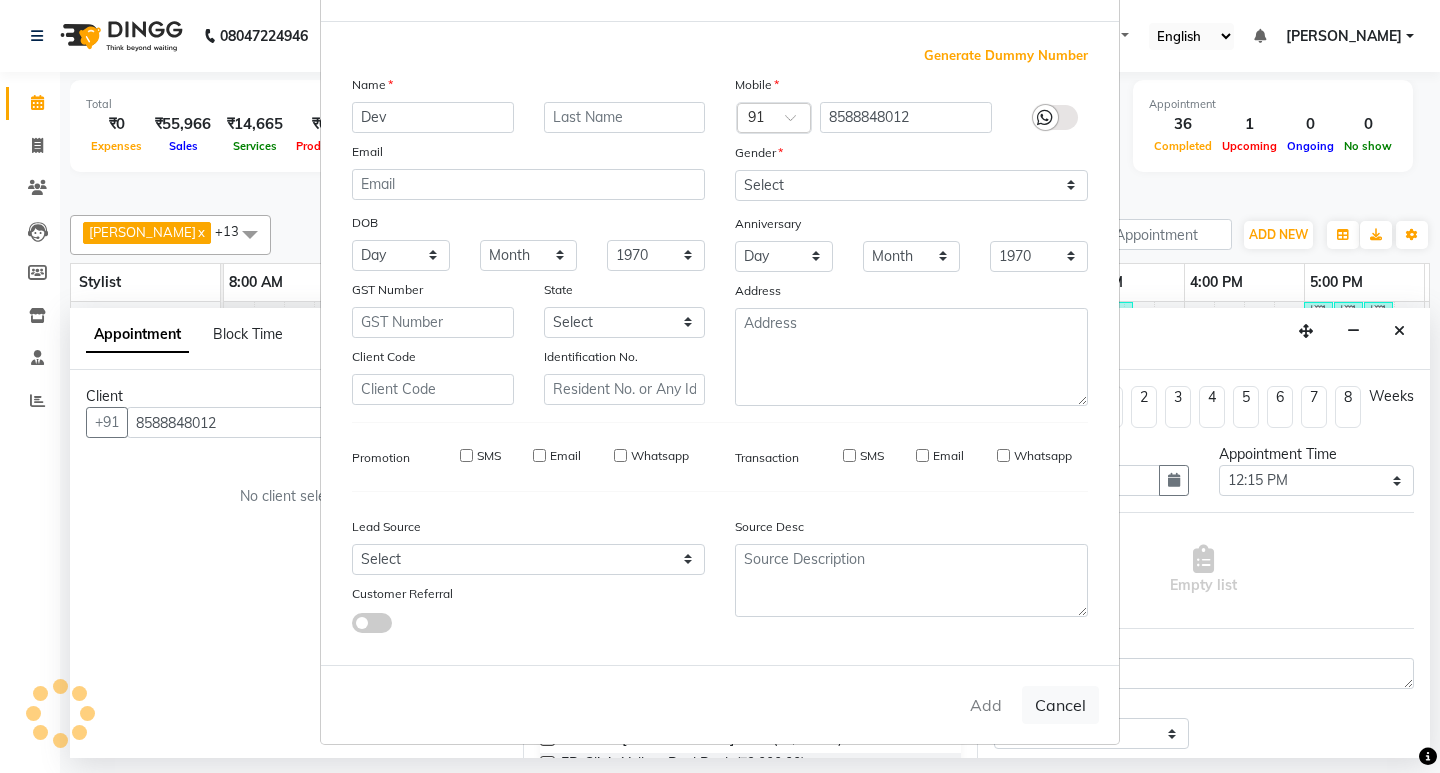 type 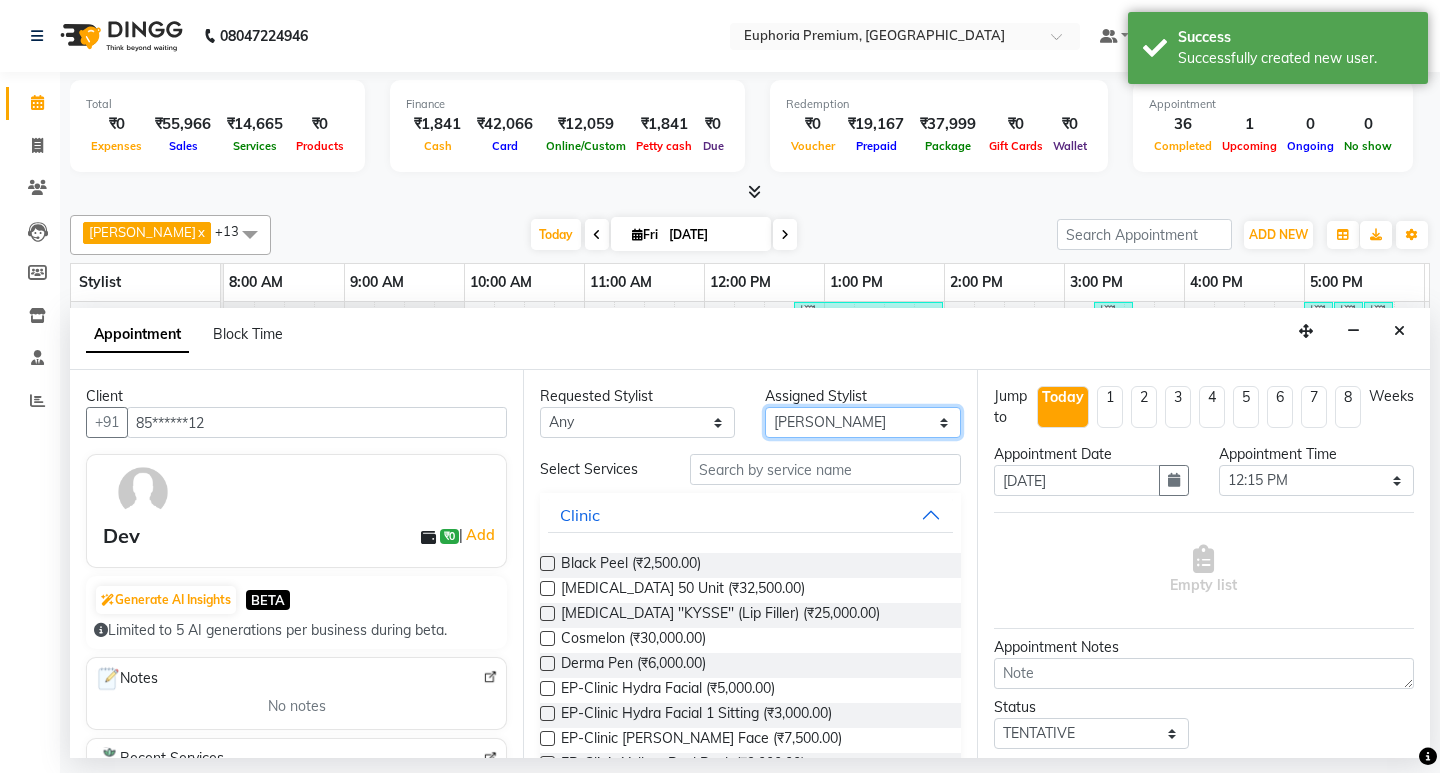 click on "Select Babu V Bharath N [PERSON_NAME] [PERSON_NAME] N  Chiinthian [PERSON_NAME] MOI [PERSON_NAME] . [PERSON_NAME] . [PERSON_NAME] [PERSON_NAME] K [PERSON_NAME] [PERSON_NAME] [MEDICAL_DATA] Pinky . Priya  K Rosy Sanate [PERSON_NAME] [PERSON_NAME] Shishi L [PERSON_NAME] M [PERSON_NAME]" at bounding box center [862, 422] 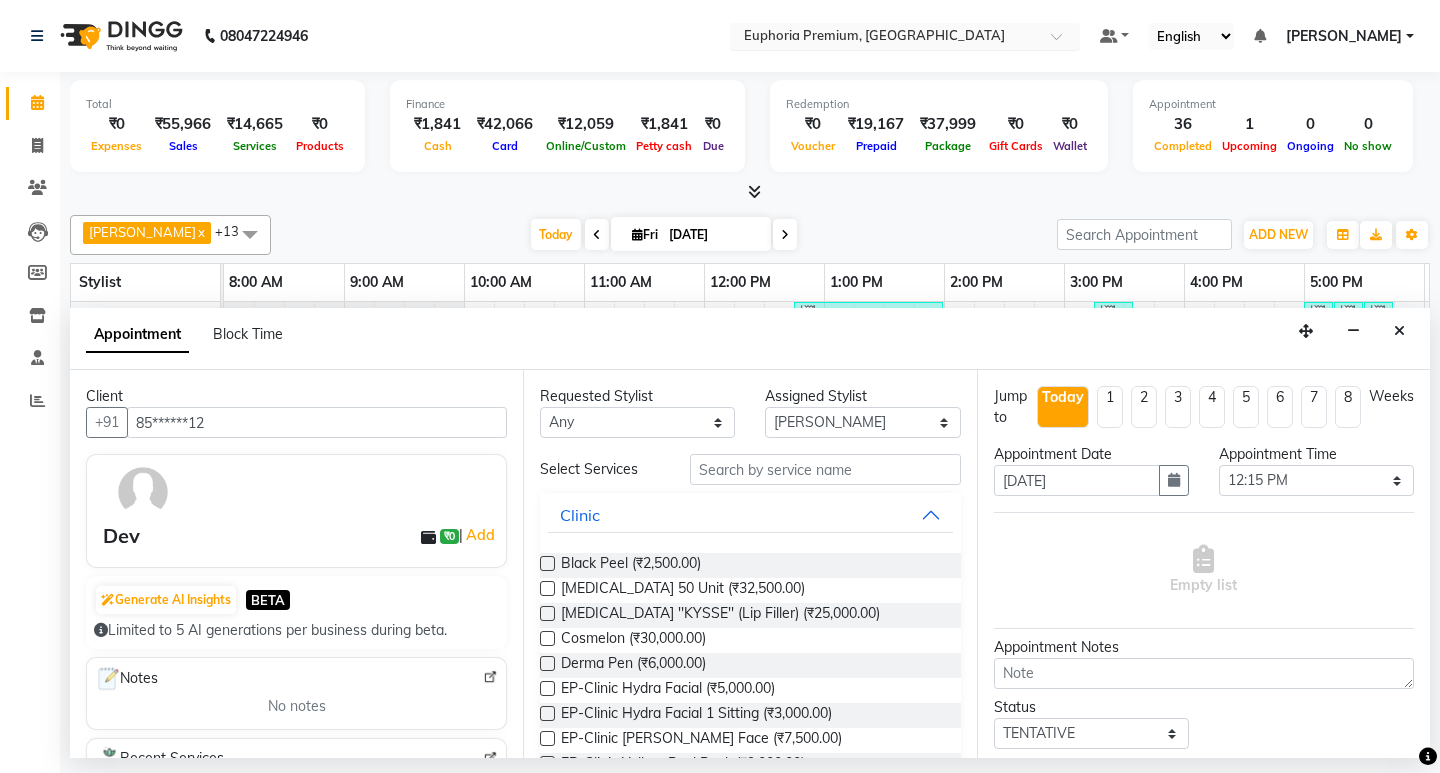 click at bounding box center (885, 38) 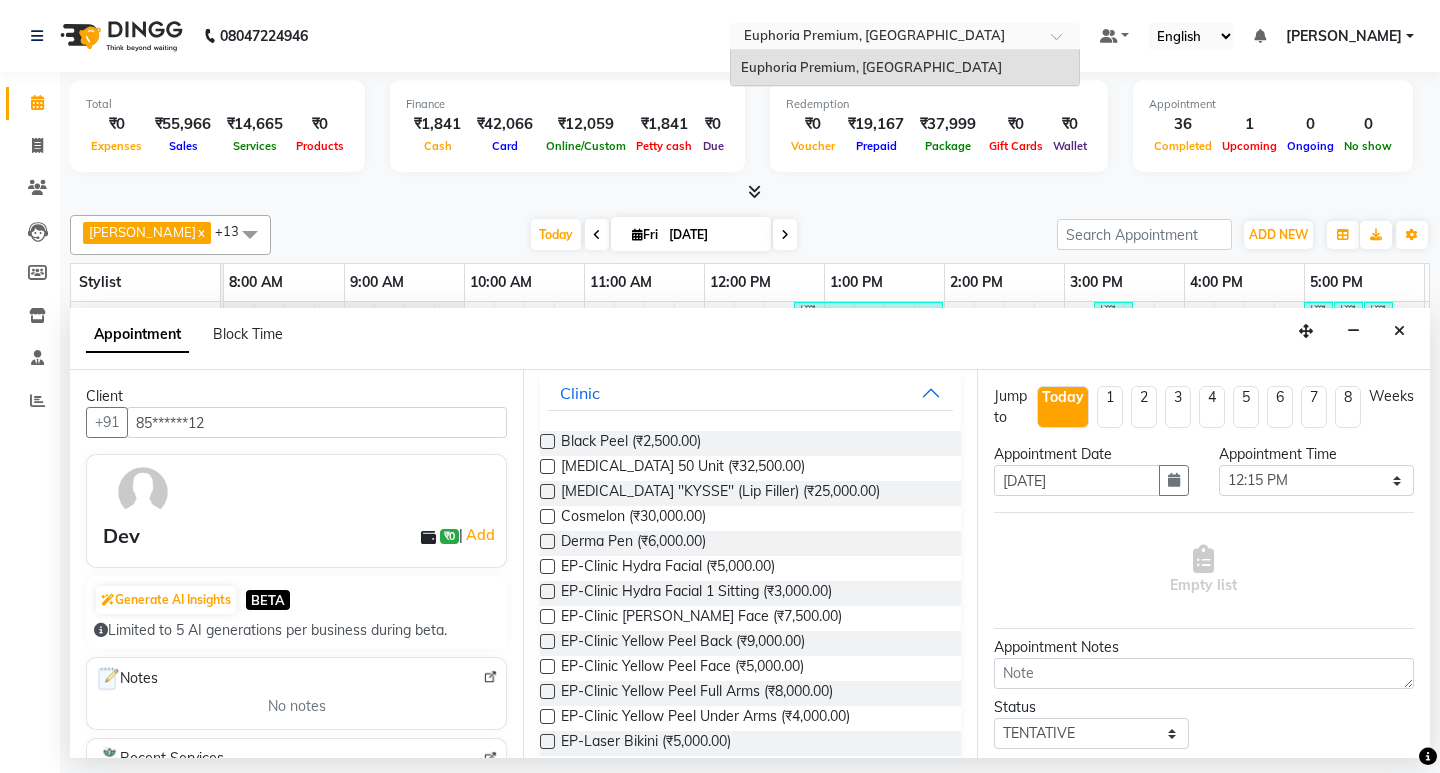 scroll, scrollTop: 0, scrollLeft: 0, axis: both 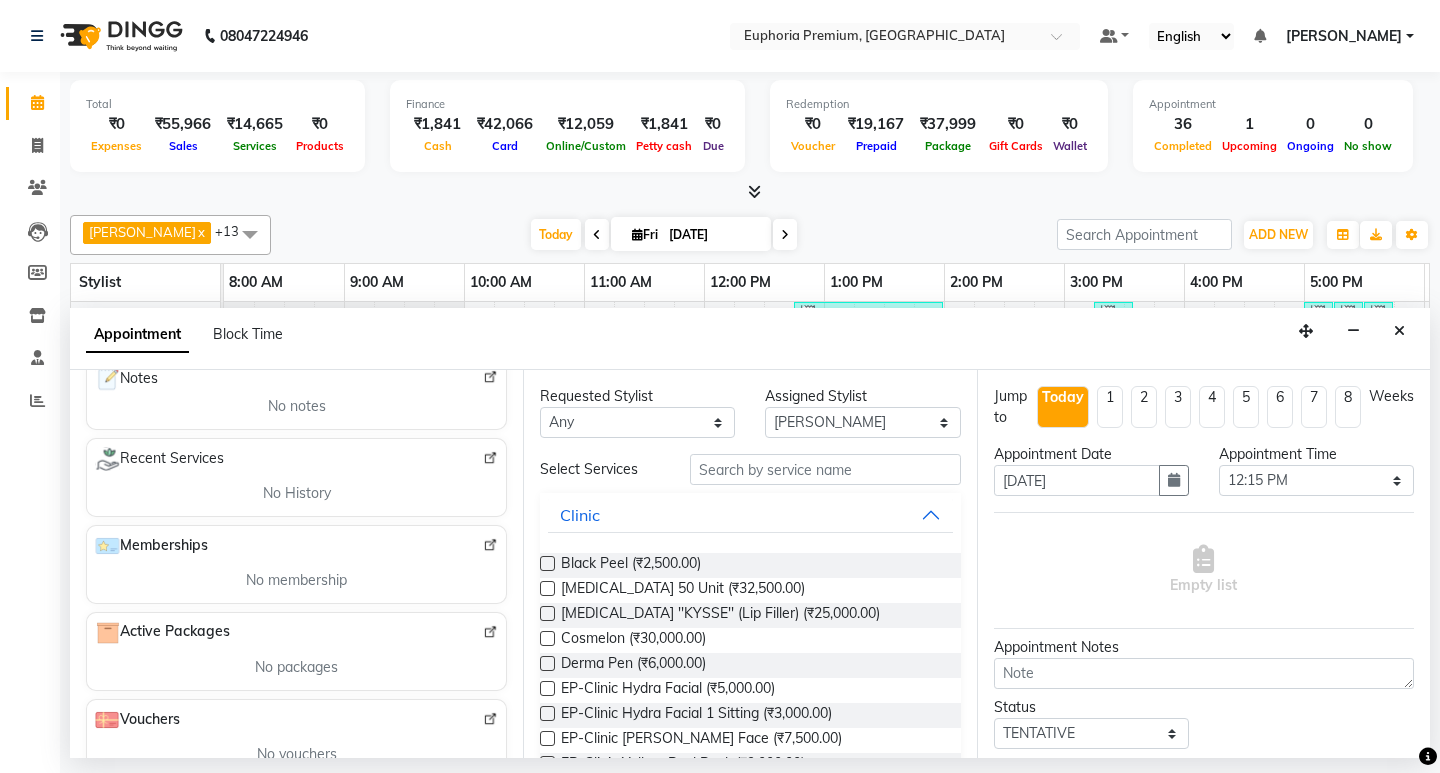 click at bounding box center (490, 458) 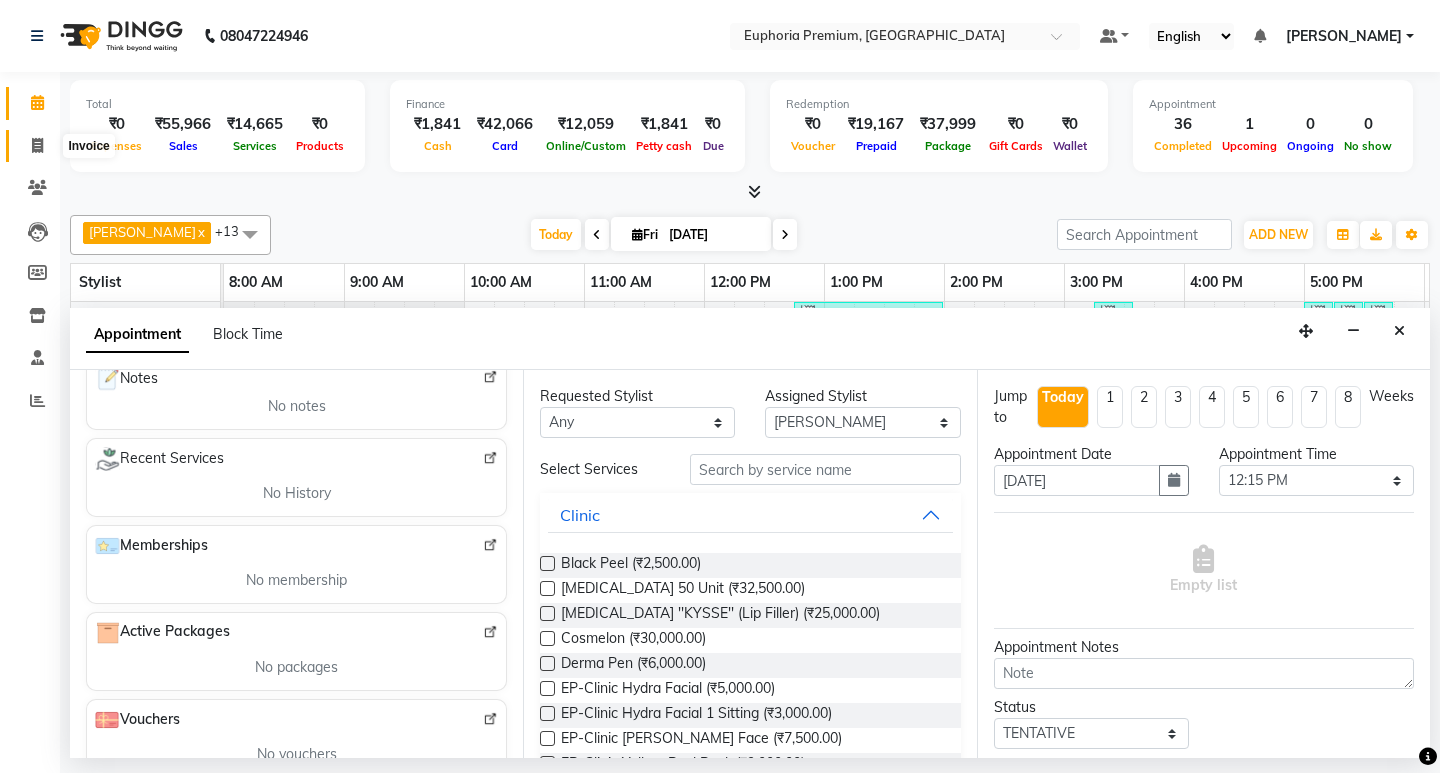click 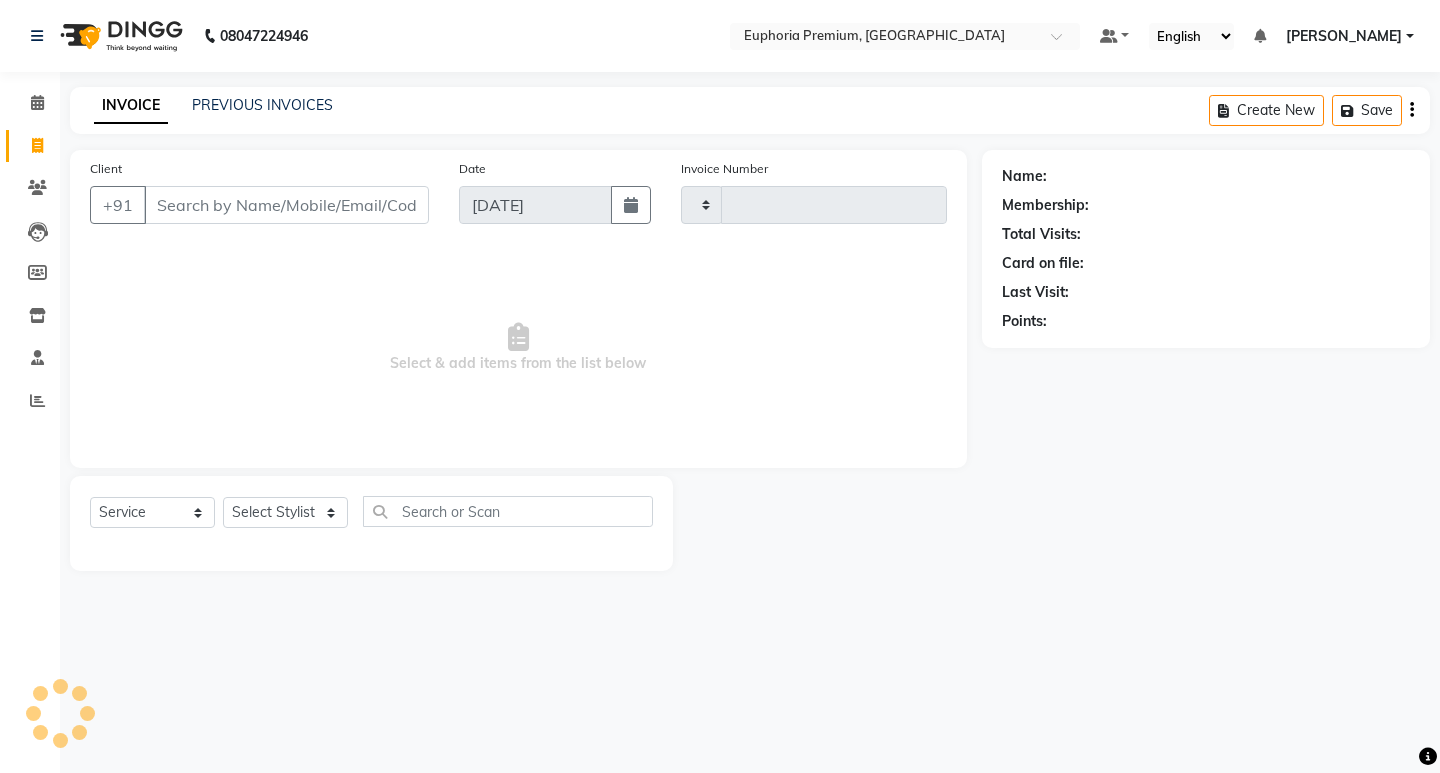 type on "1678" 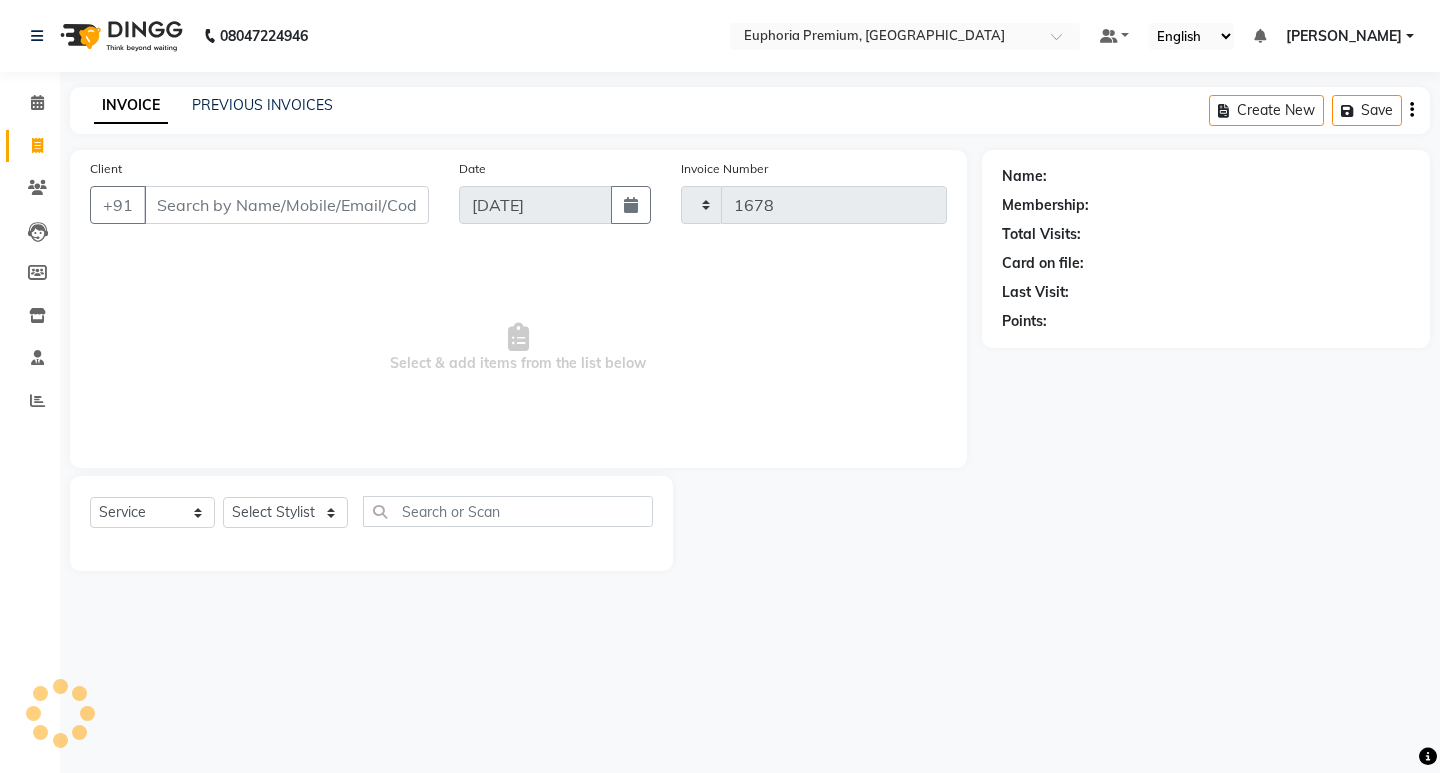 select on "7925" 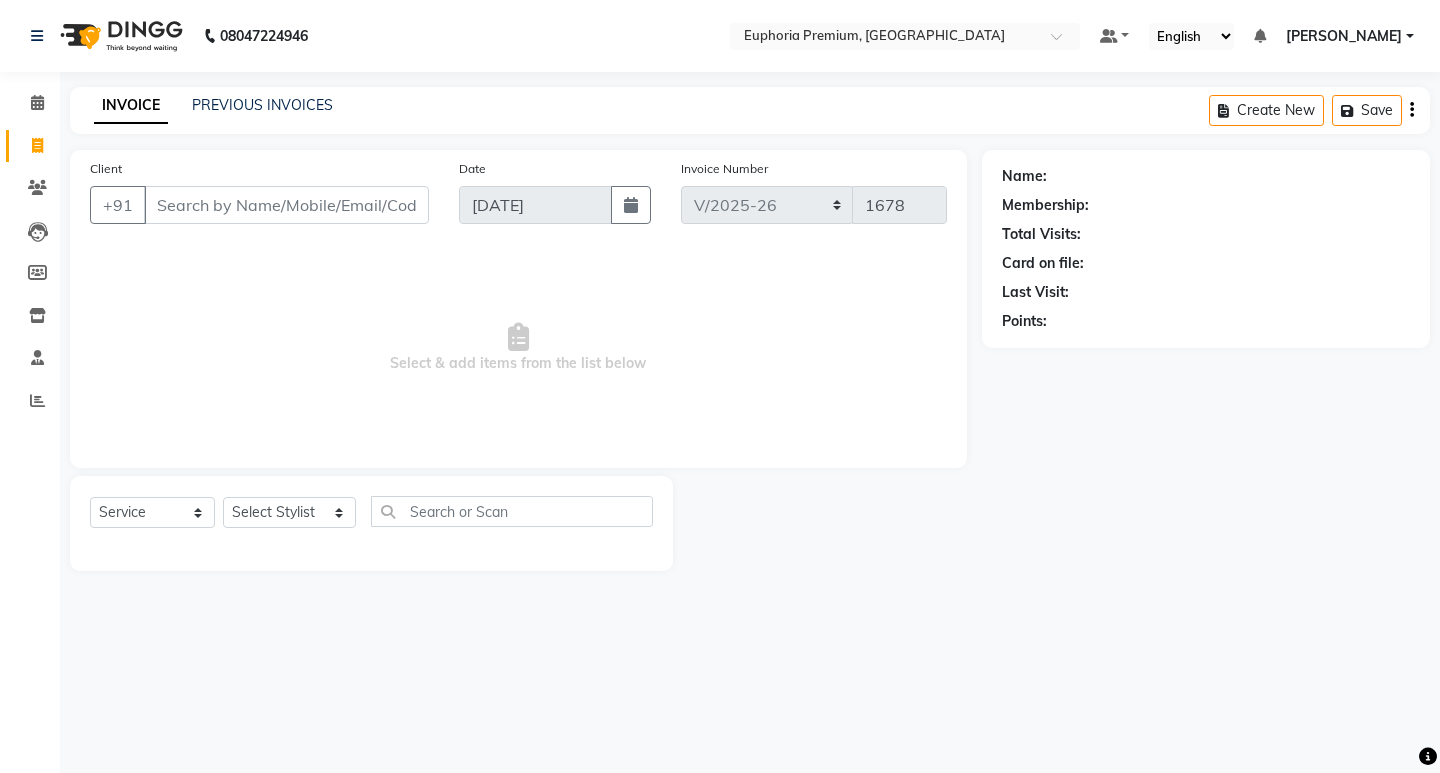 click on "Client" at bounding box center [286, 205] 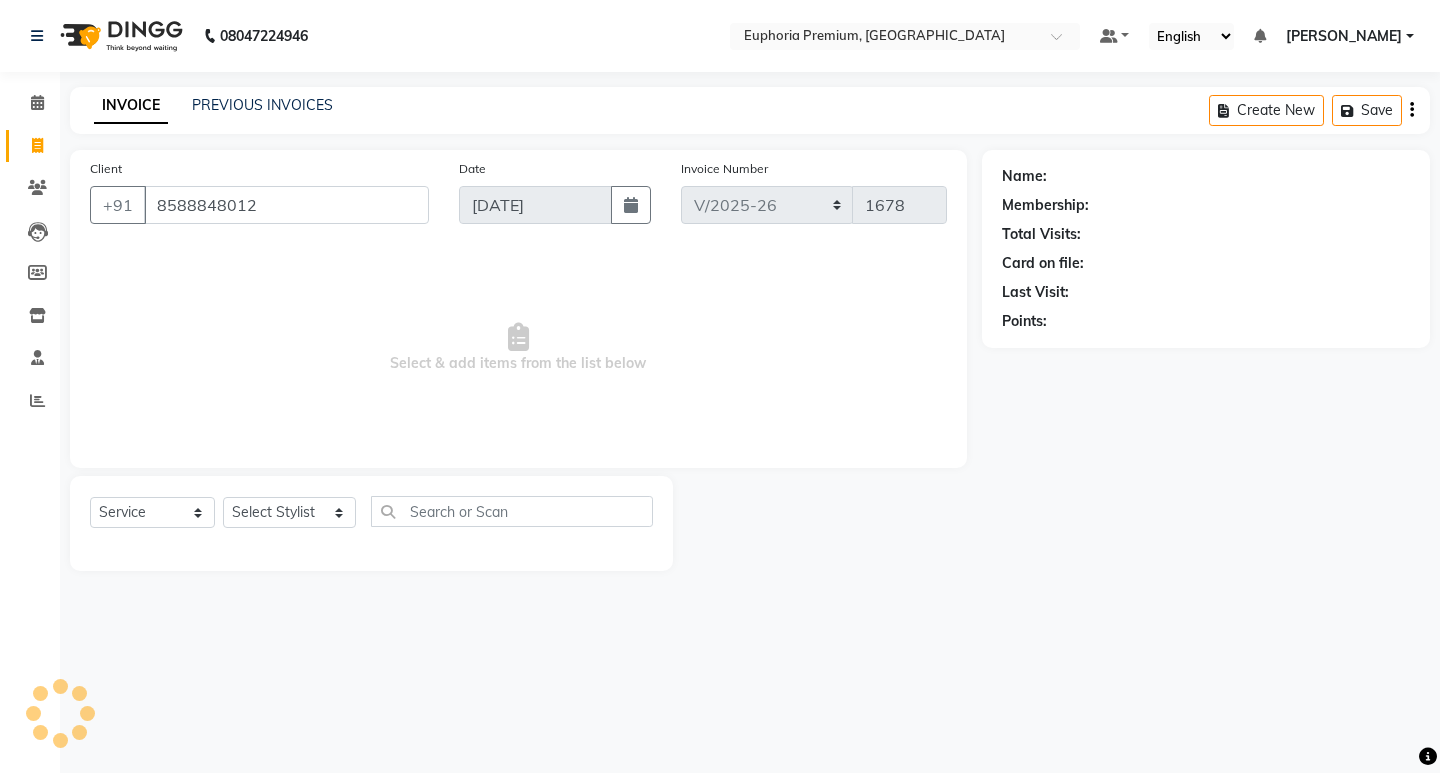 type on "8588848012" 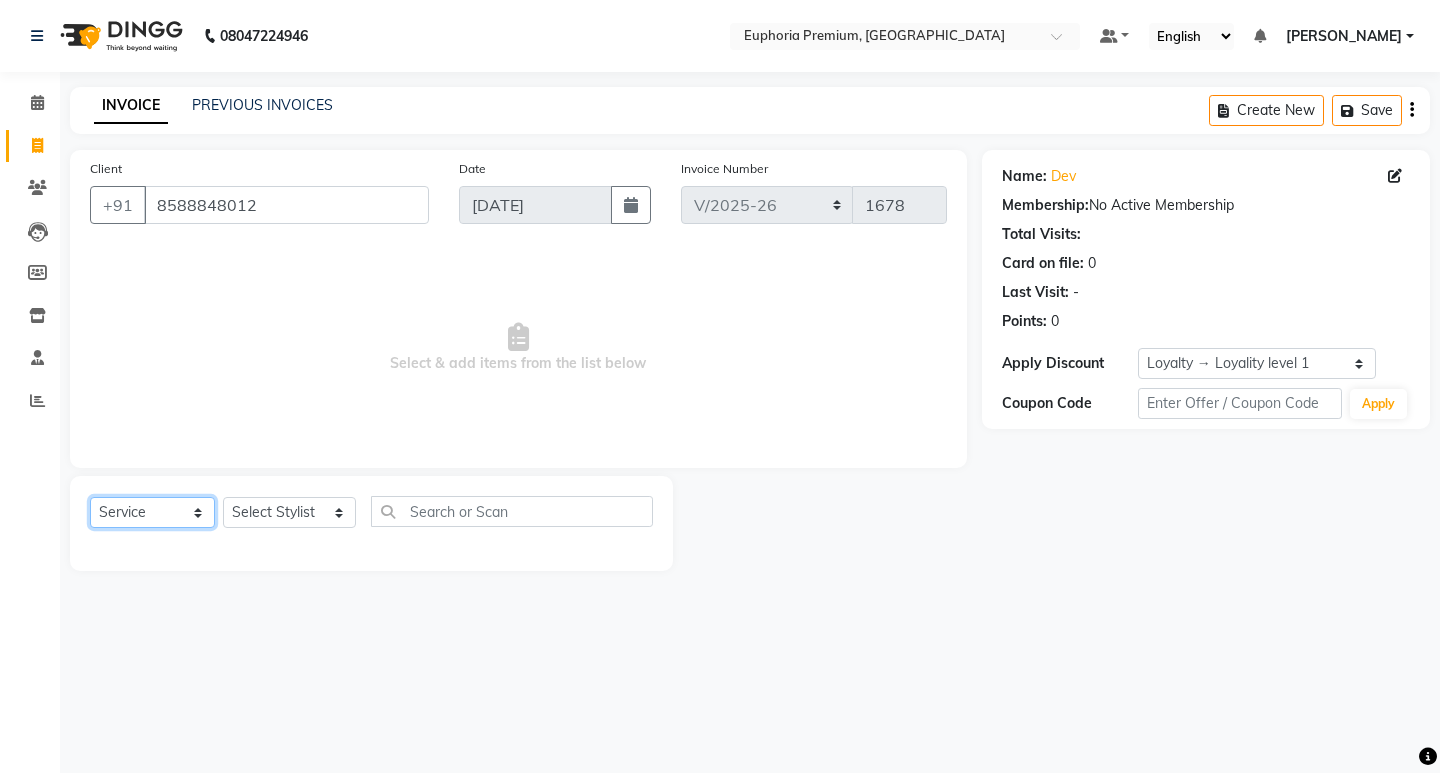 click on "Select  Service  Product  Membership  Package Voucher Prepaid Gift Card" 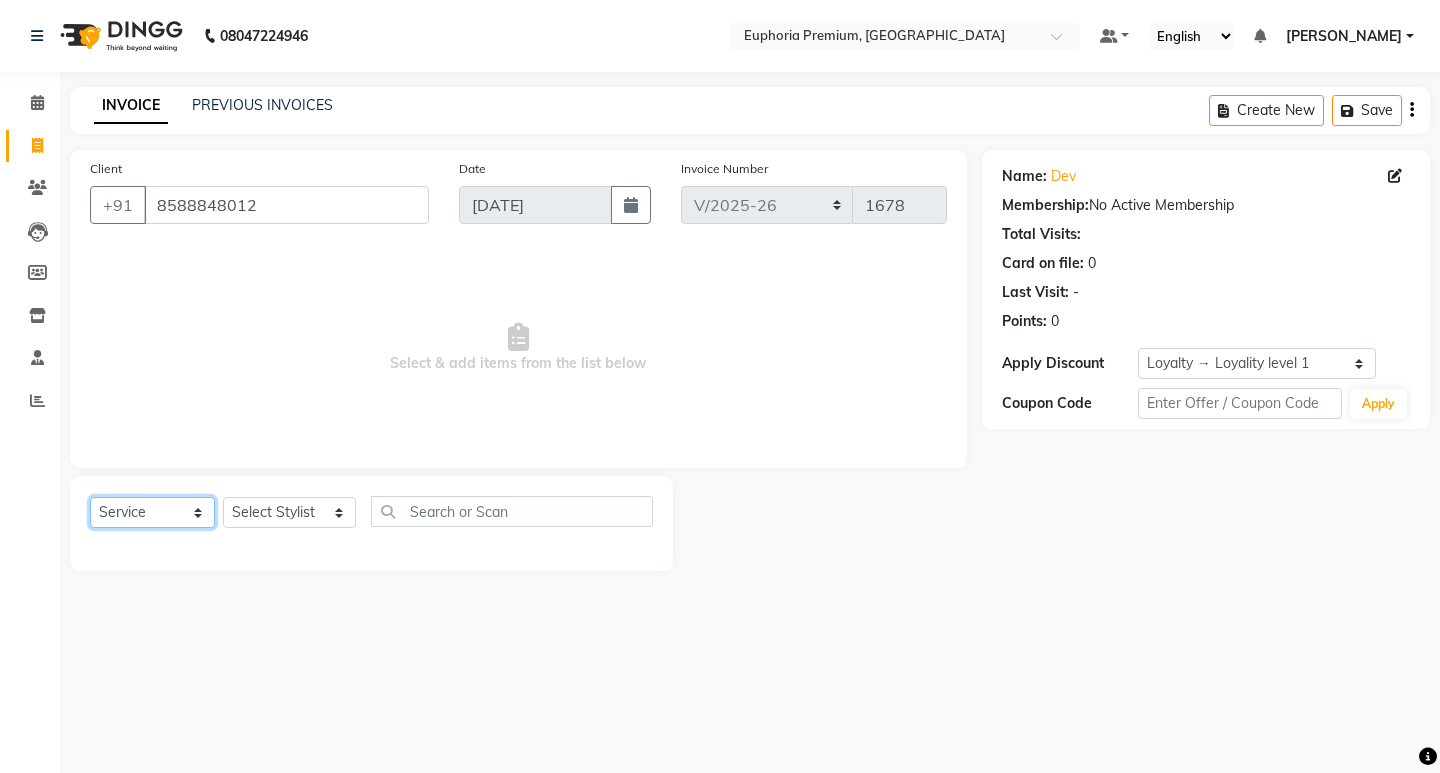 select on "package" 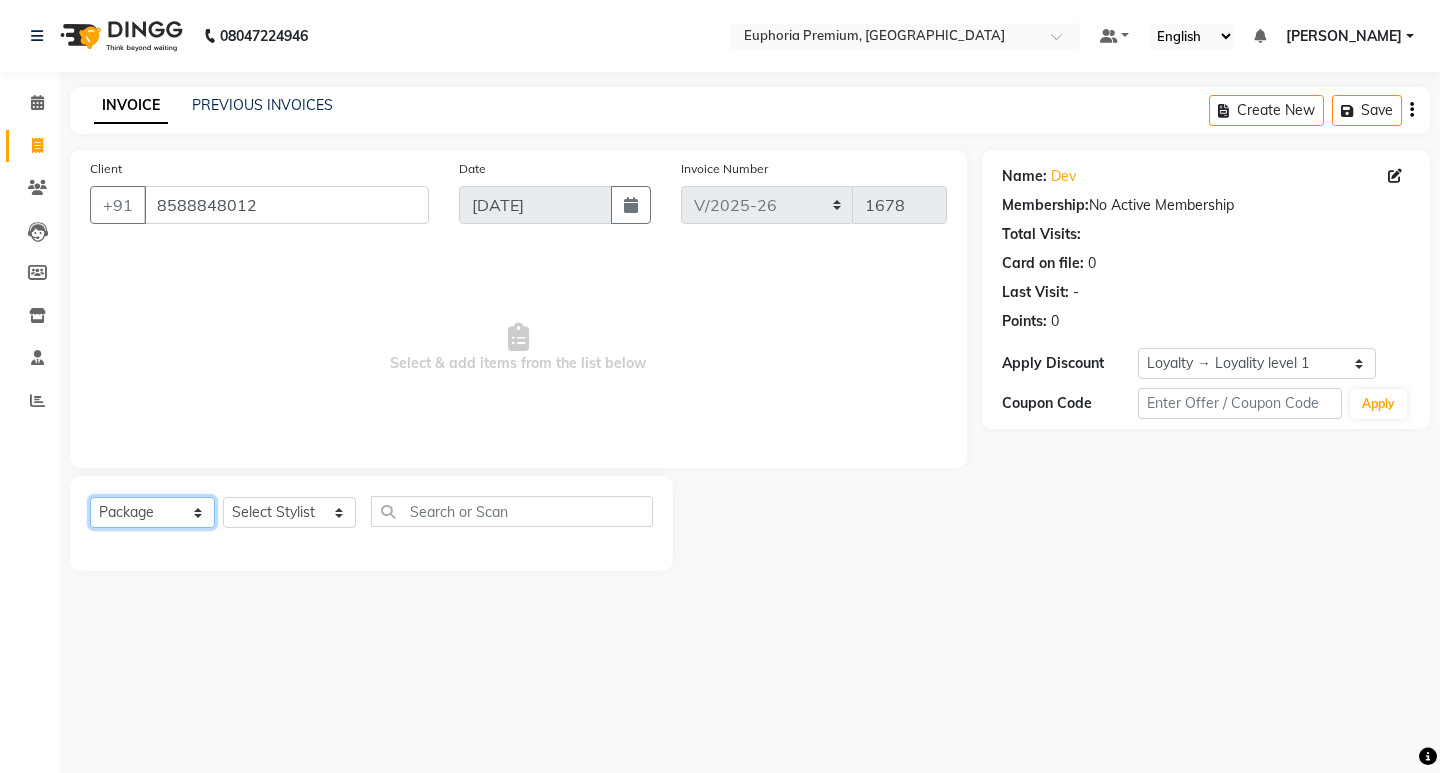 click on "Select  Service  Product  Membership  Package Voucher Prepaid Gift Card" 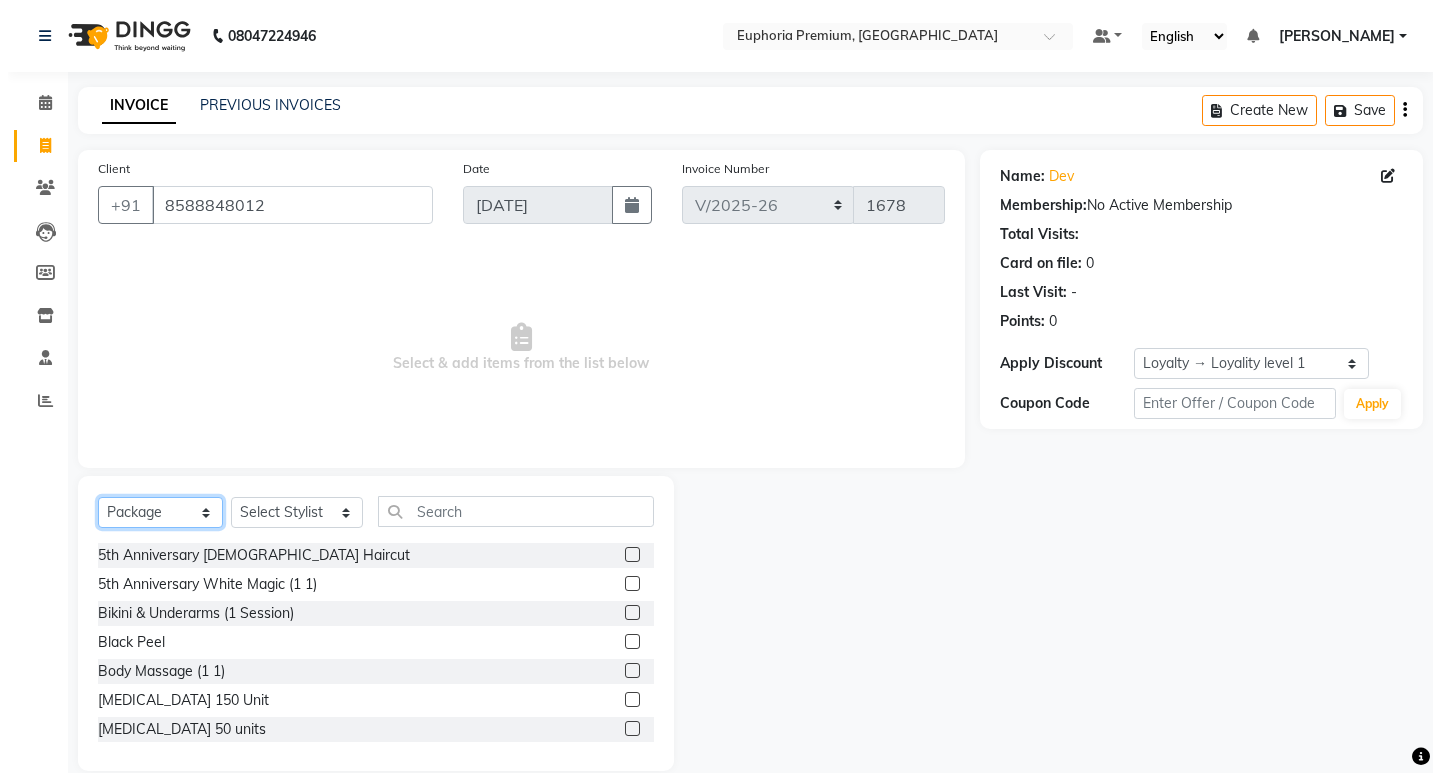scroll, scrollTop: 100, scrollLeft: 0, axis: vertical 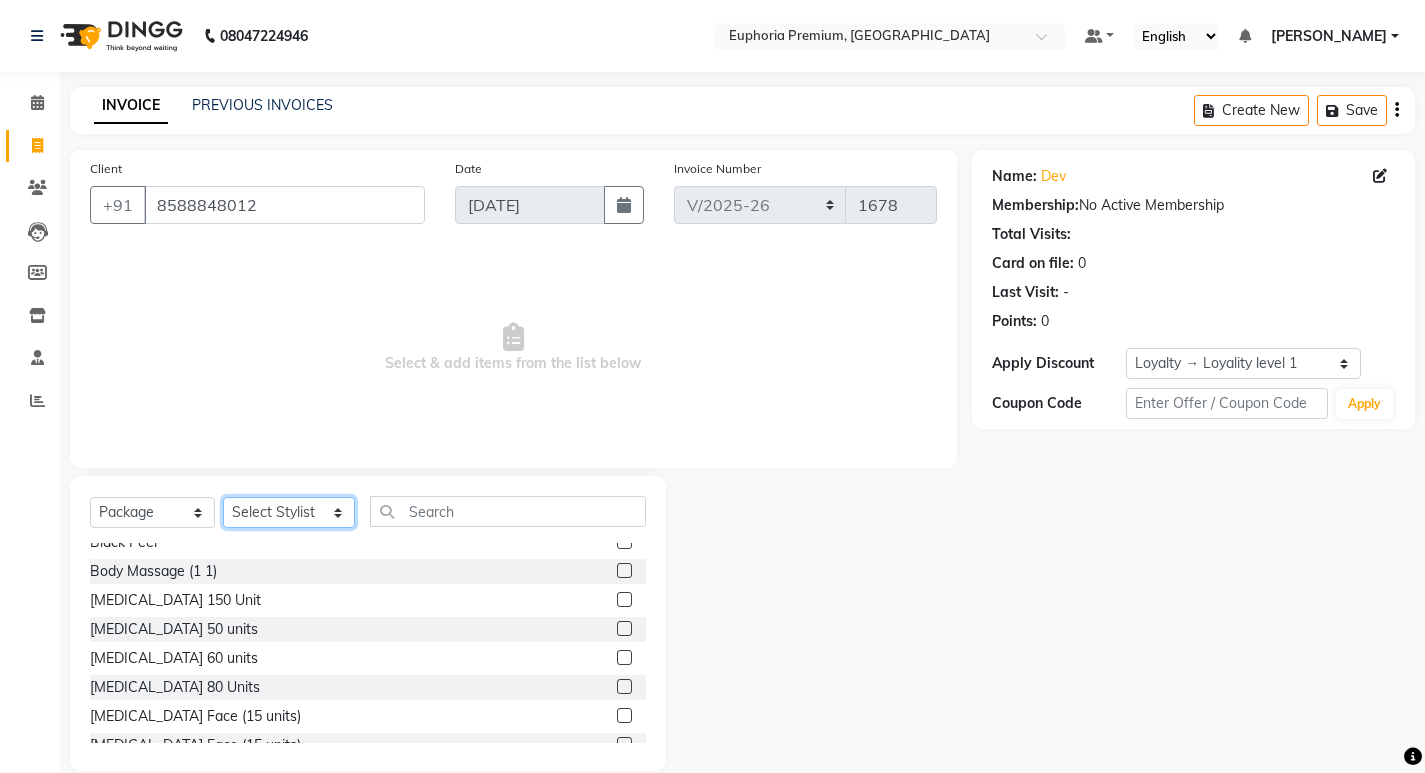 click on "Select Stylist Admin Babu V Bharath N [PERSON_NAME] [PERSON_NAME] N  Chiinthian Moi ChonglianMoi MOI [PERSON_NAME] . [PERSON_NAME] . Dingg Diya [PERSON_NAME] [PERSON_NAME] K [PERSON_NAME] [PERSON_NAME] [PERSON_NAME] [MEDICAL_DATA] Pinky . Priya  K Rosy Sanate [PERSON_NAME] [PERSON_NAME] Shishi L [PERSON_NAME] M [PERSON_NAME]" 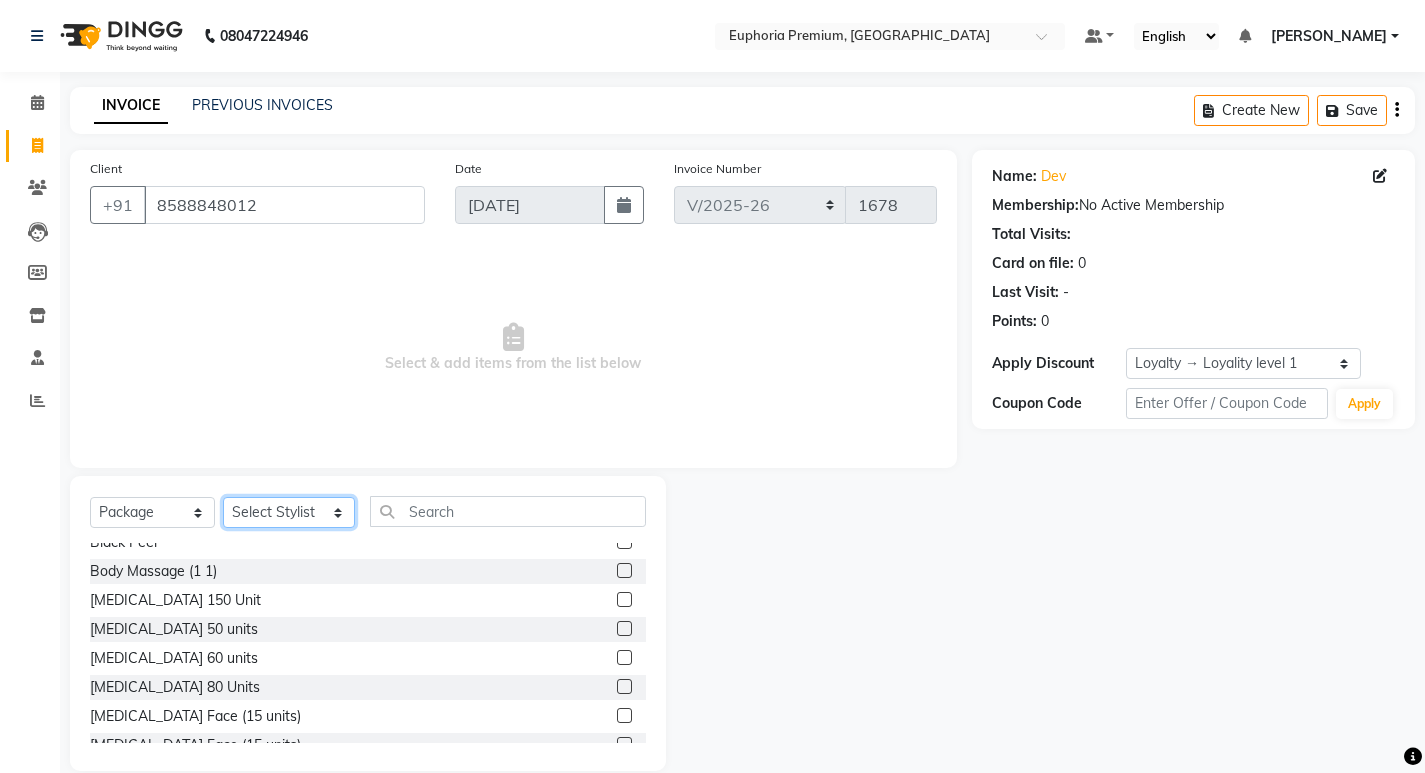 select on "85112" 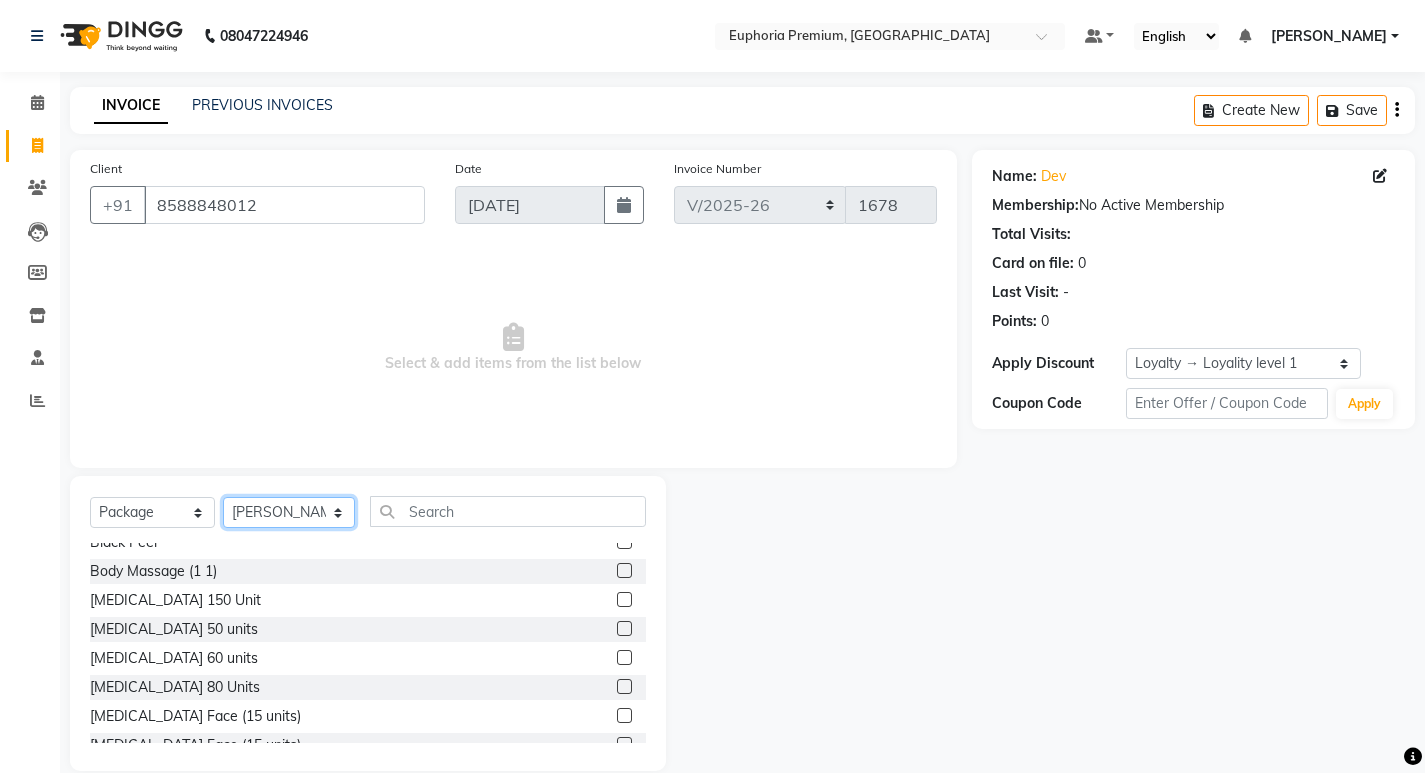click on "Select Stylist Admin Babu V Bharath N [PERSON_NAME] [PERSON_NAME] N  Chiinthian Moi ChonglianMoi MOI [PERSON_NAME] . [PERSON_NAME] . Dingg Diya [PERSON_NAME] [PERSON_NAME] K [PERSON_NAME] [PERSON_NAME] [PERSON_NAME] [MEDICAL_DATA] Pinky . Priya  K Rosy Sanate [PERSON_NAME] [PERSON_NAME] Shishi L [PERSON_NAME] M [PERSON_NAME]" 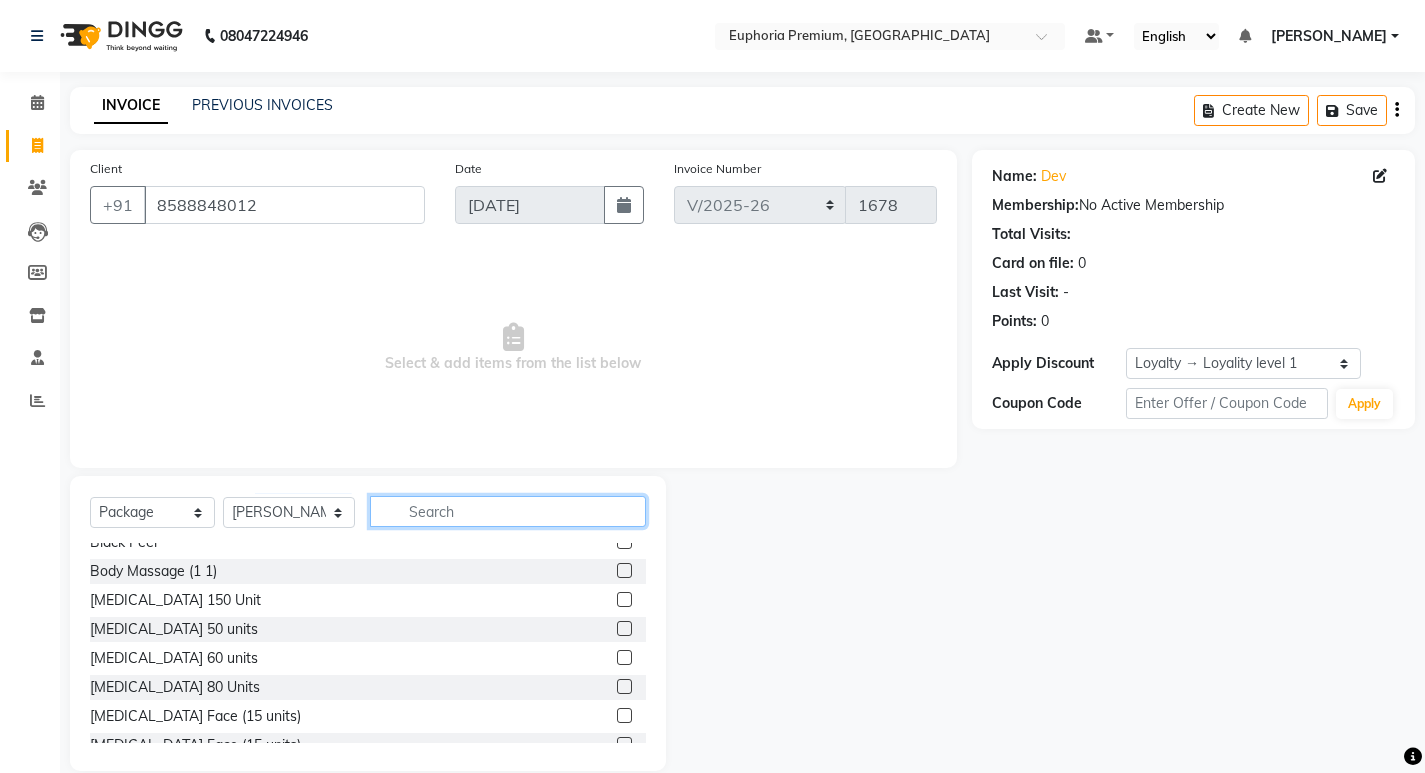 click 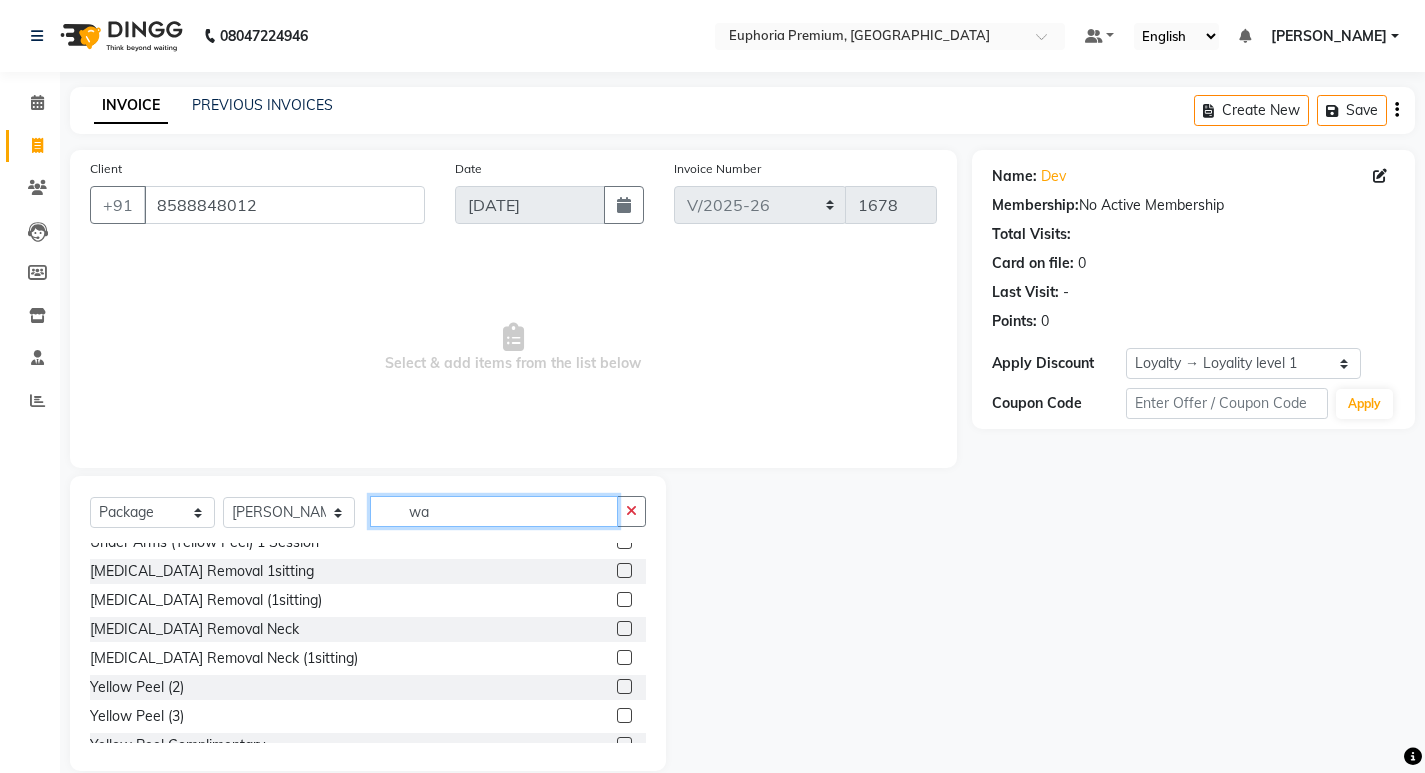 scroll, scrollTop: 0, scrollLeft: 0, axis: both 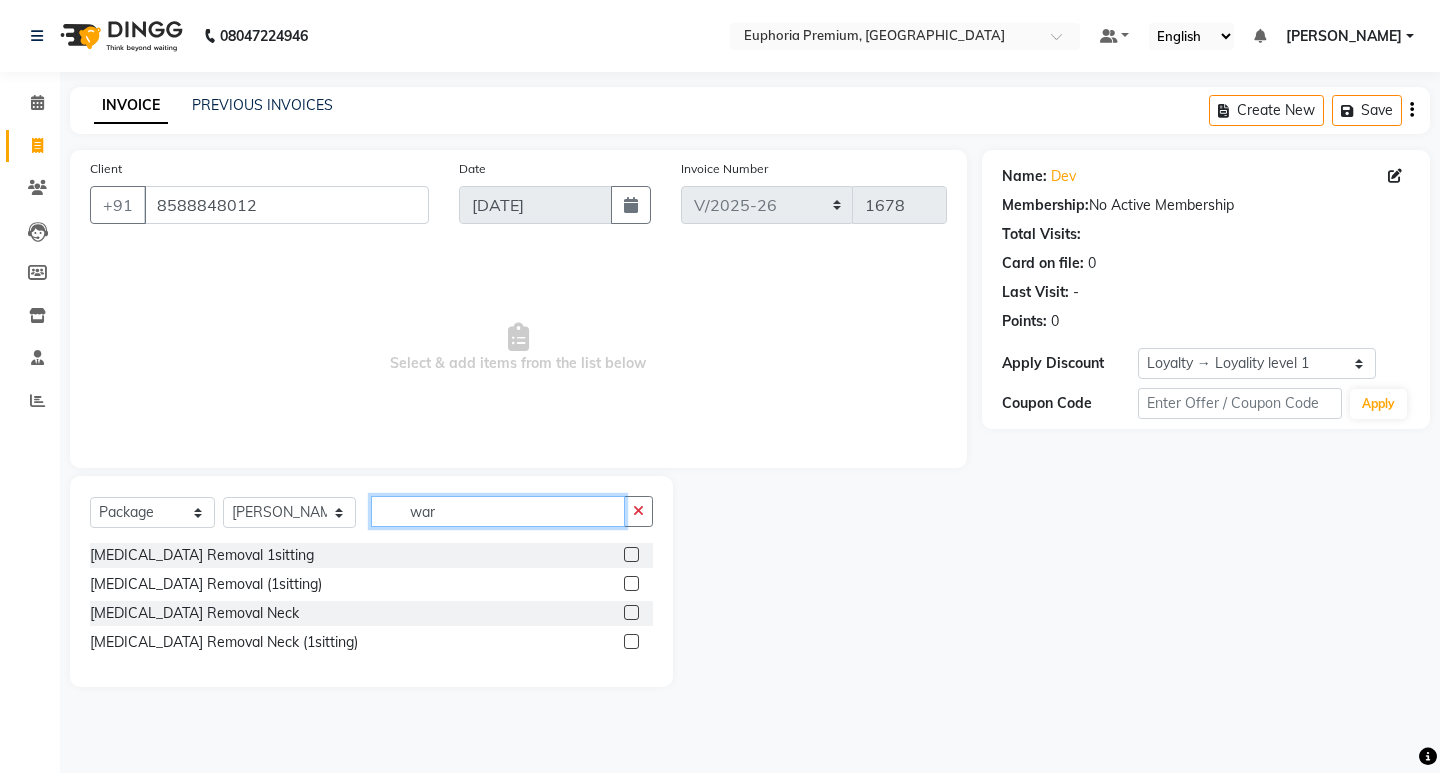 type on "war" 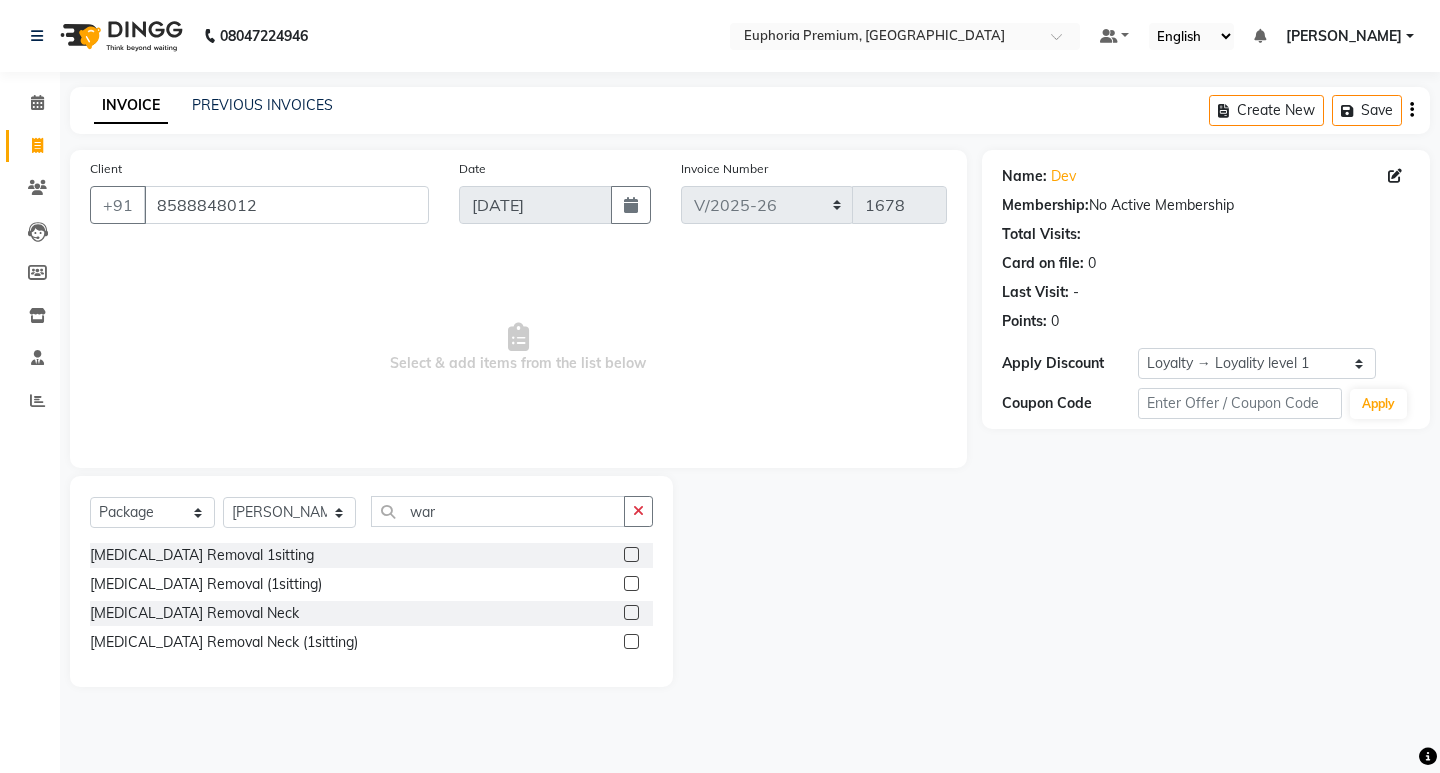 click 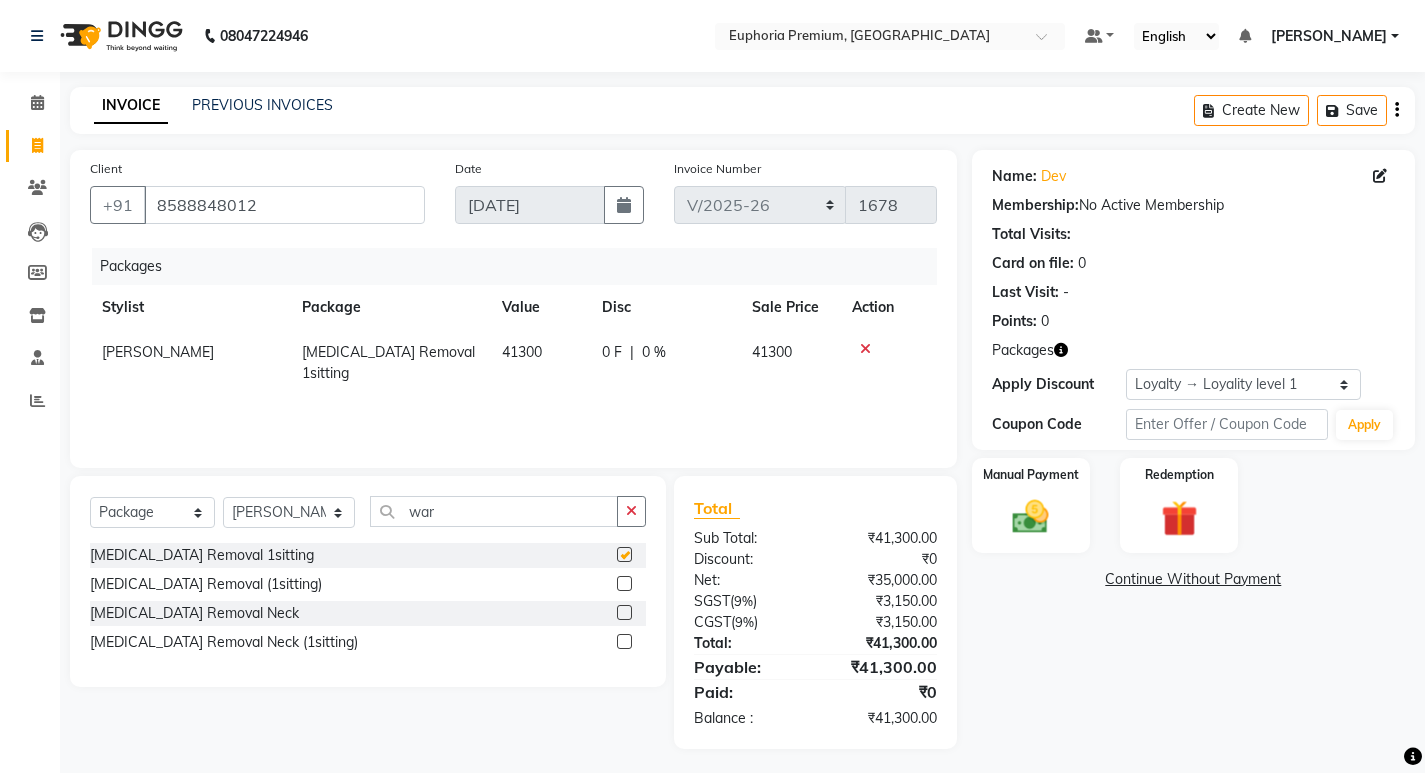 checkbox on "false" 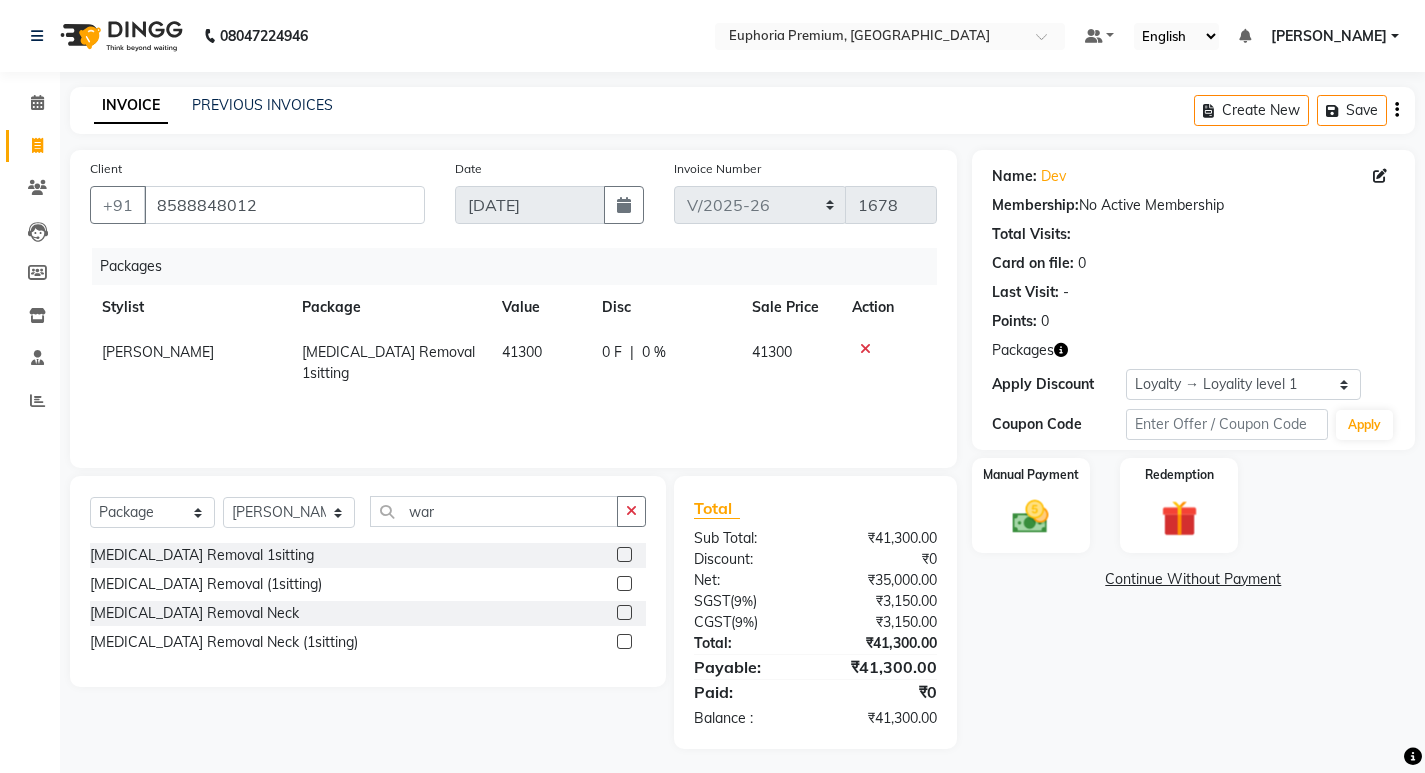 click 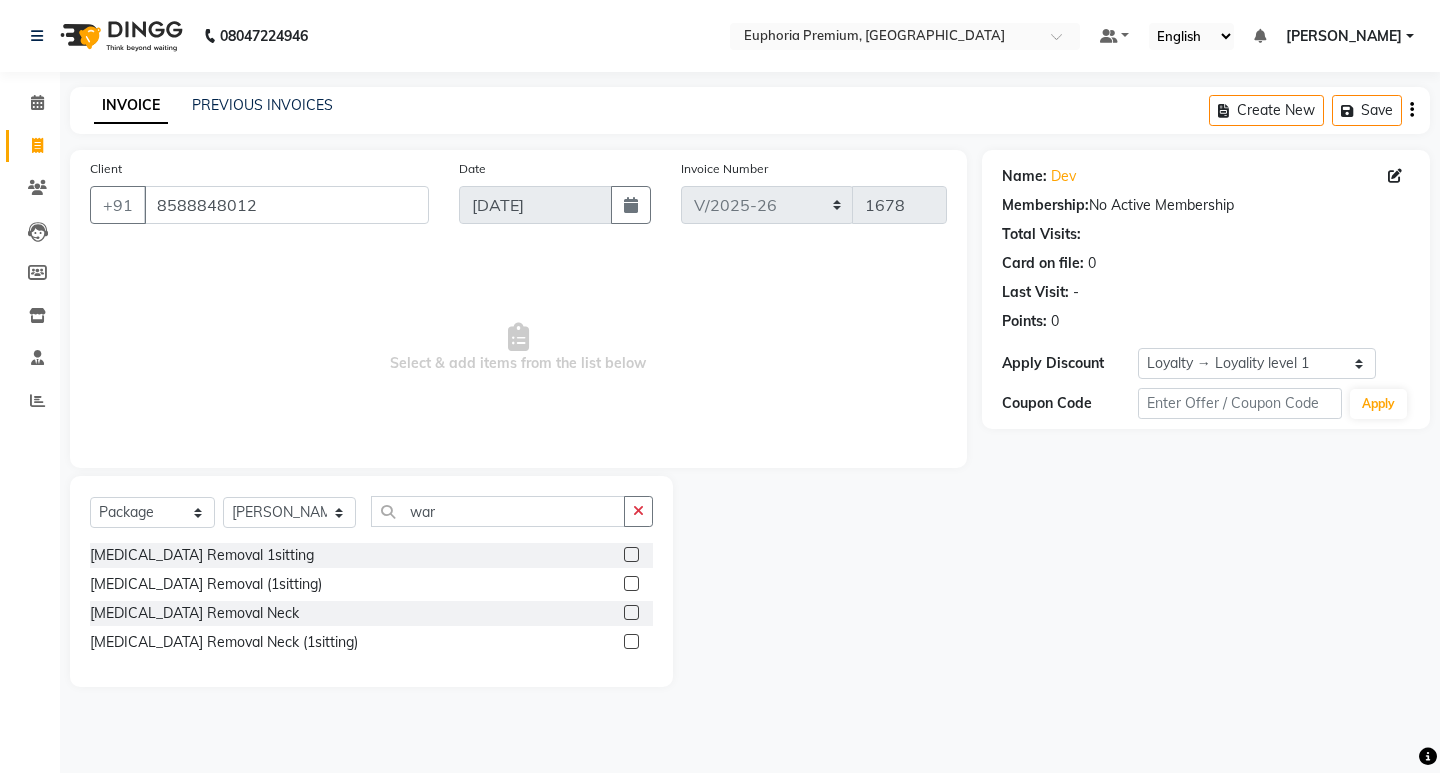 click 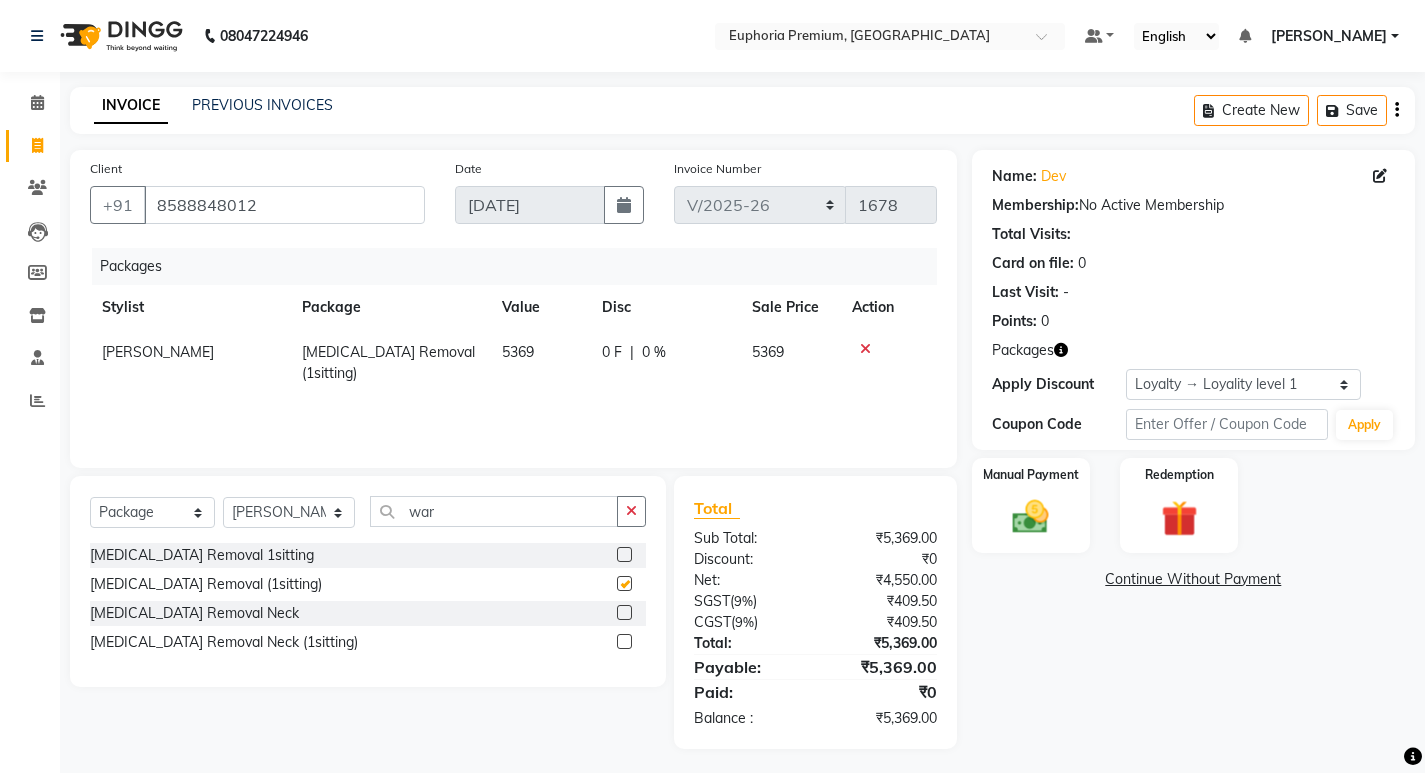 checkbox on "false" 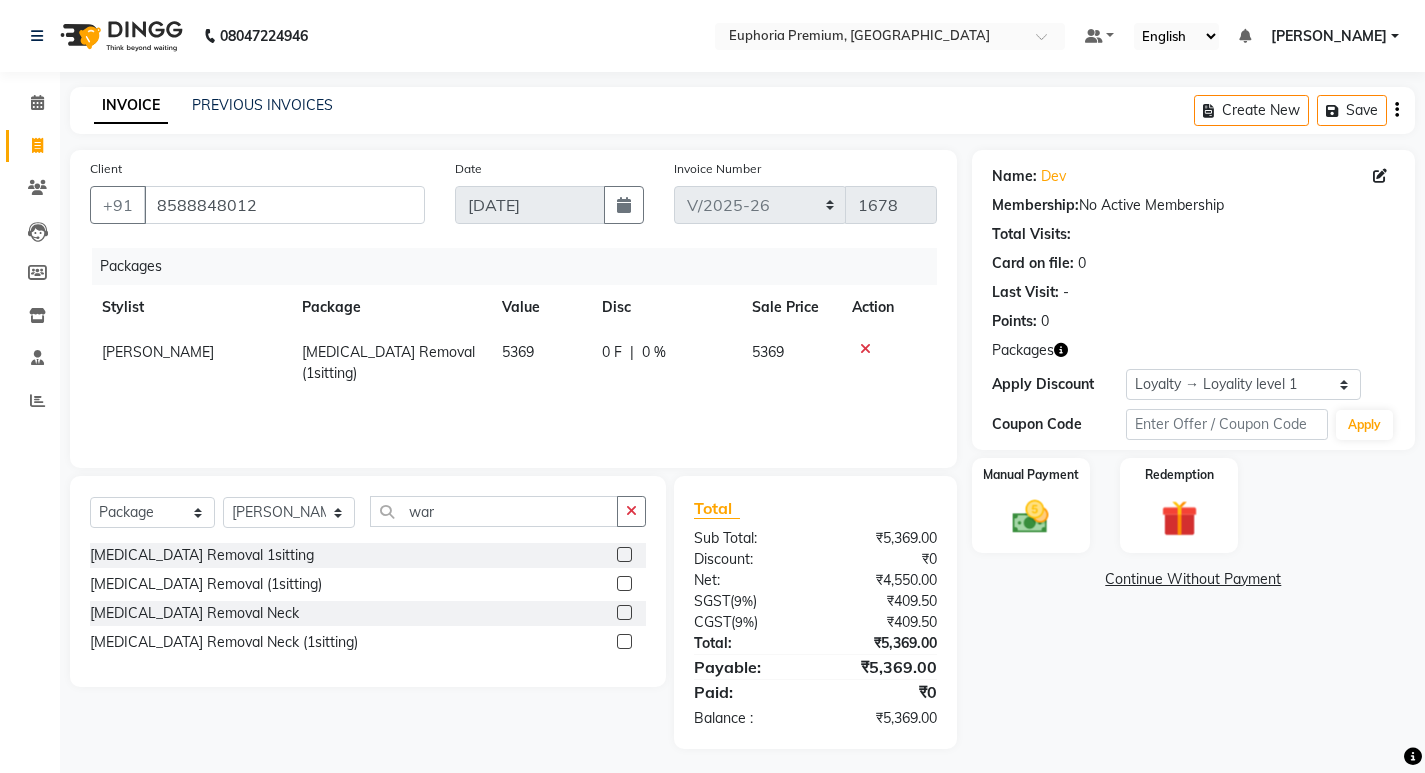 click 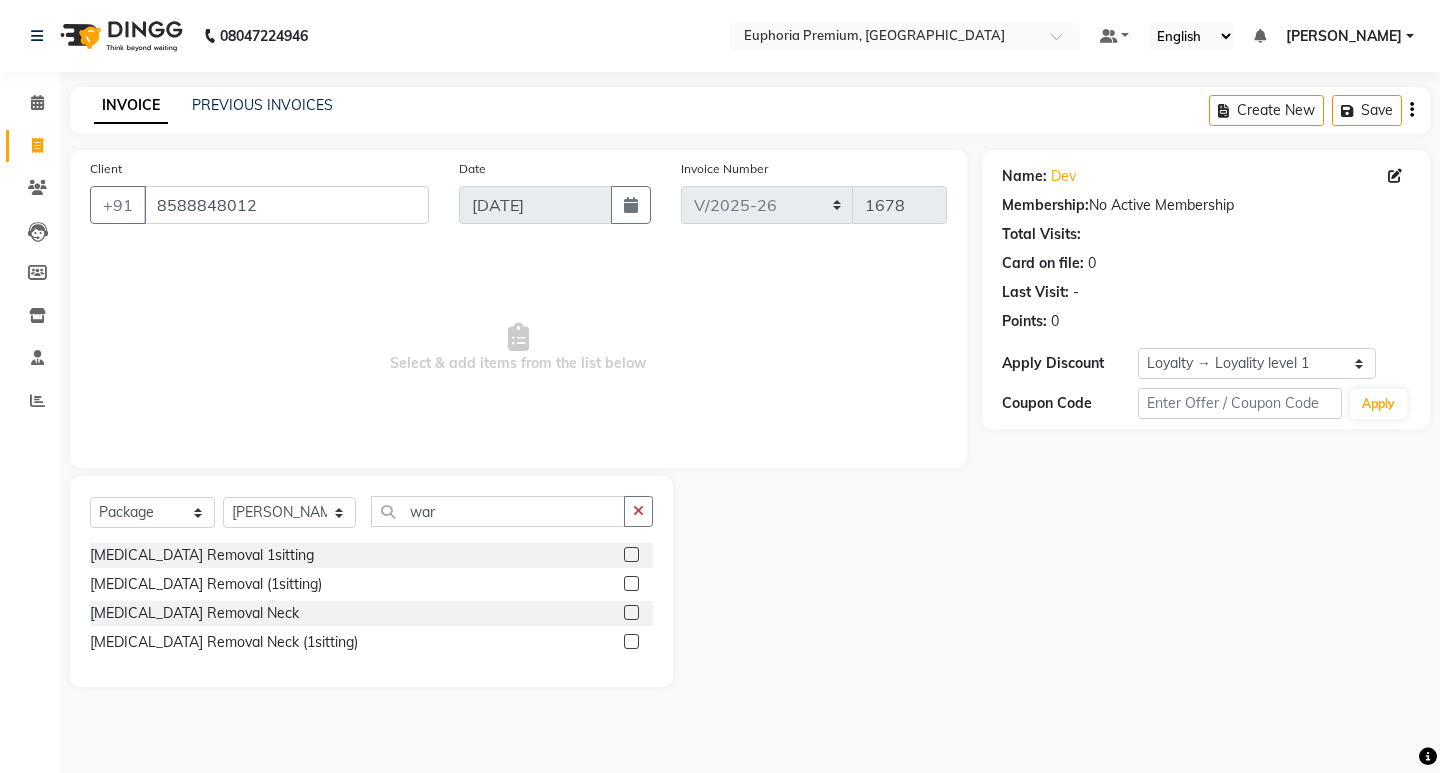 click 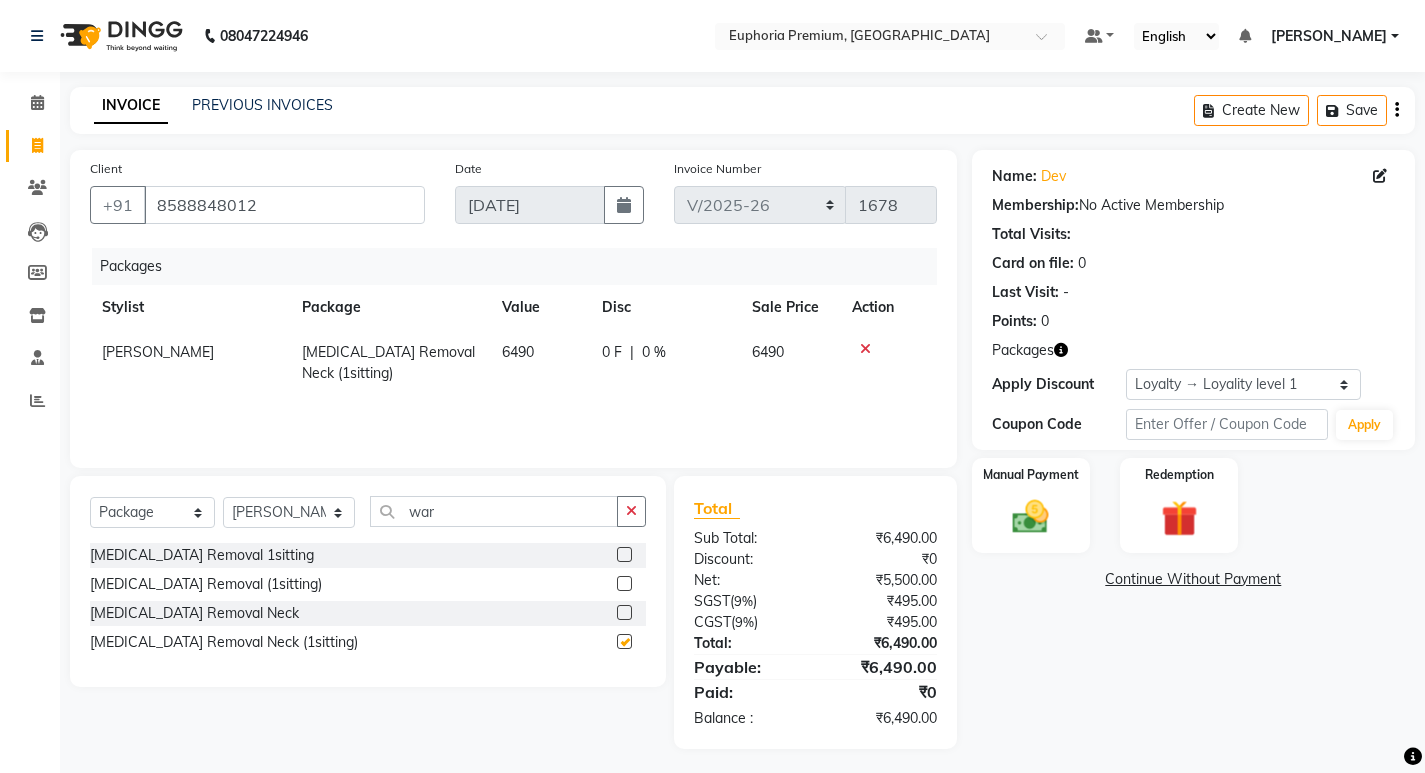 checkbox on "false" 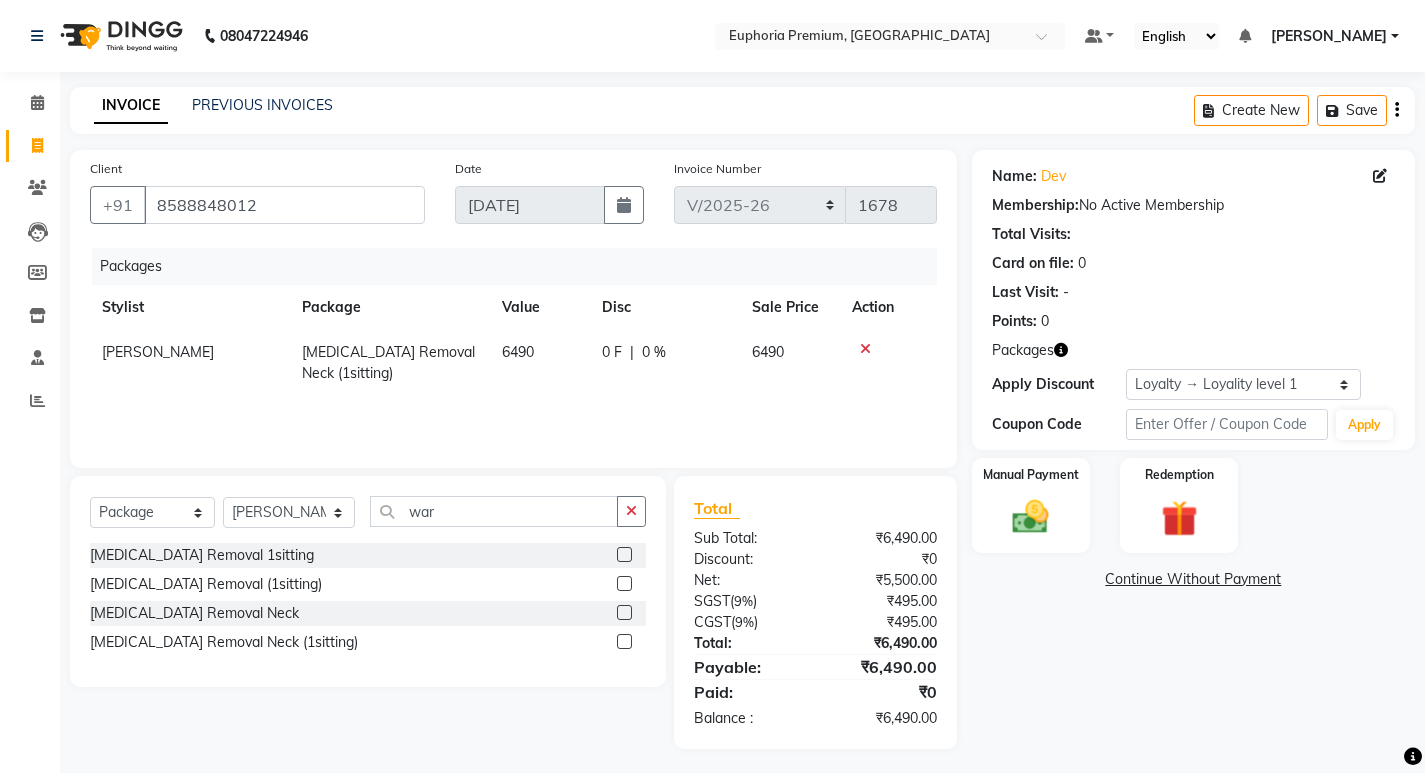 click 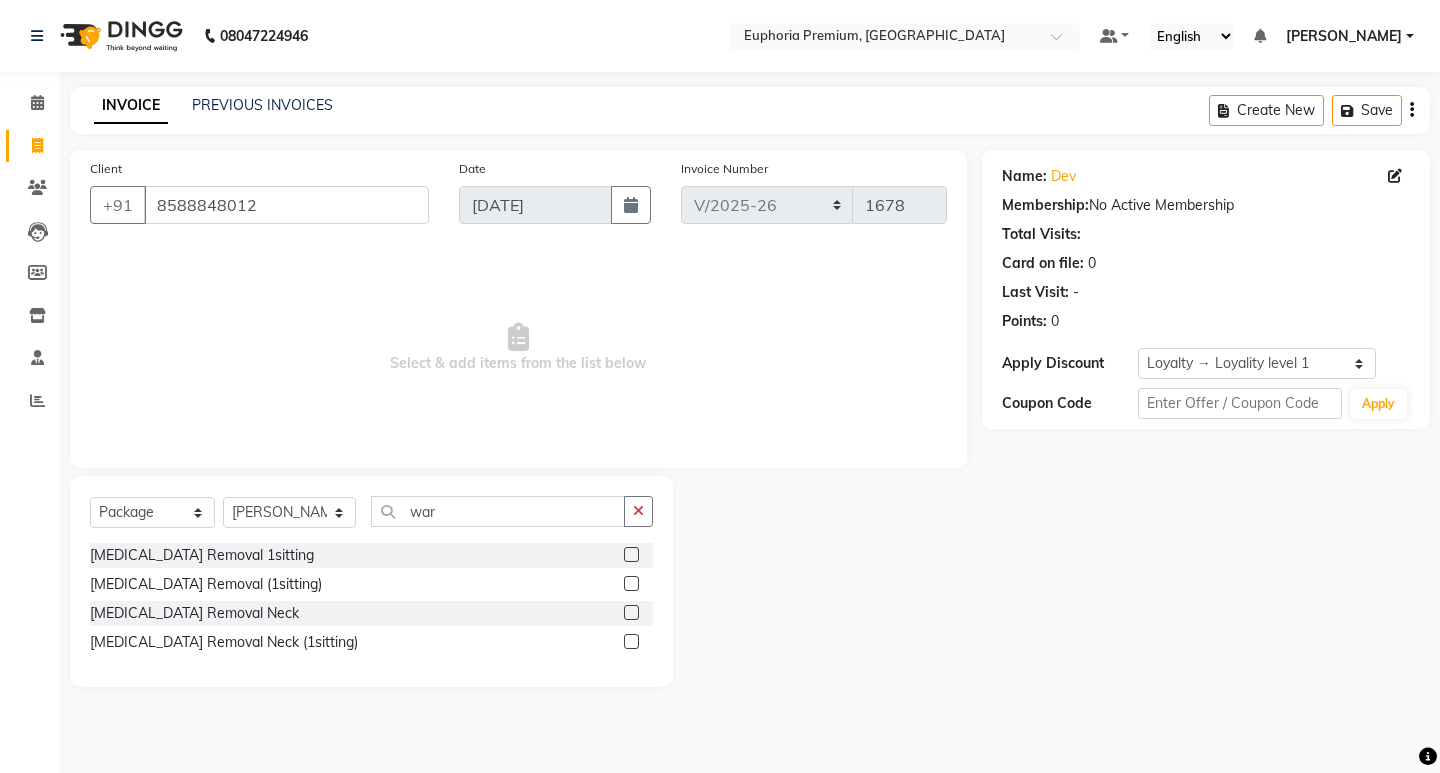 click 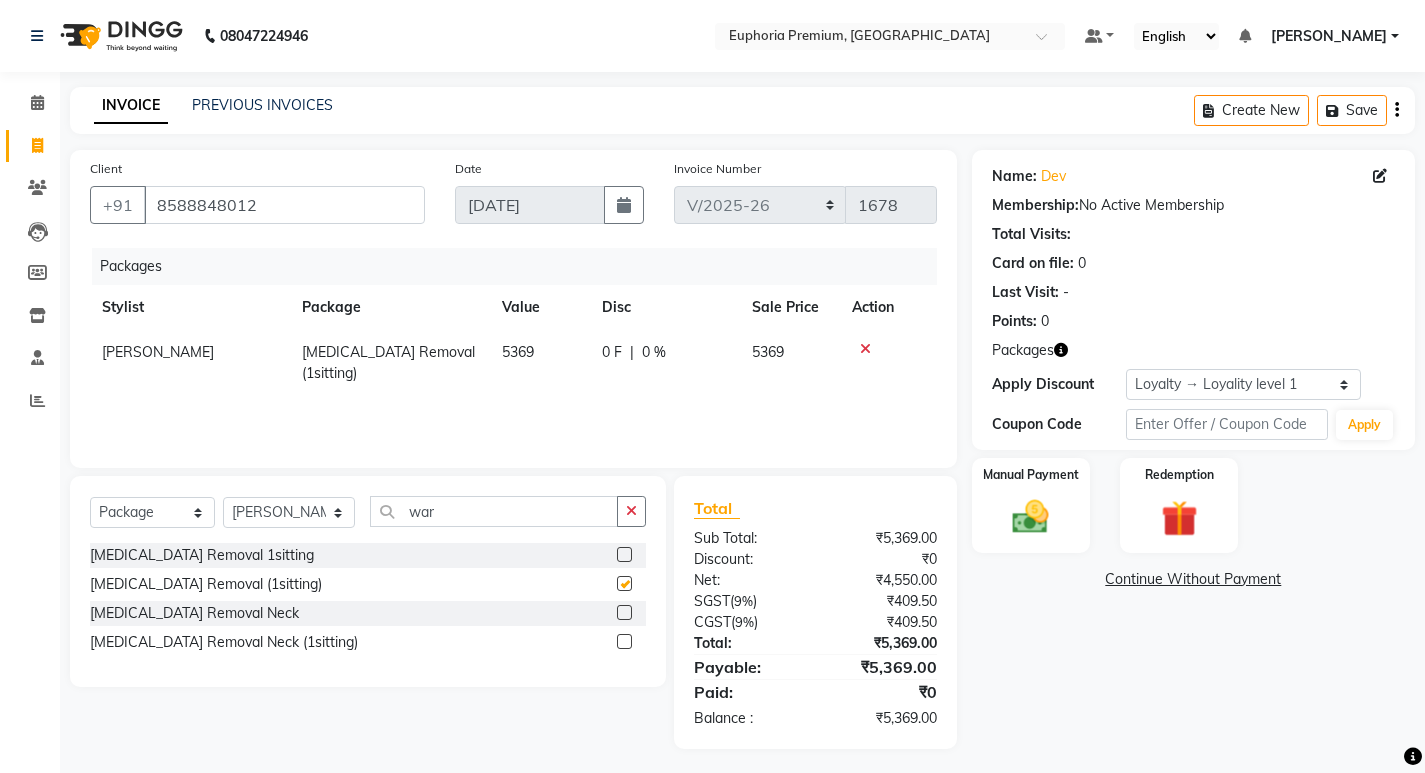 checkbox on "false" 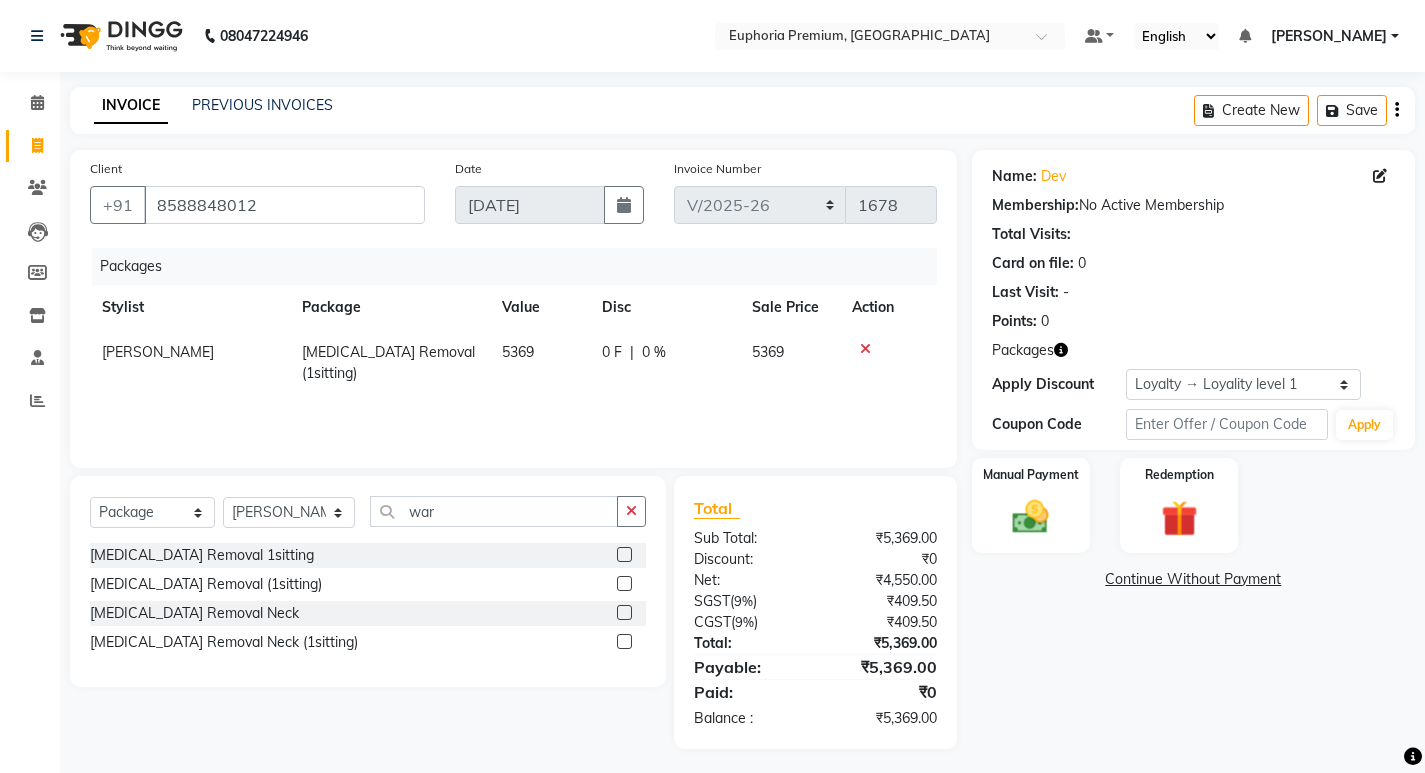 click 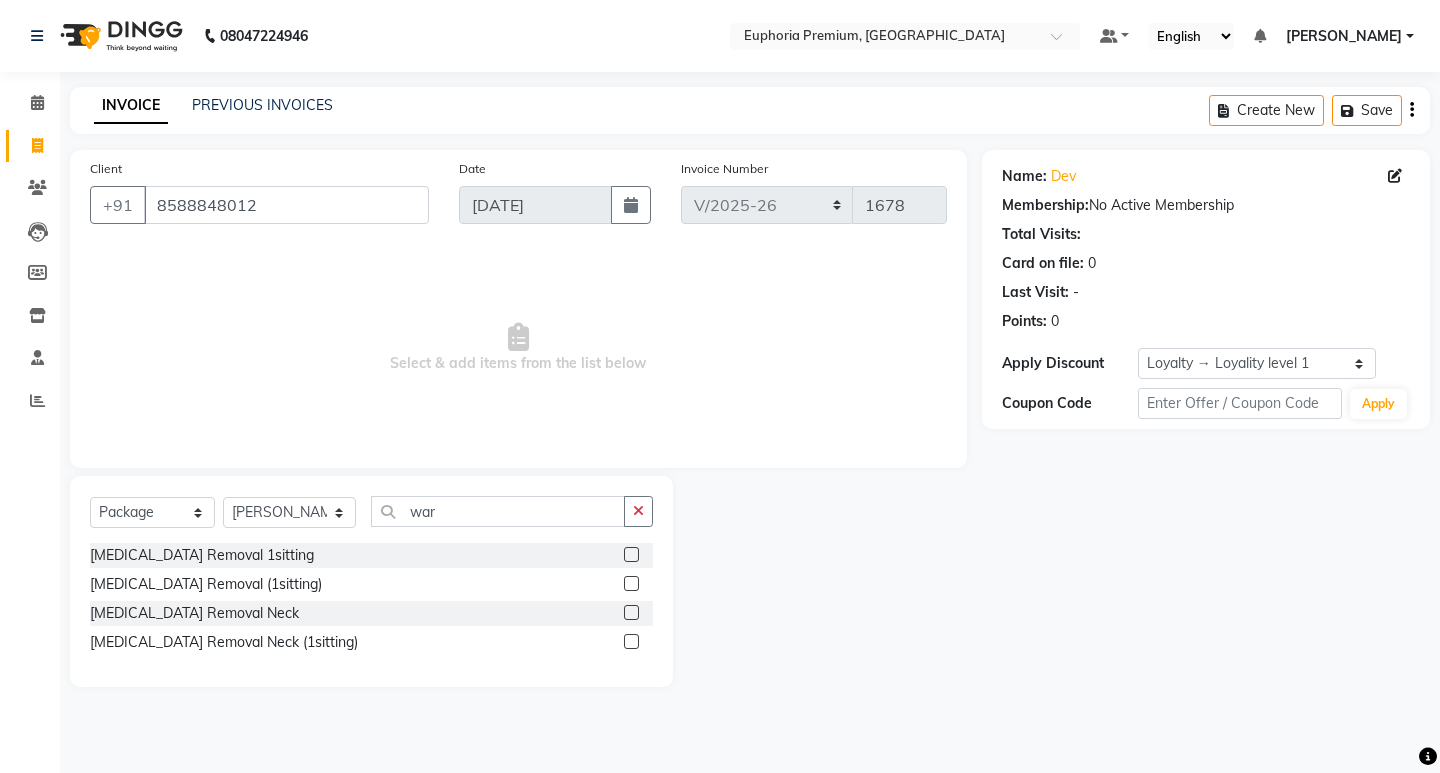 click 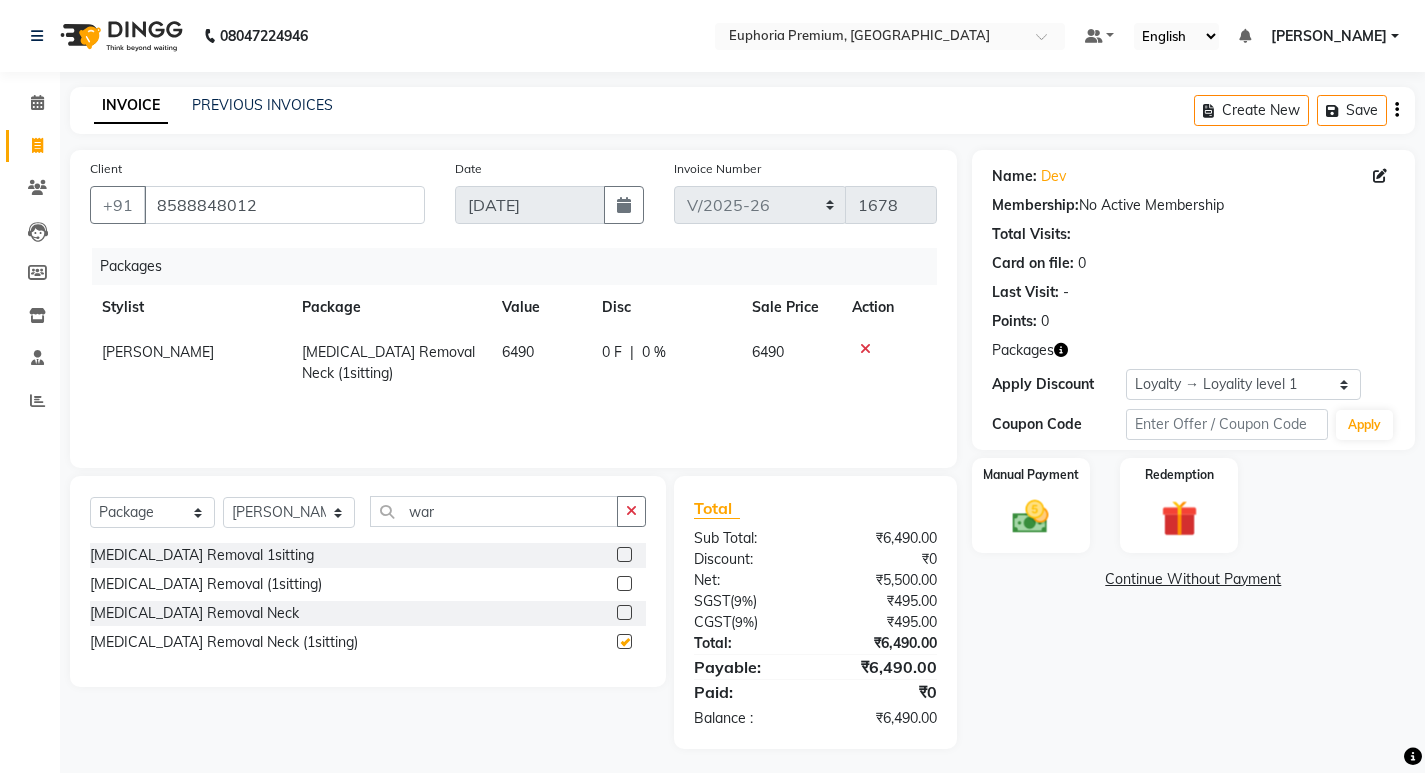 checkbox on "false" 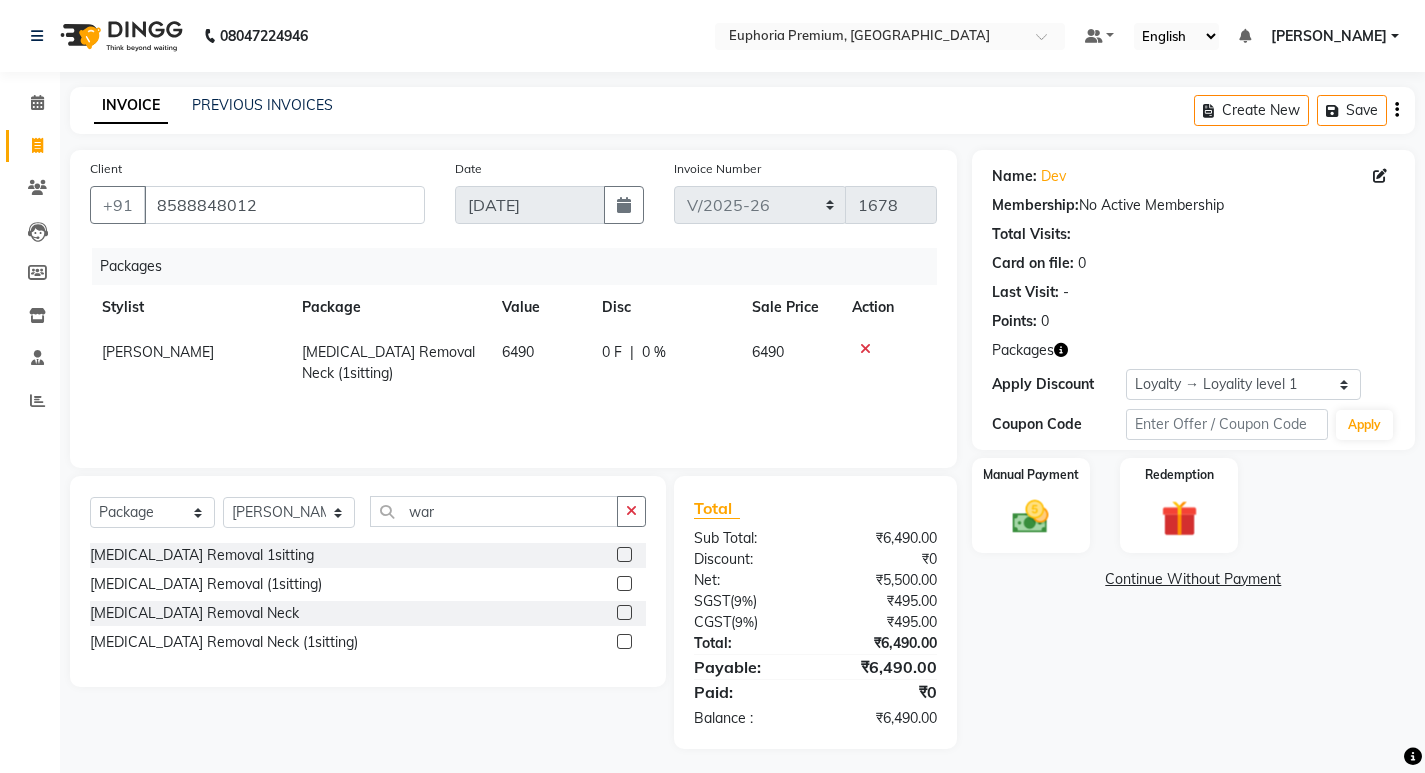 click on "6490" 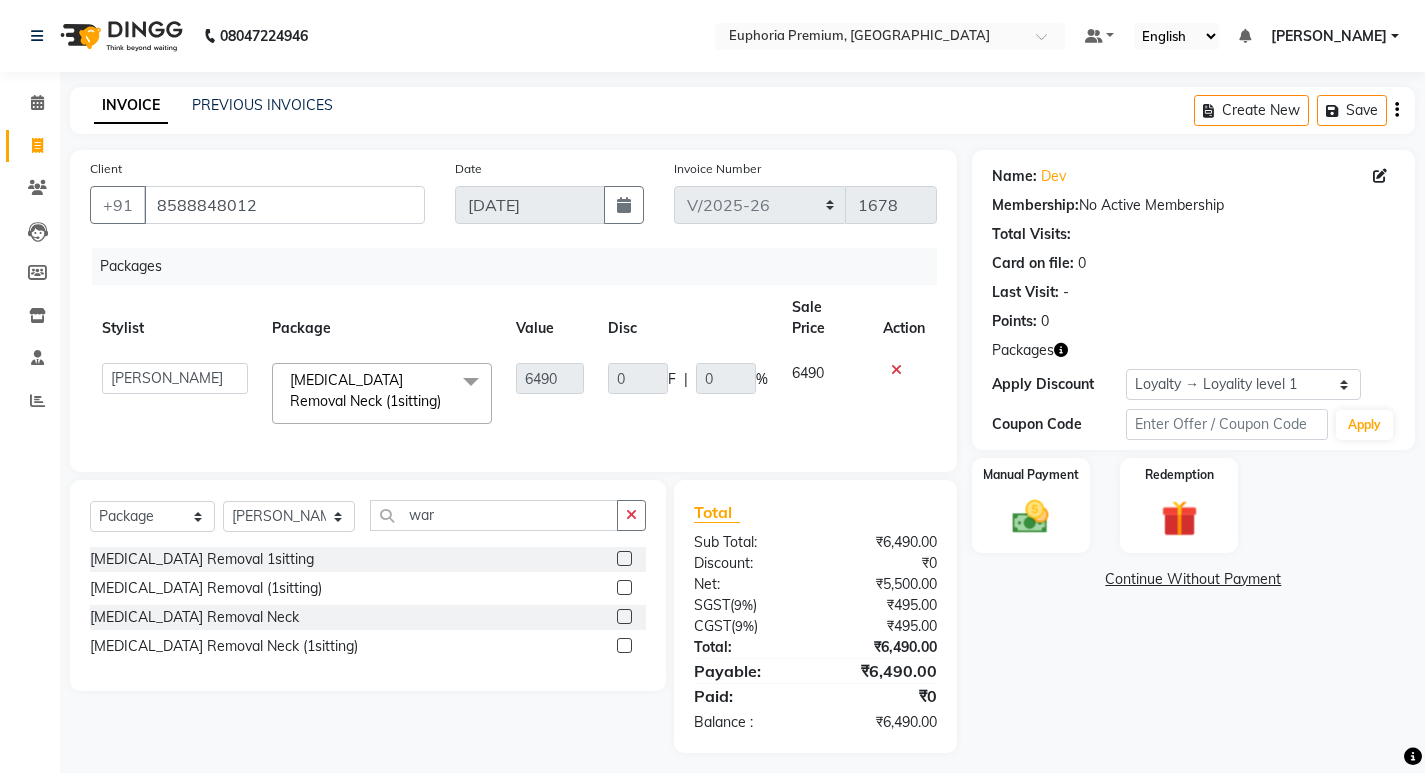 click 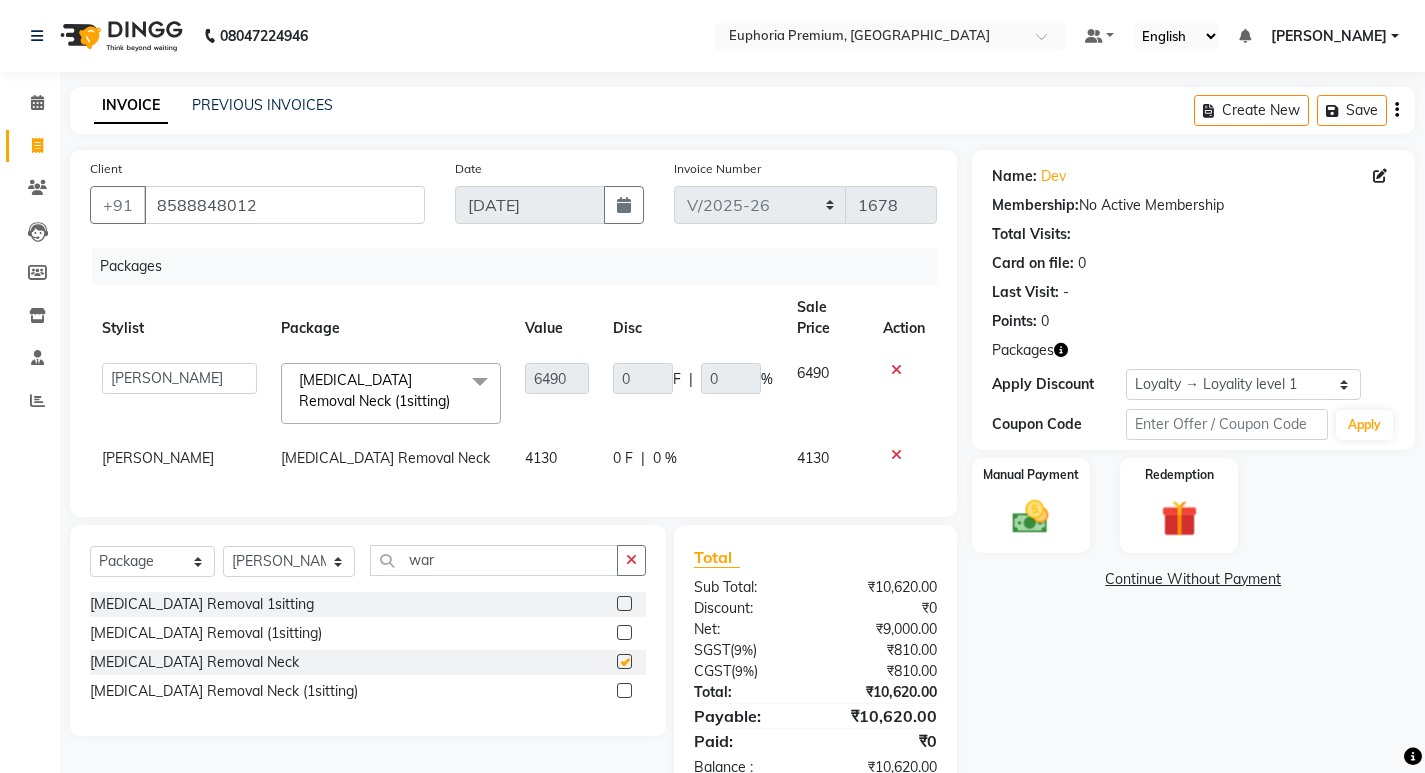 checkbox on "false" 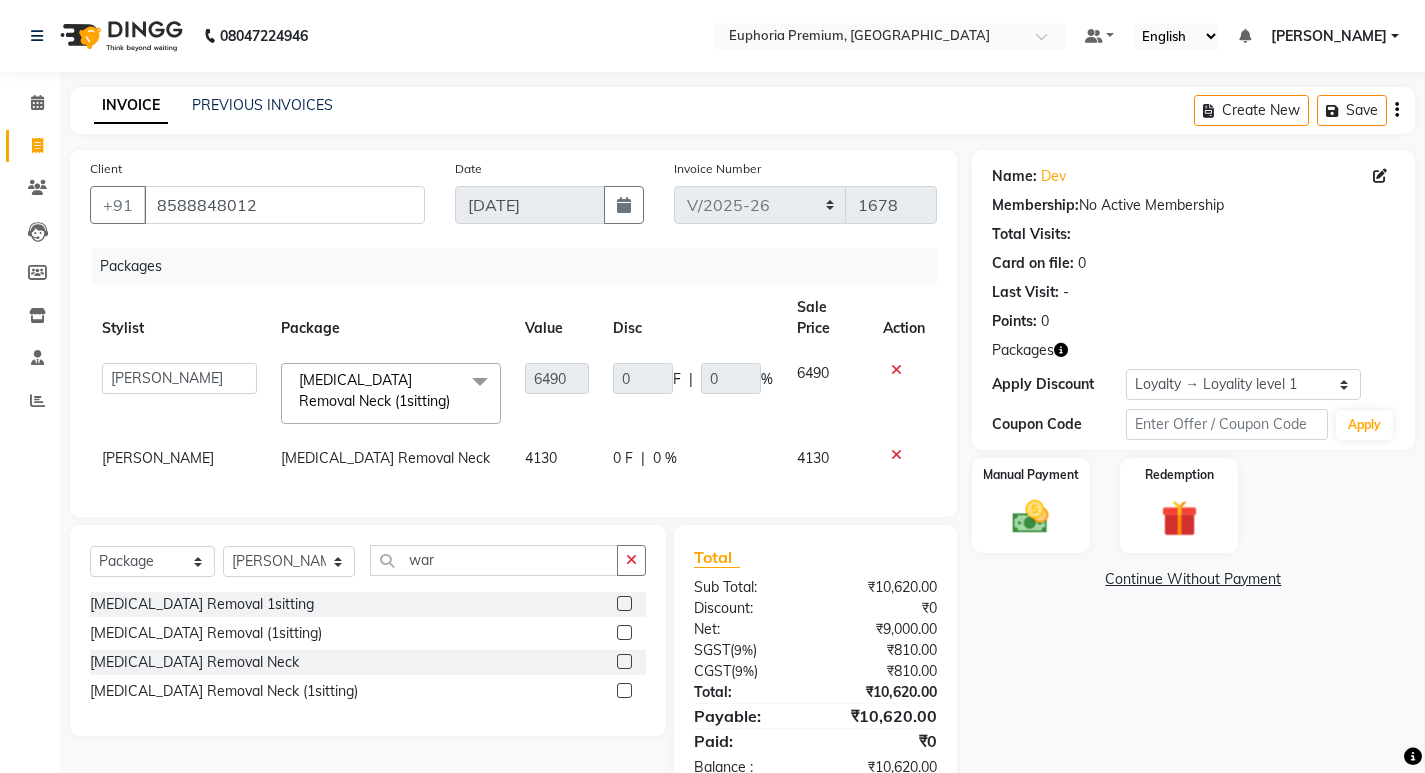 click on "4130" 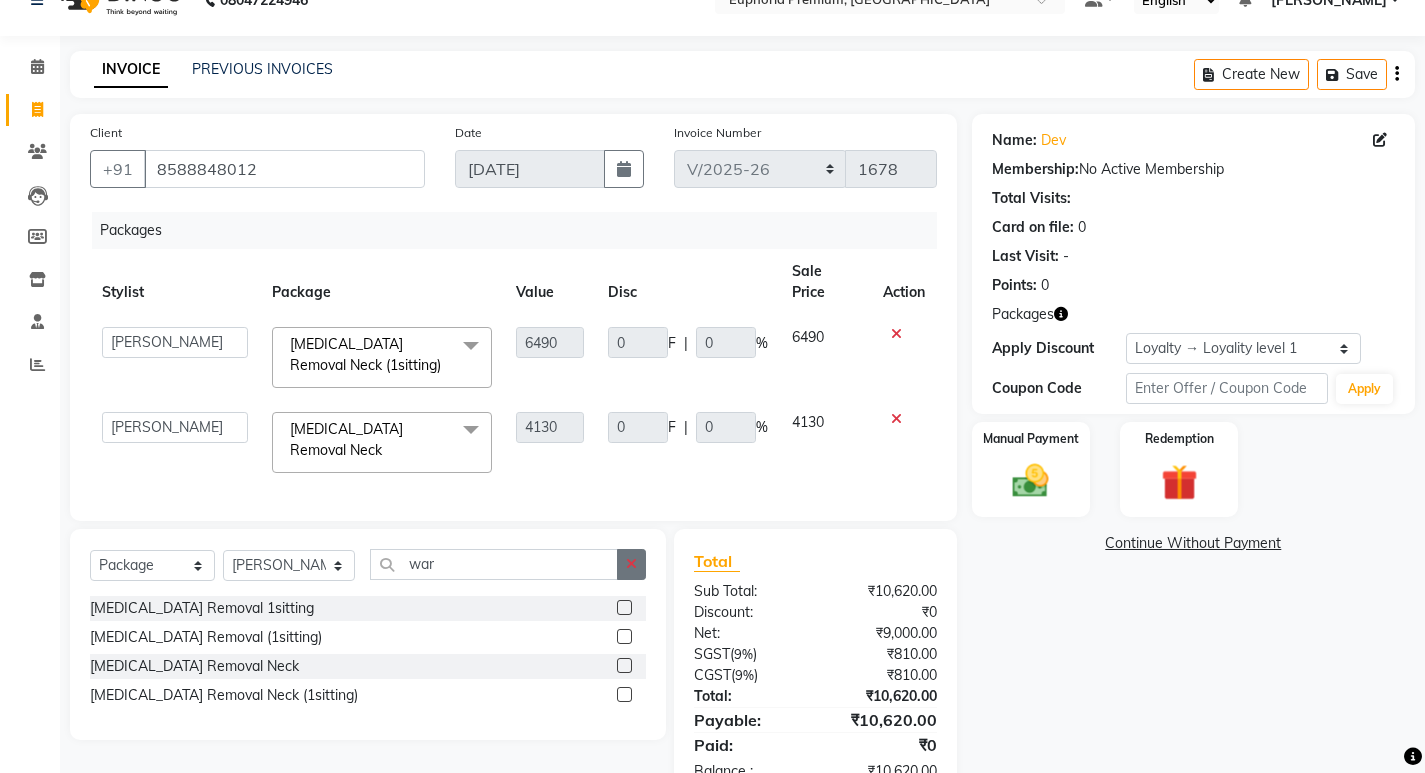 scroll, scrollTop: 67, scrollLeft: 0, axis: vertical 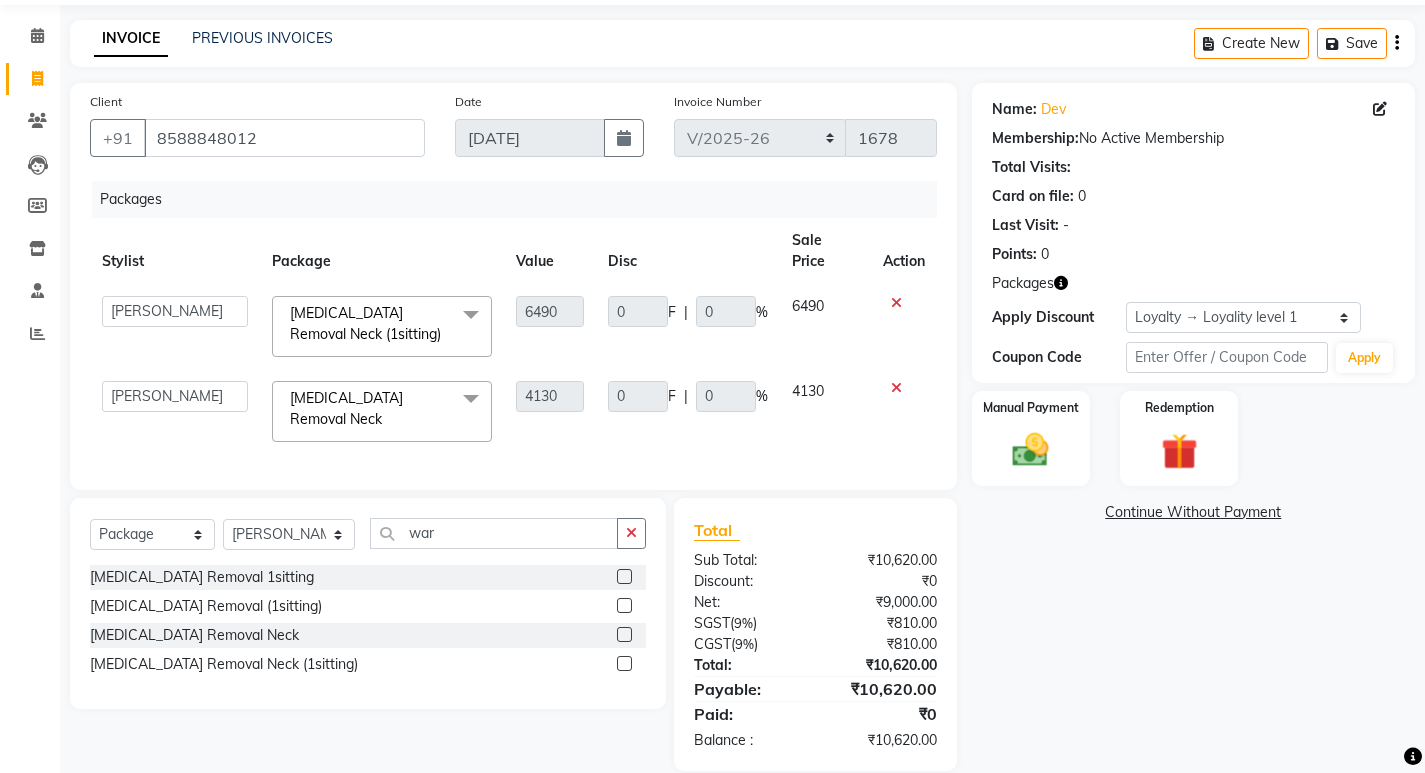 click 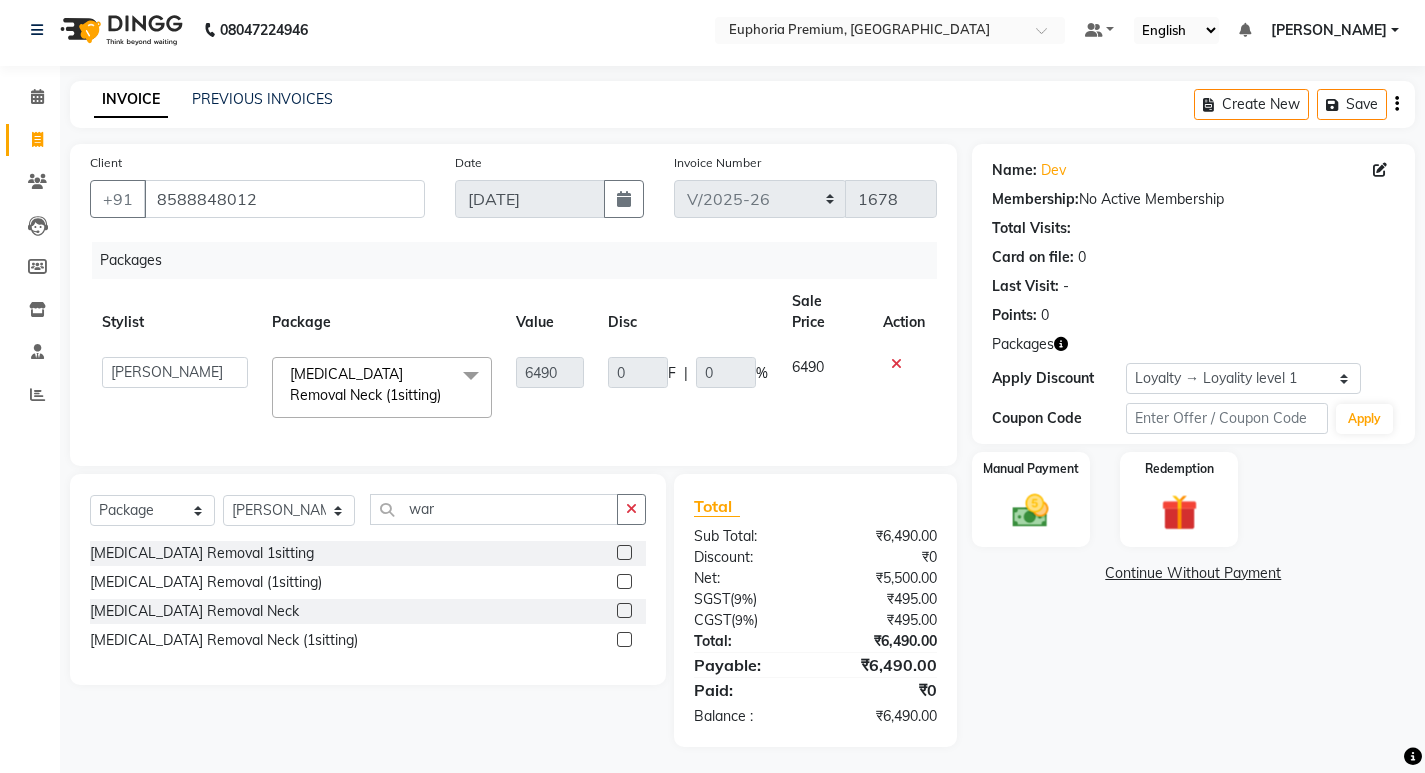 click 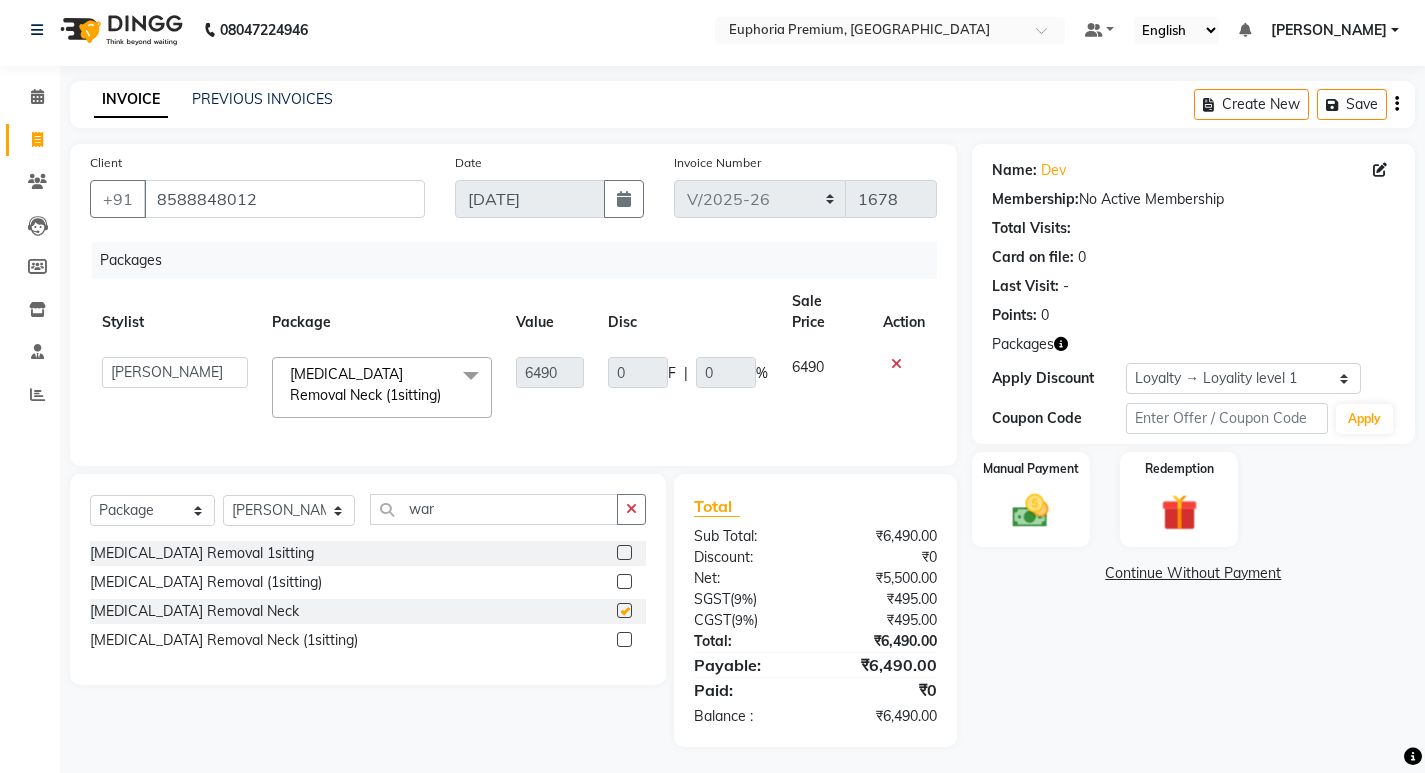 scroll, scrollTop: 49, scrollLeft: 0, axis: vertical 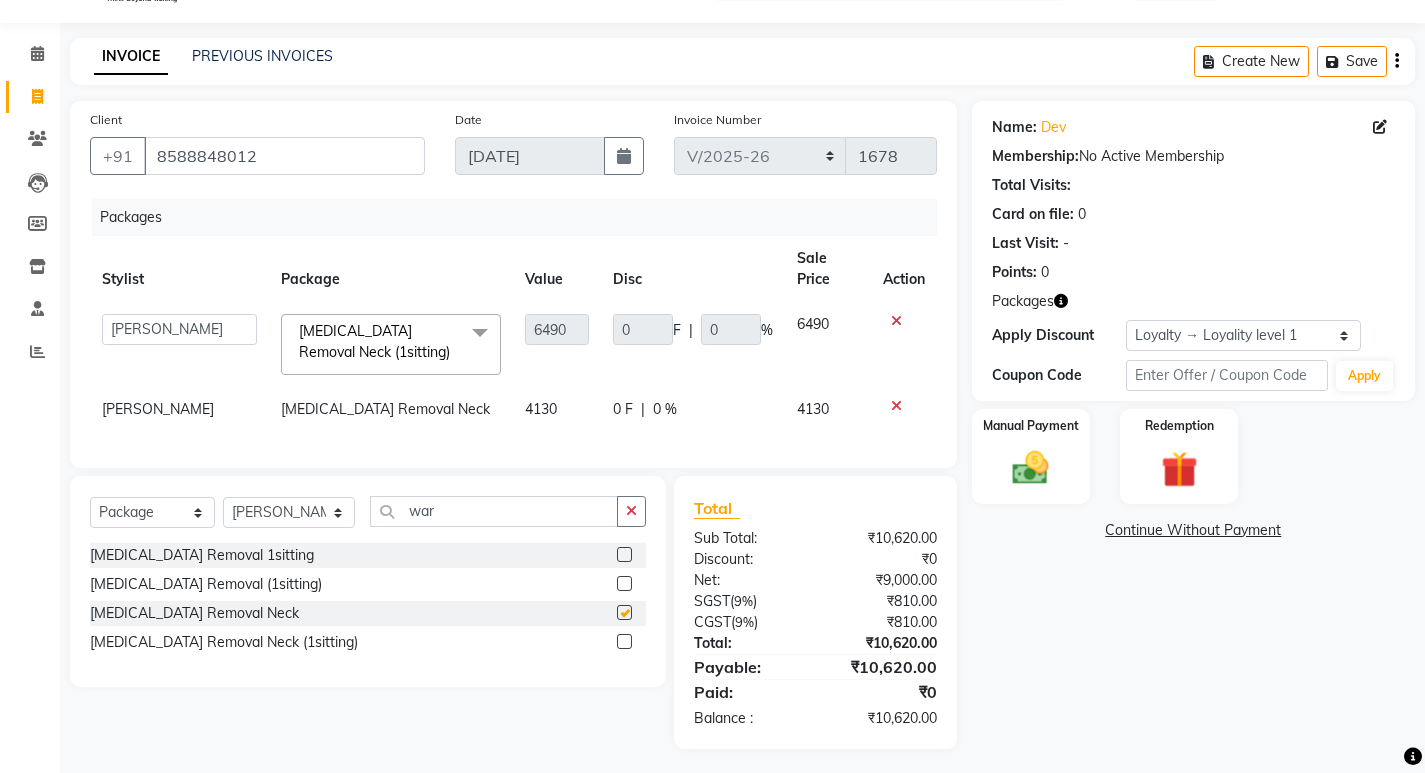 checkbox on "false" 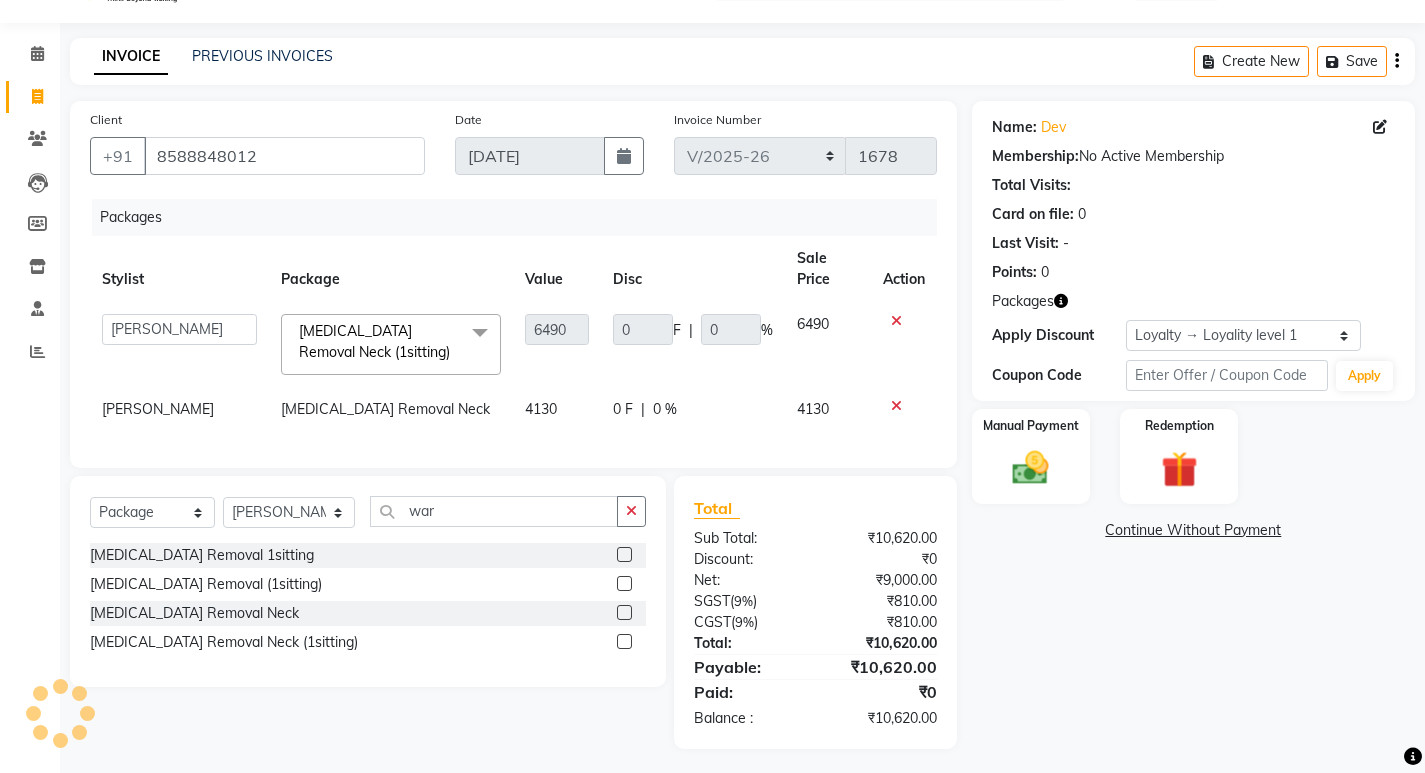 click 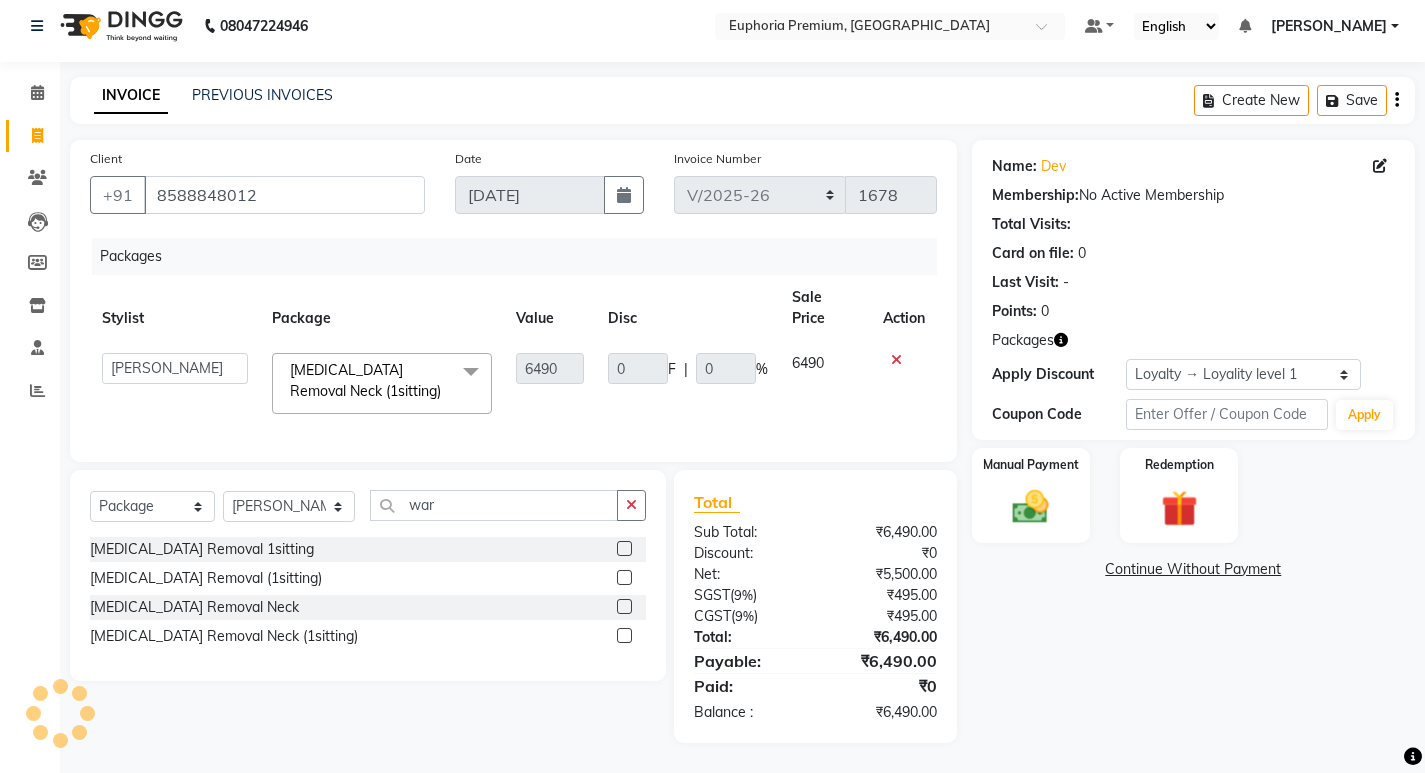 scroll, scrollTop: 6, scrollLeft: 0, axis: vertical 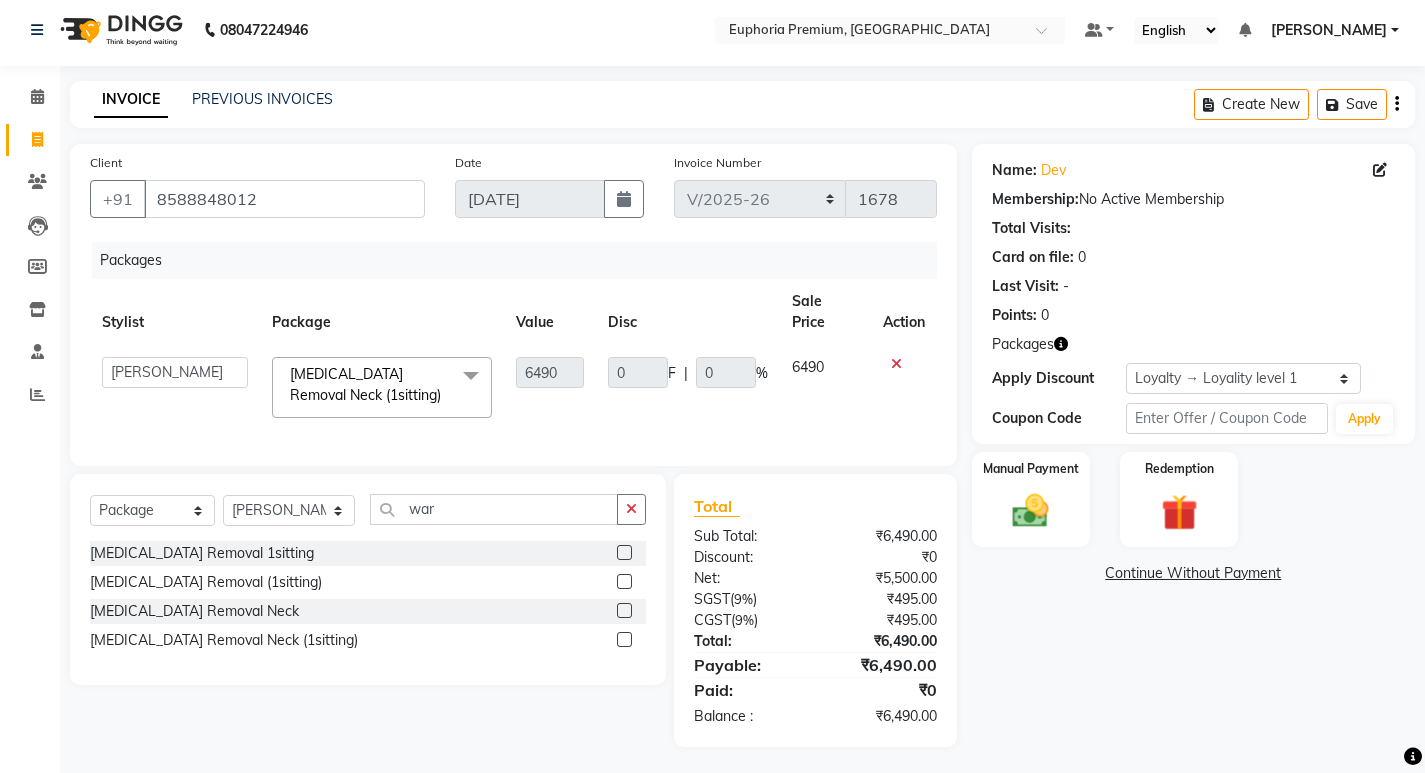 click 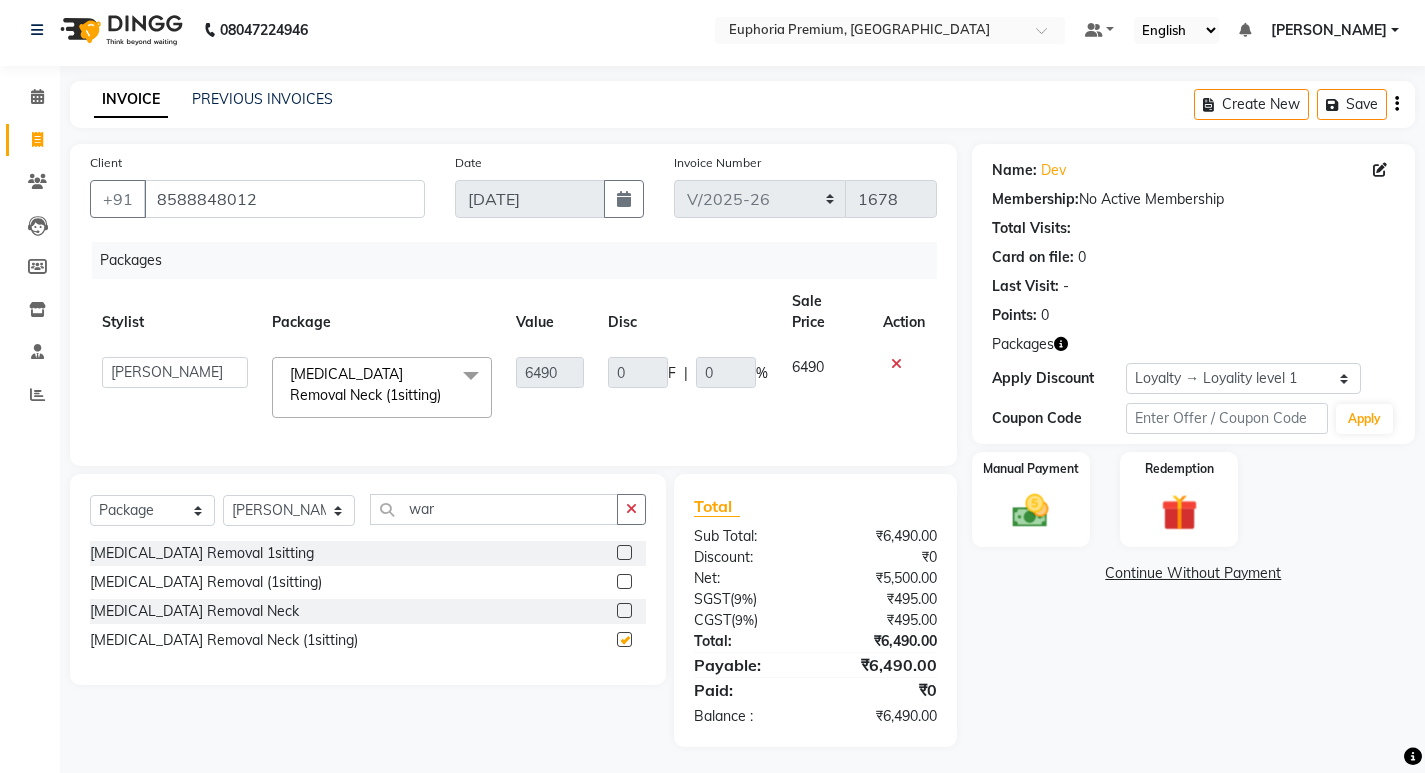 scroll, scrollTop: 49, scrollLeft: 0, axis: vertical 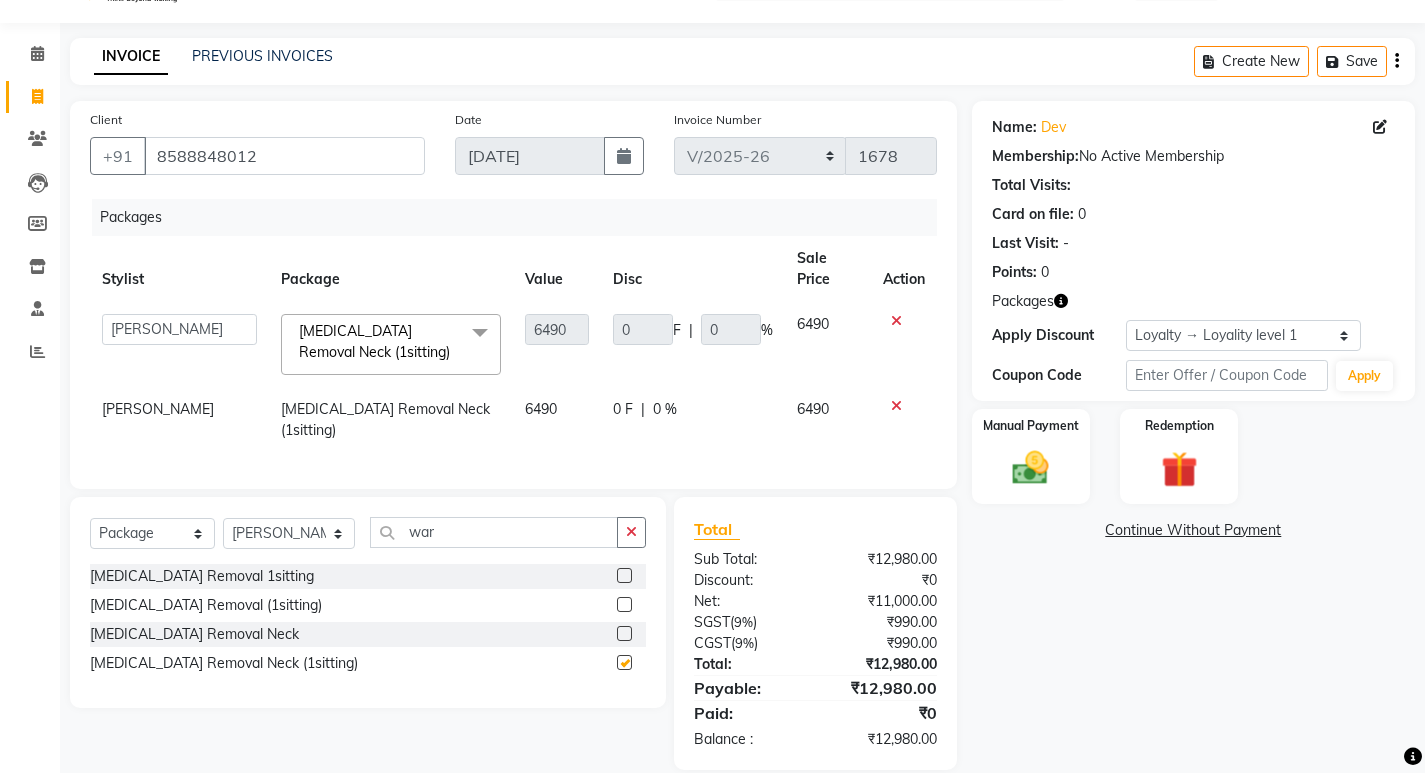 checkbox on "false" 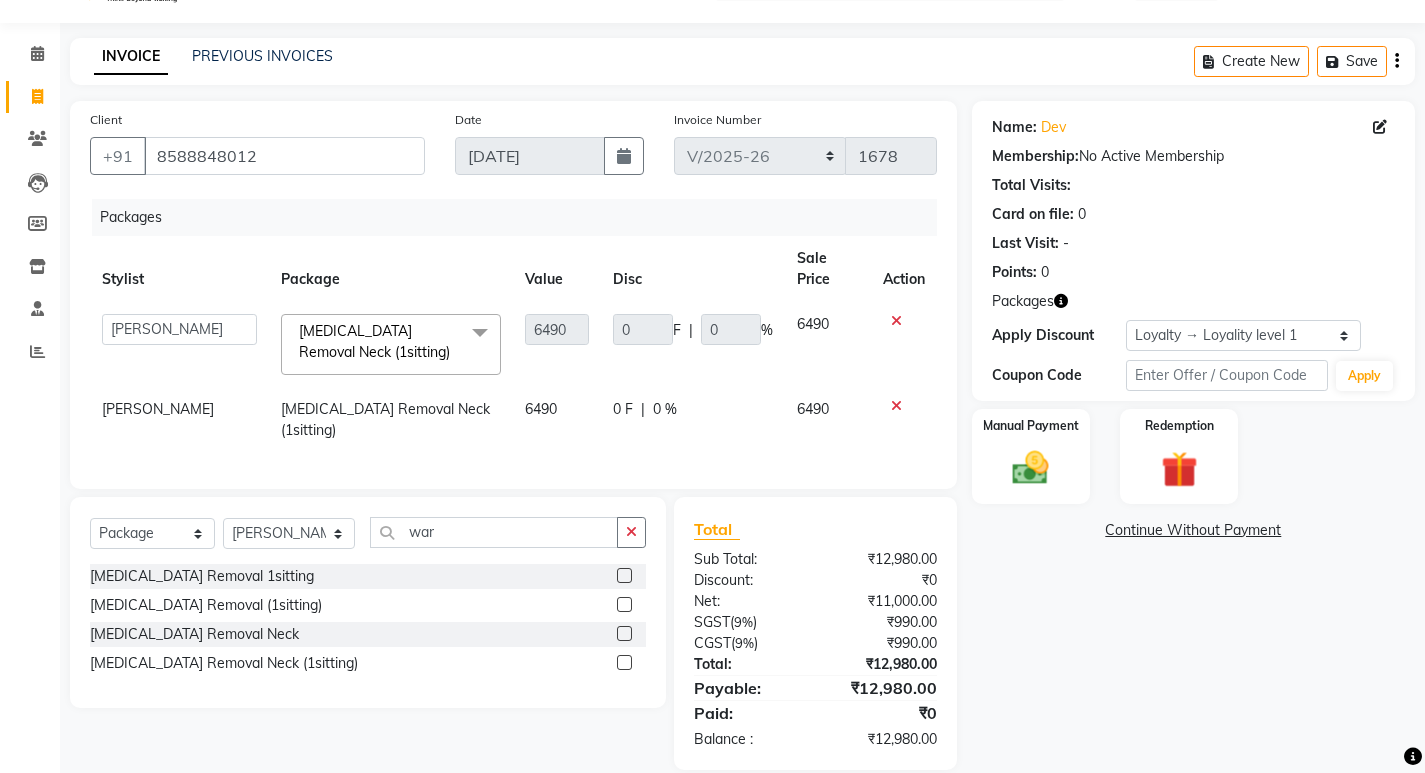 click 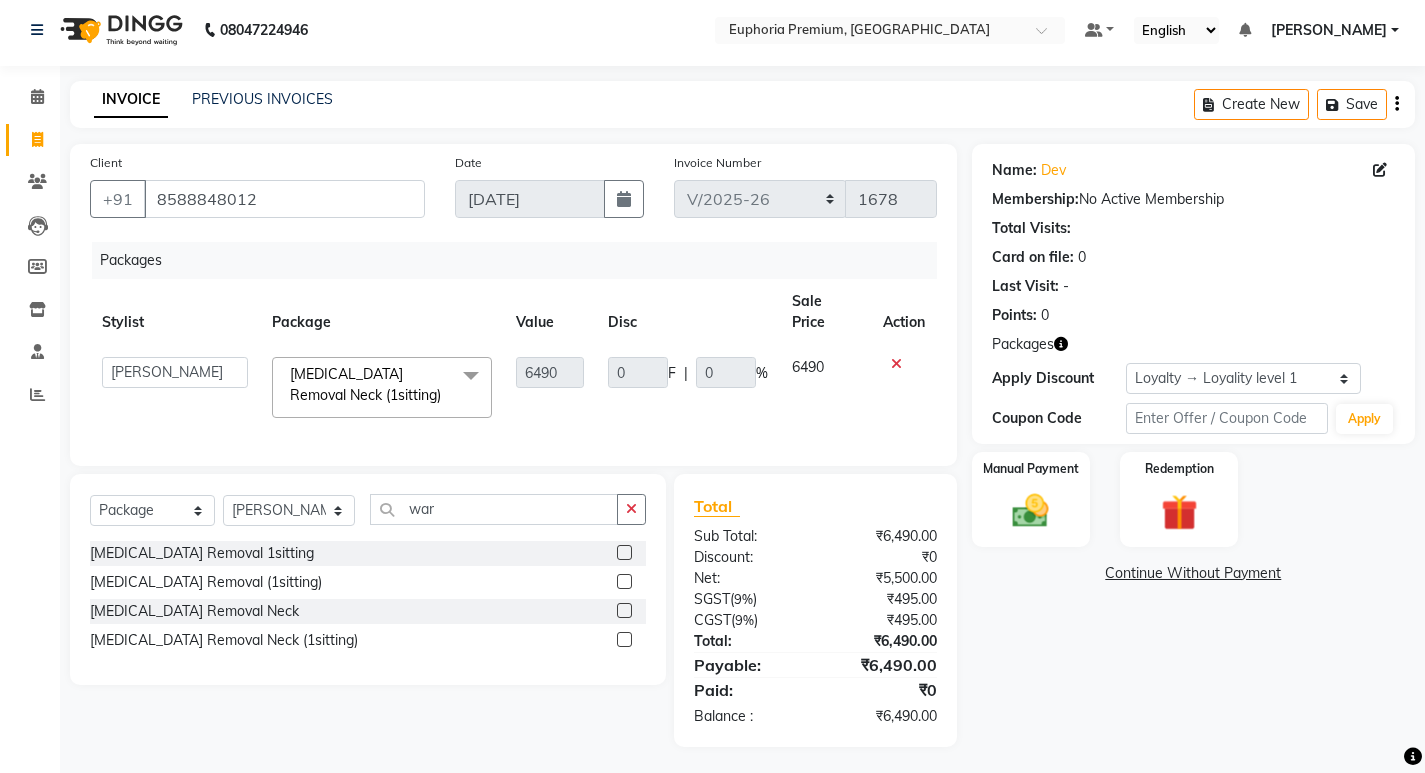 click 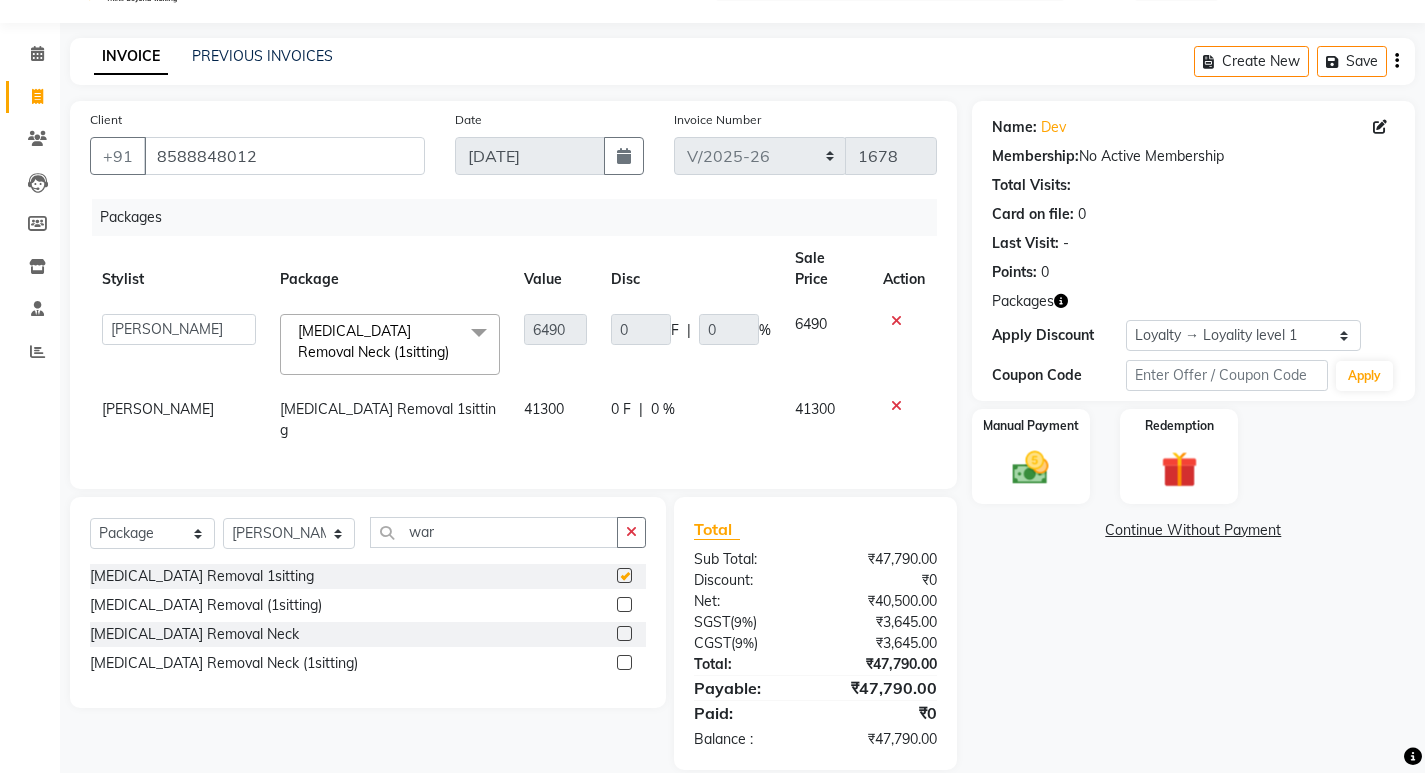 checkbox on "false" 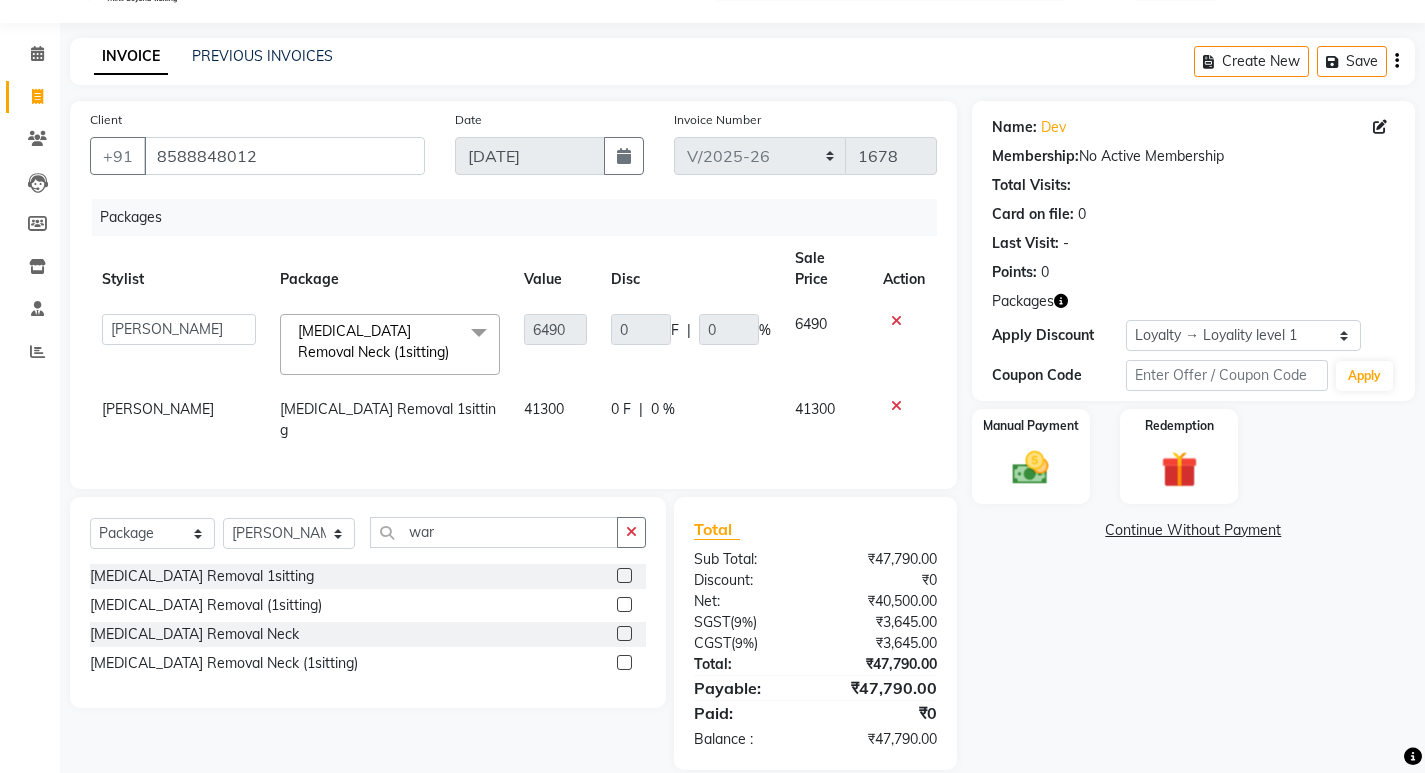 click 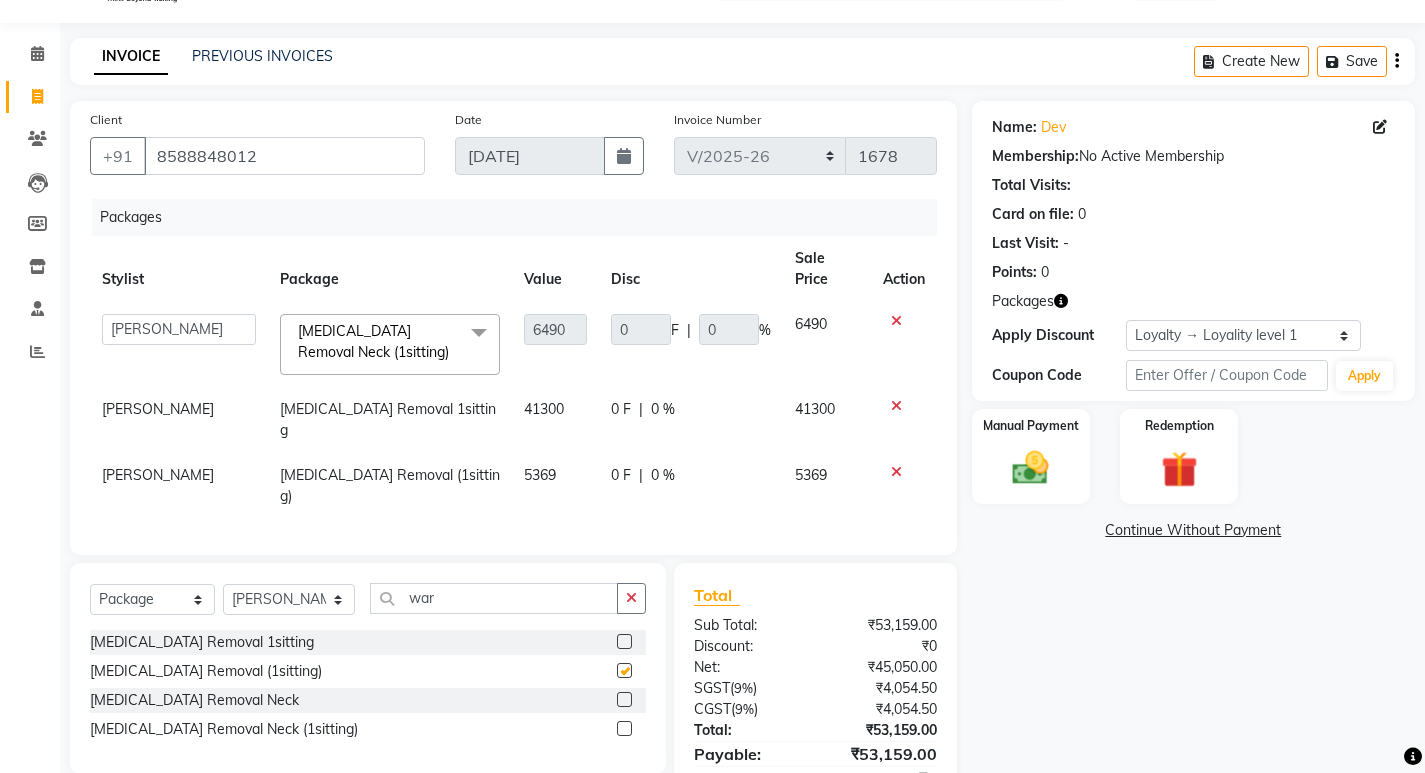 scroll, scrollTop: 67, scrollLeft: 0, axis: vertical 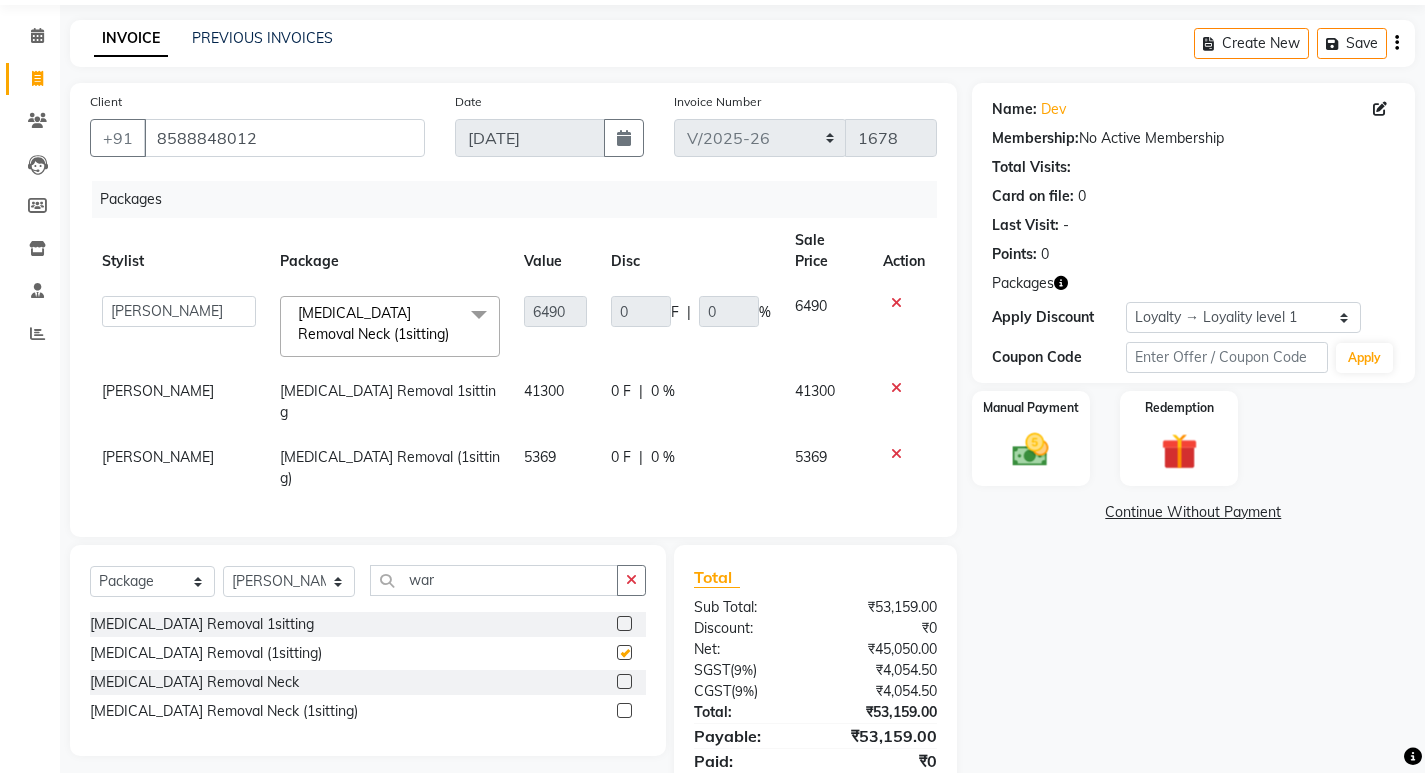 checkbox on "false" 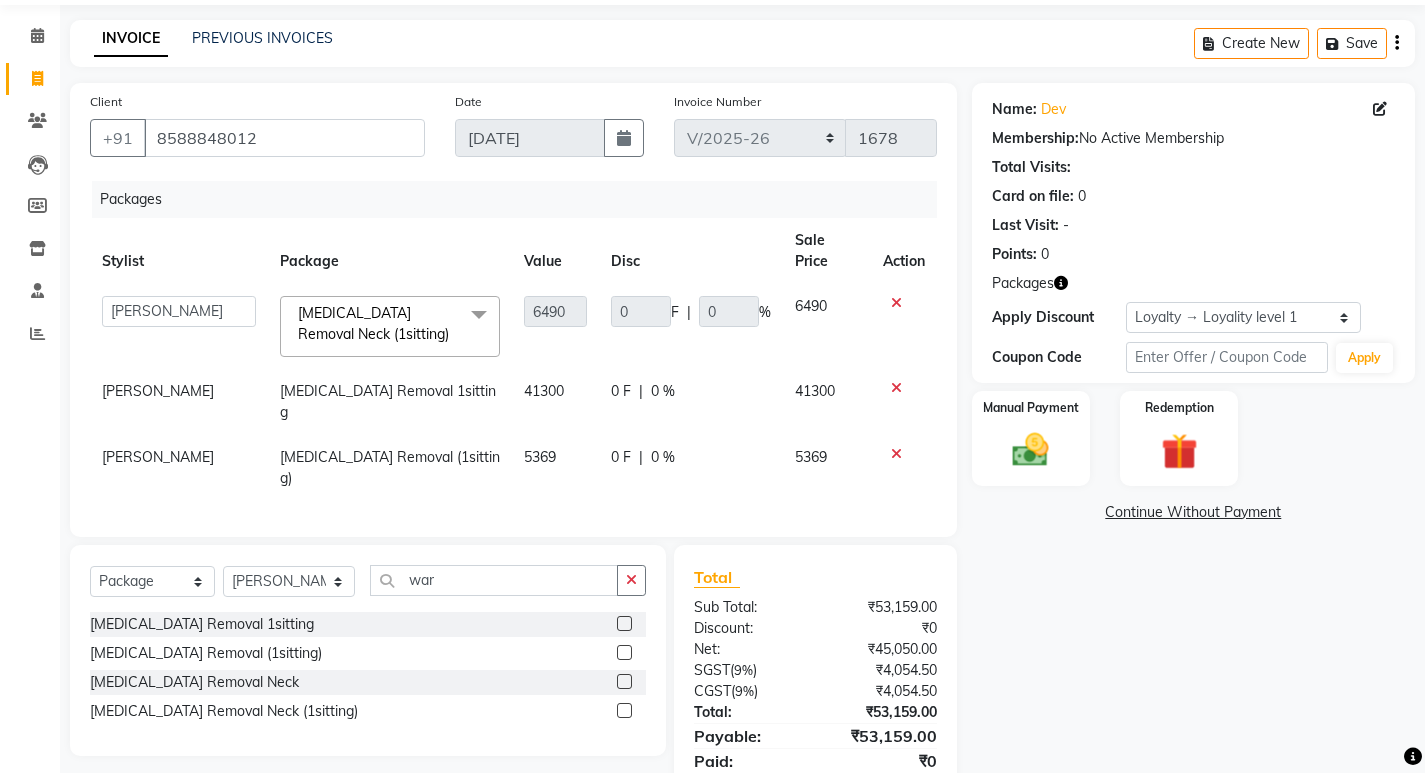 click 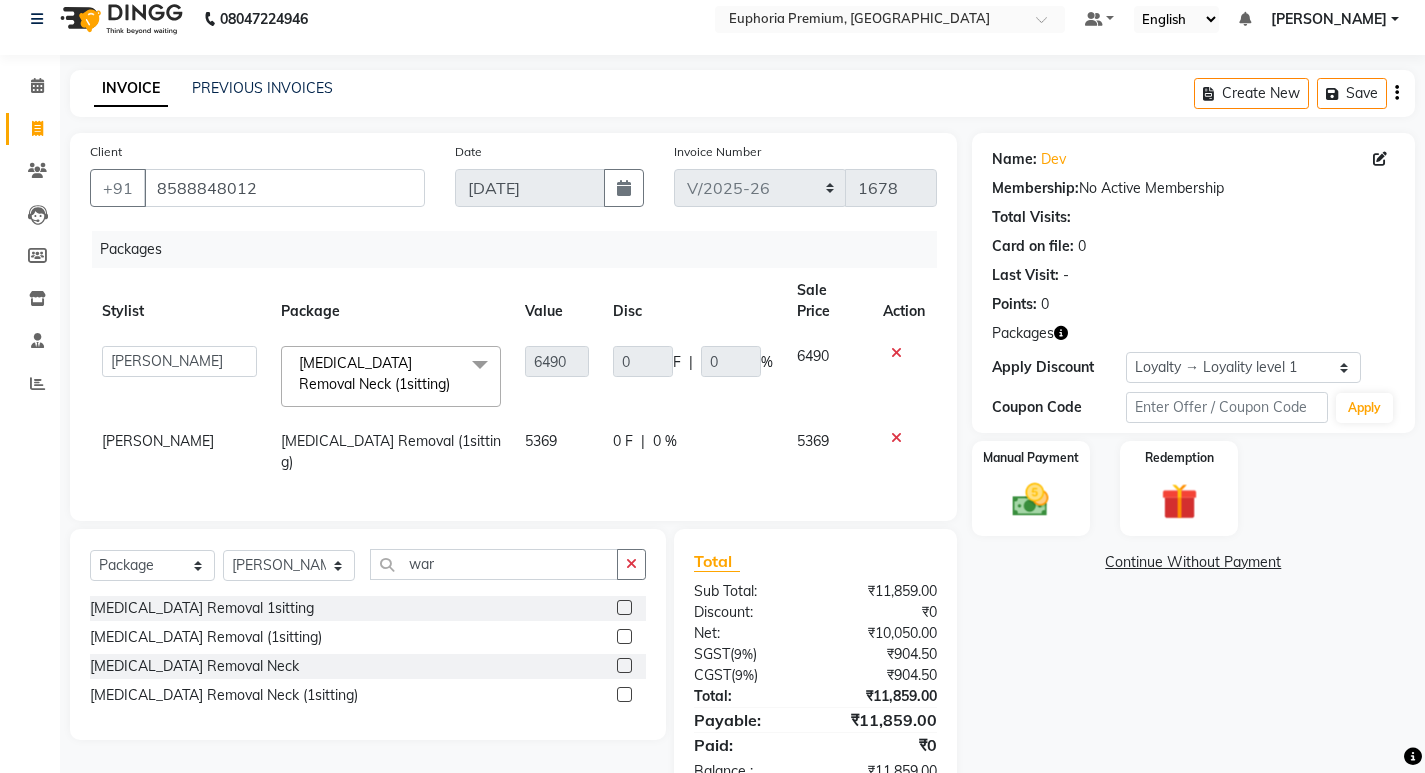 scroll, scrollTop: 0, scrollLeft: 0, axis: both 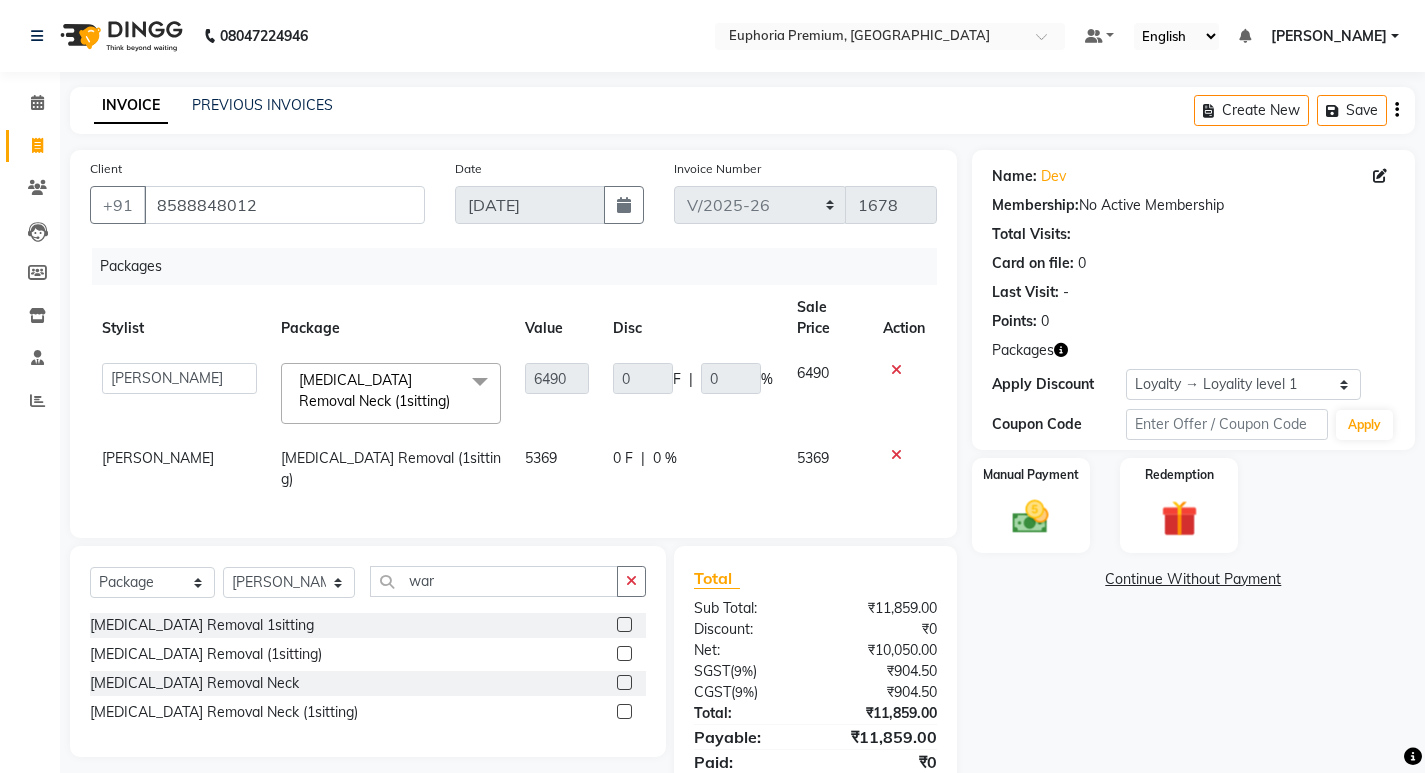 click 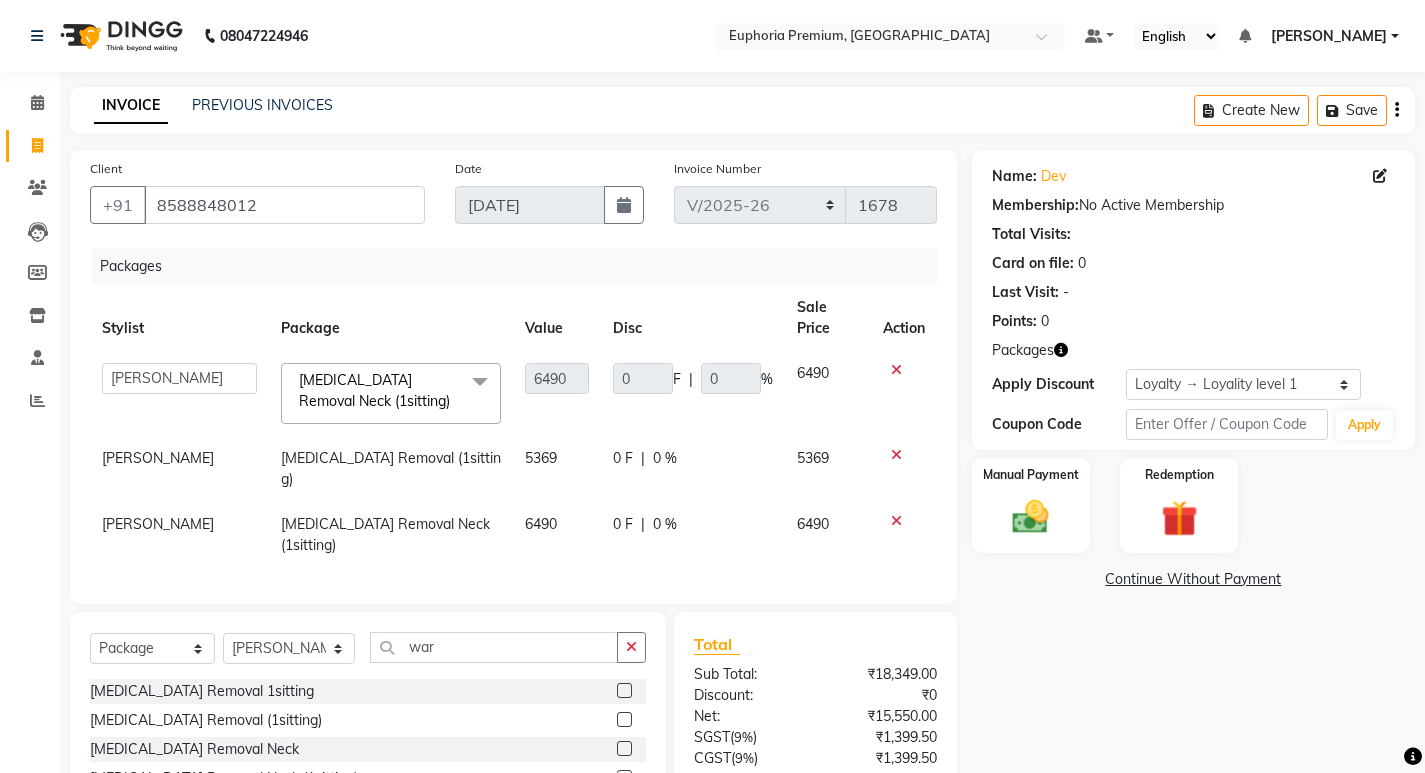 checkbox on "false" 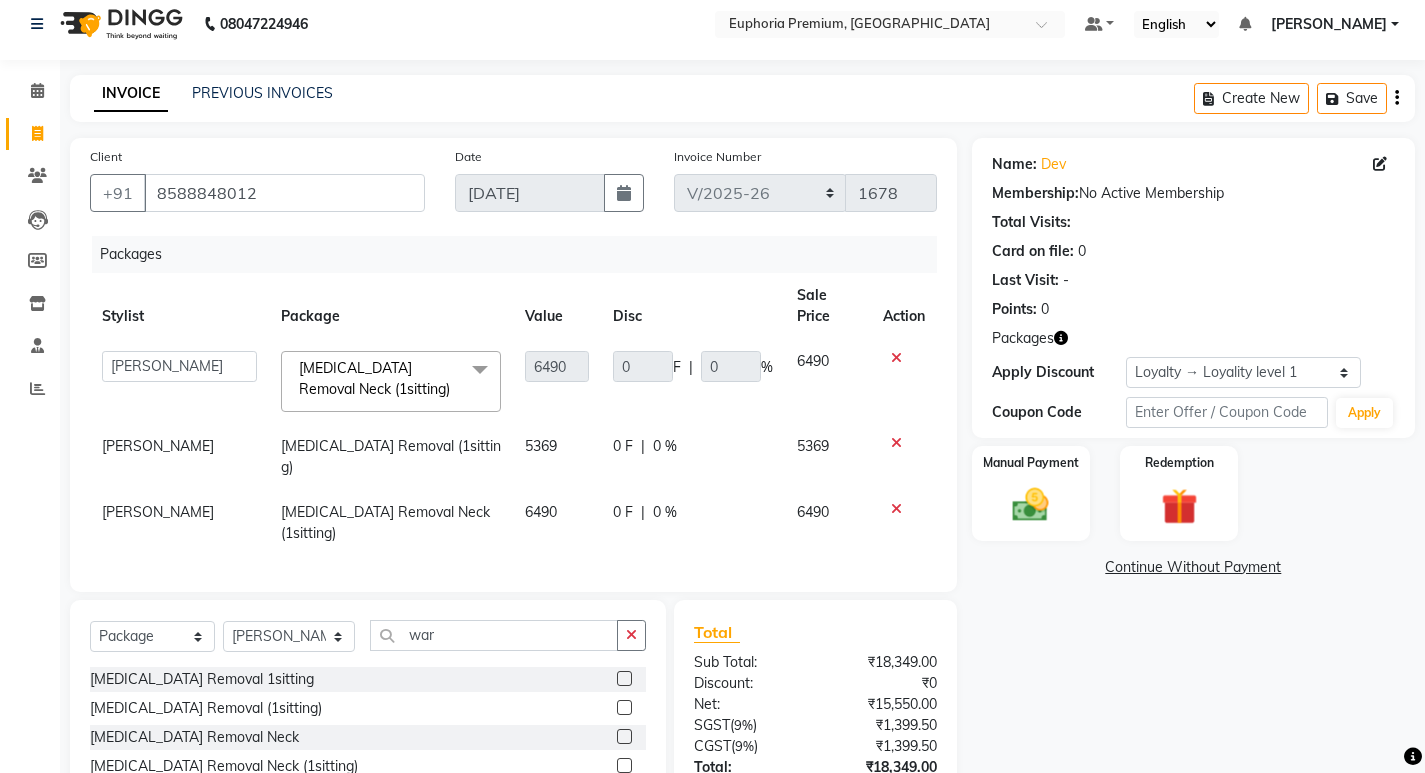 scroll, scrollTop: 94, scrollLeft: 0, axis: vertical 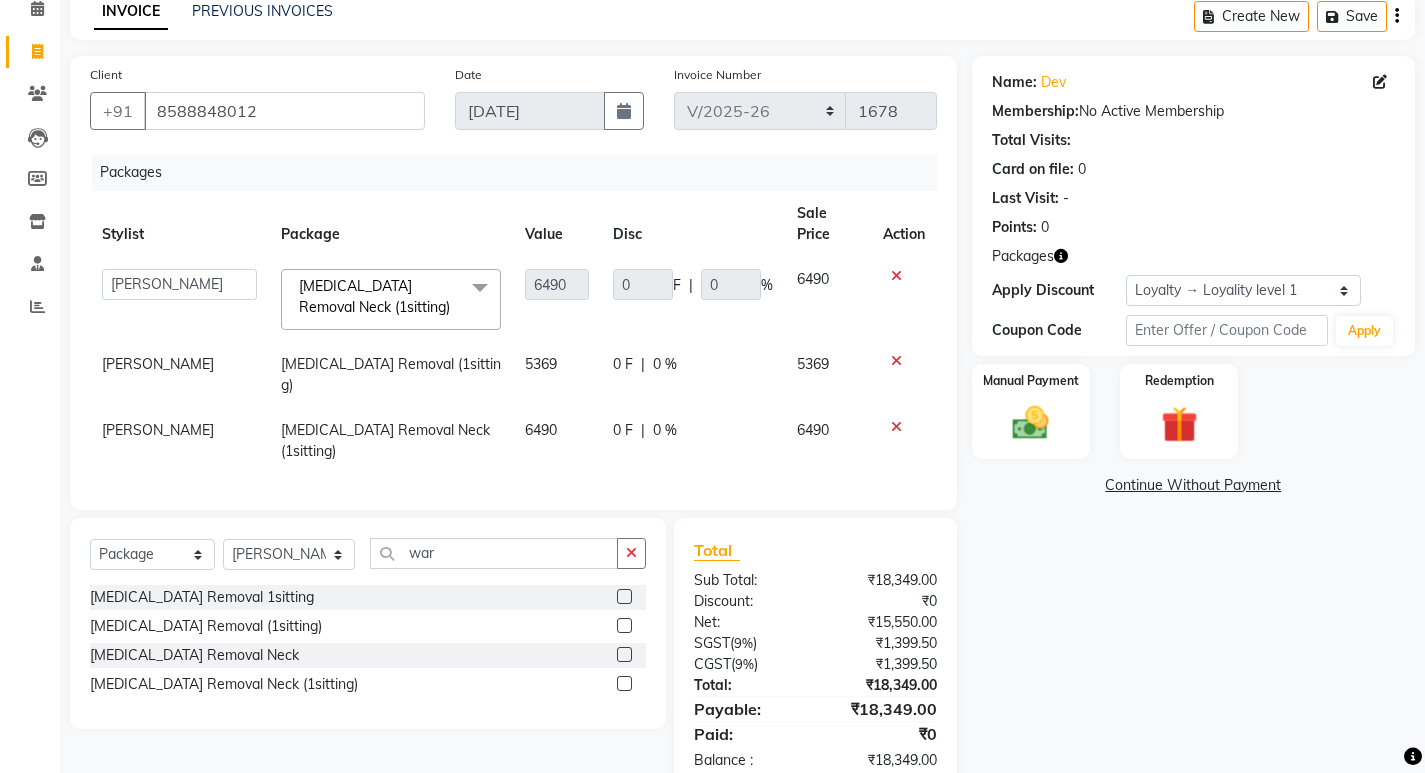 click 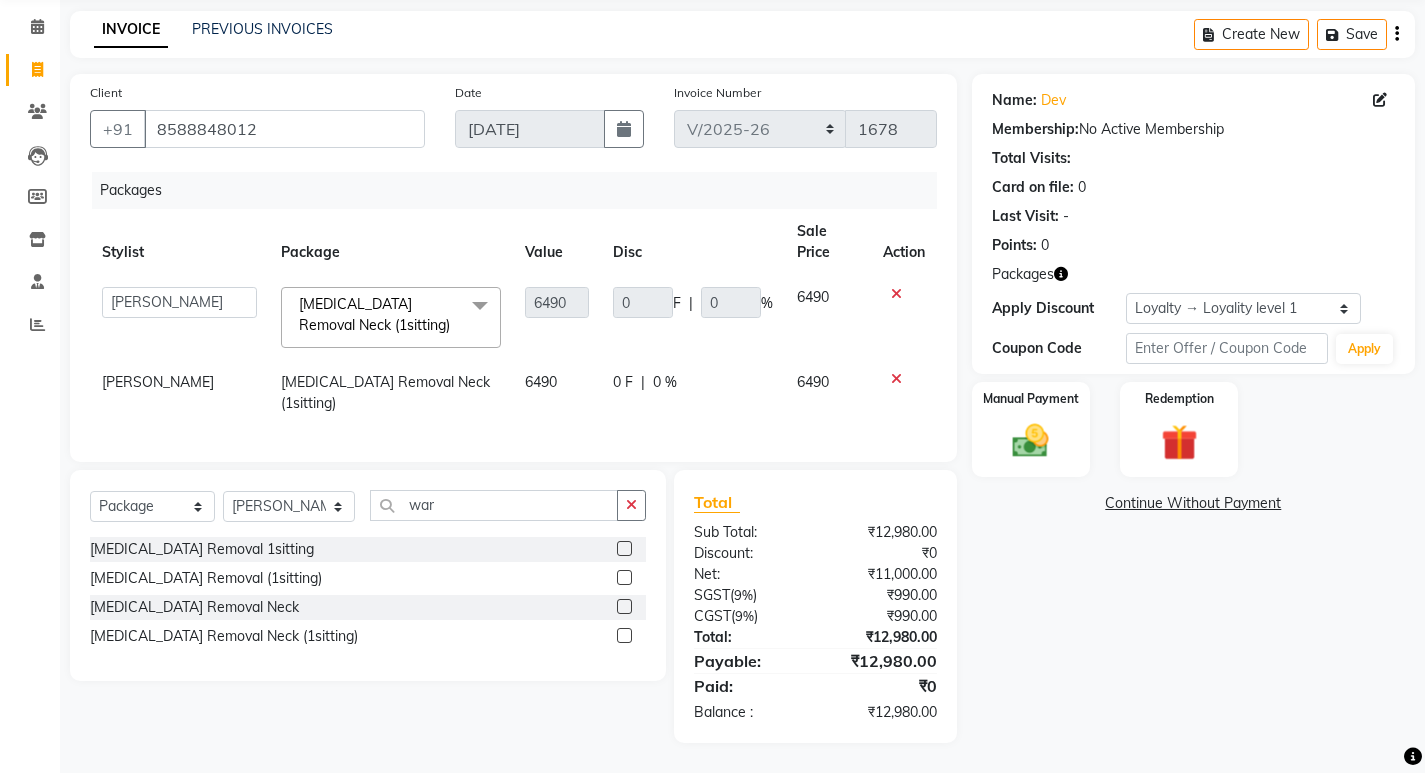scroll, scrollTop: 49, scrollLeft: 0, axis: vertical 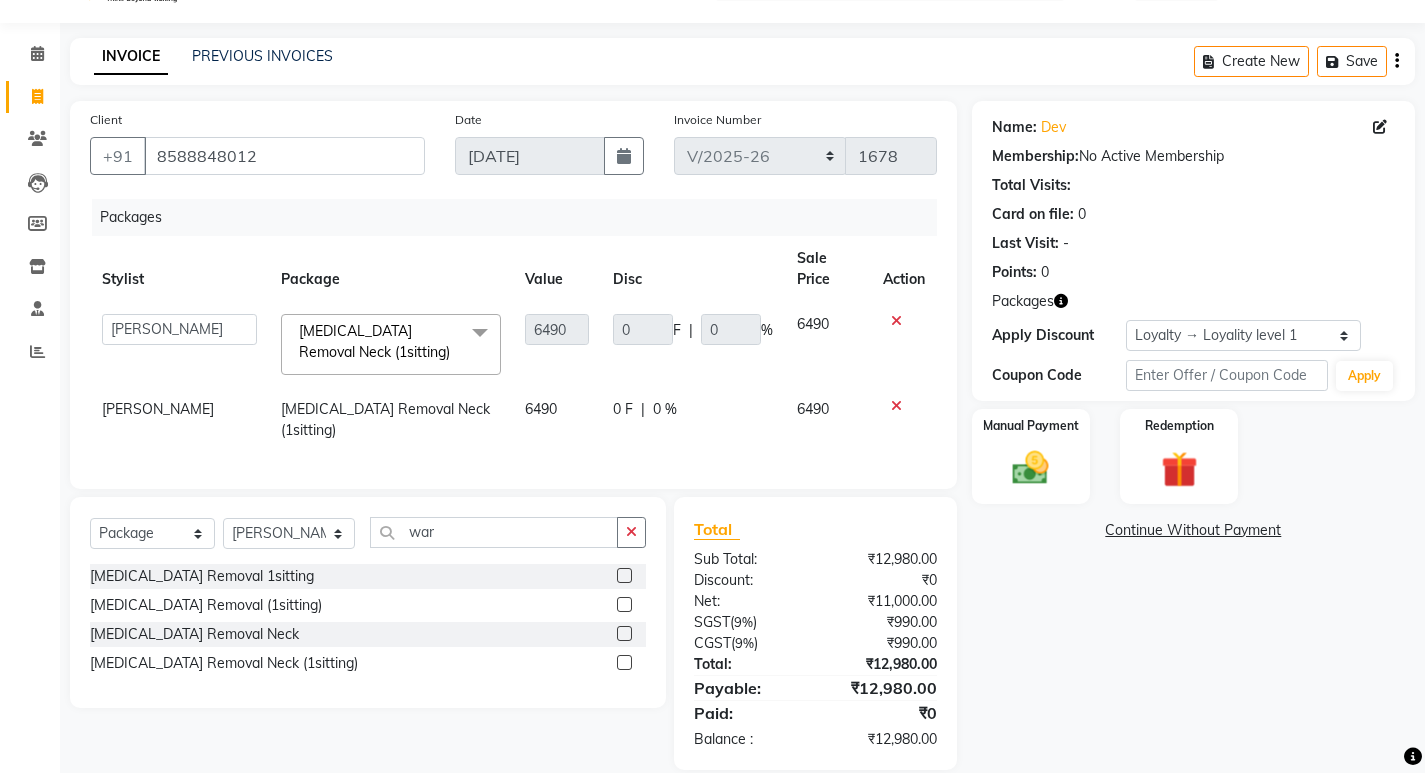 click 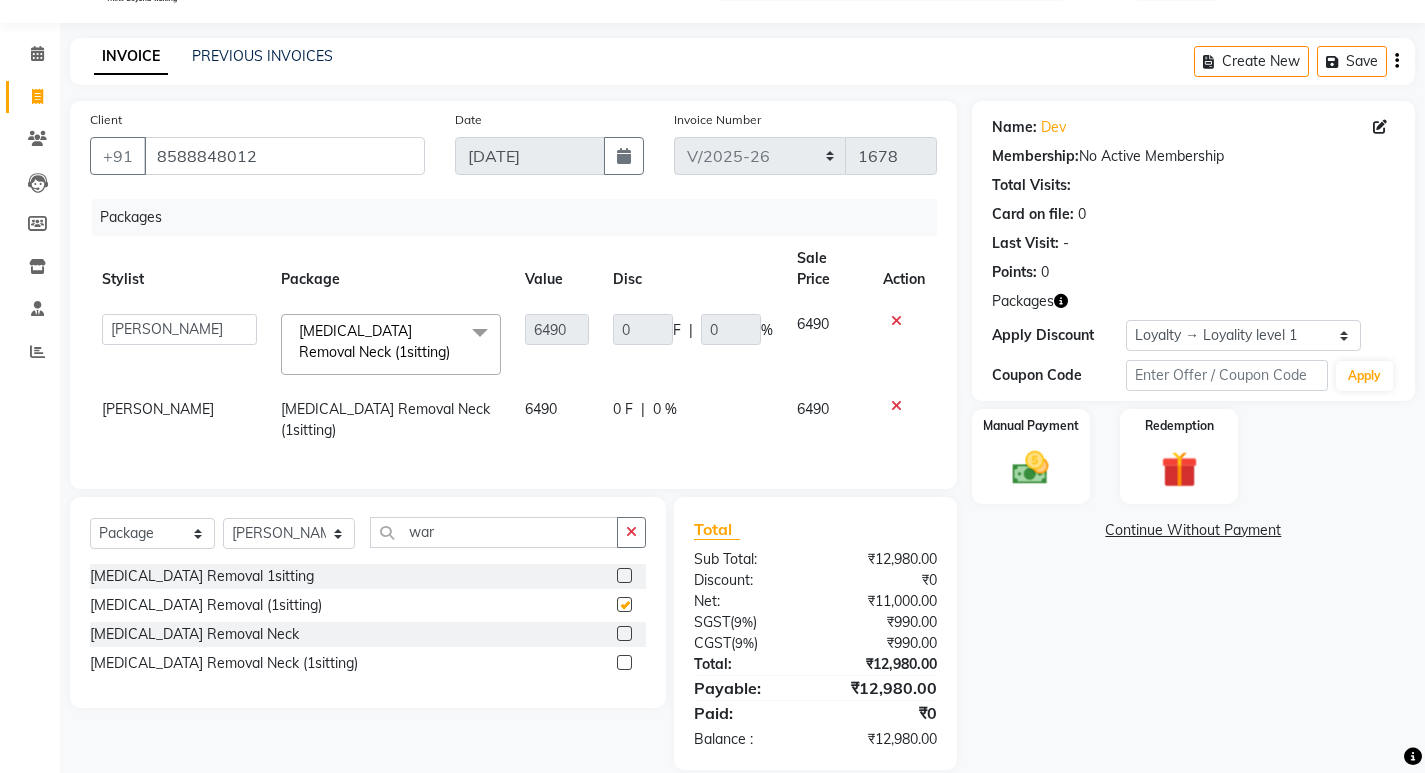 scroll, scrollTop: 94, scrollLeft: 0, axis: vertical 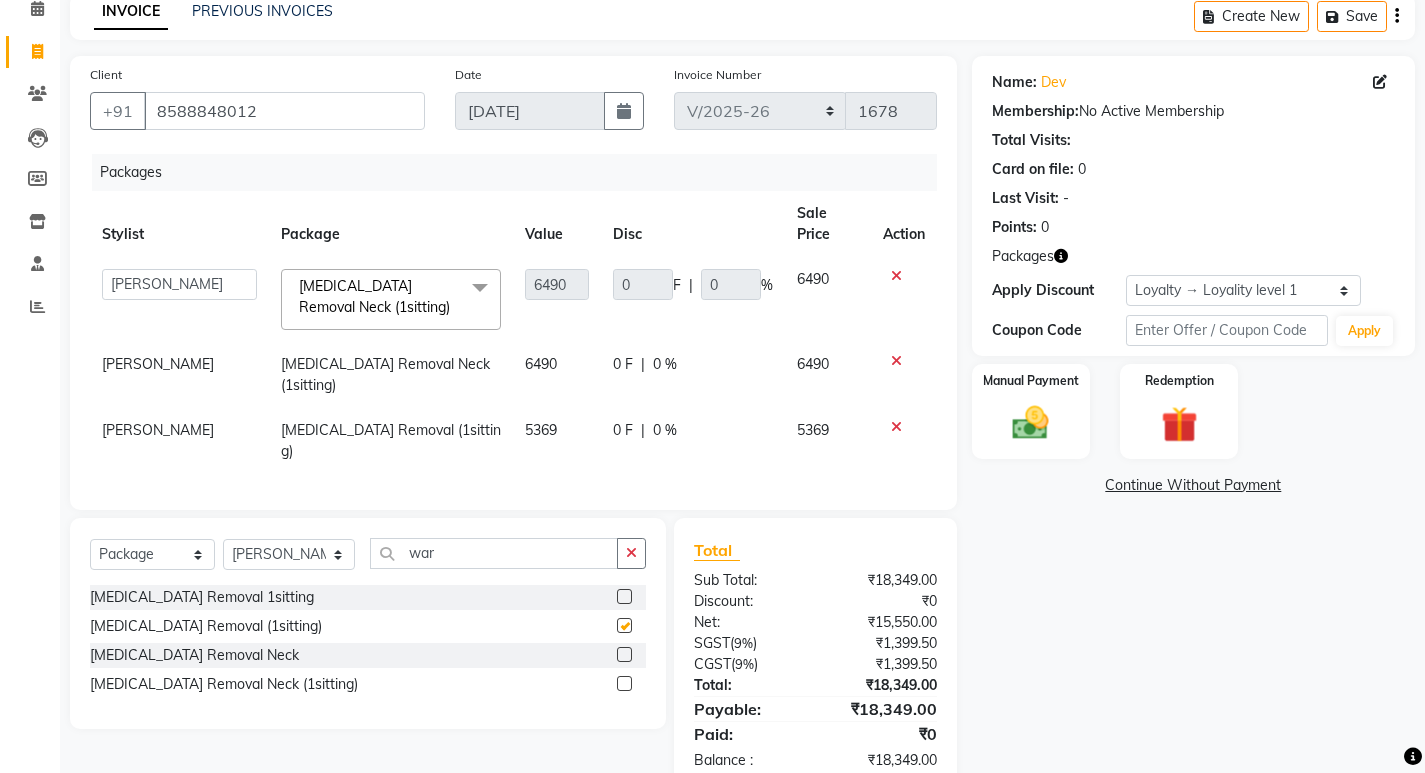 checkbox on "false" 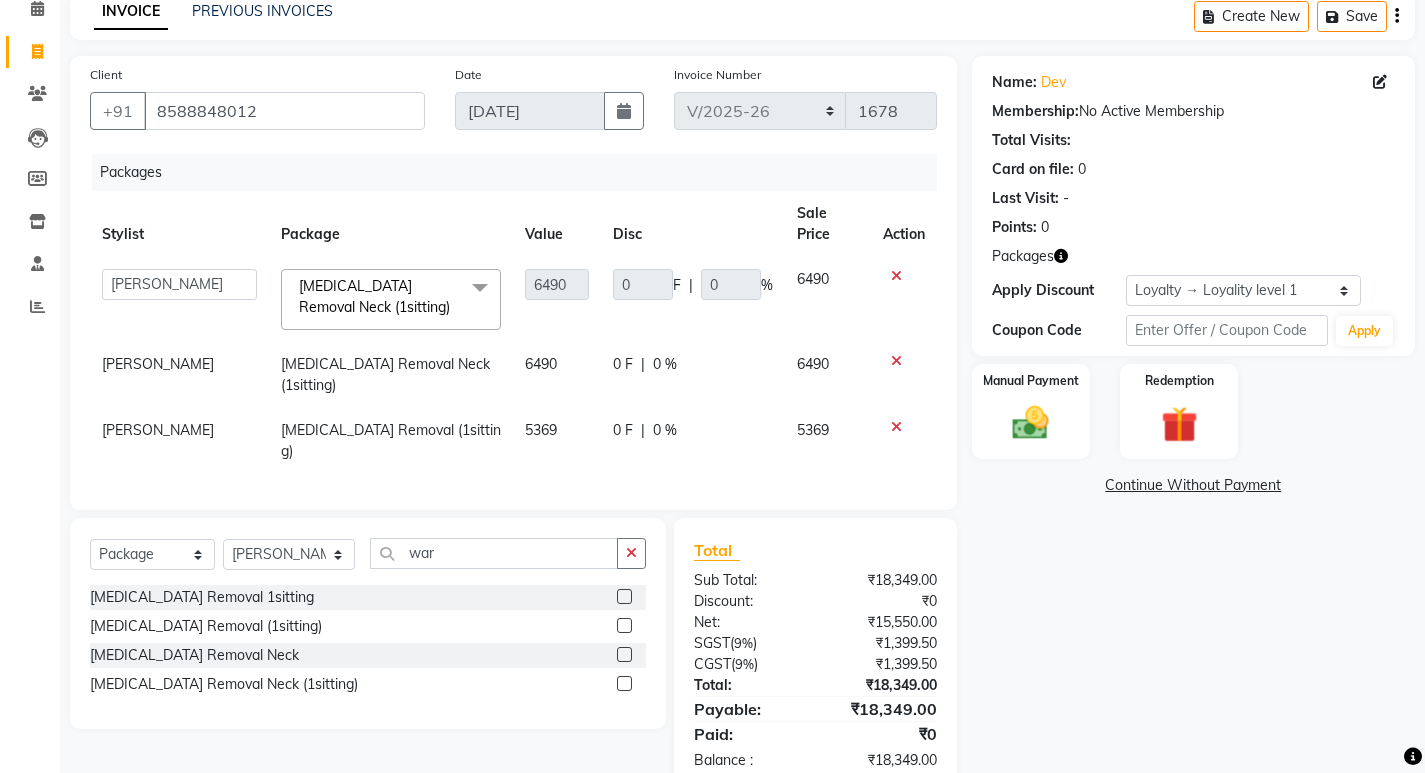 click 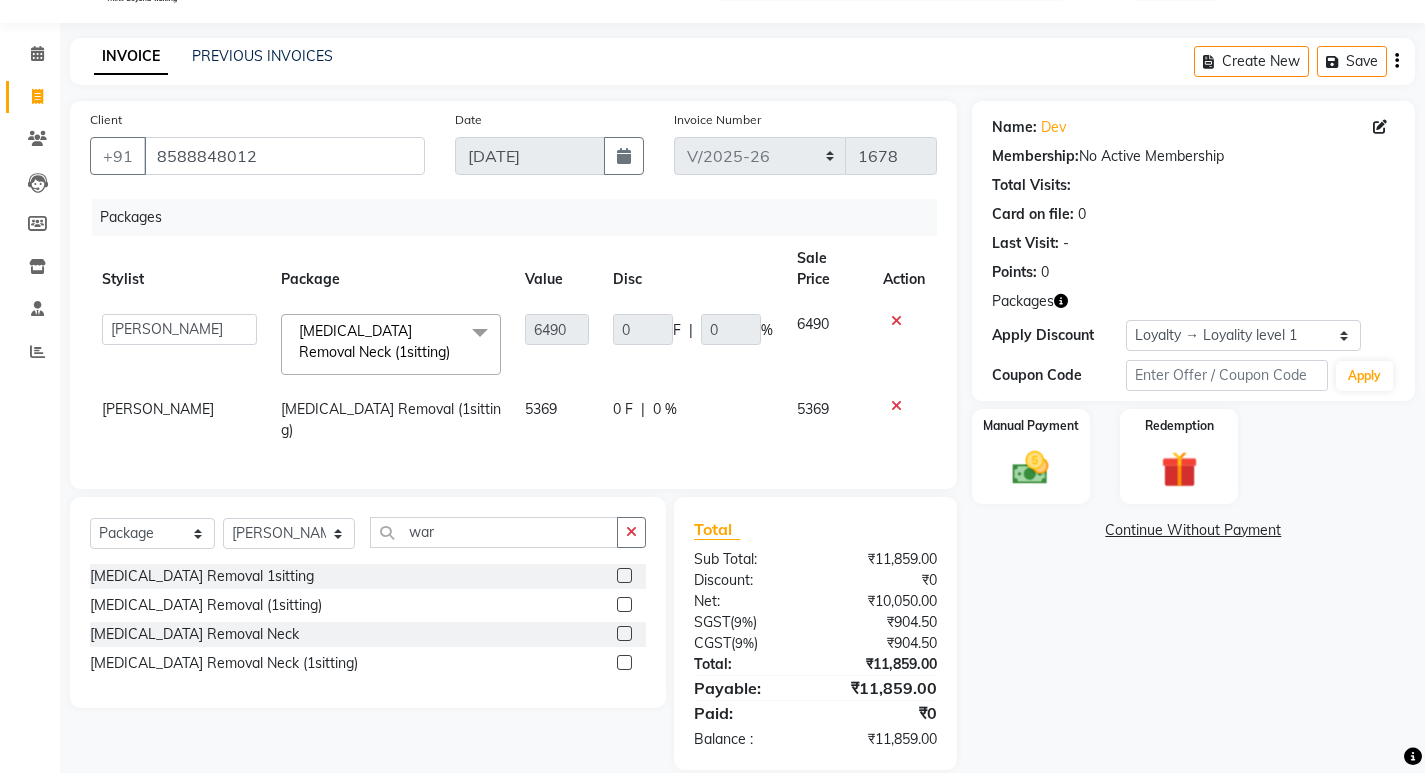 click 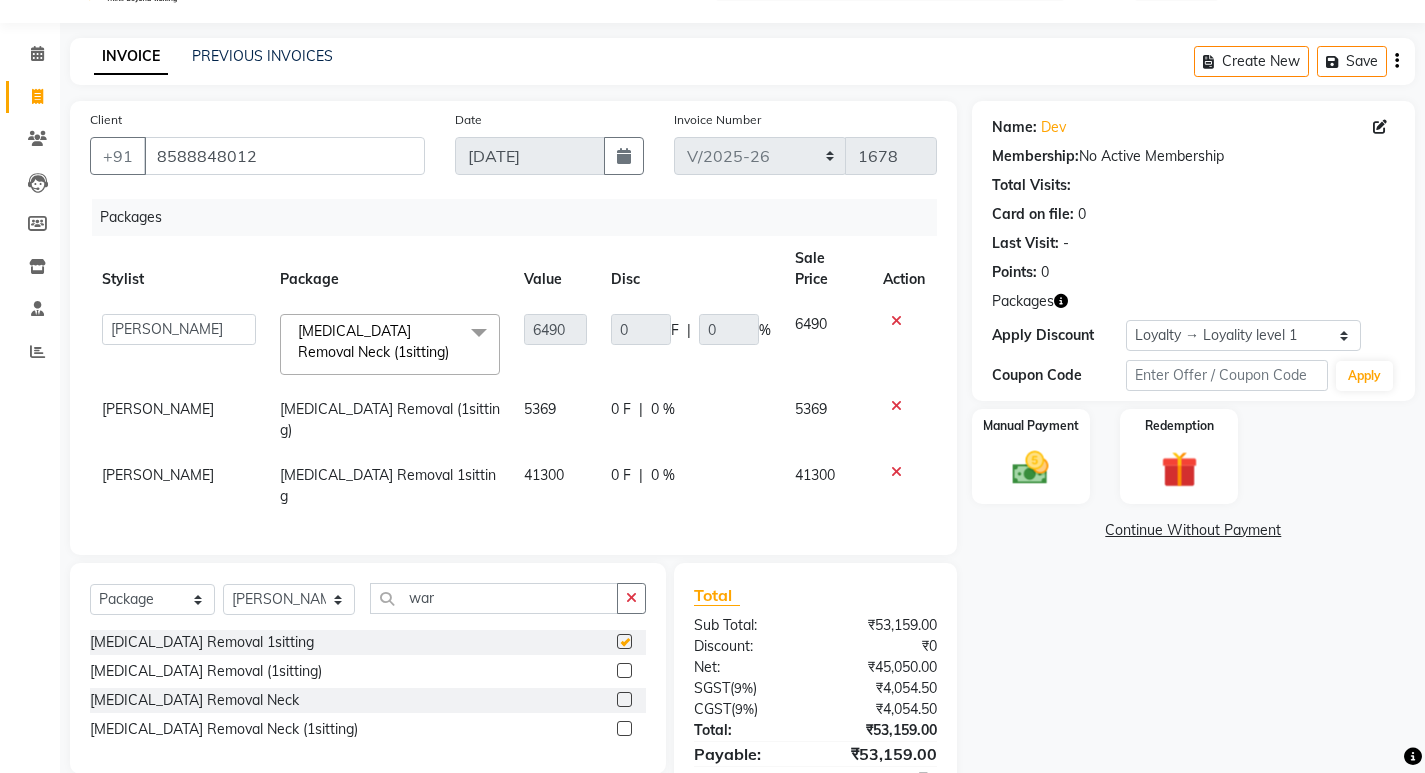 scroll, scrollTop: 94, scrollLeft: 0, axis: vertical 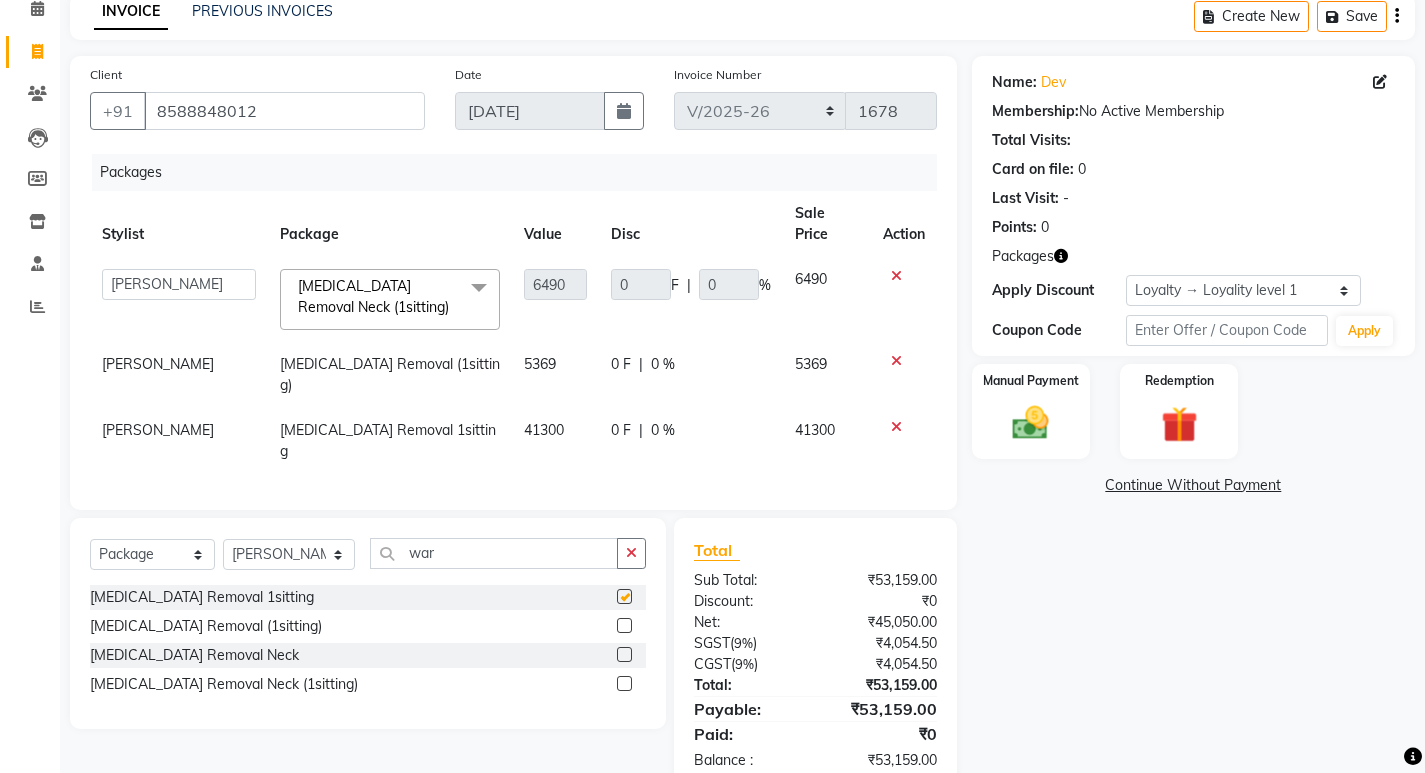 checkbox on "false" 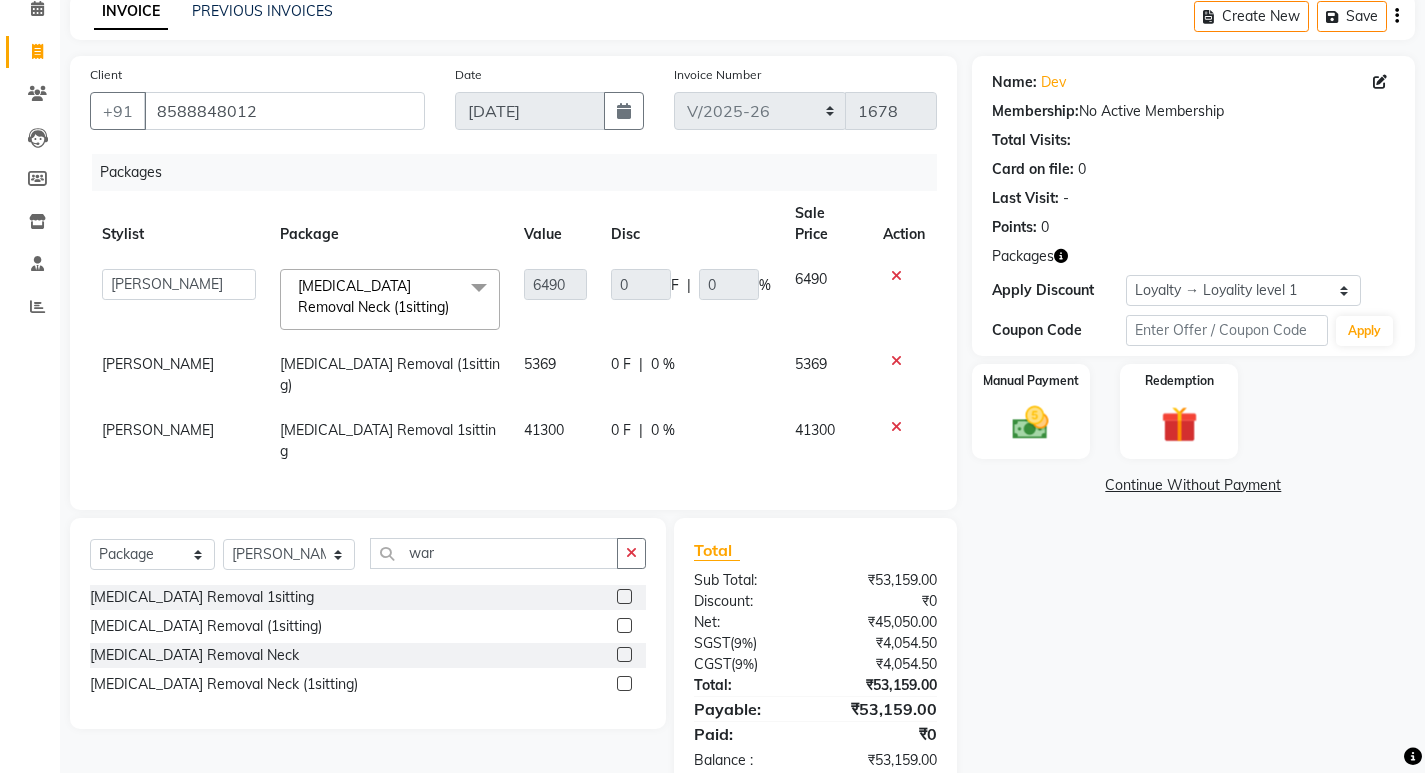 click on "41300" 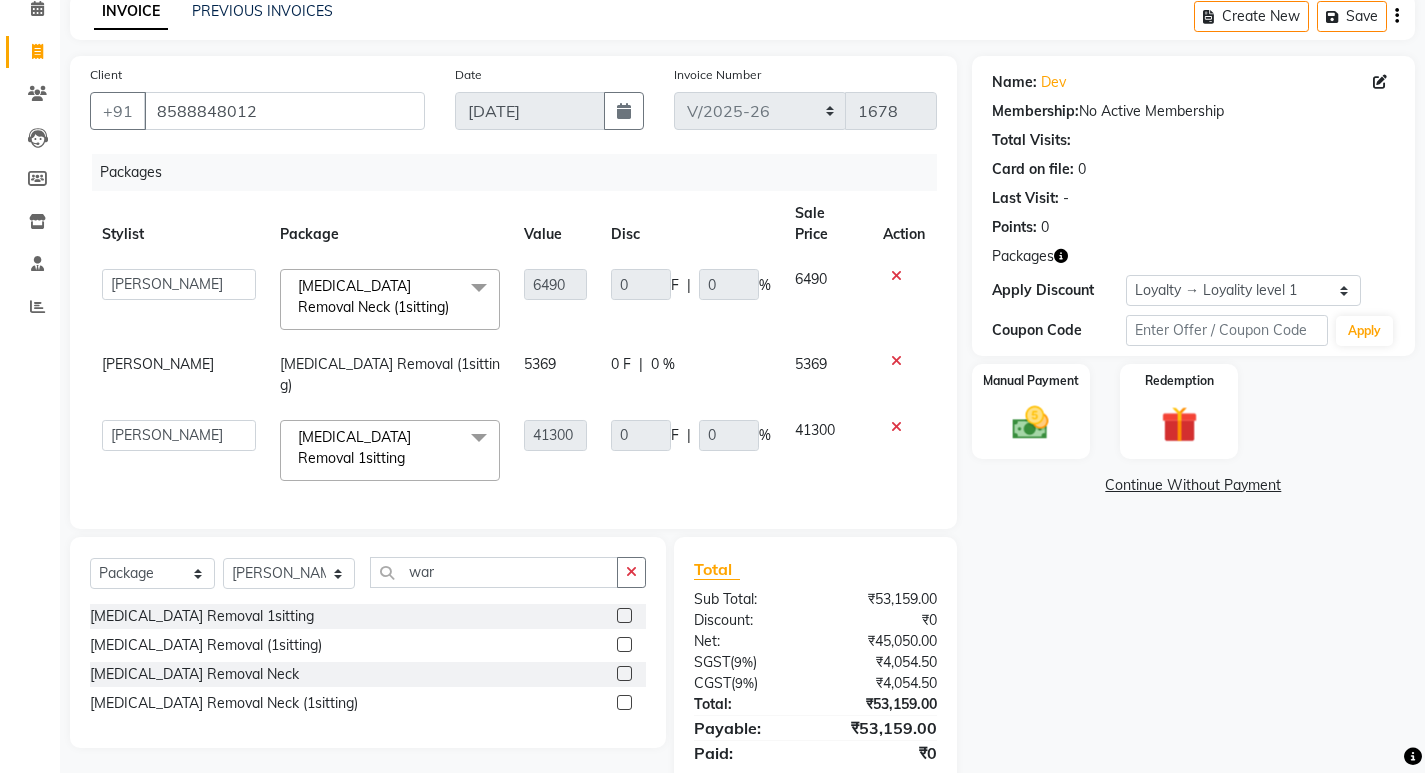 click 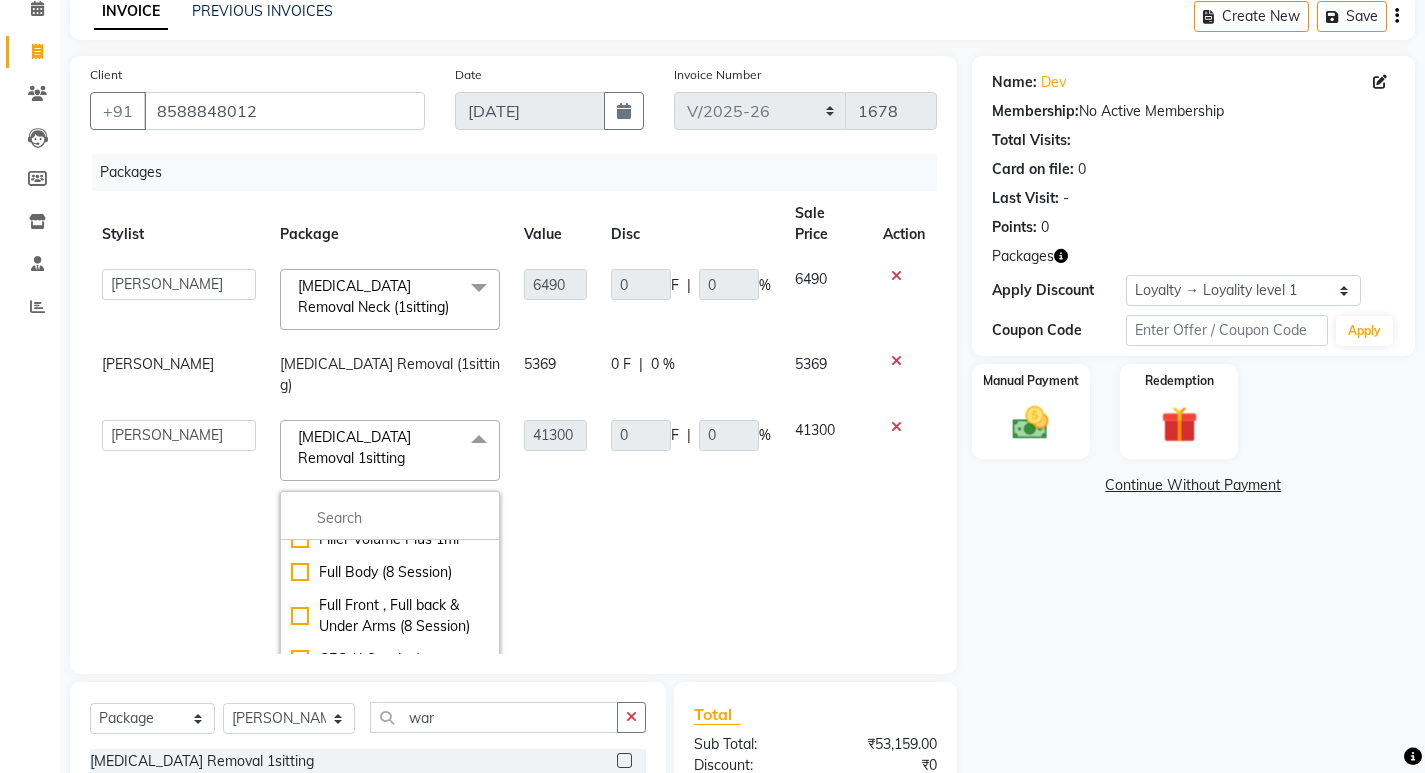 scroll, scrollTop: 1200, scrollLeft: 0, axis: vertical 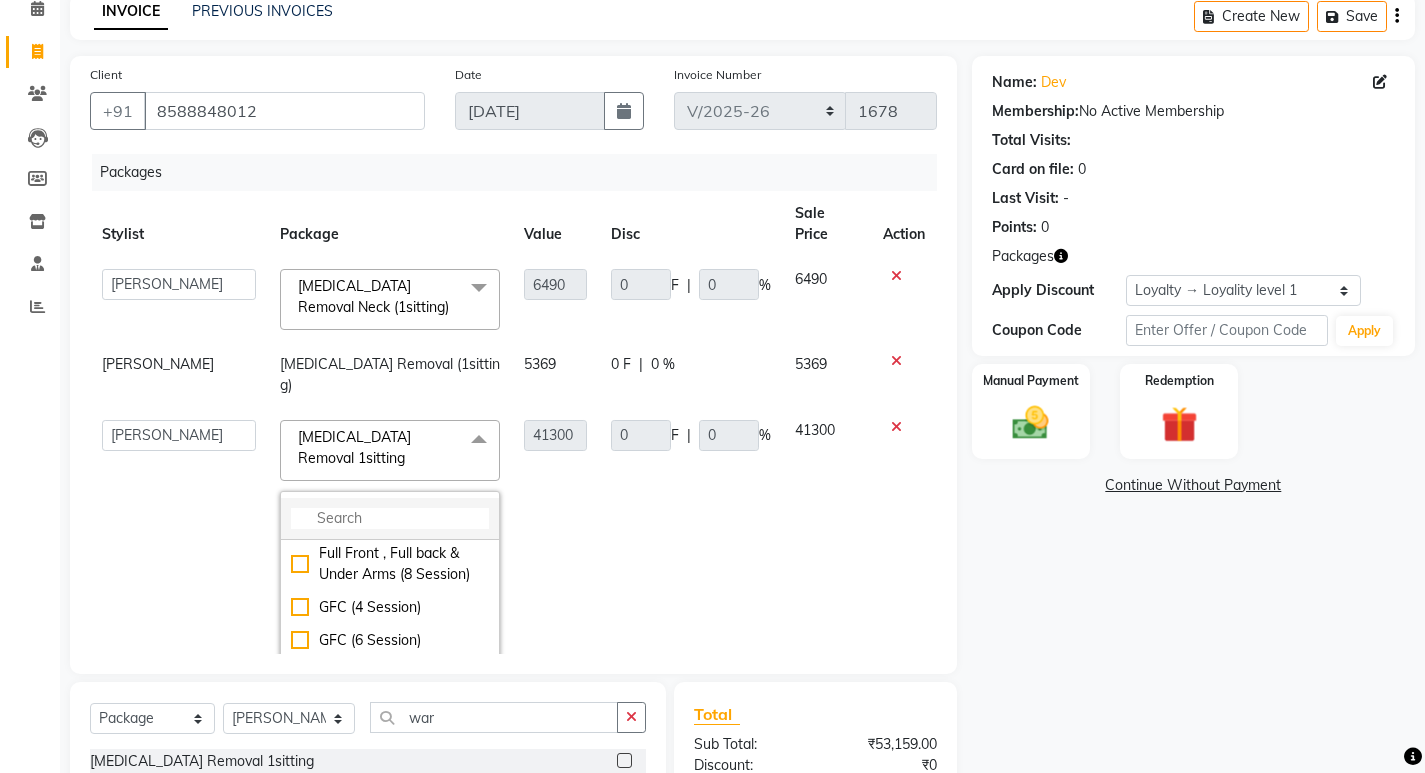 click 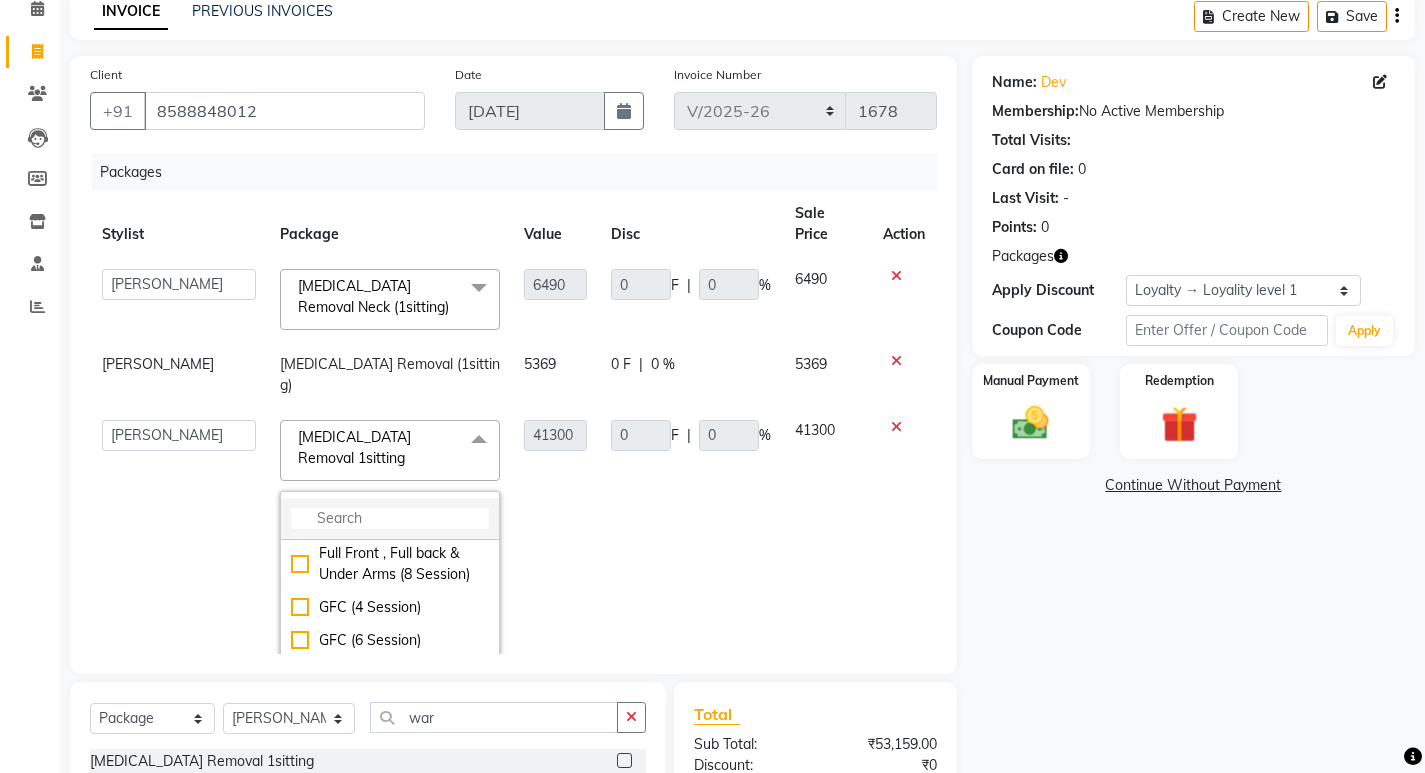 click 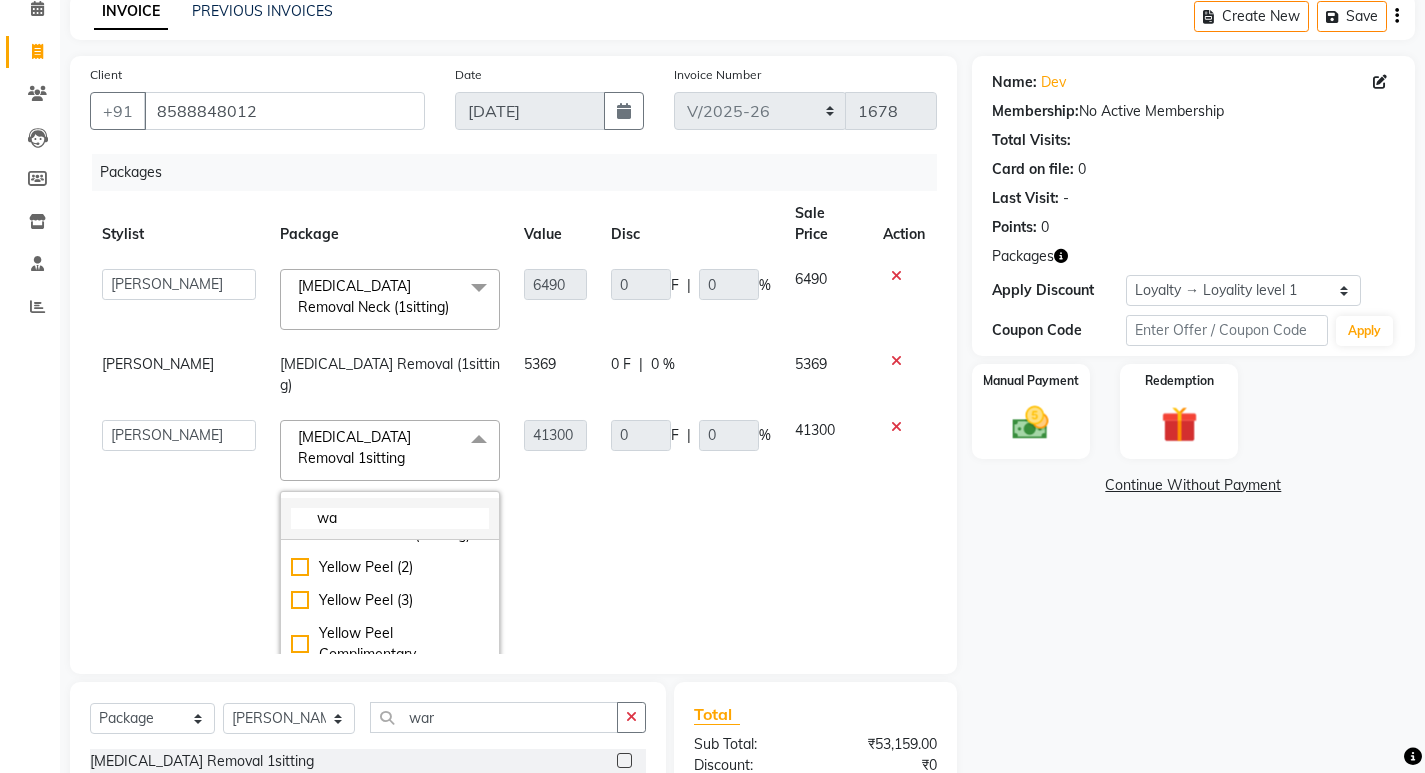 scroll, scrollTop: 0, scrollLeft: 0, axis: both 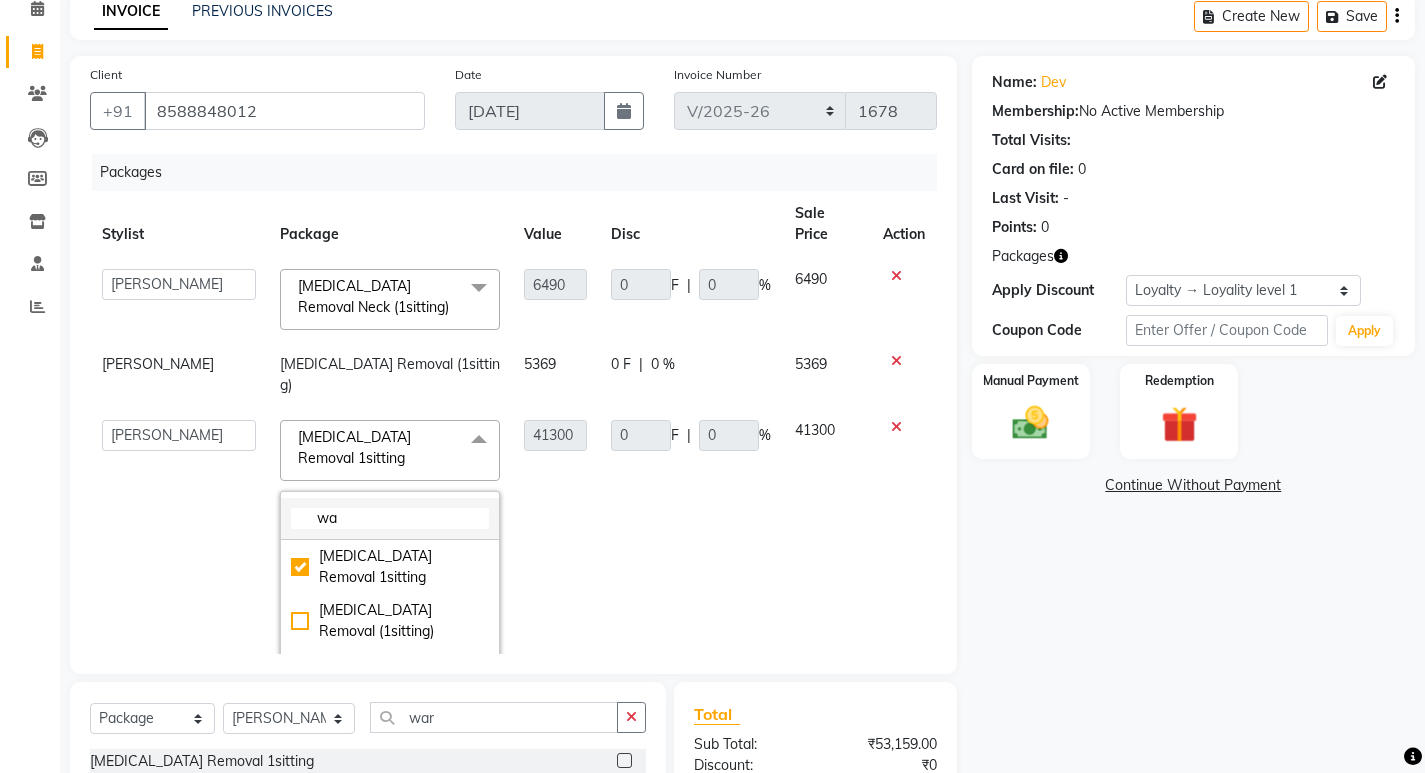 click on "wa" 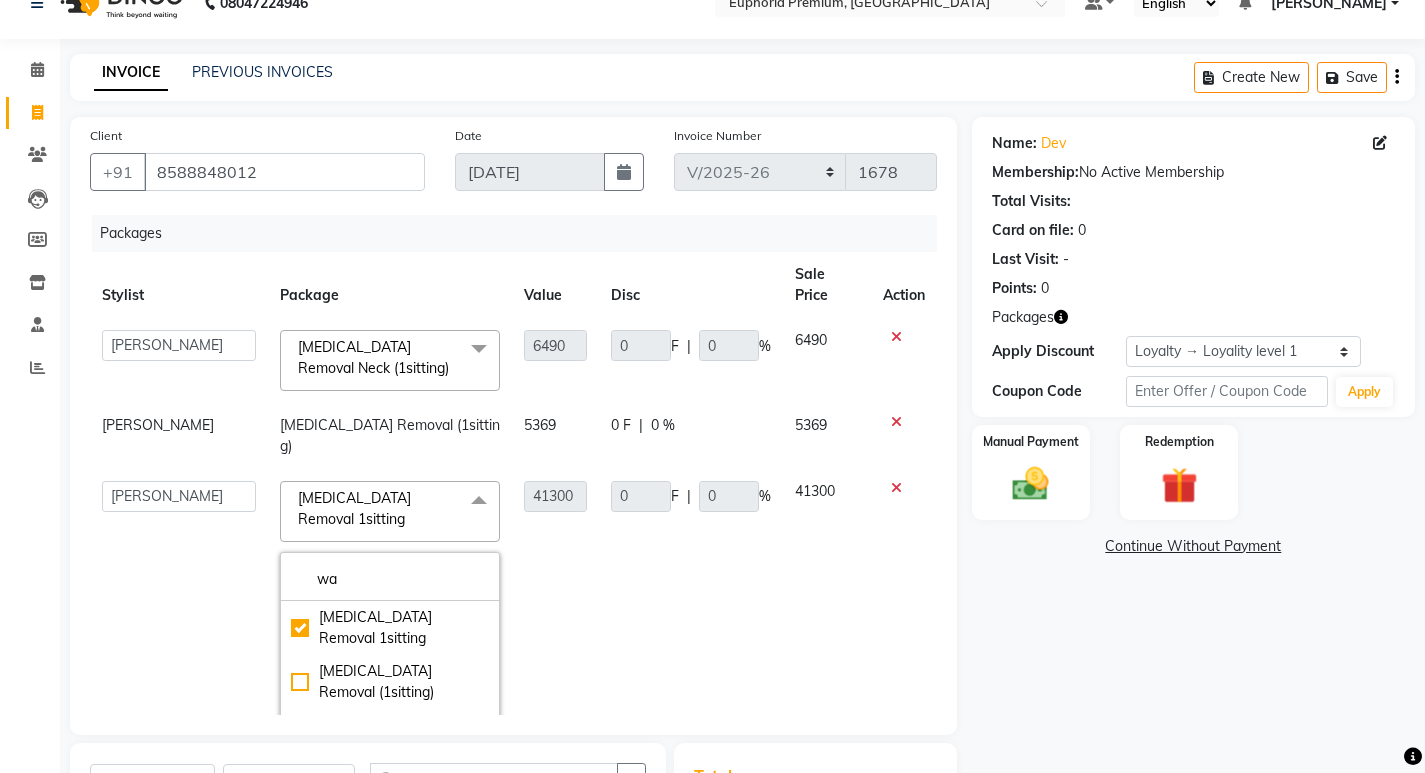 scroll, scrollTop: 0, scrollLeft: 0, axis: both 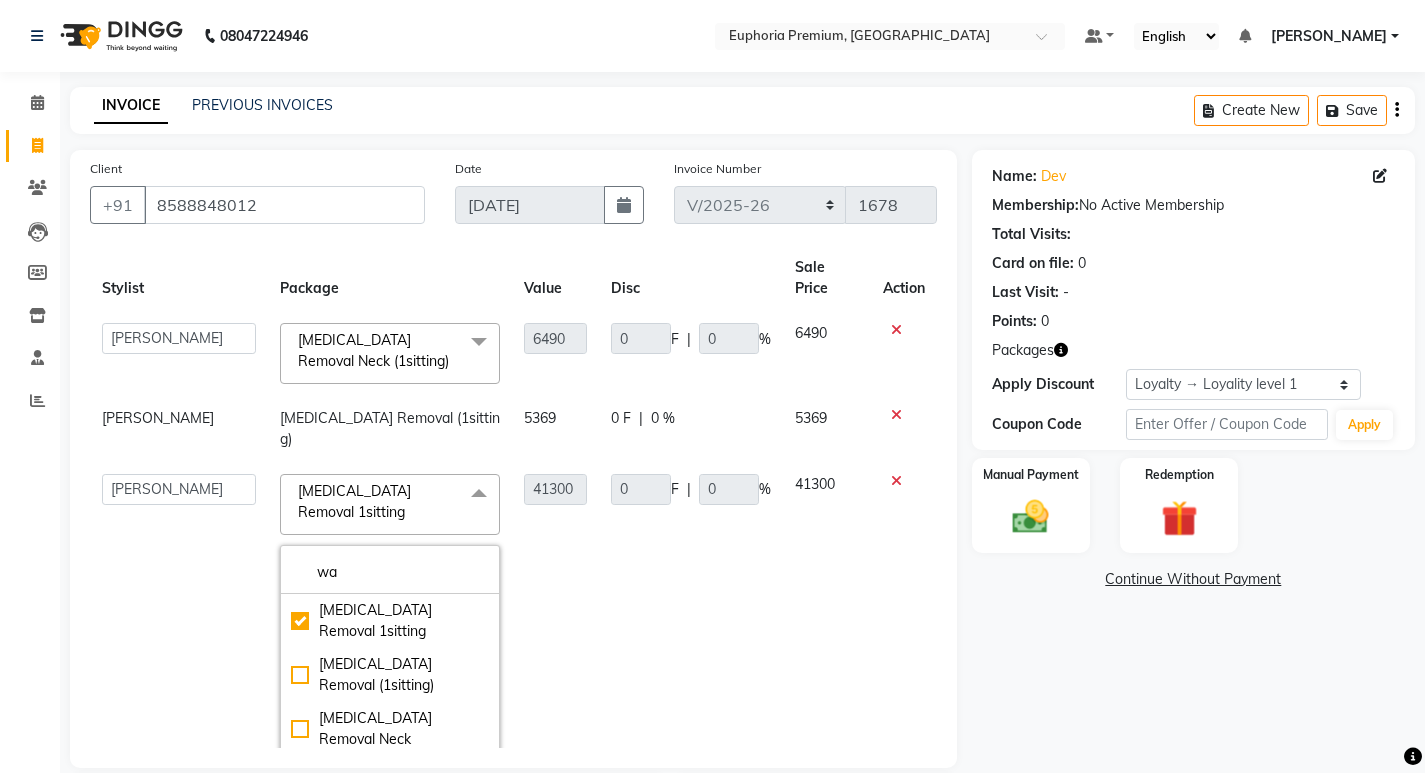 type on "wa" 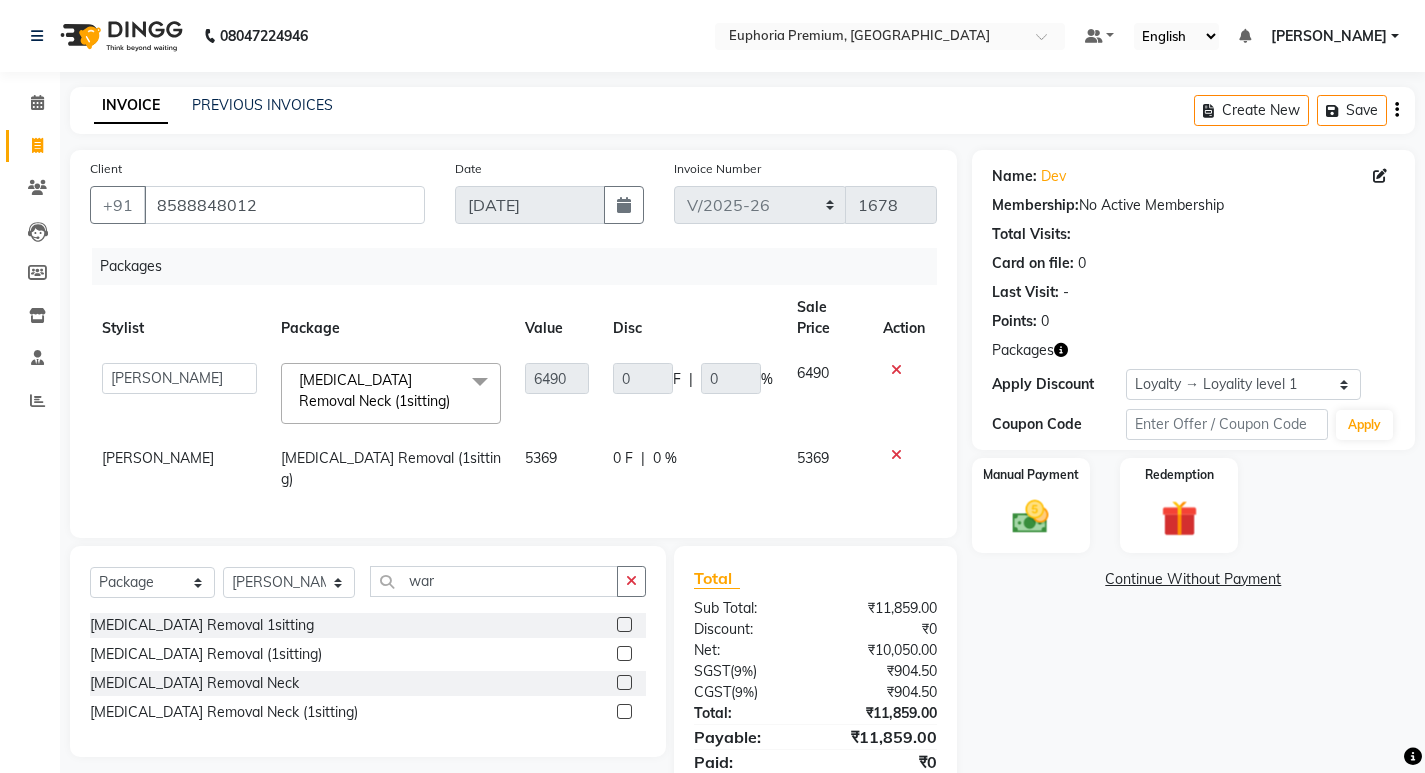 click 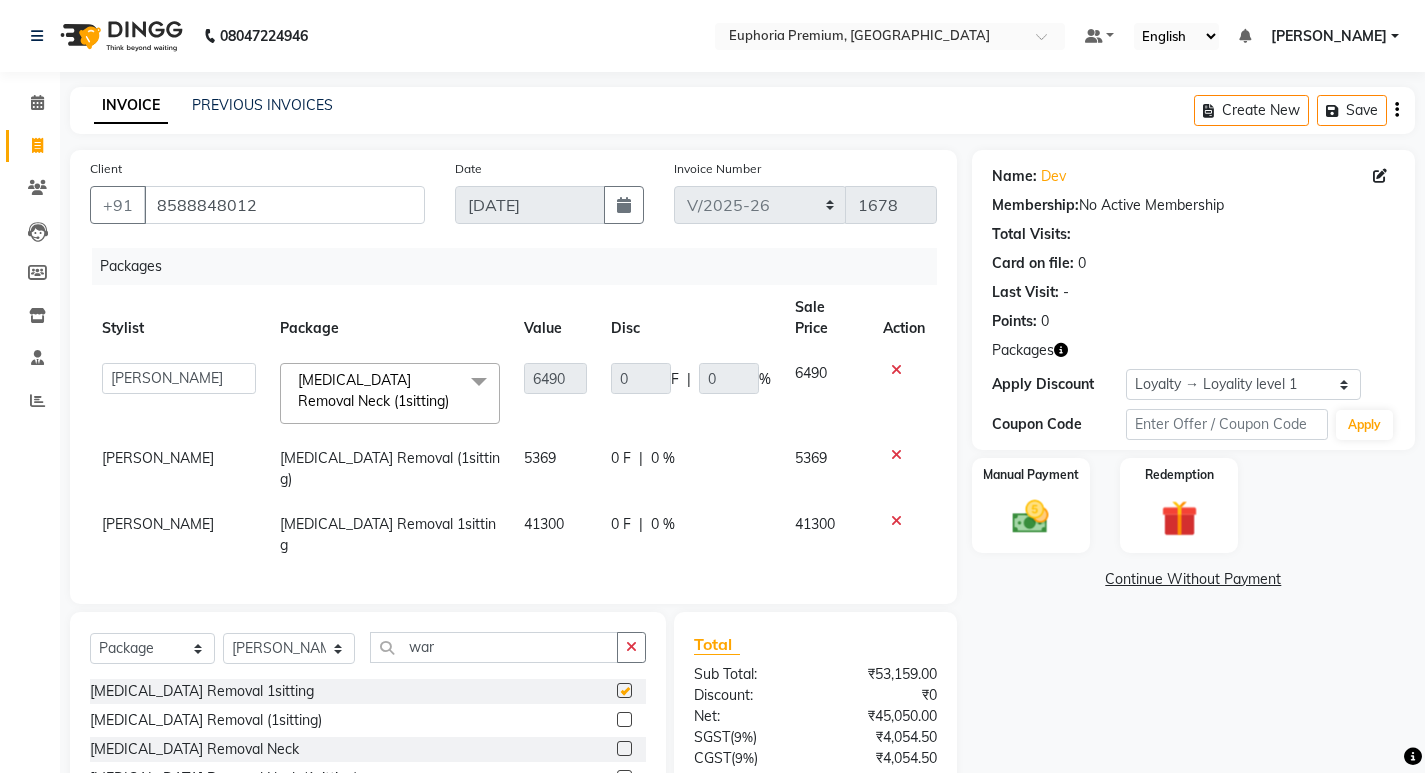 checkbox on "false" 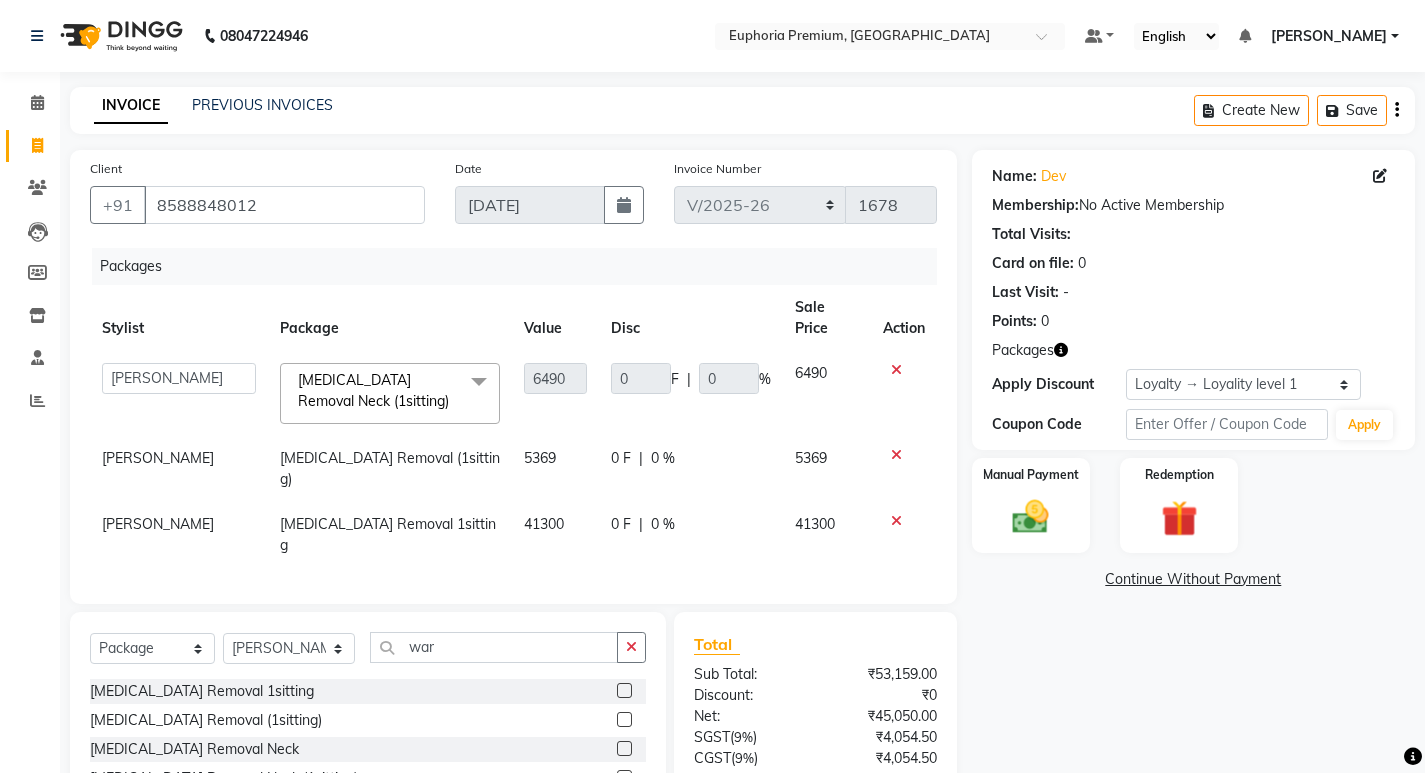 click 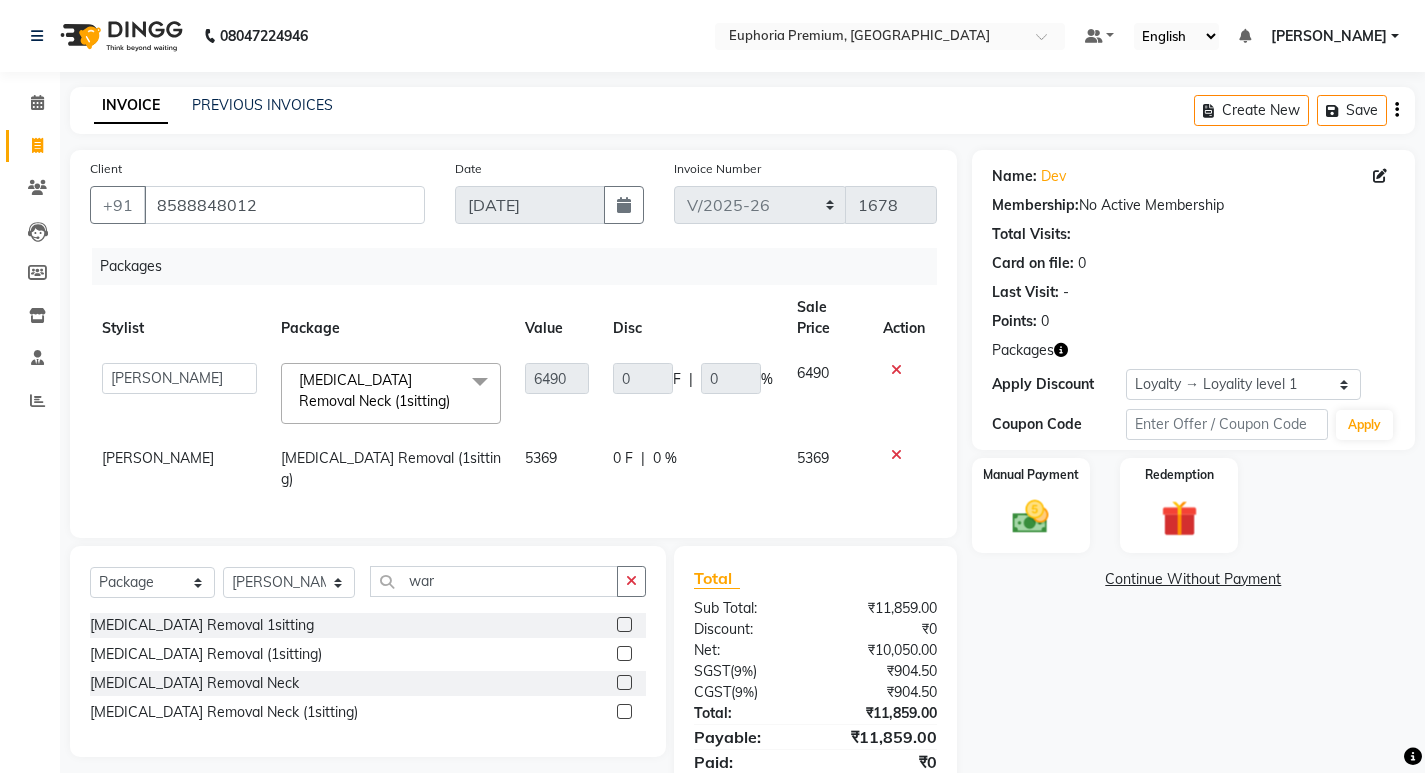 click 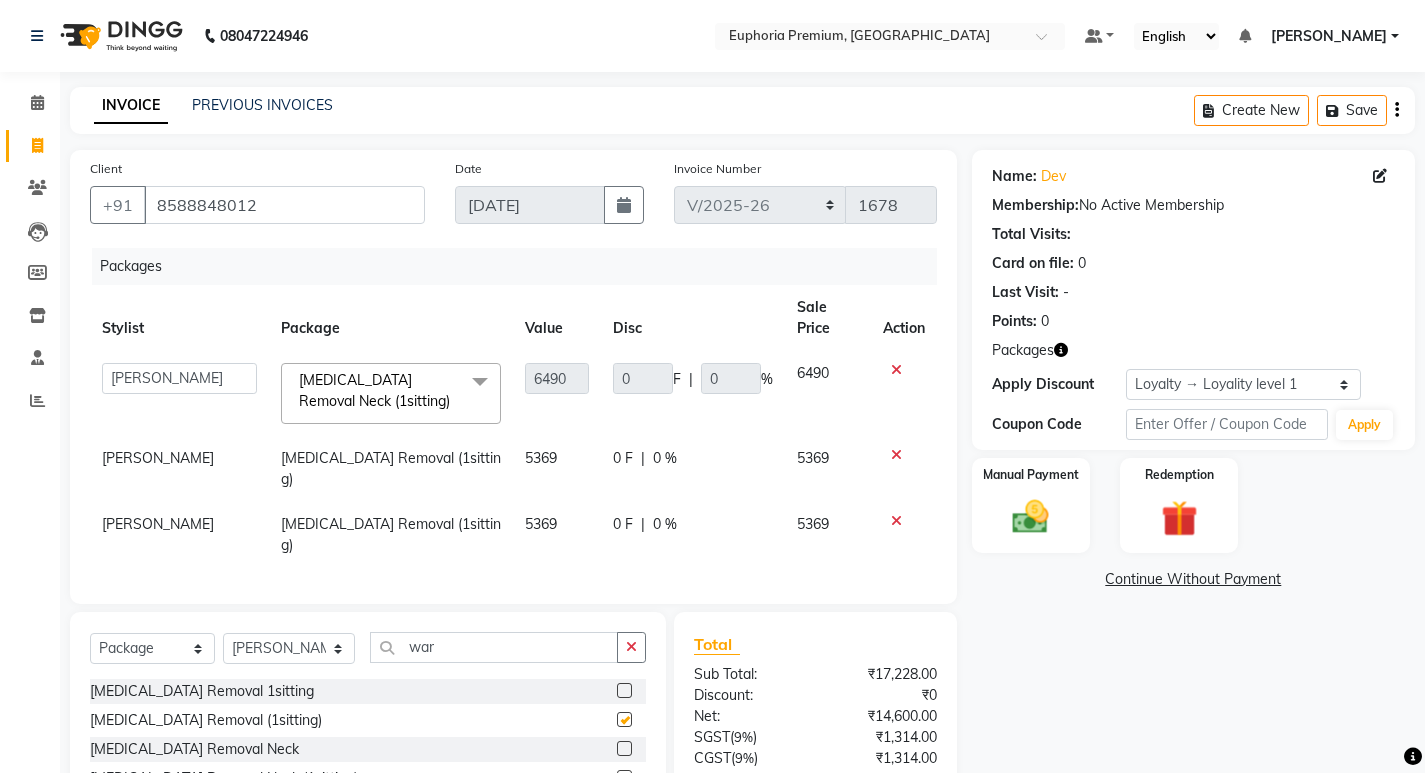 checkbox on "false" 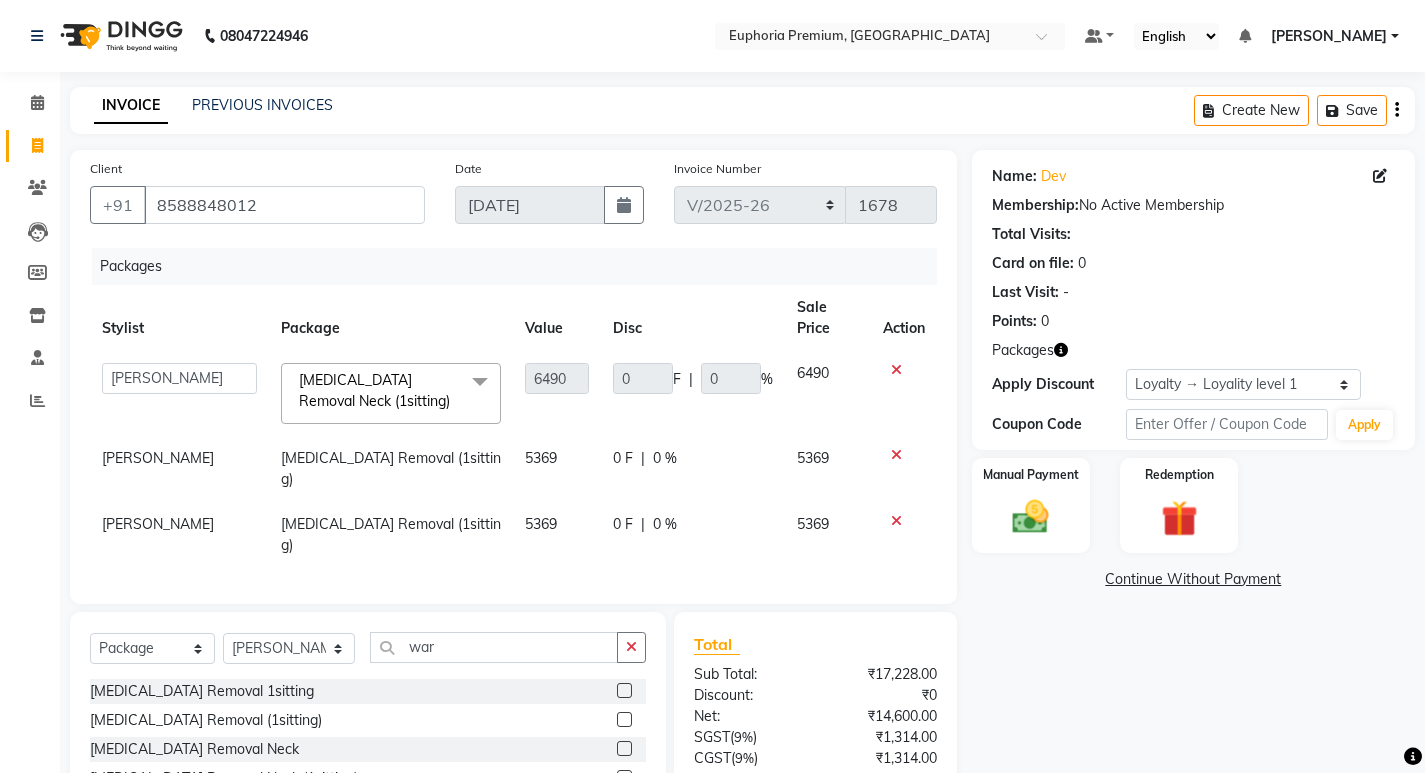 click 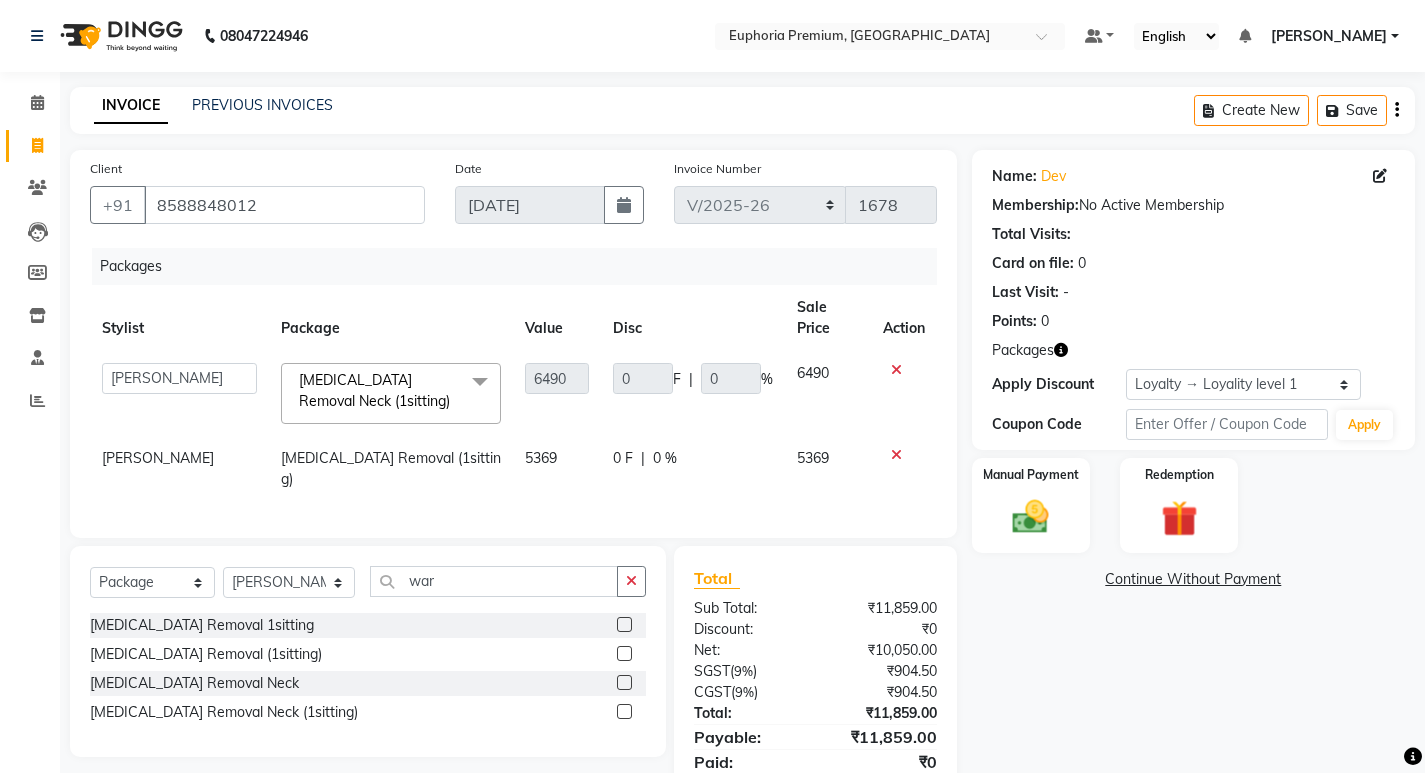 click 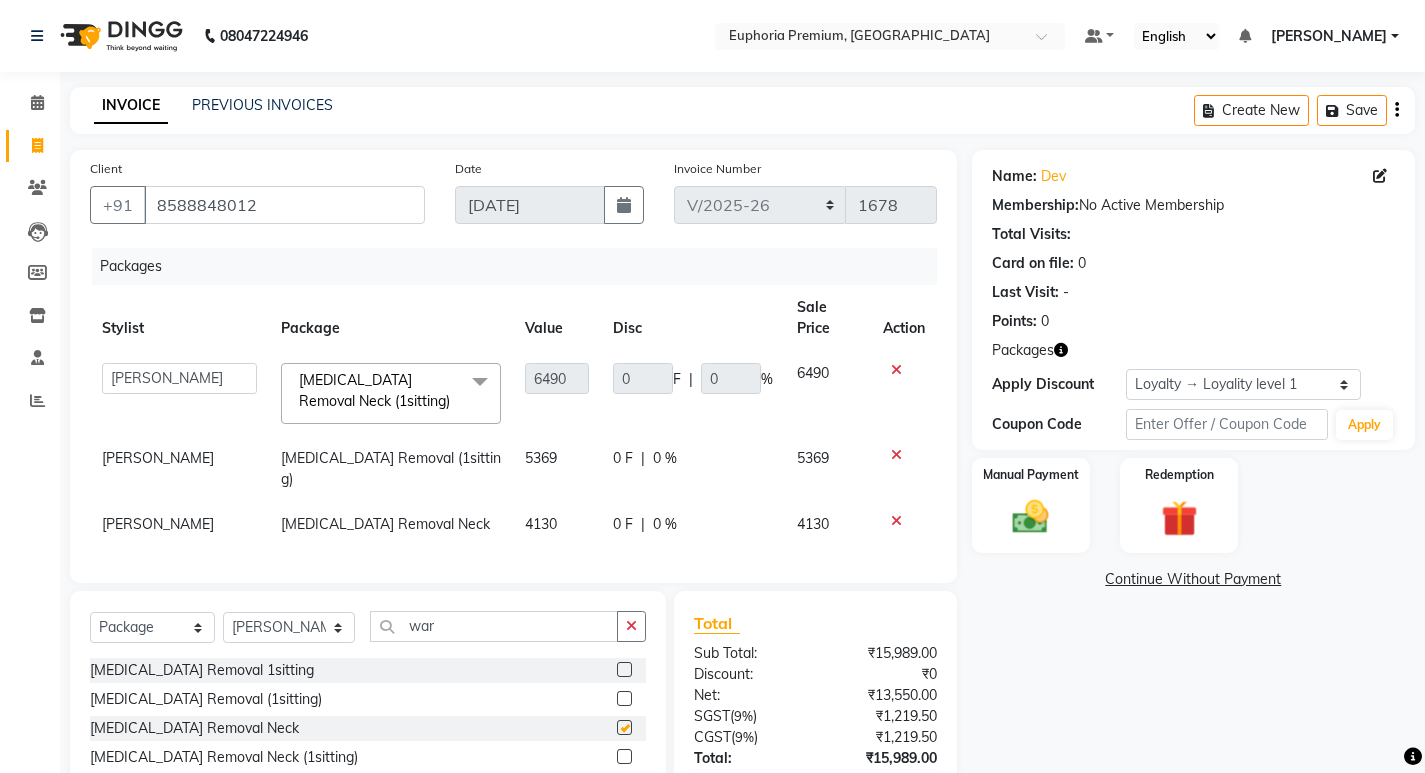 checkbox on "false" 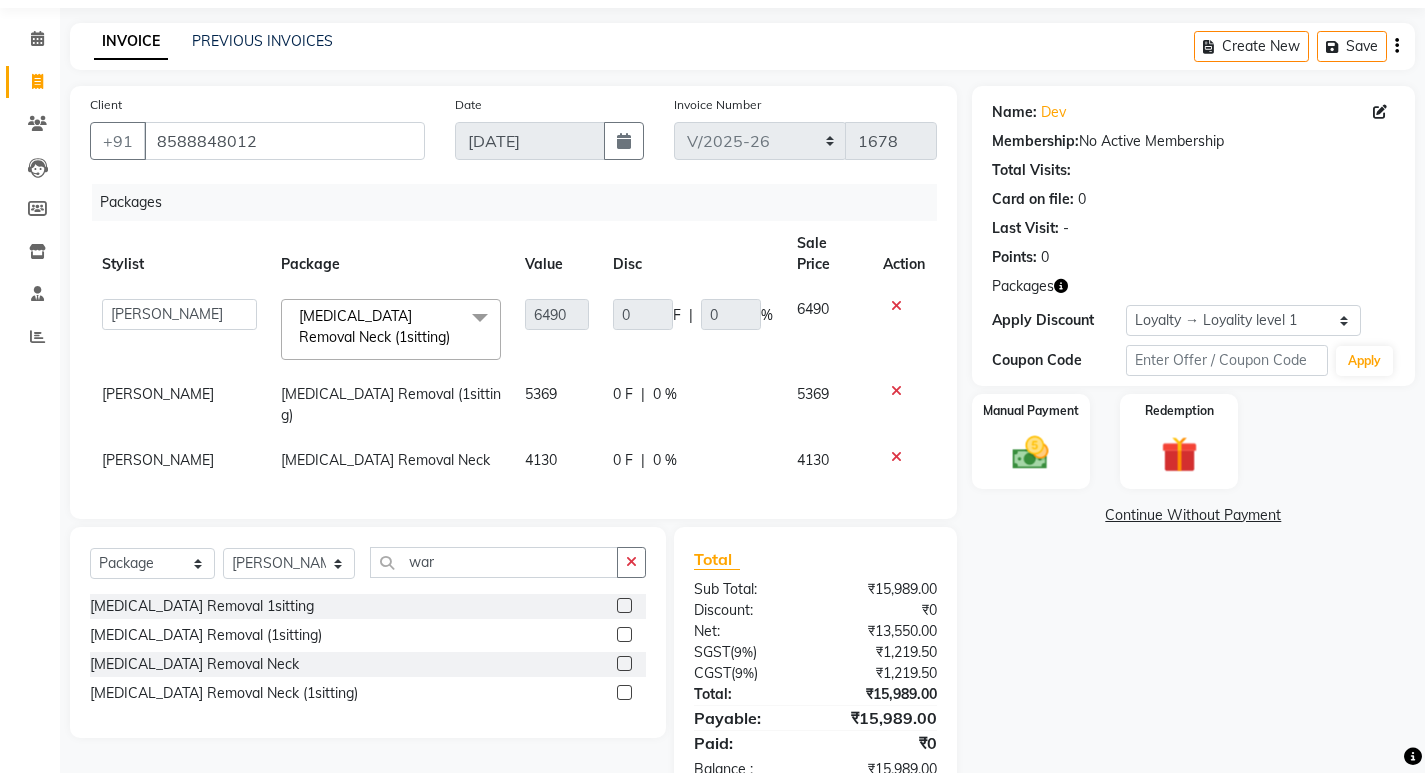 scroll, scrollTop: 94, scrollLeft: 0, axis: vertical 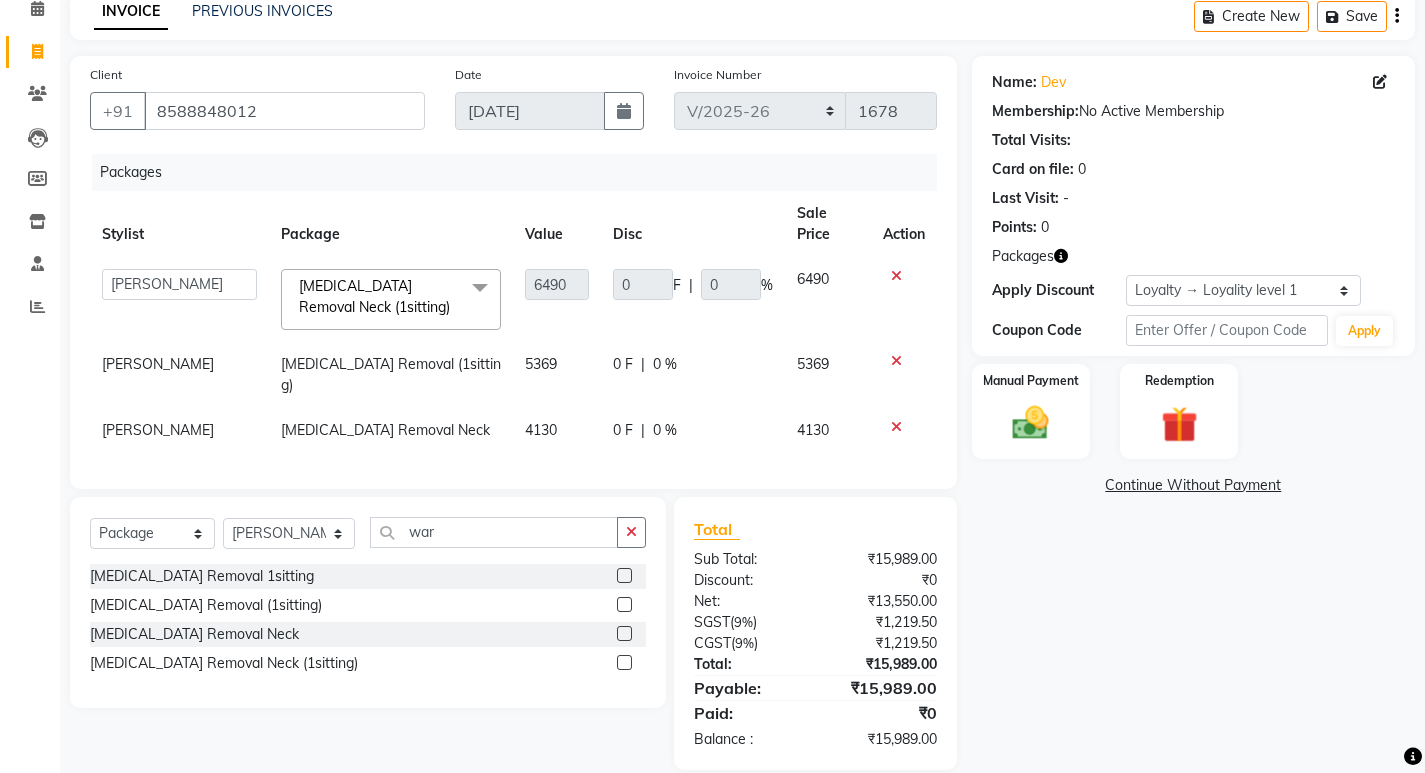 click on "0 %" 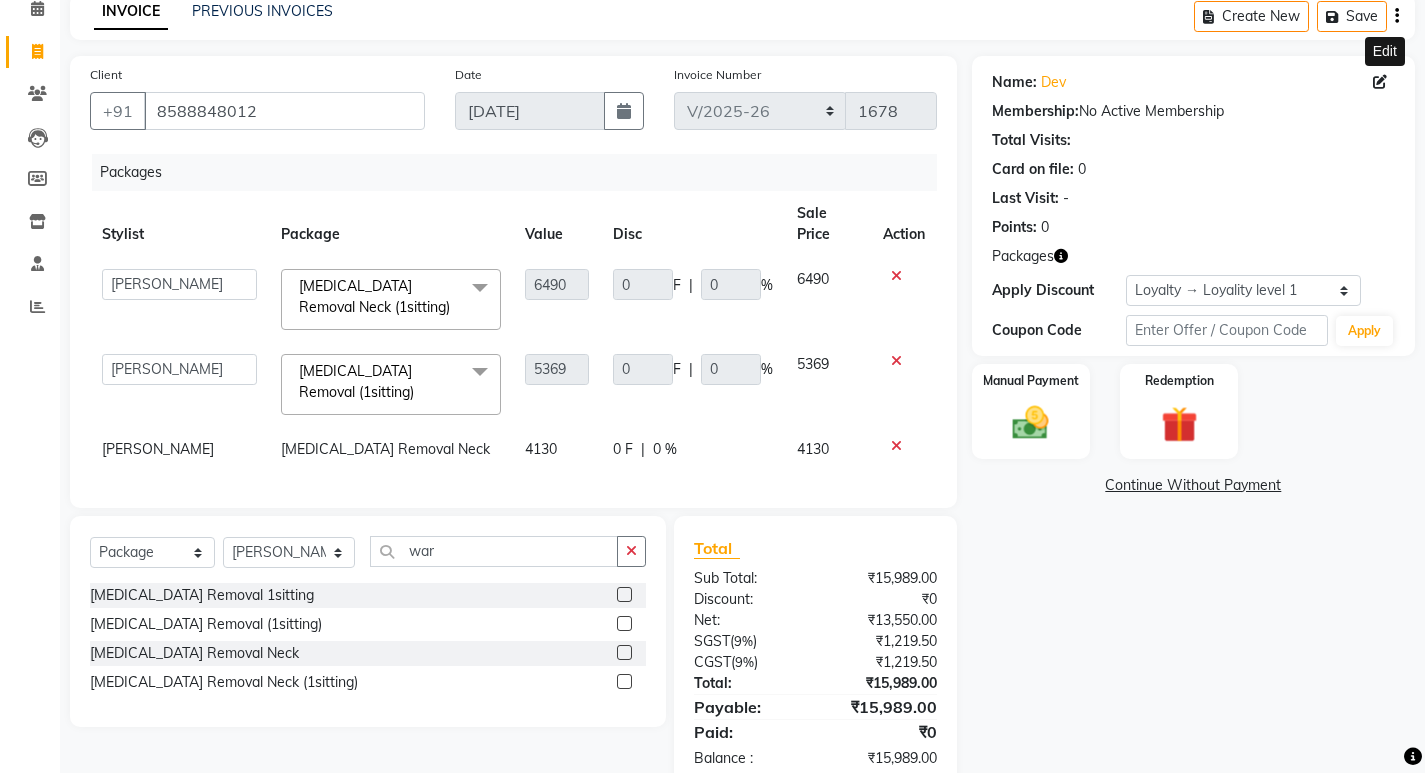 click 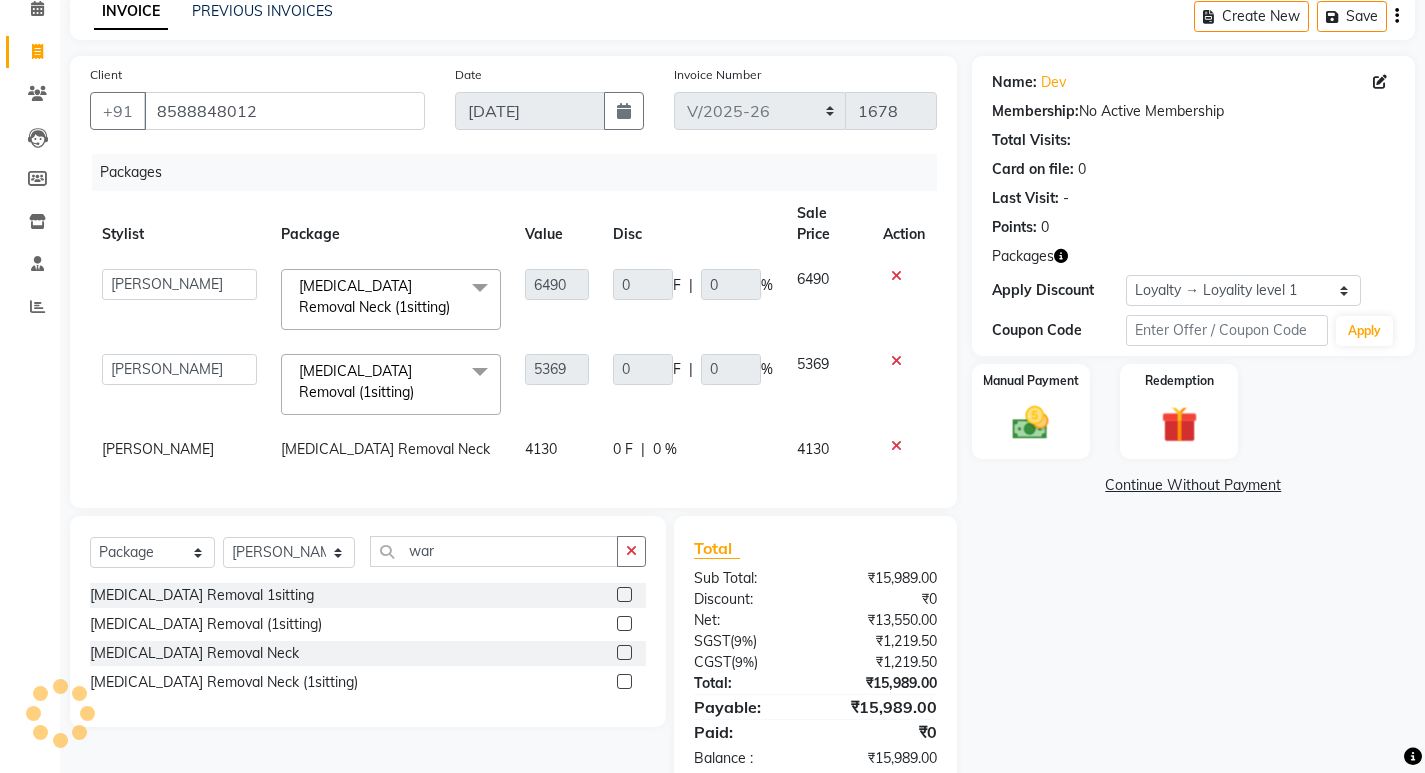 select on "[DEMOGRAPHIC_DATA]" 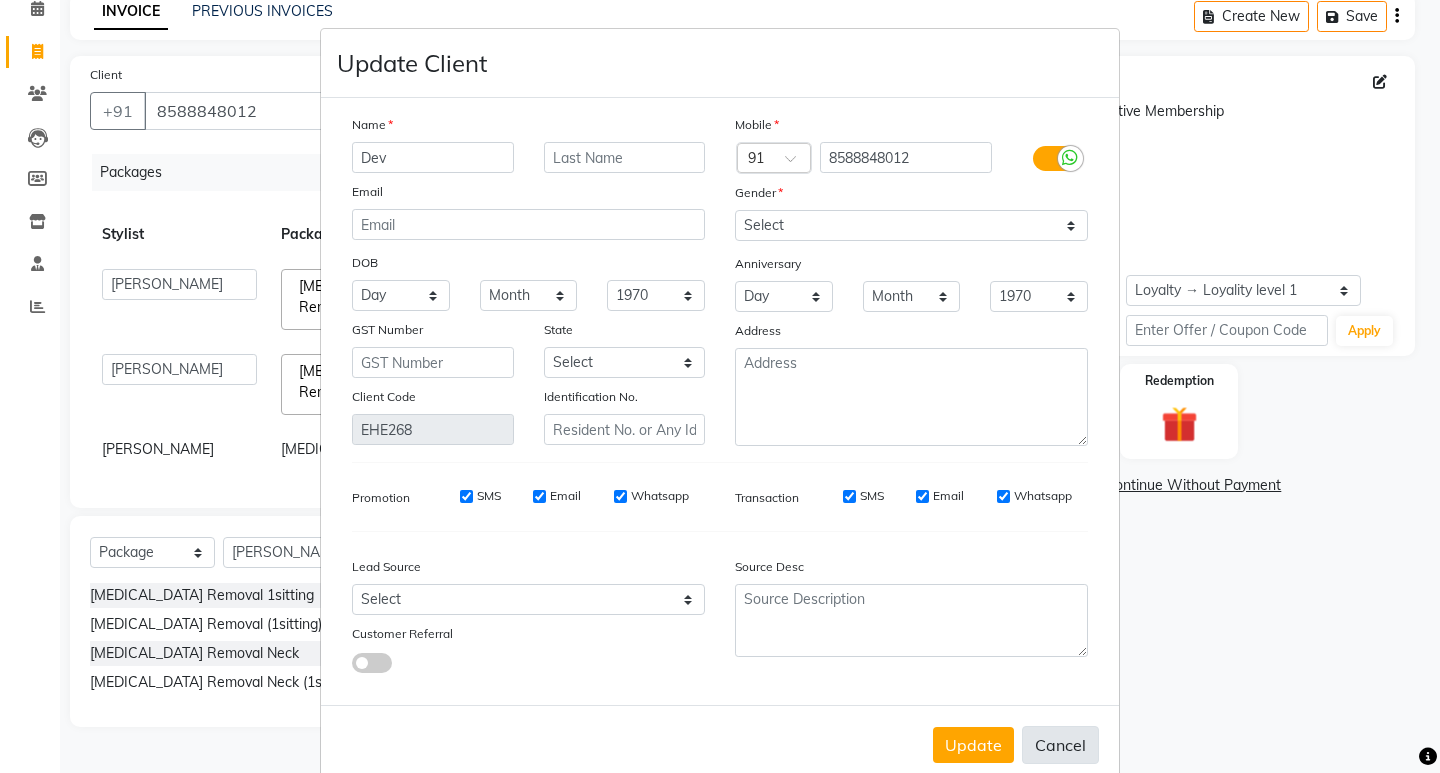 click on "Cancel" at bounding box center [1060, 745] 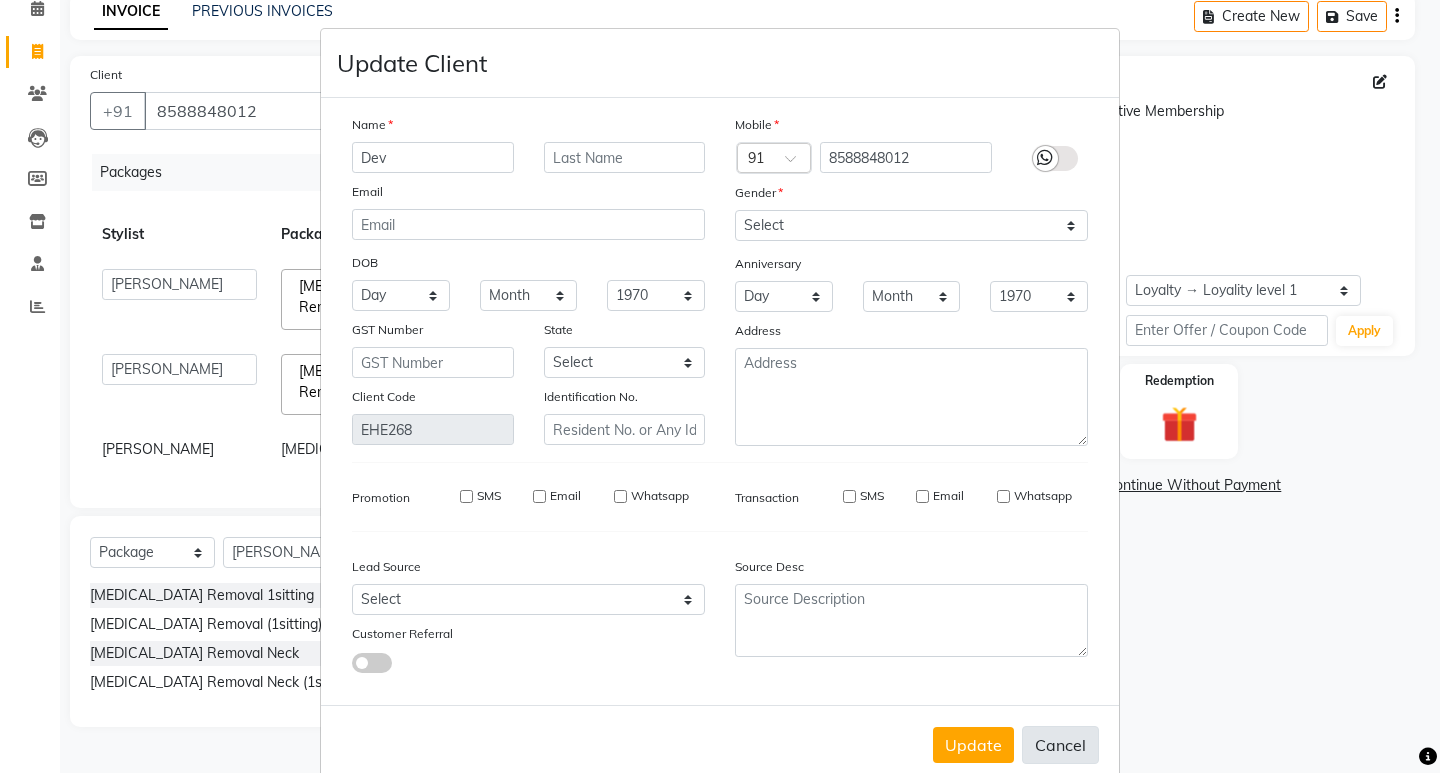 type 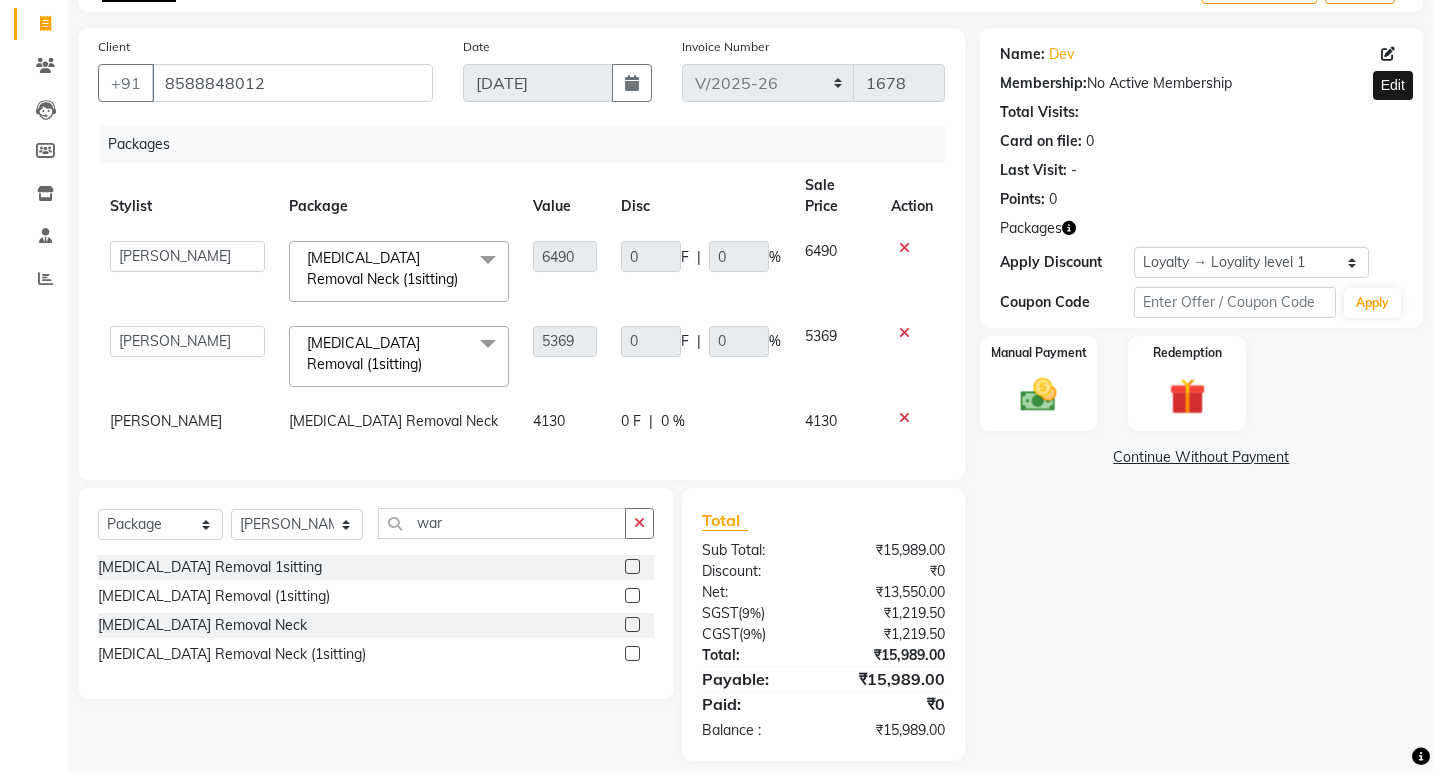 scroll, scrollTop: 134, scrollLeft: 0, axis: vertical 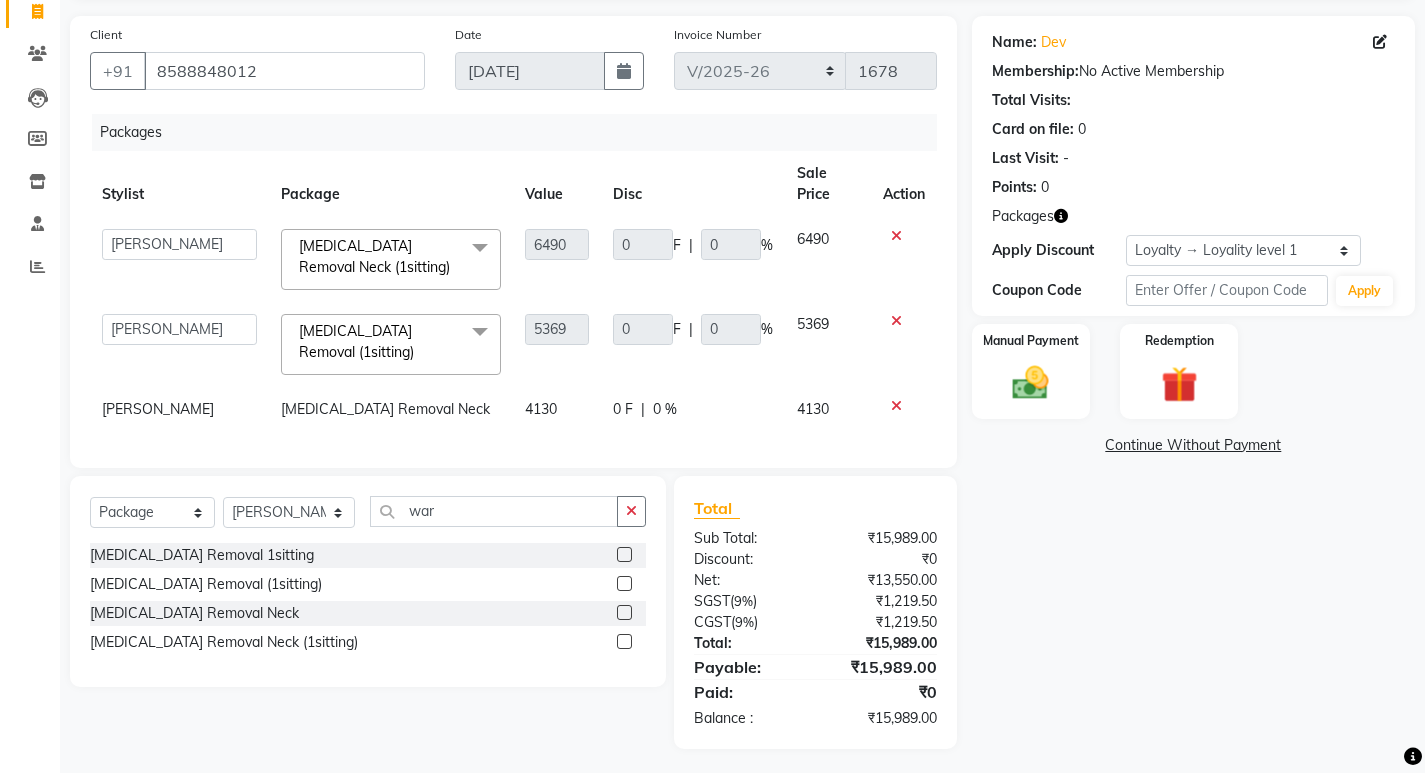 click 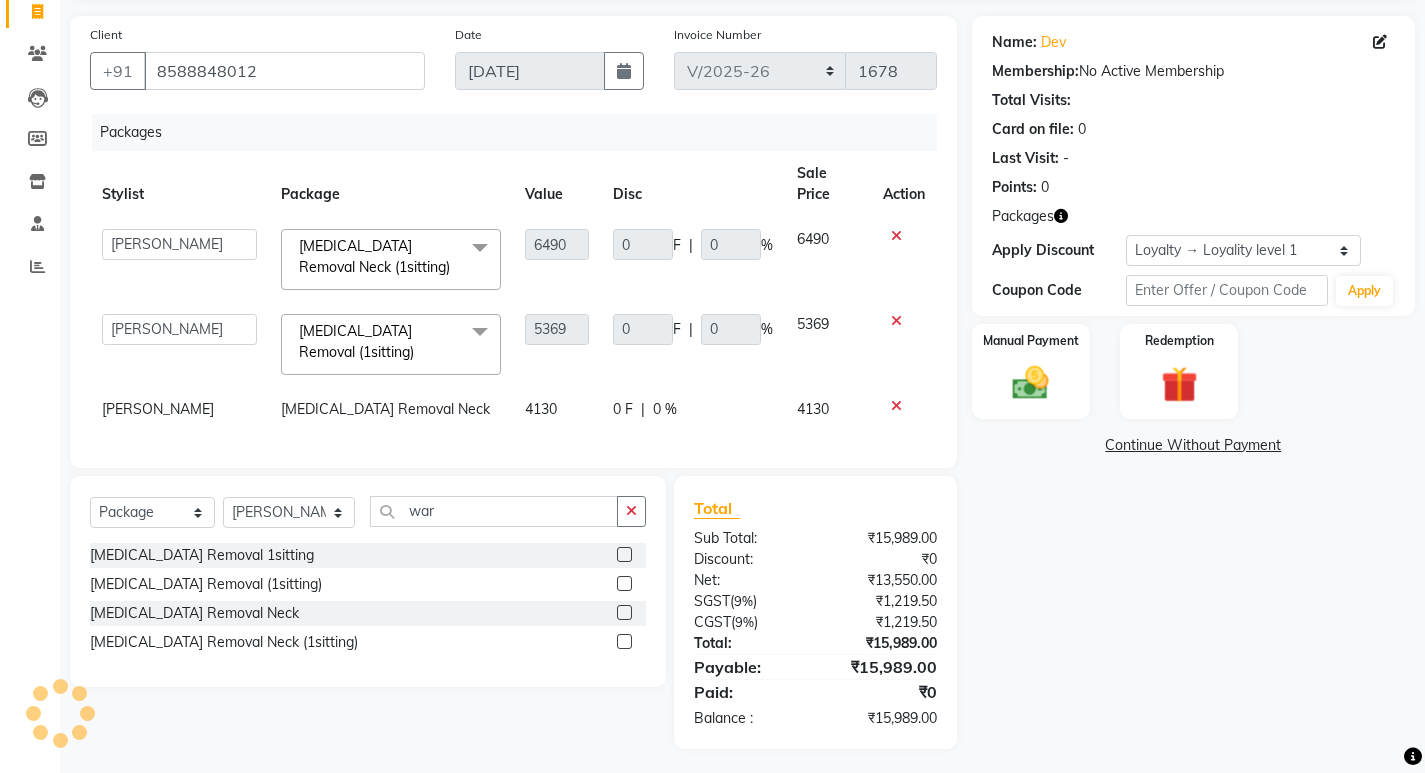 select on "[DEMOGRAPHIC_DATA]" 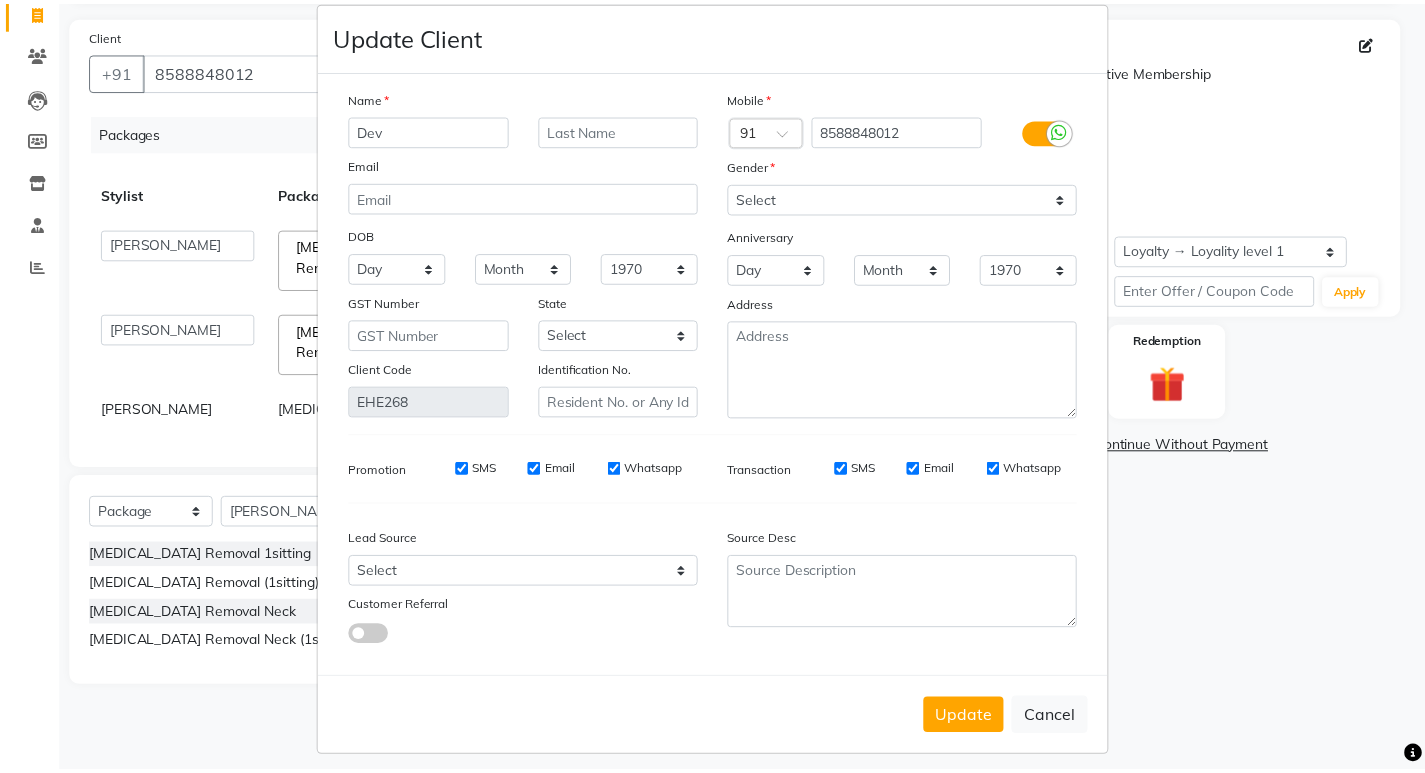 scroll, scrollTop: 40, scrollLeft: 0, axis: vertical 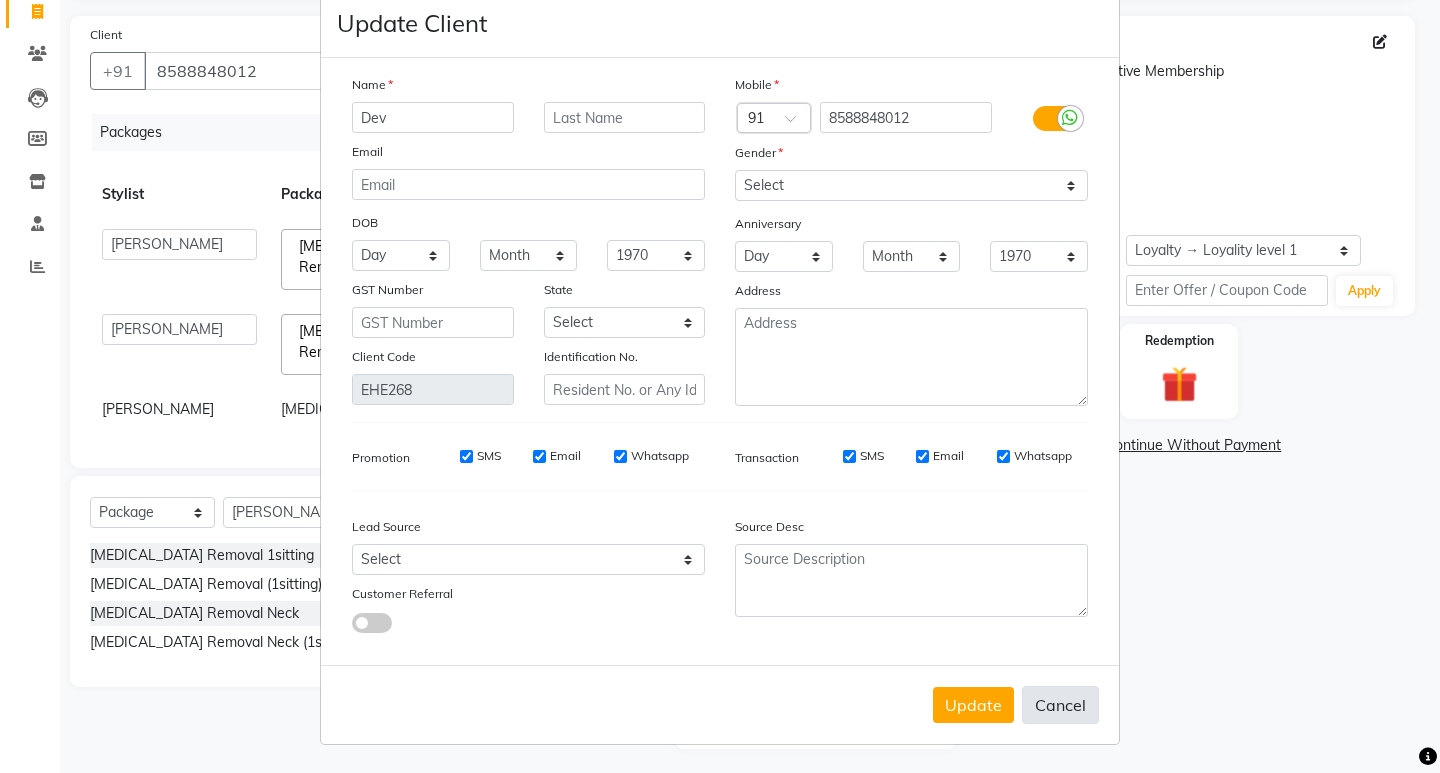 click on "Cancel" at bounding box center (1060, 705) 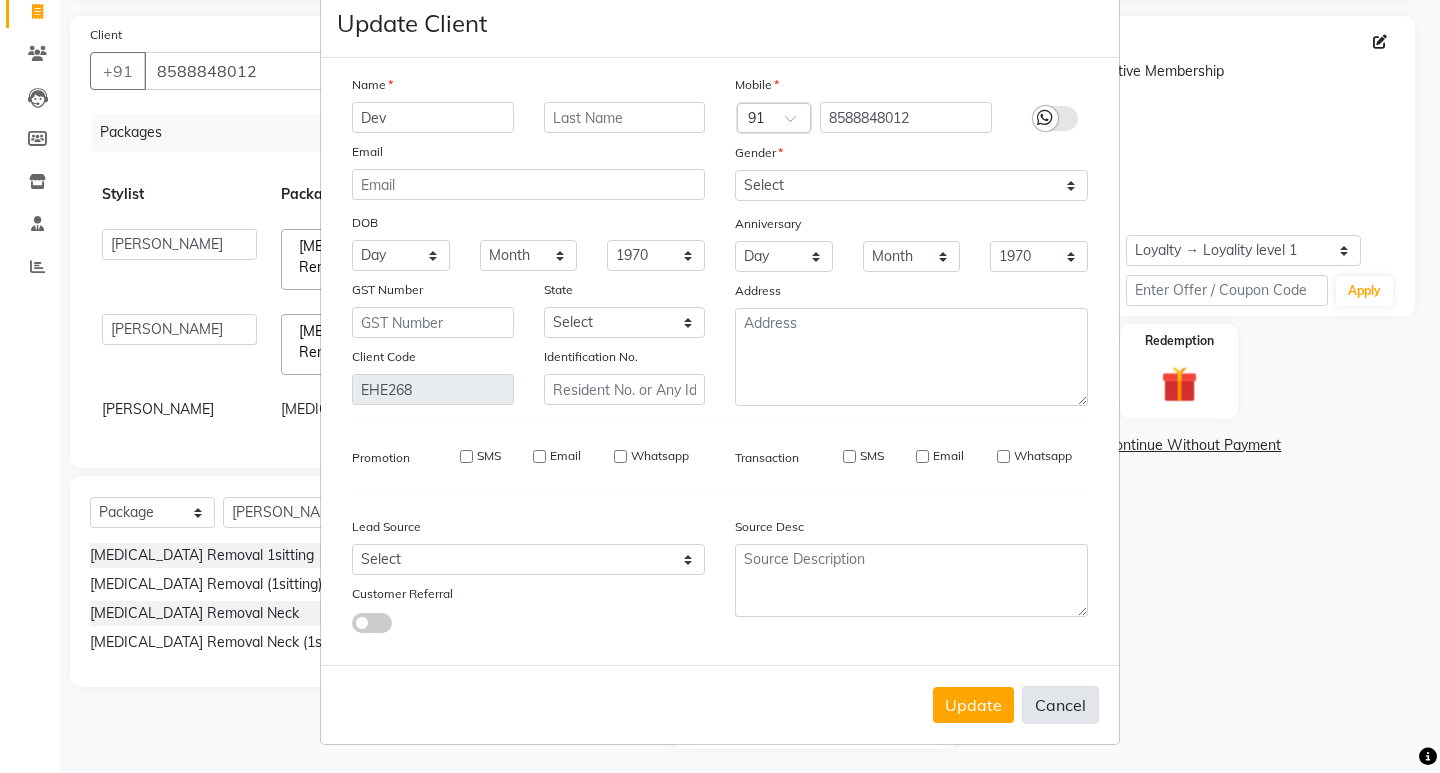 type 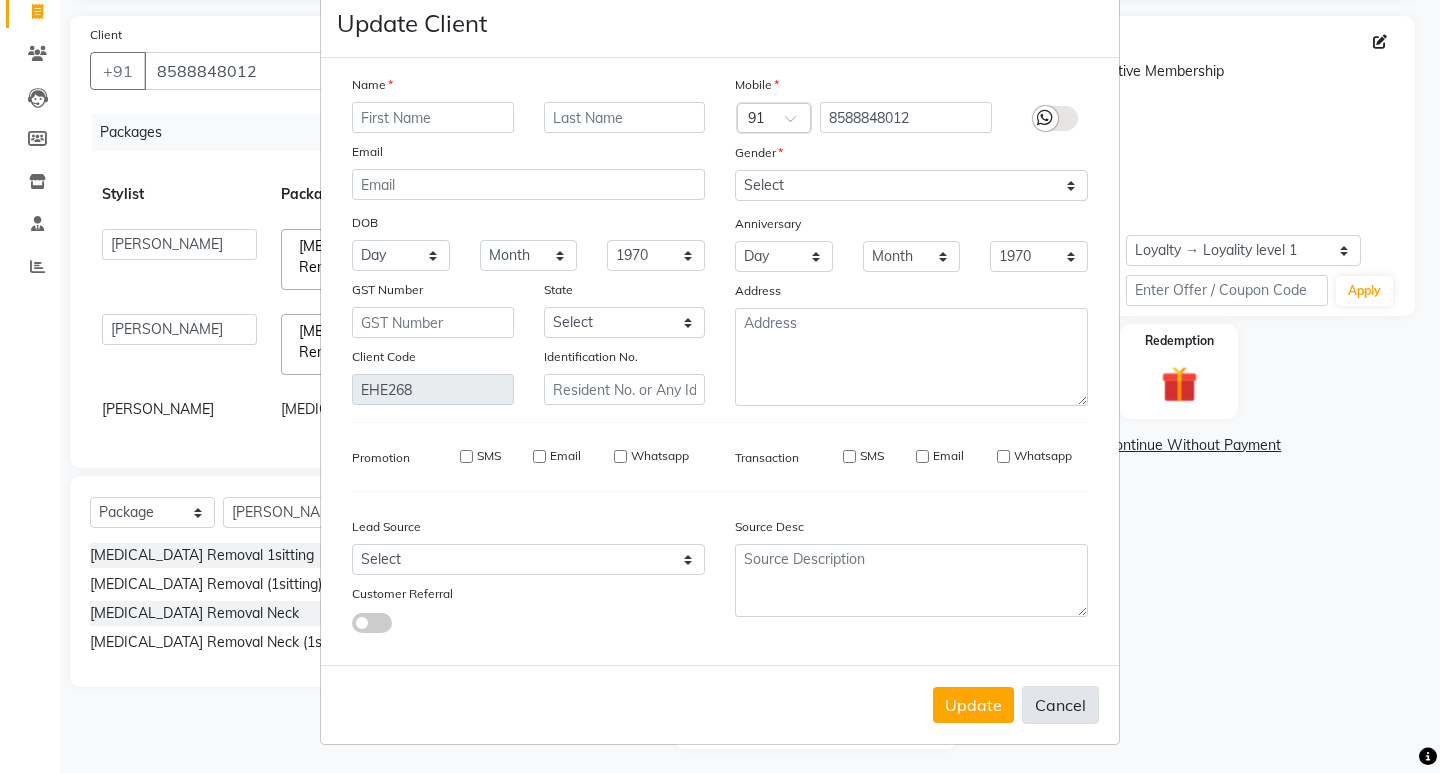 select 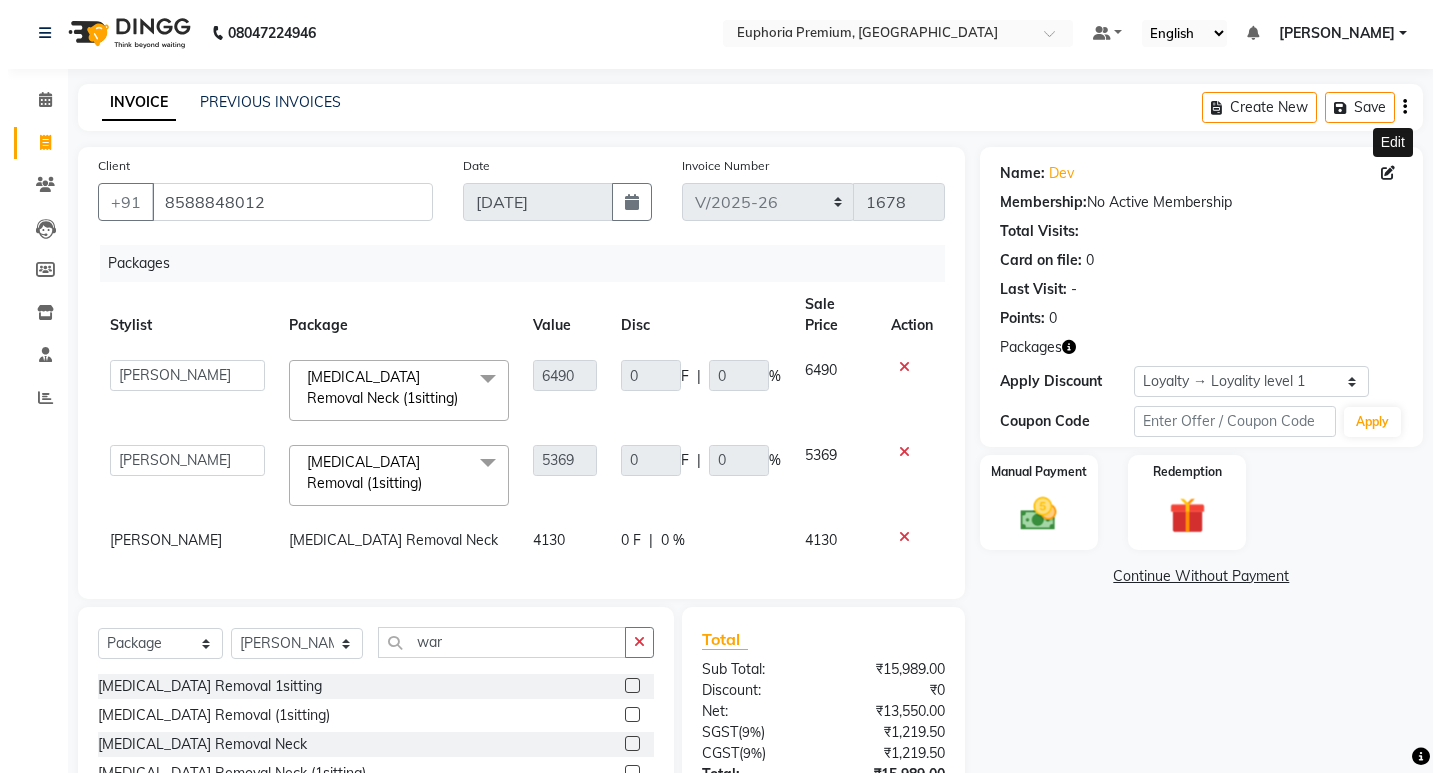 scroll, scrollTop: 0, scrollLeft: 0, axis: both 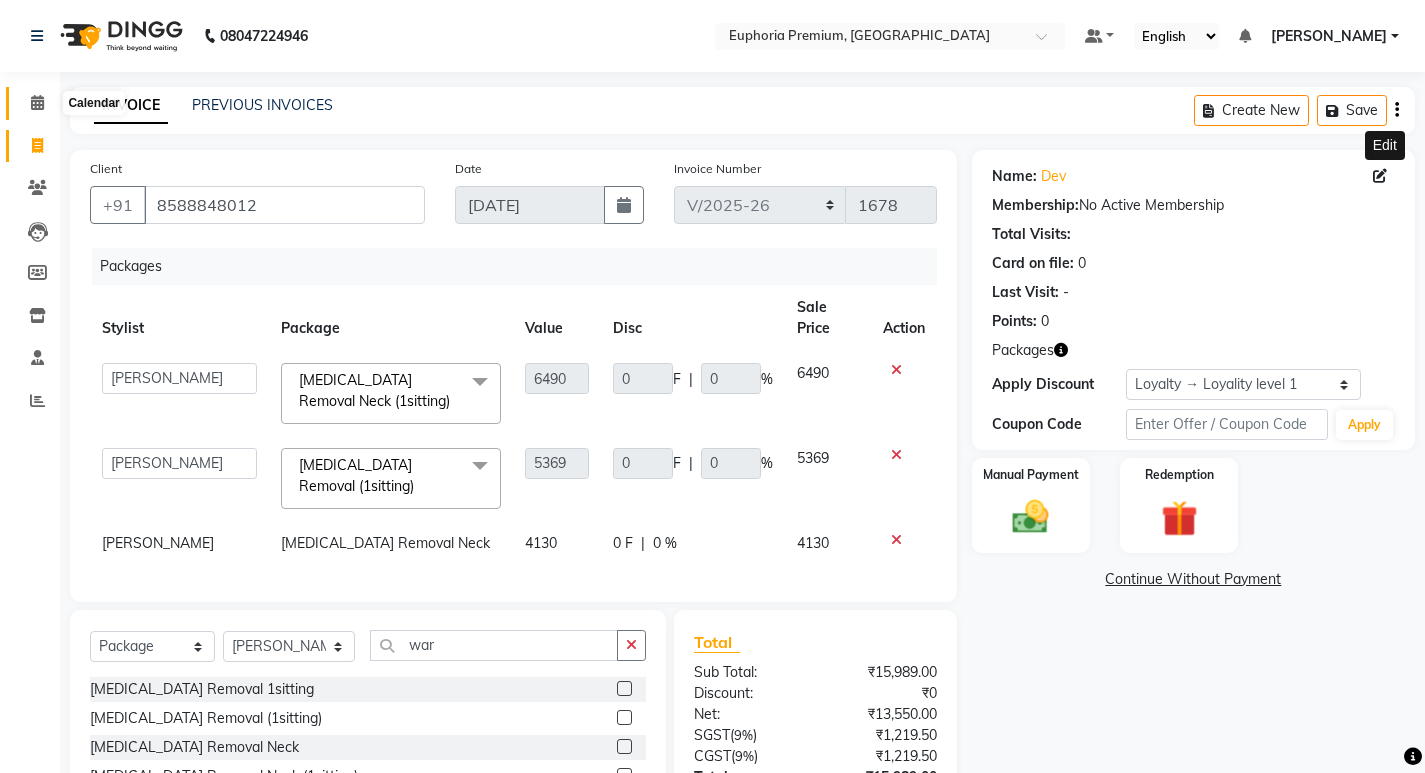click 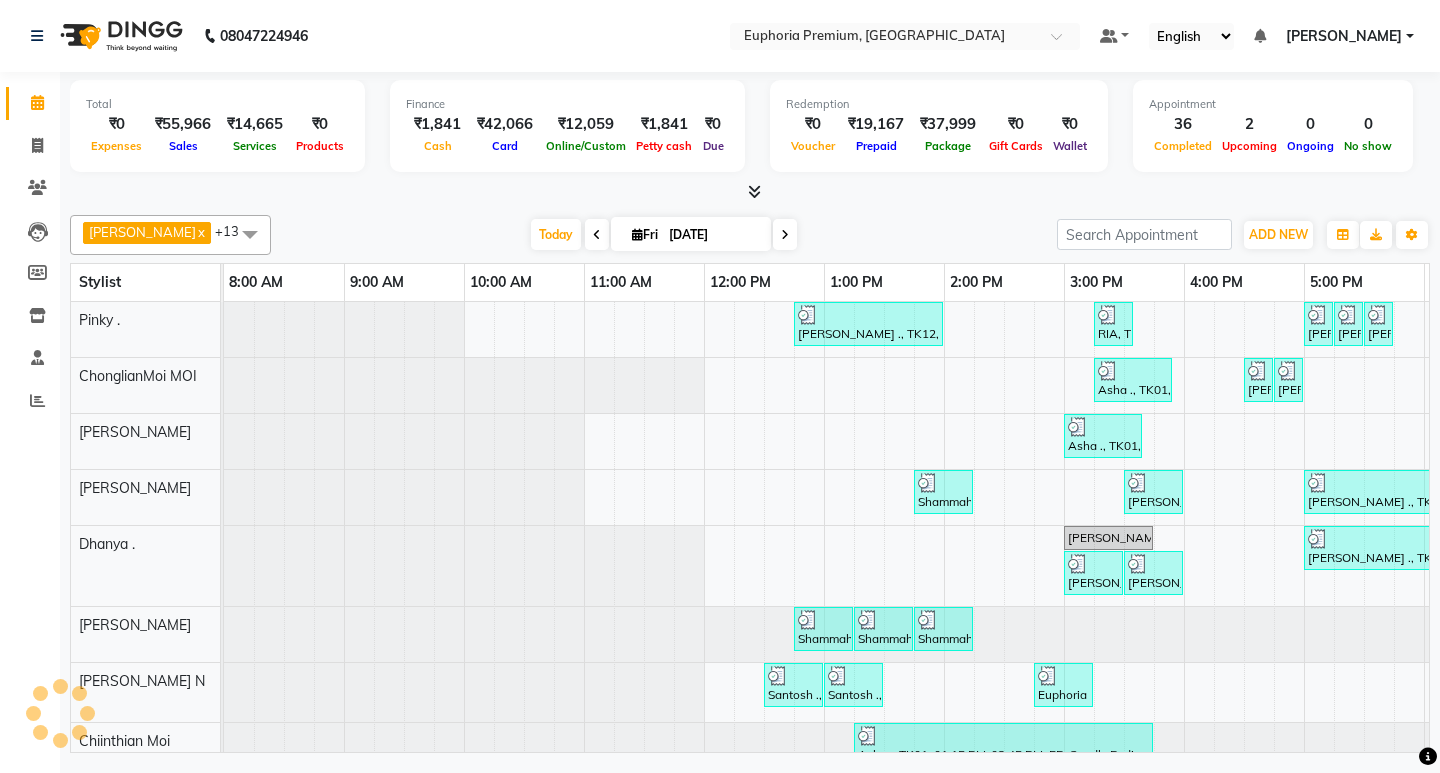 scroll, scrollTop: 0, scrollLeft: 0, axis: both 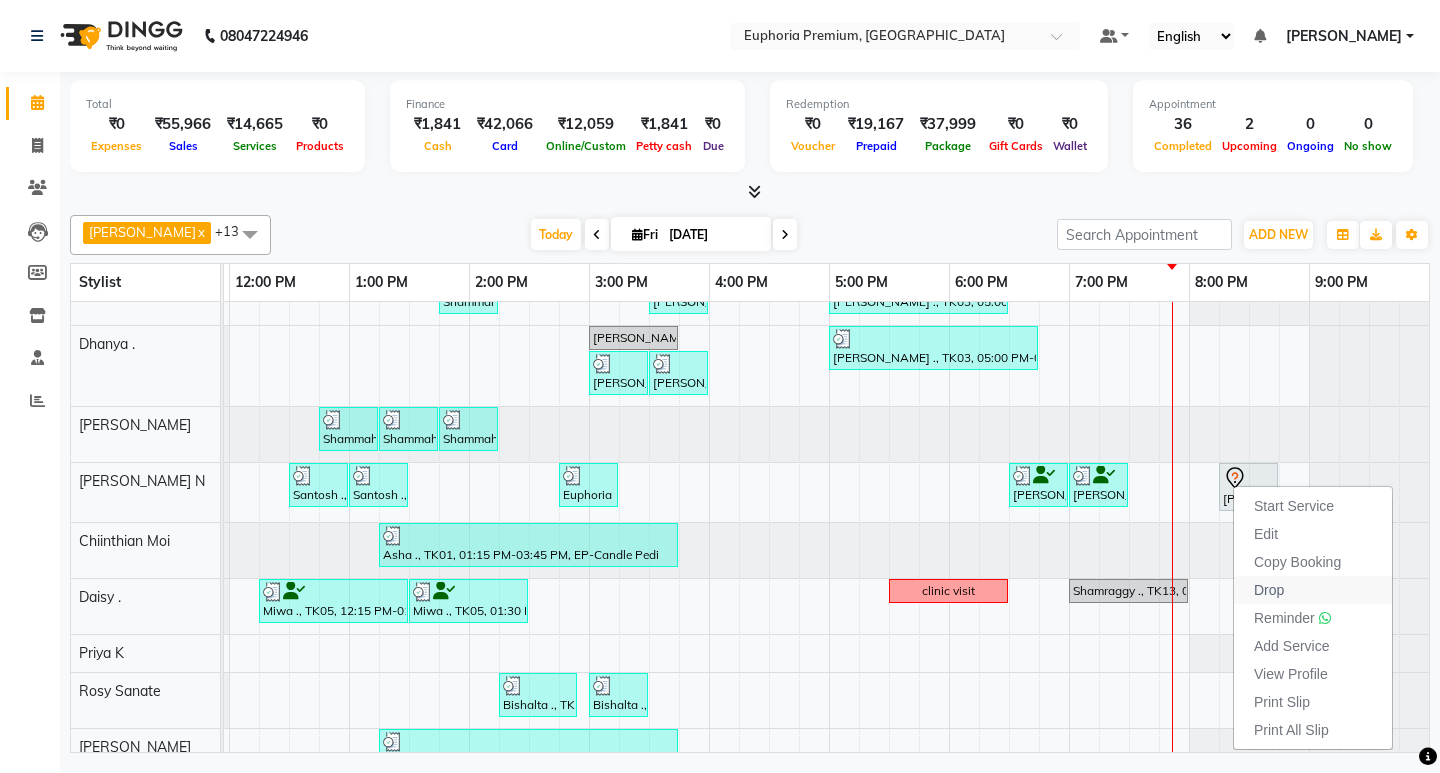 click on "Drop" at bounding box center [1313, 590] 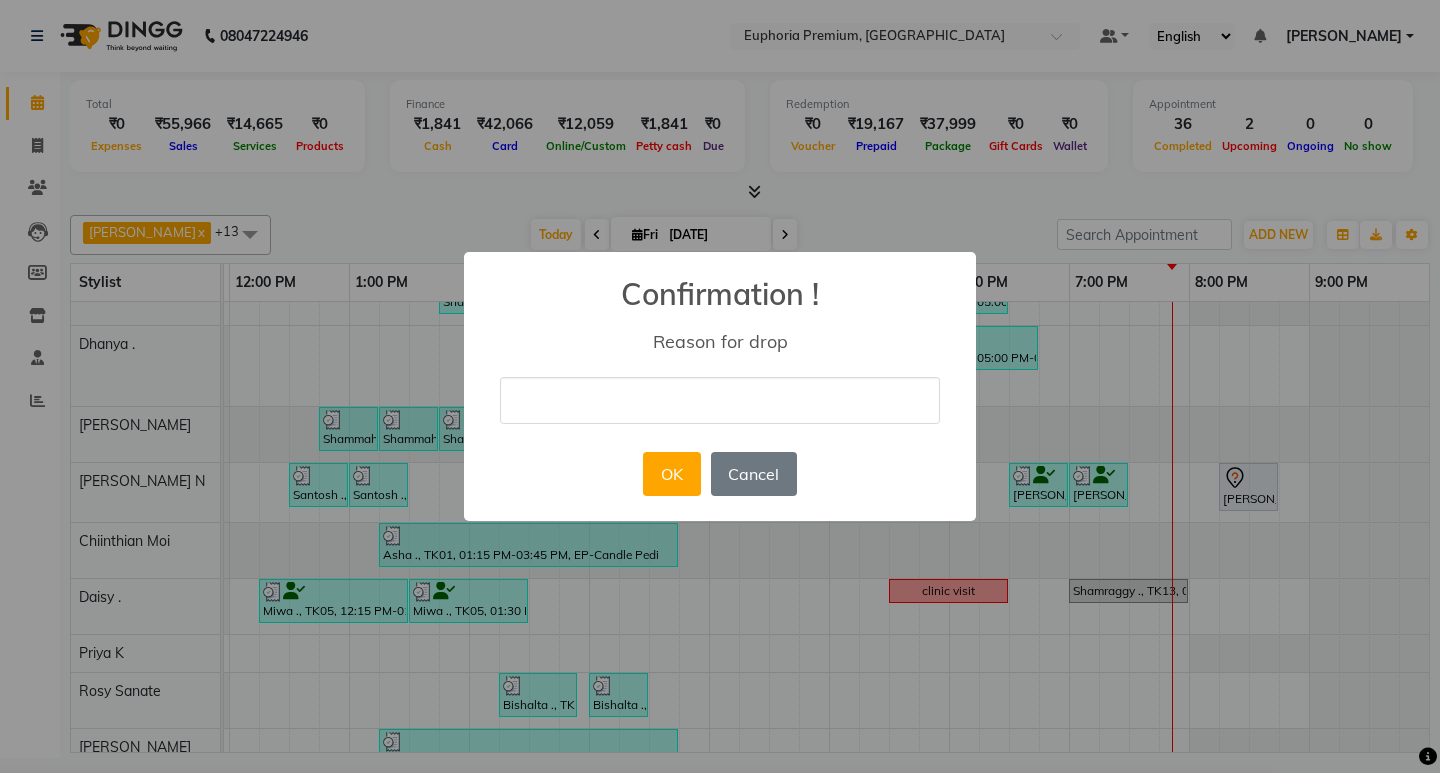 click at bounding box center [720, 400] 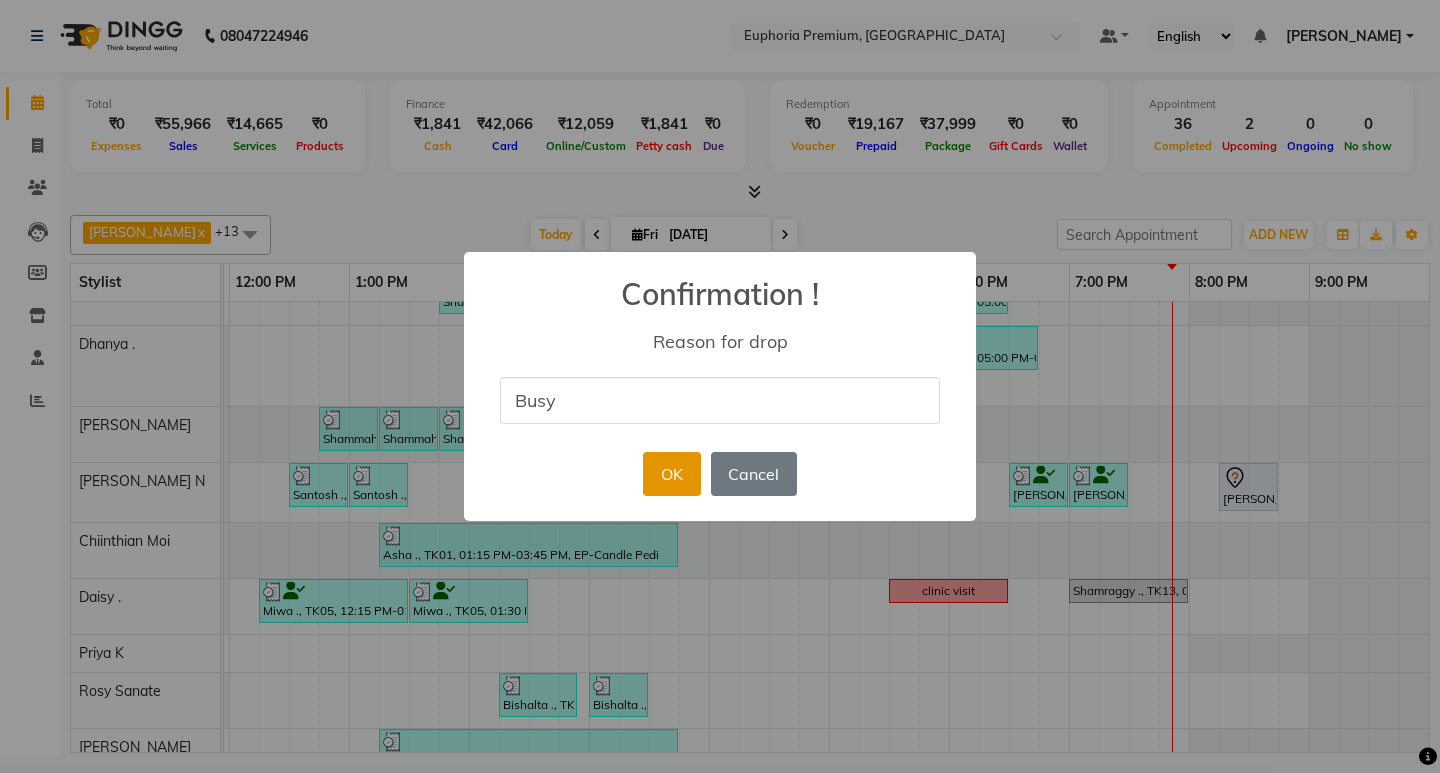 click on "OK" at bounding box center [671, 474] 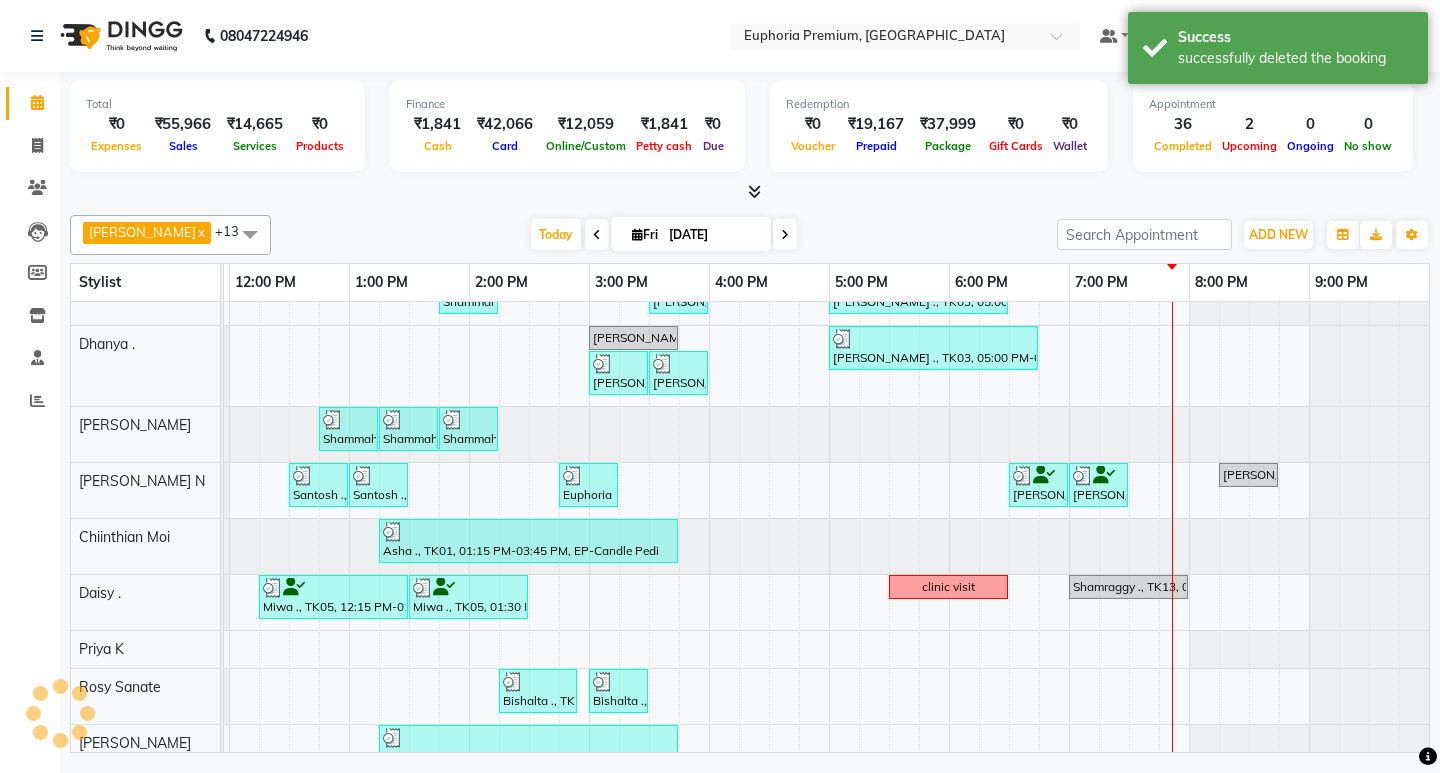 scroll, scrollTop: 404, scrollLeft: 490, axis: both 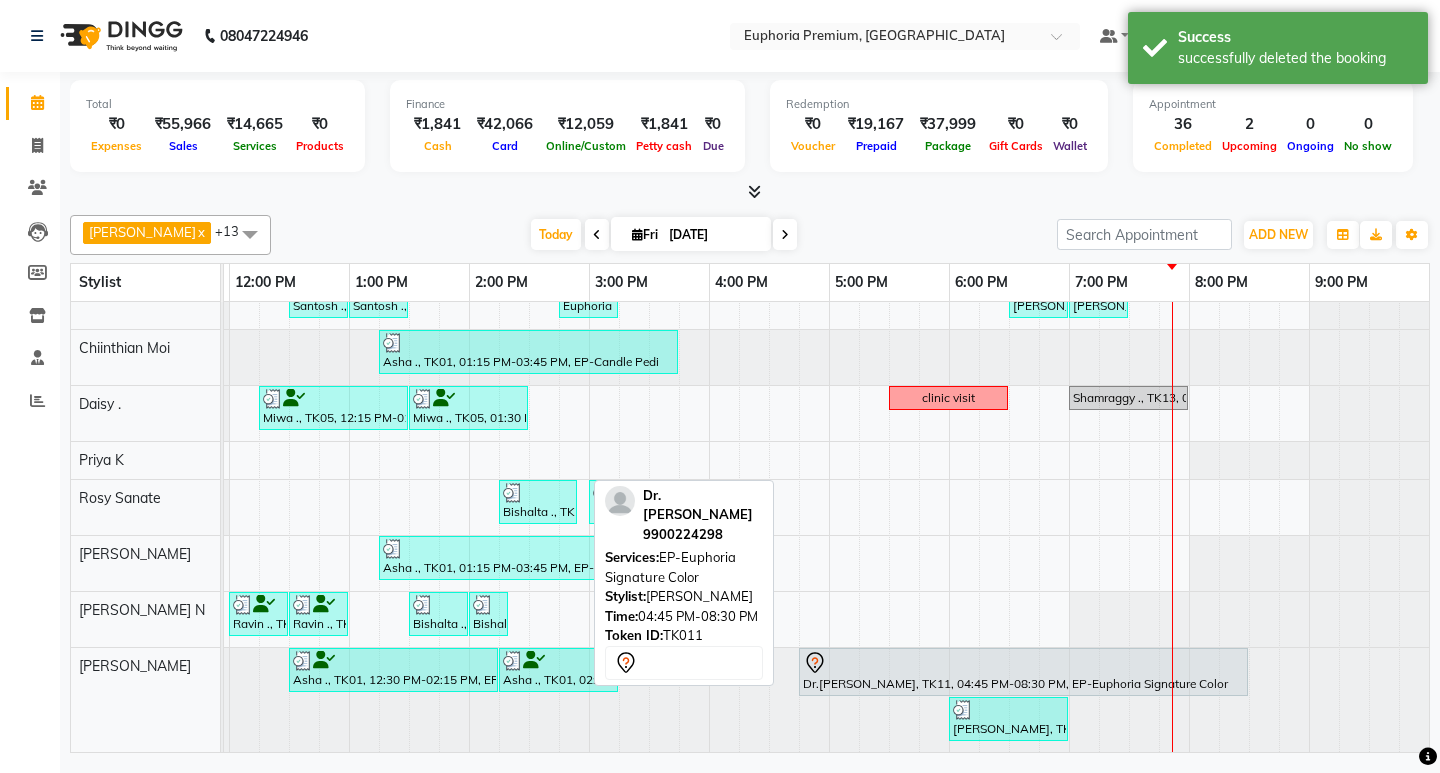 click at bounding box center (1023, 663) 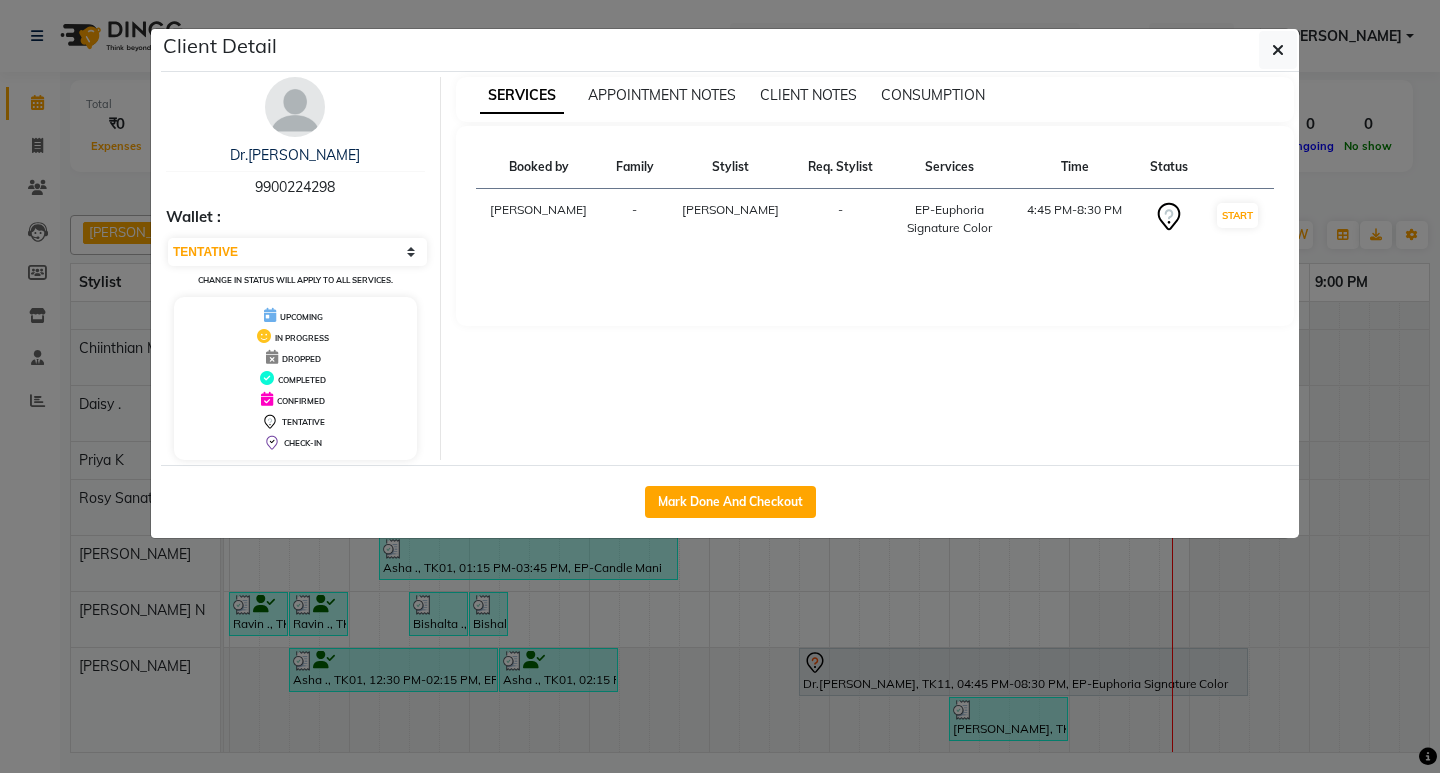 click on "9900224298" at bounding box center (295, 187) 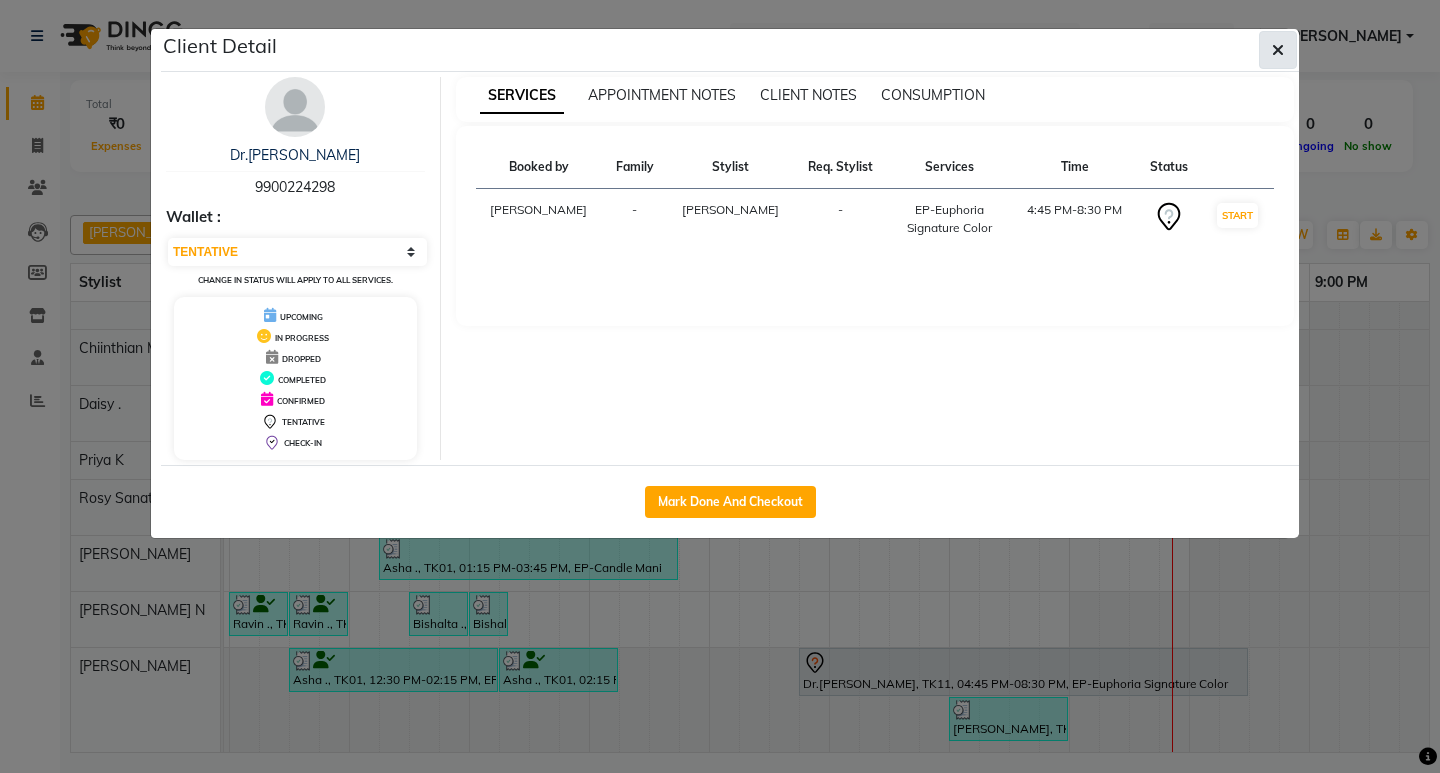 click 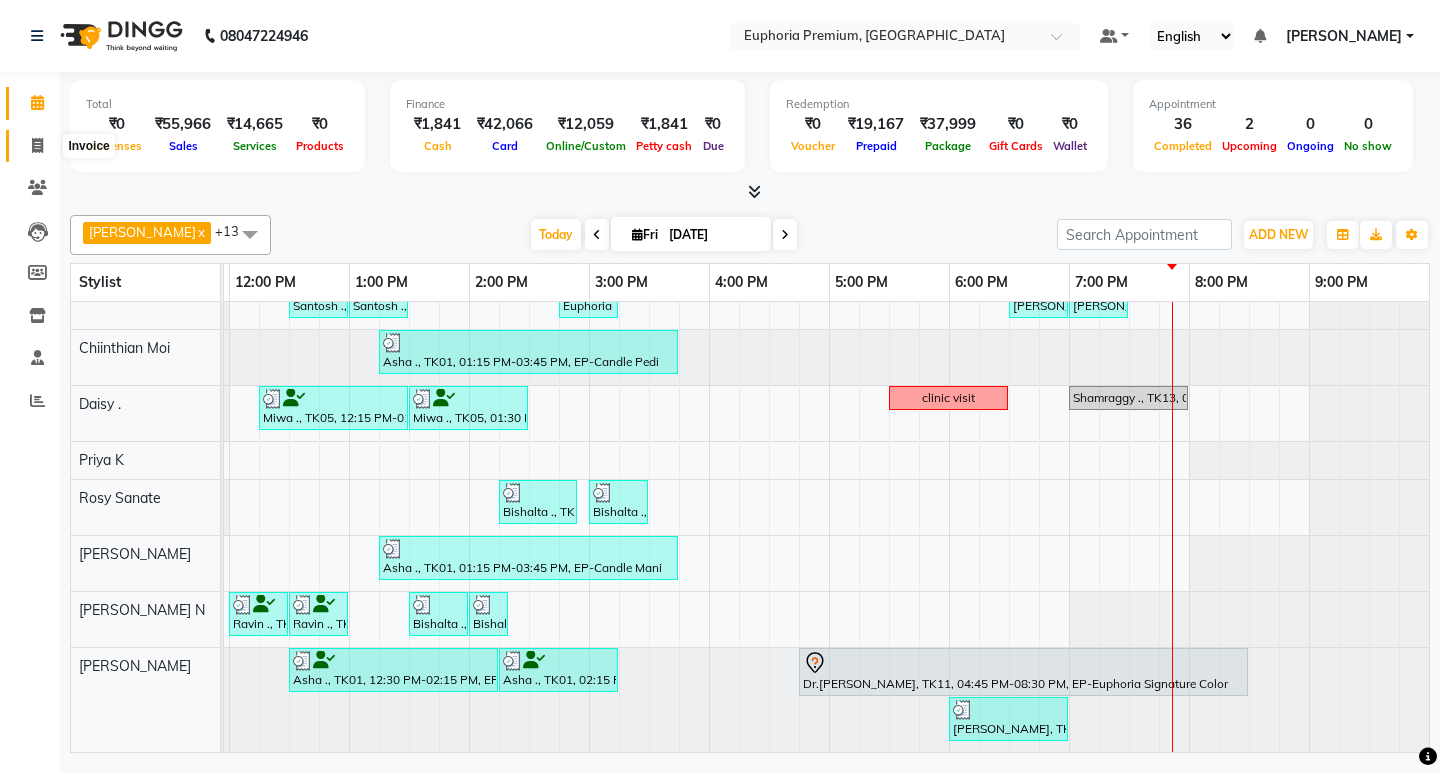 click 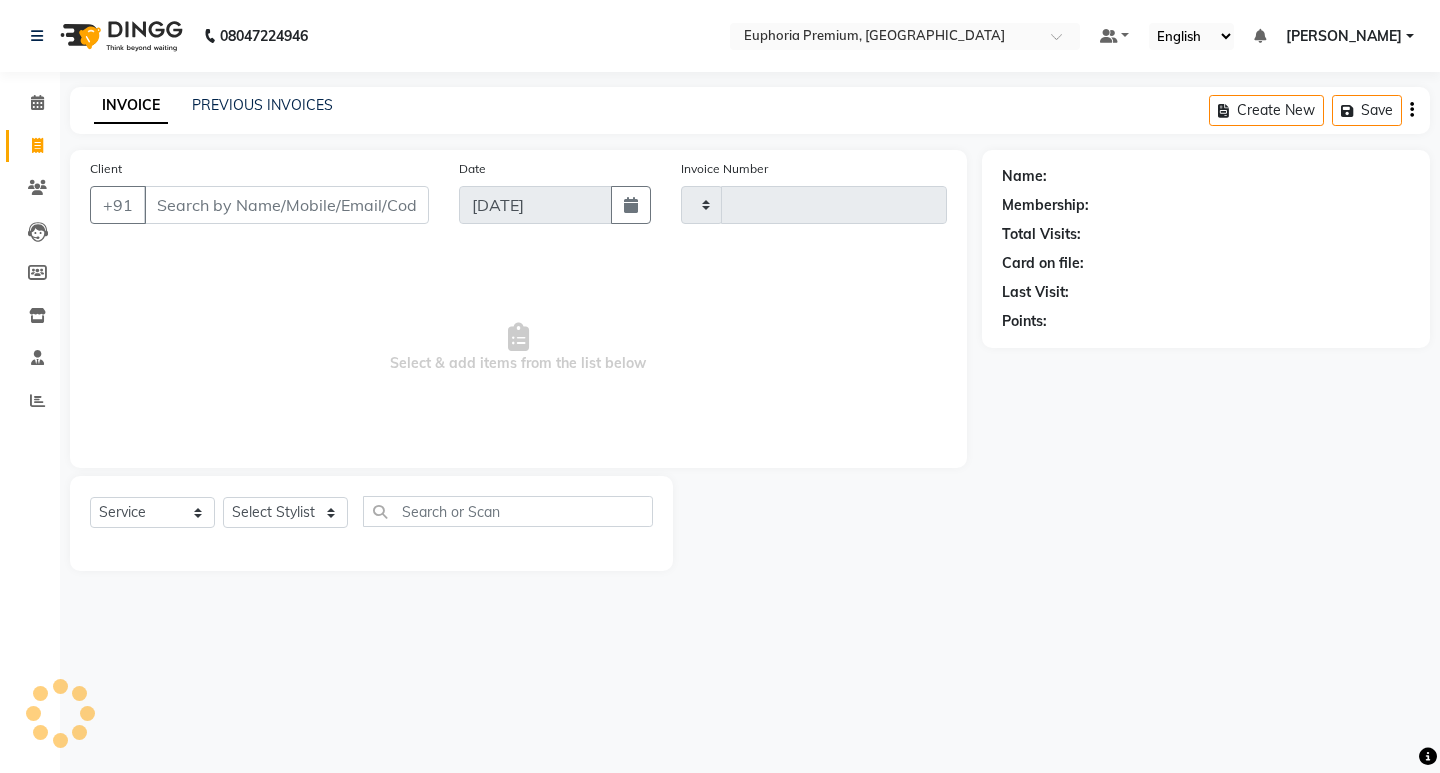 type on "1678" 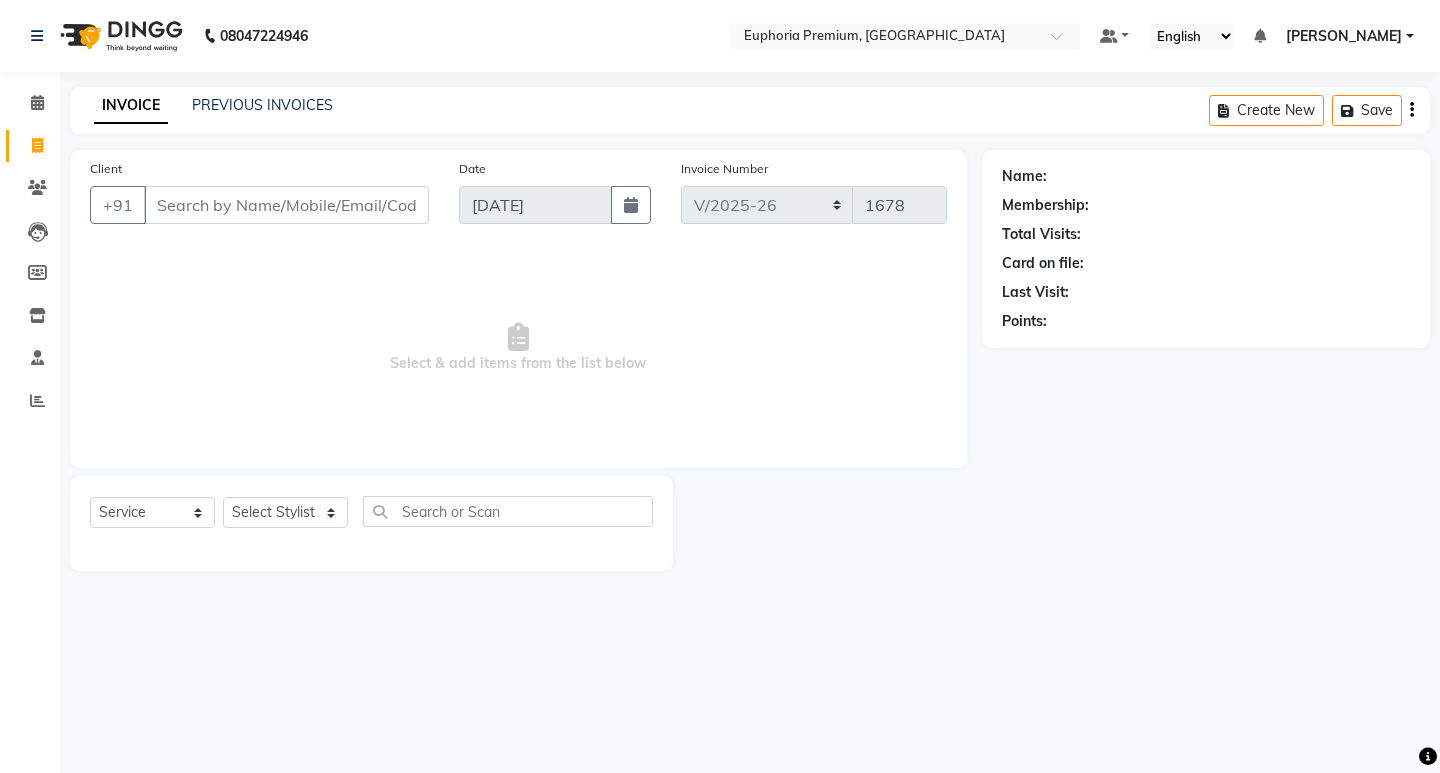 click on "Client" at bounding box center (286, 205) 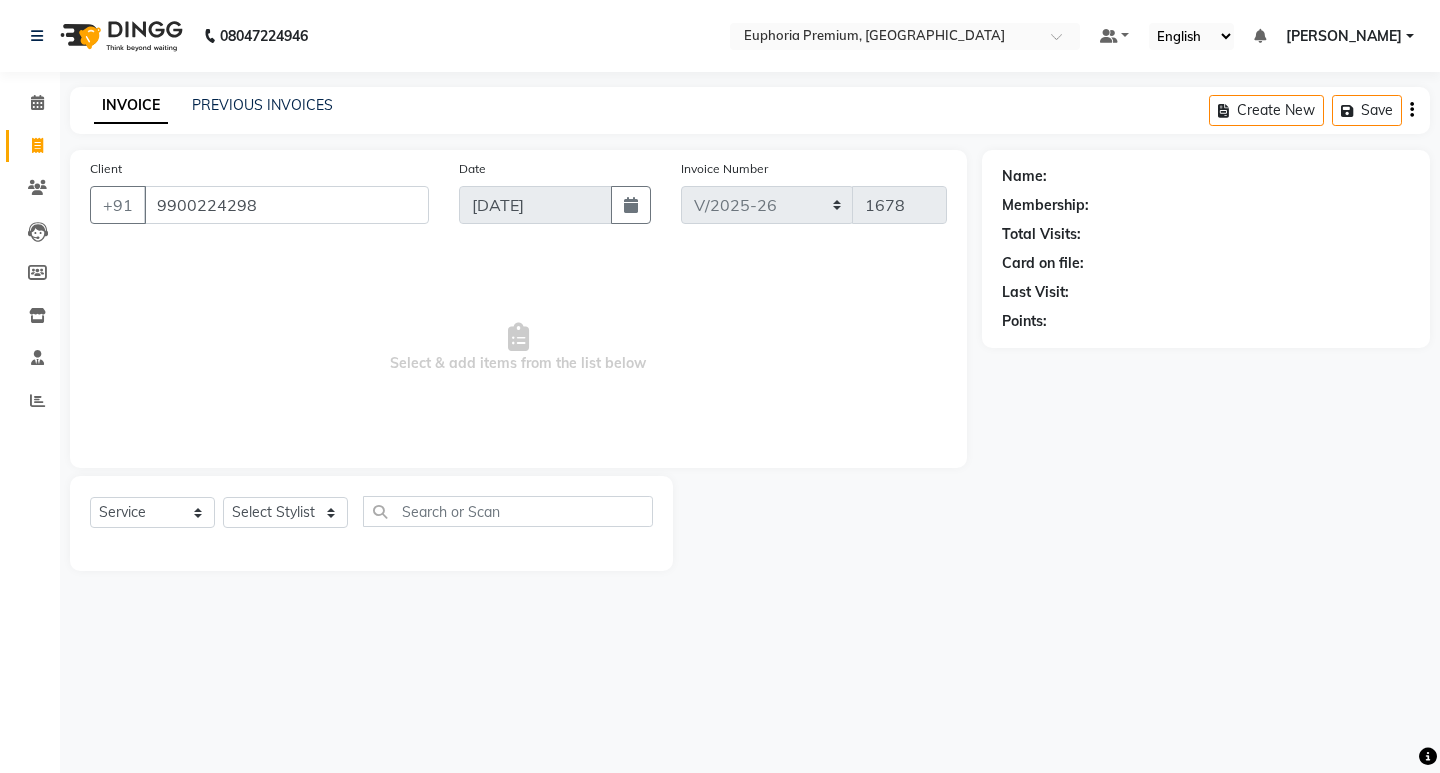 type on "9900224298" 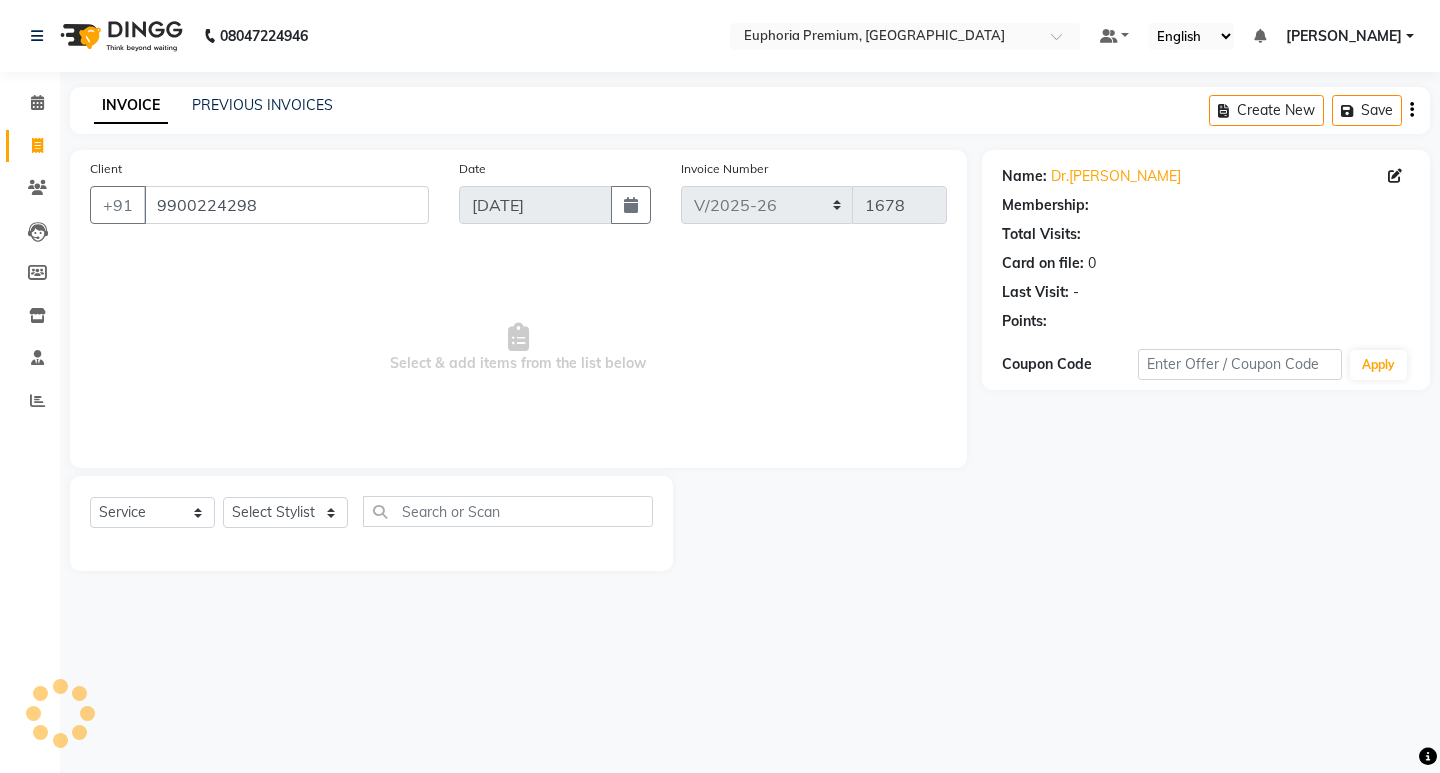 select on "1: Object" 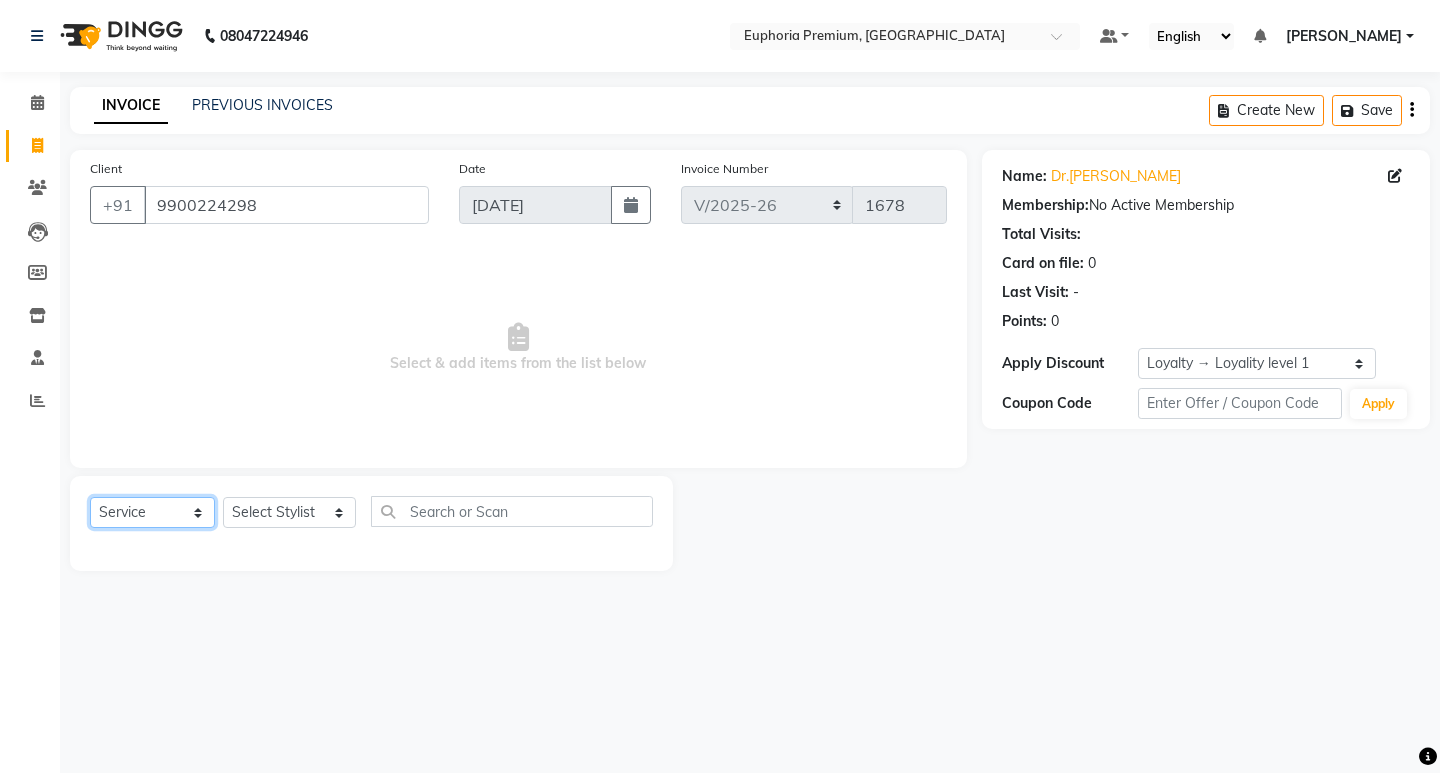 click on "Select  Service  Product  Membership  Package Voucher Prepaid Gift Card" 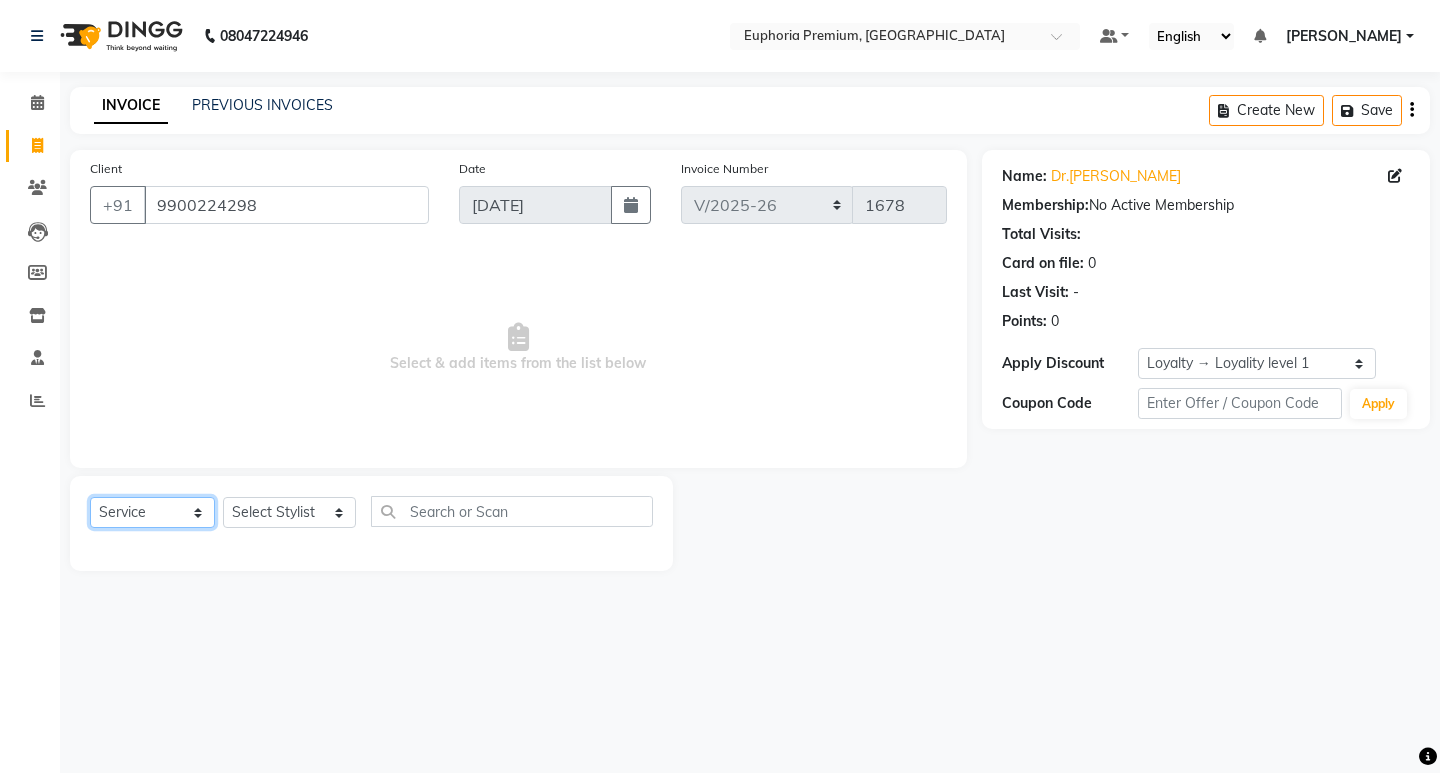 select on "P" 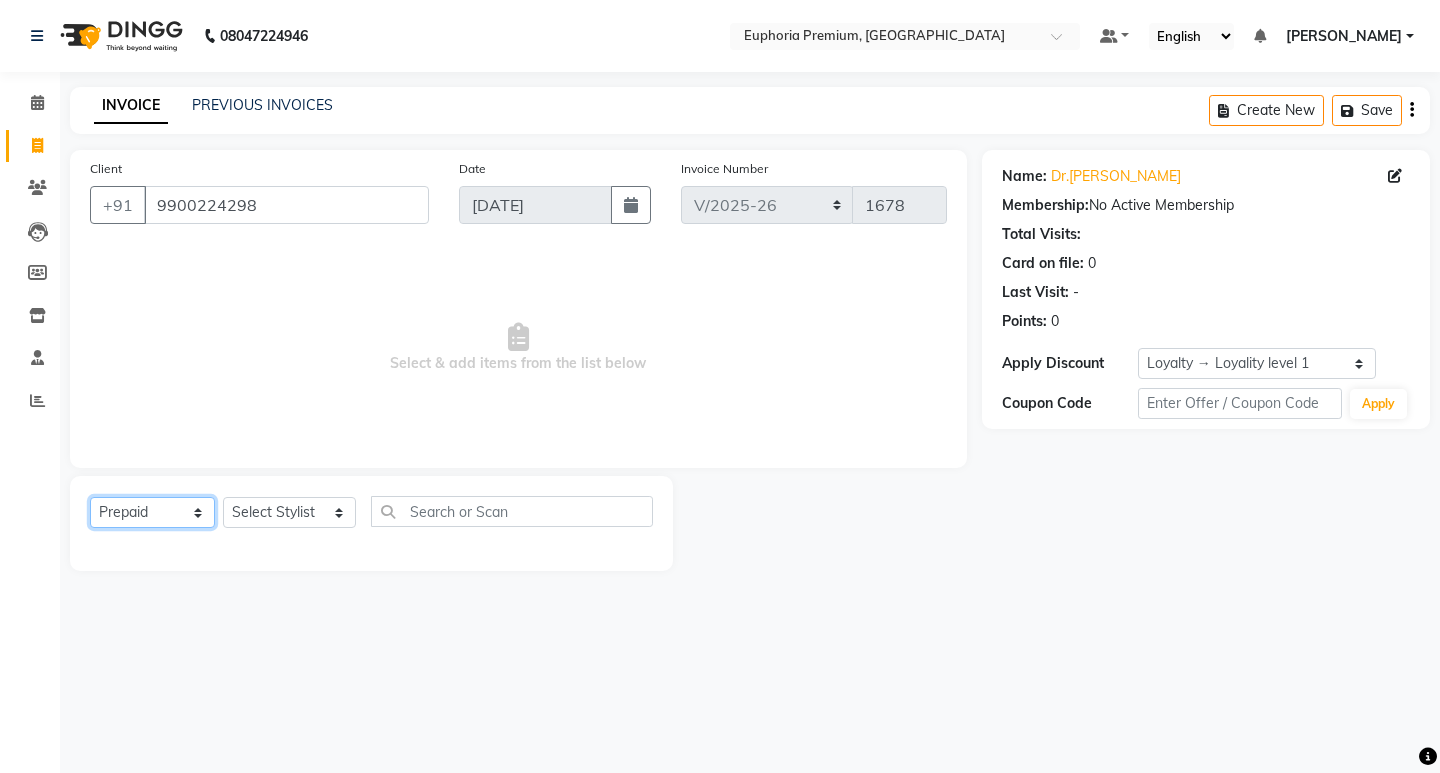 click on "Select  Service  Product  Membership  Package Voucher Prepaid Gift Card" 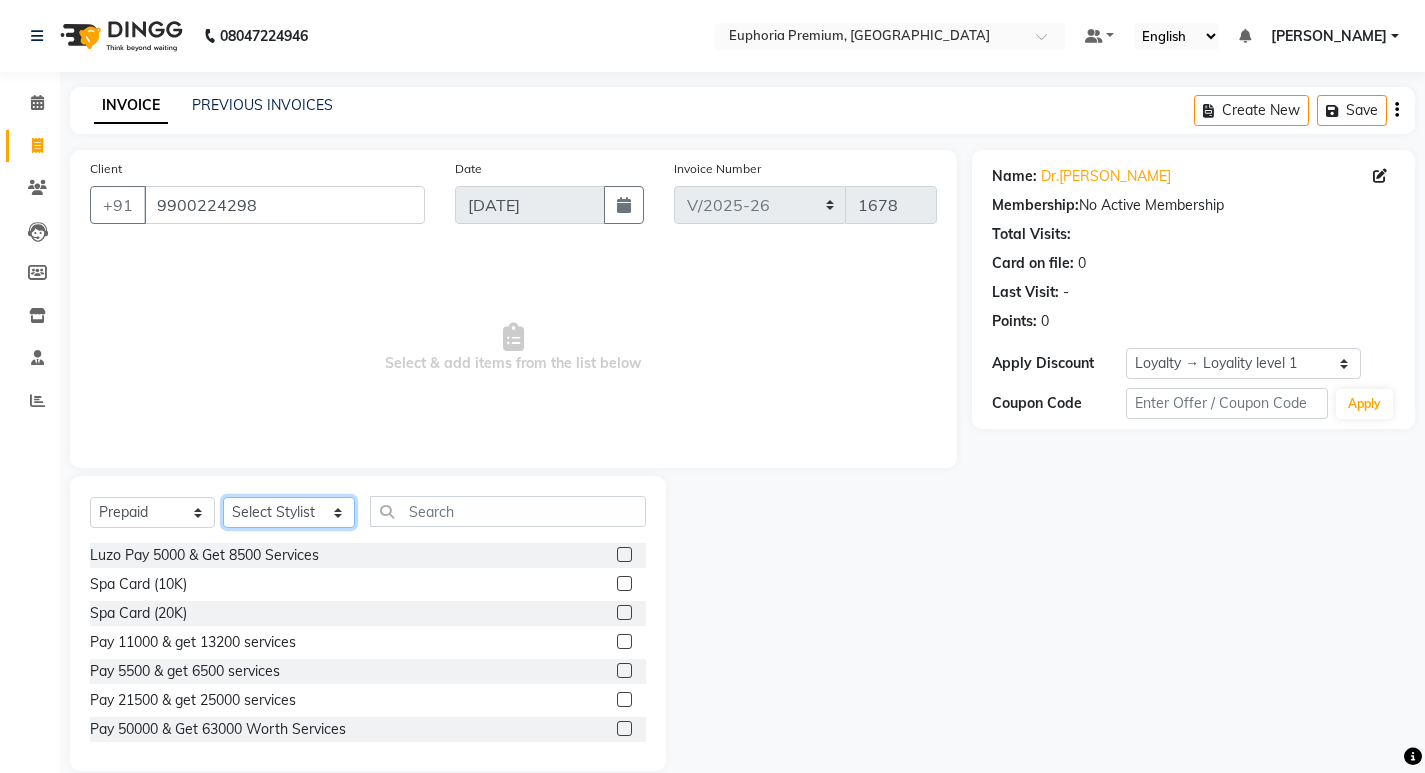 click on "Select Stylist Admin Babu V Bharath N [PERSON_NAME] [PERSON_NAME] N  Chiinthian Moi ChonglianMoi MOI [PERSON_NAME] . [PERSON_NAME] . Dingg Diya [PERSON_NAME] [PERSON_NAME] K [PERSON_NAME] [PERSON_NAME] [PERSON_NAME] [MEDICAL_DATA] Pinky . Priya  K Rosy Sanate [PERSON_NAME] [PERSON_NAME] Shishi L [PERSON_NAME] M [PERSON_NAME]" 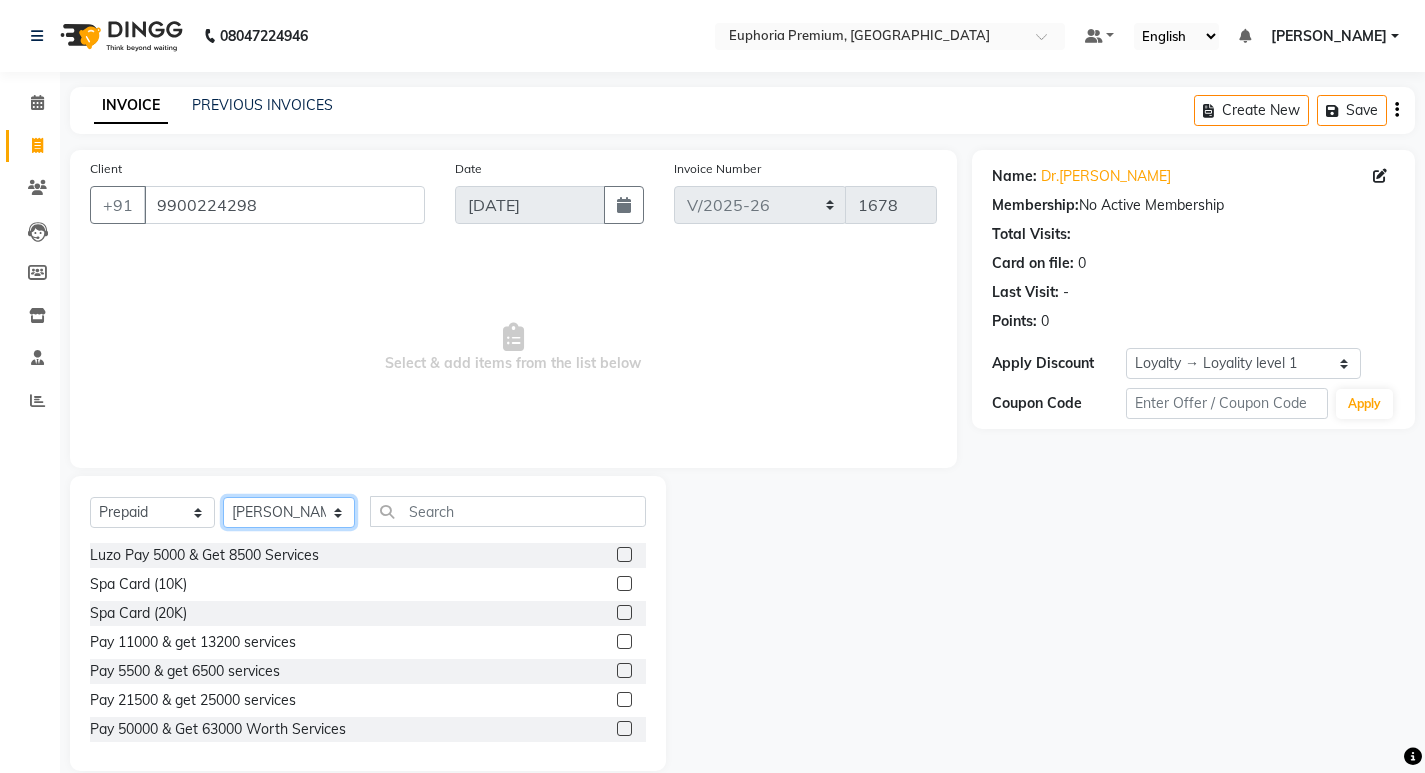 click on "Select Stylist Admin Babu V Bharath N [PERSON_NAME] [PERSON_NAME] N  Chiinthian Moi ChonglianMoi MOI [PERSON_NAME] . [PERSON_NAME] . Dingg Diya [PERSON_NAME] [PERSON_NAME] K [PERSON_NAME] [PERSON_NAME] [PERSON_NAME] [MEDICAL_DATA] Pinky . Priya  K Rosy Sanate [PERSON_NAME] [PERSON_NAME] Shishi L [PERSON_NAME] M [PERSON_NAME]" 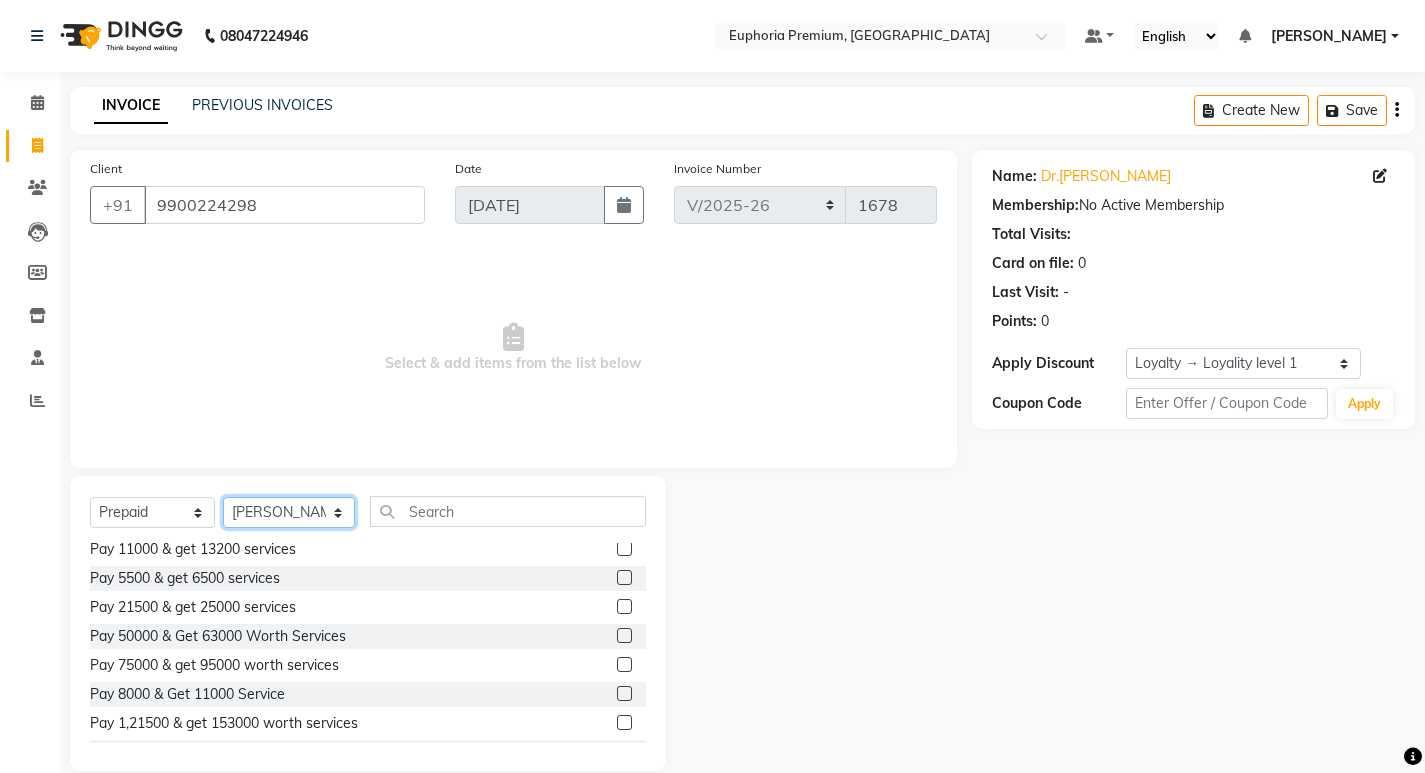 scroll, scrollTop: 177, scrollLeft: 0, axis: vertical 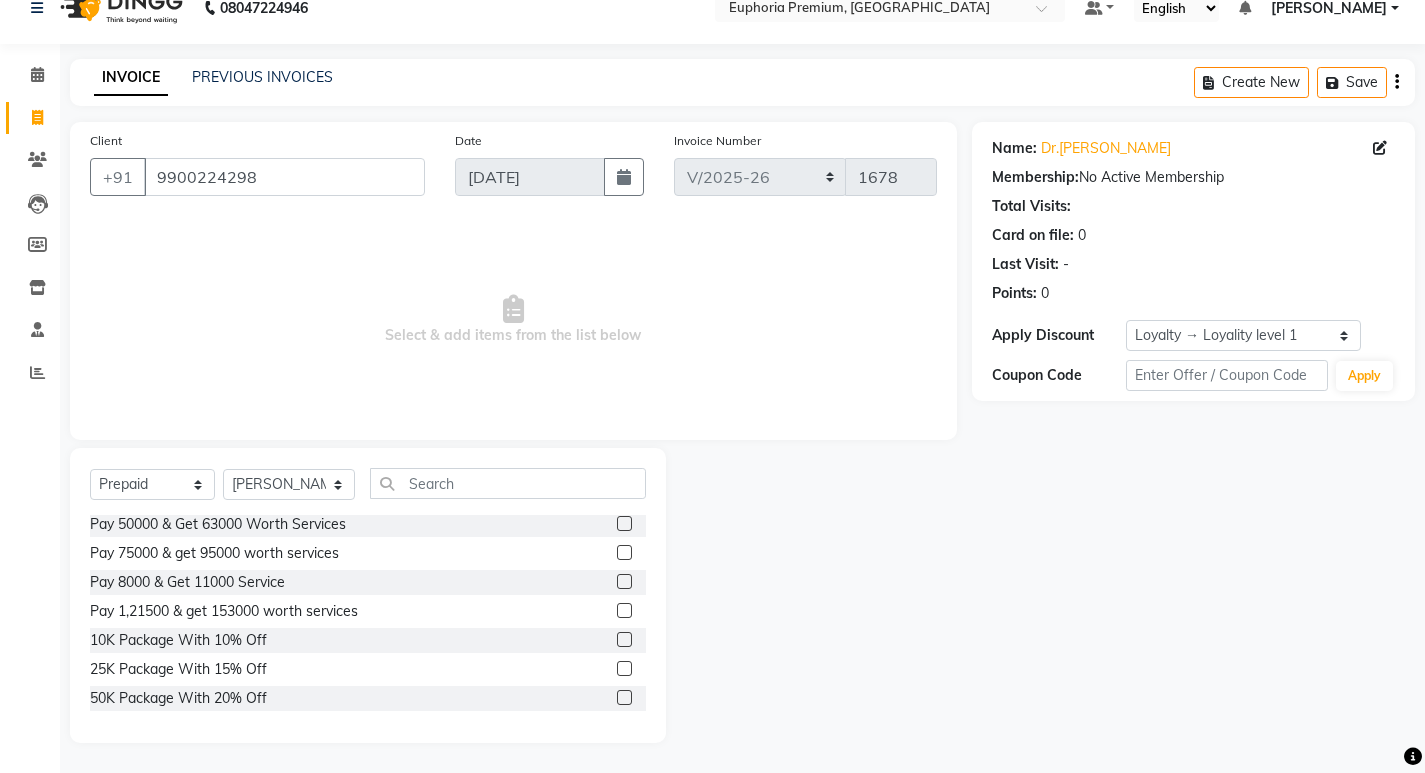 click 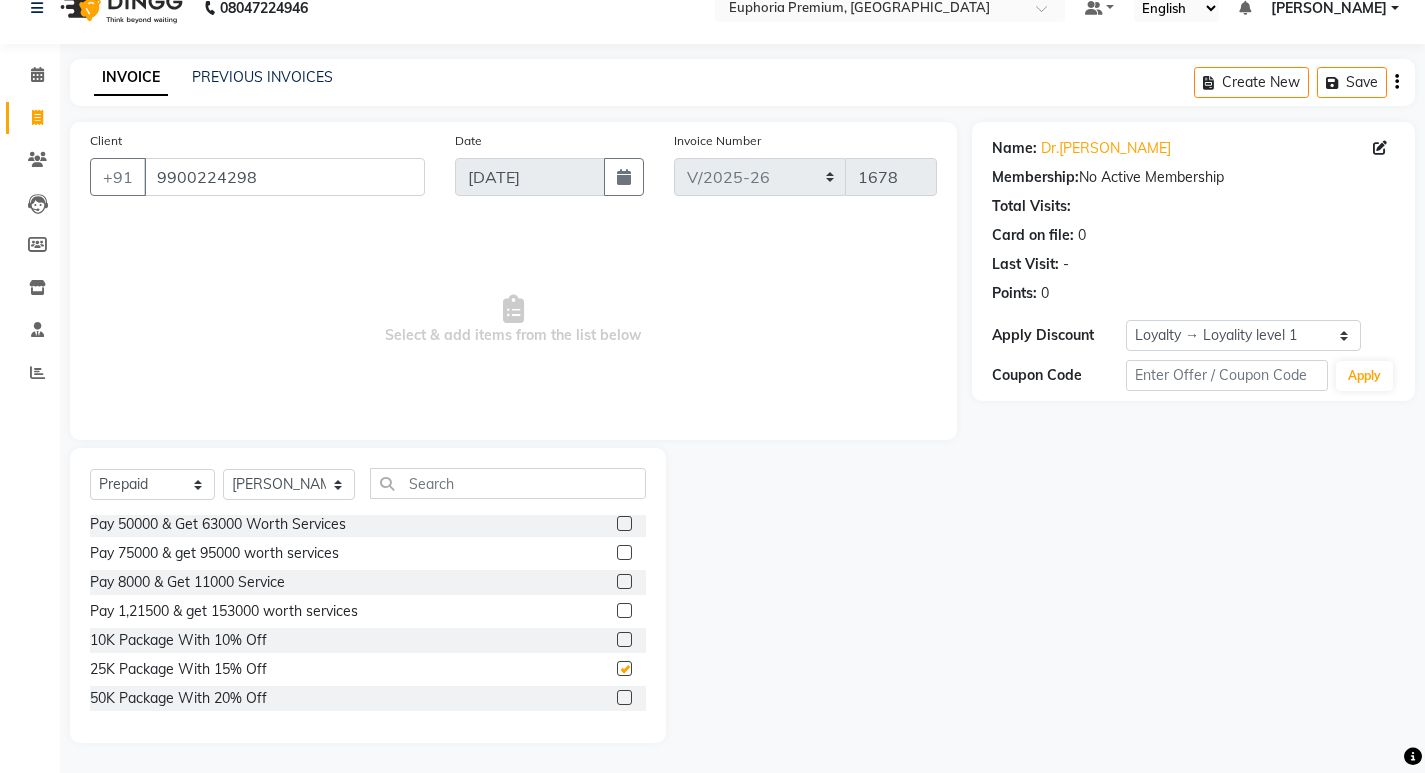 select on "select" 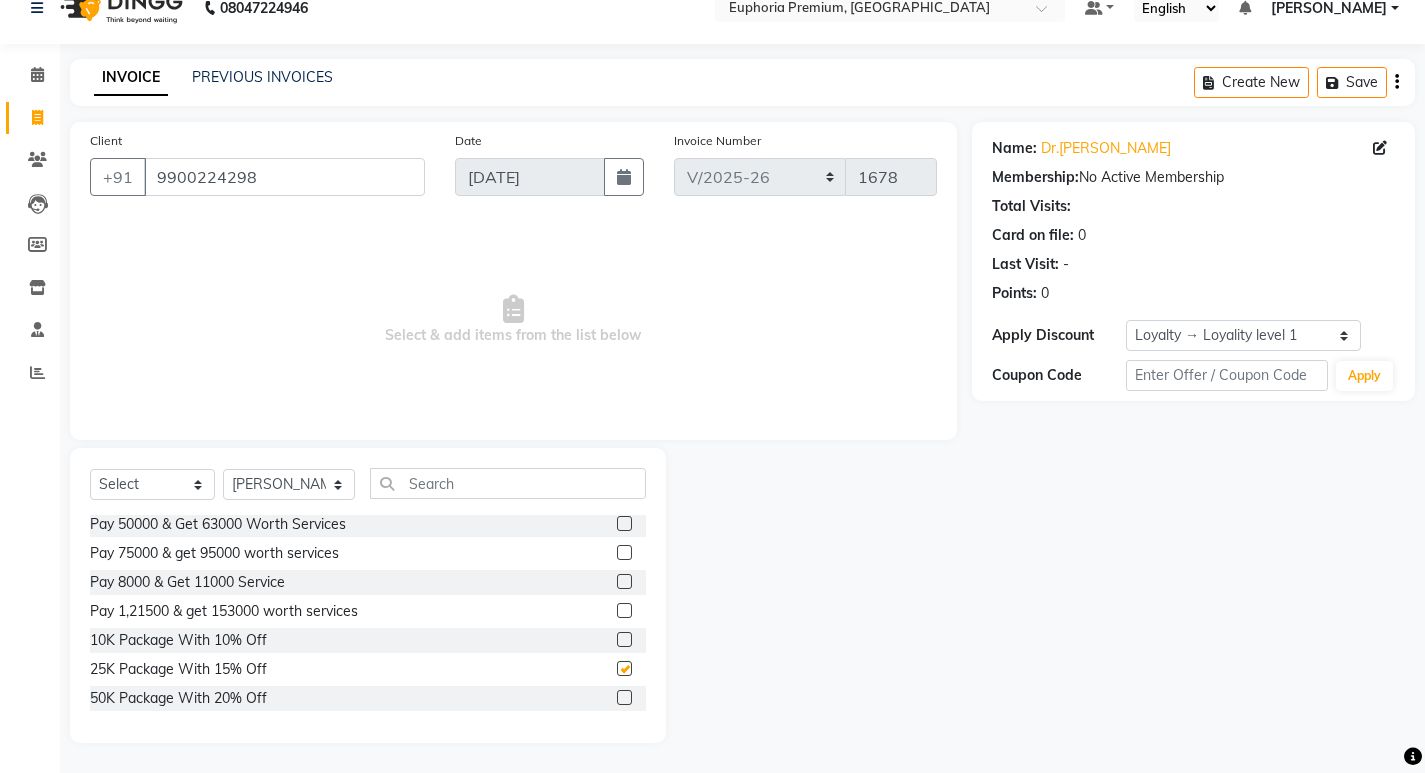 scroll, scrollTop: 0, scrollLeft: 0, axis: both 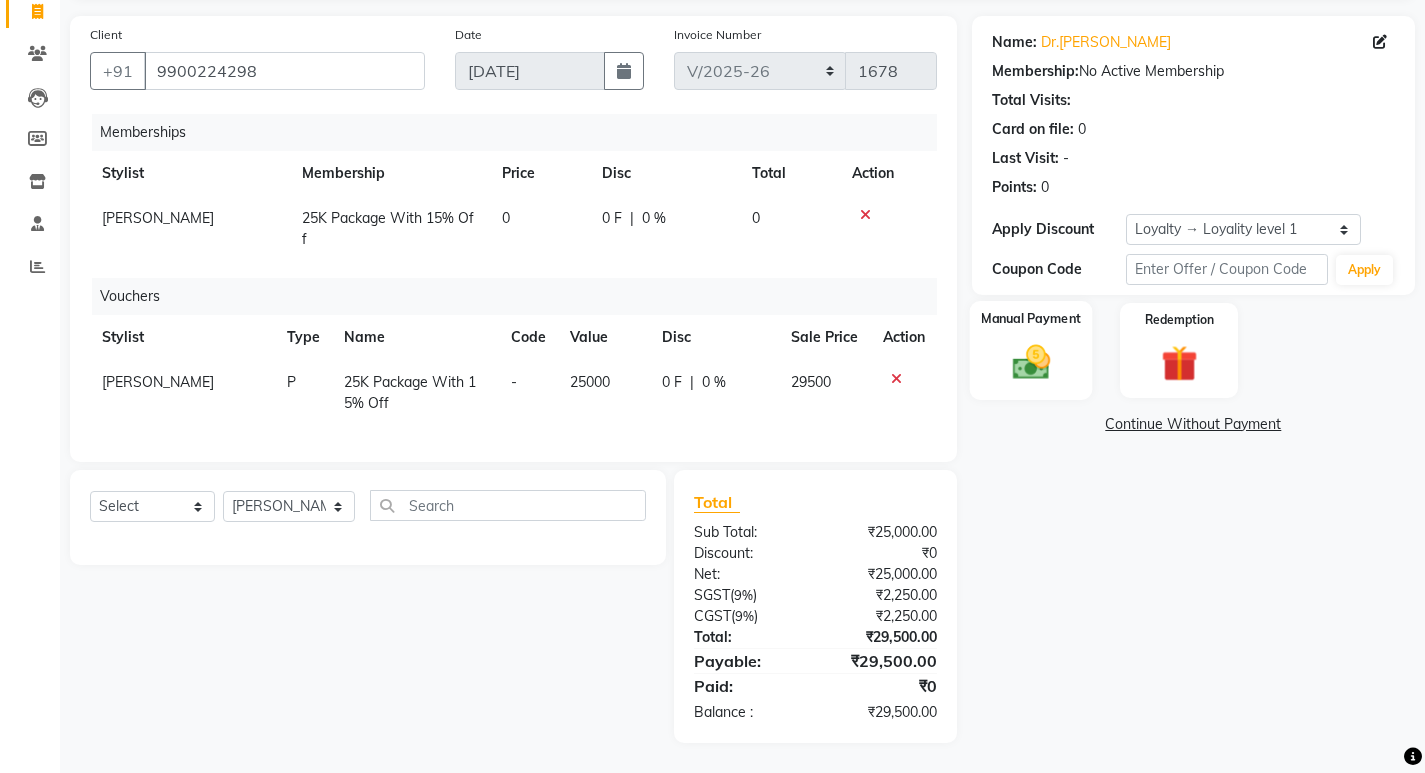 click 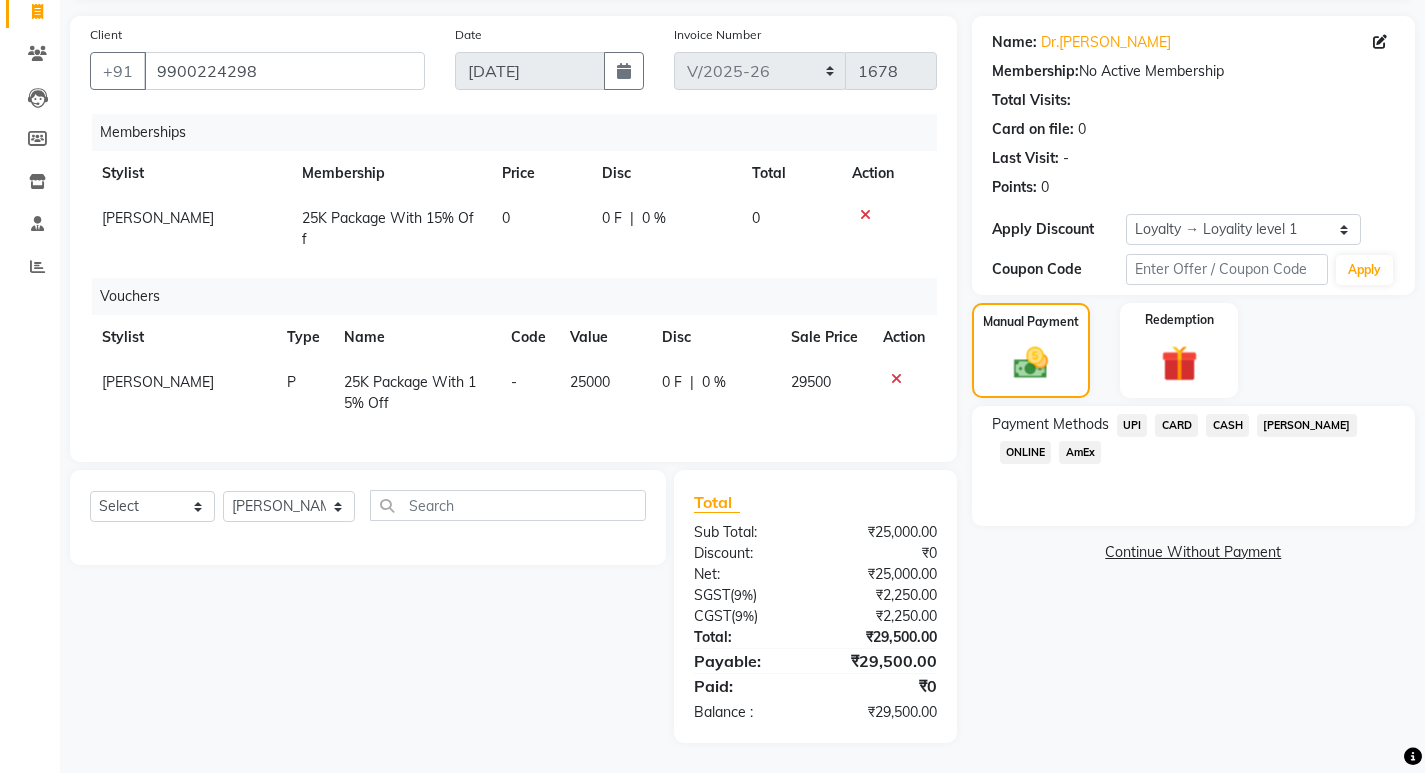 click on "UPI" 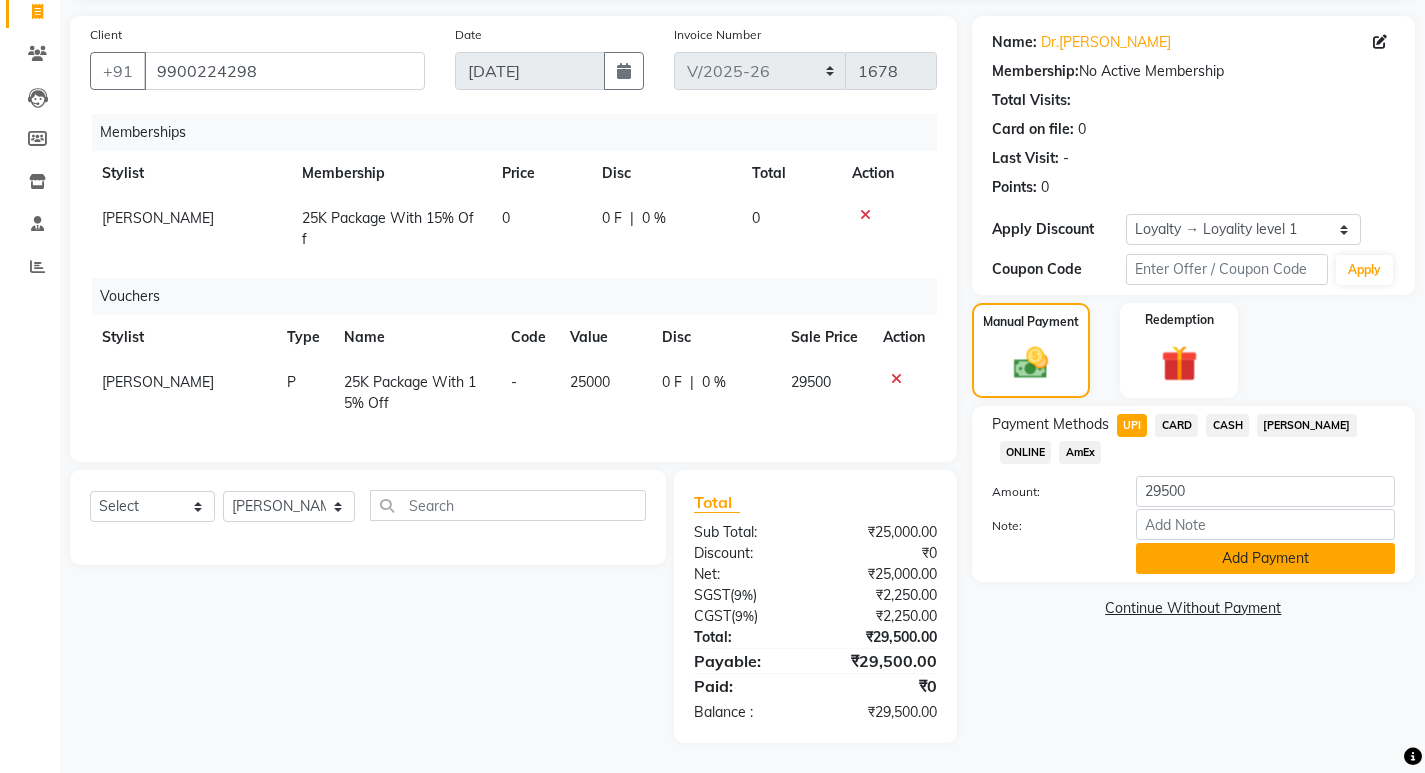 click on "Add Payment" 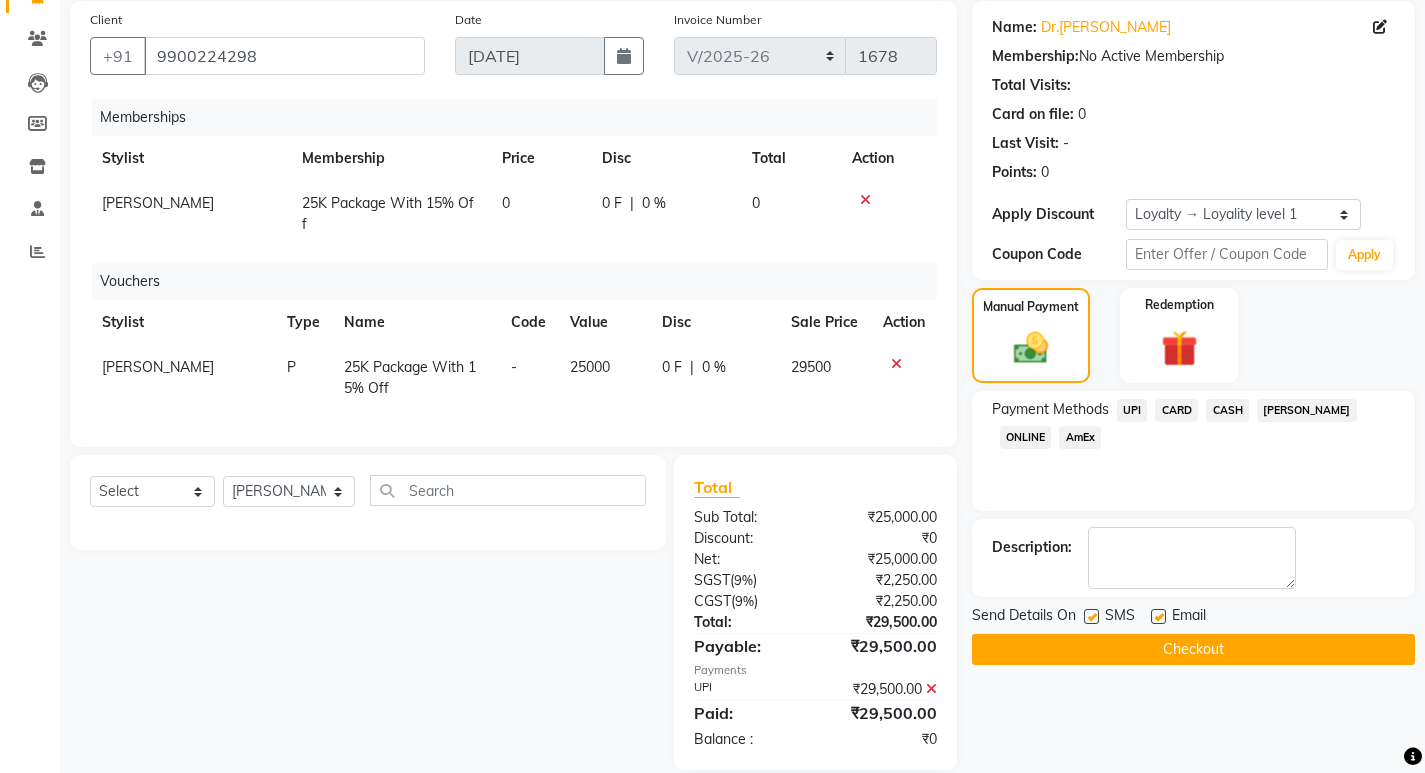 click on "Checkout" 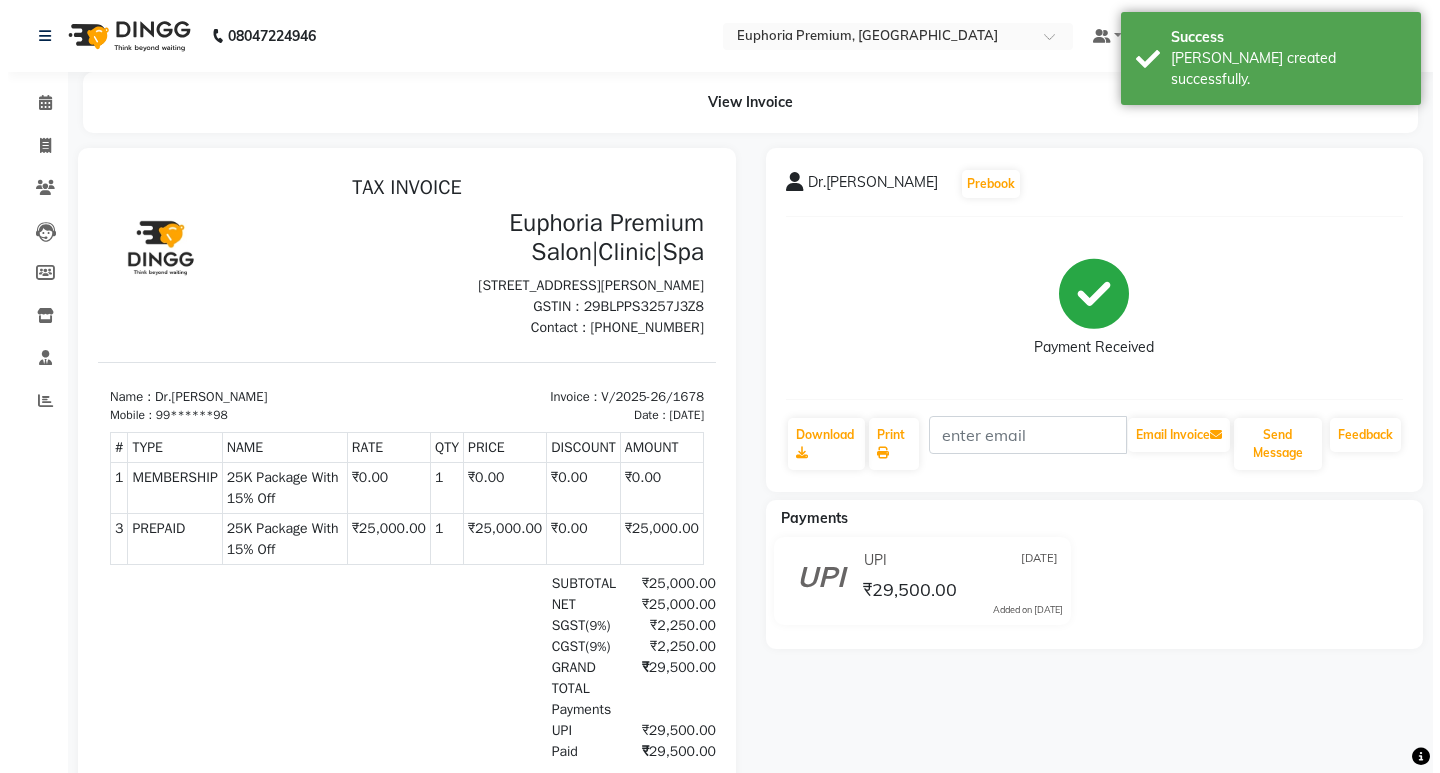 scroll, scrollTop: 0, scrollLeft: 0, axis: both 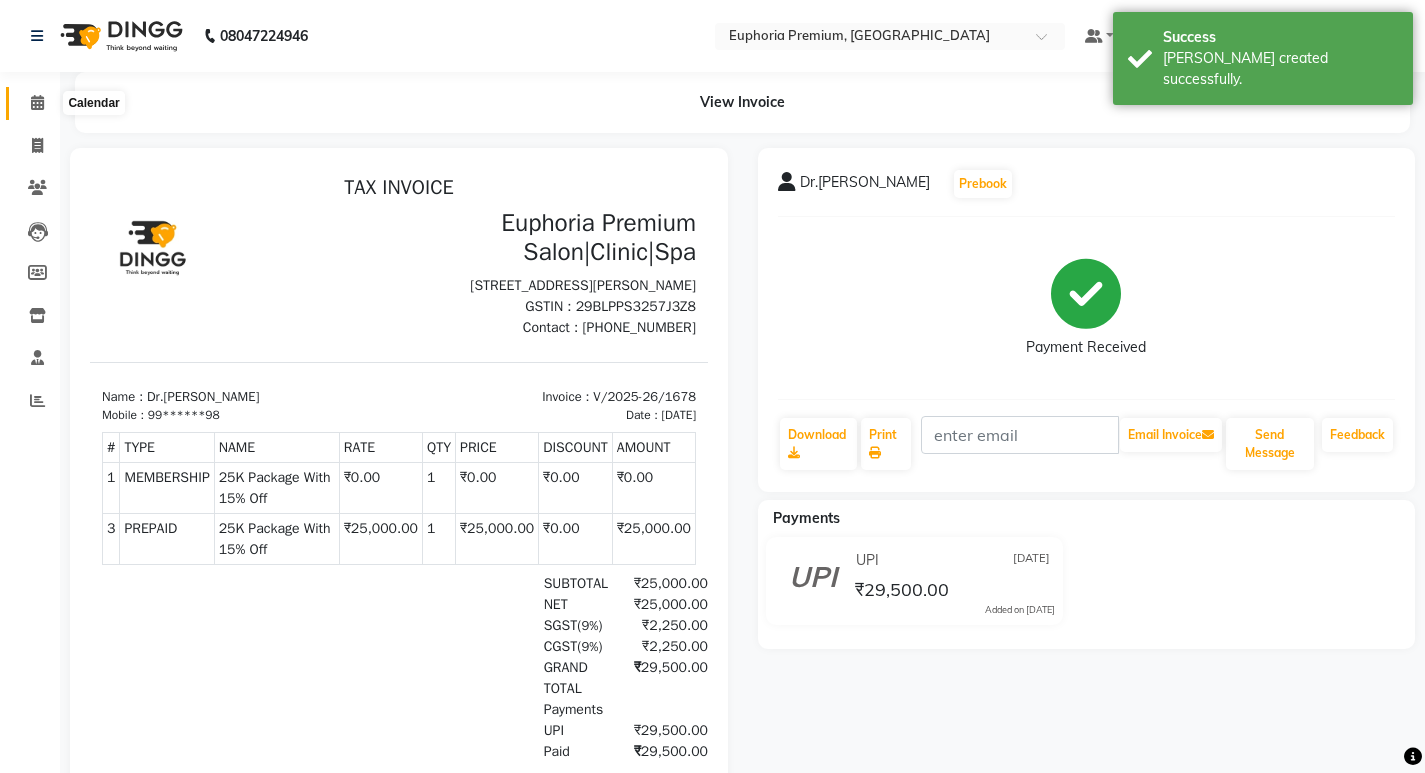 click 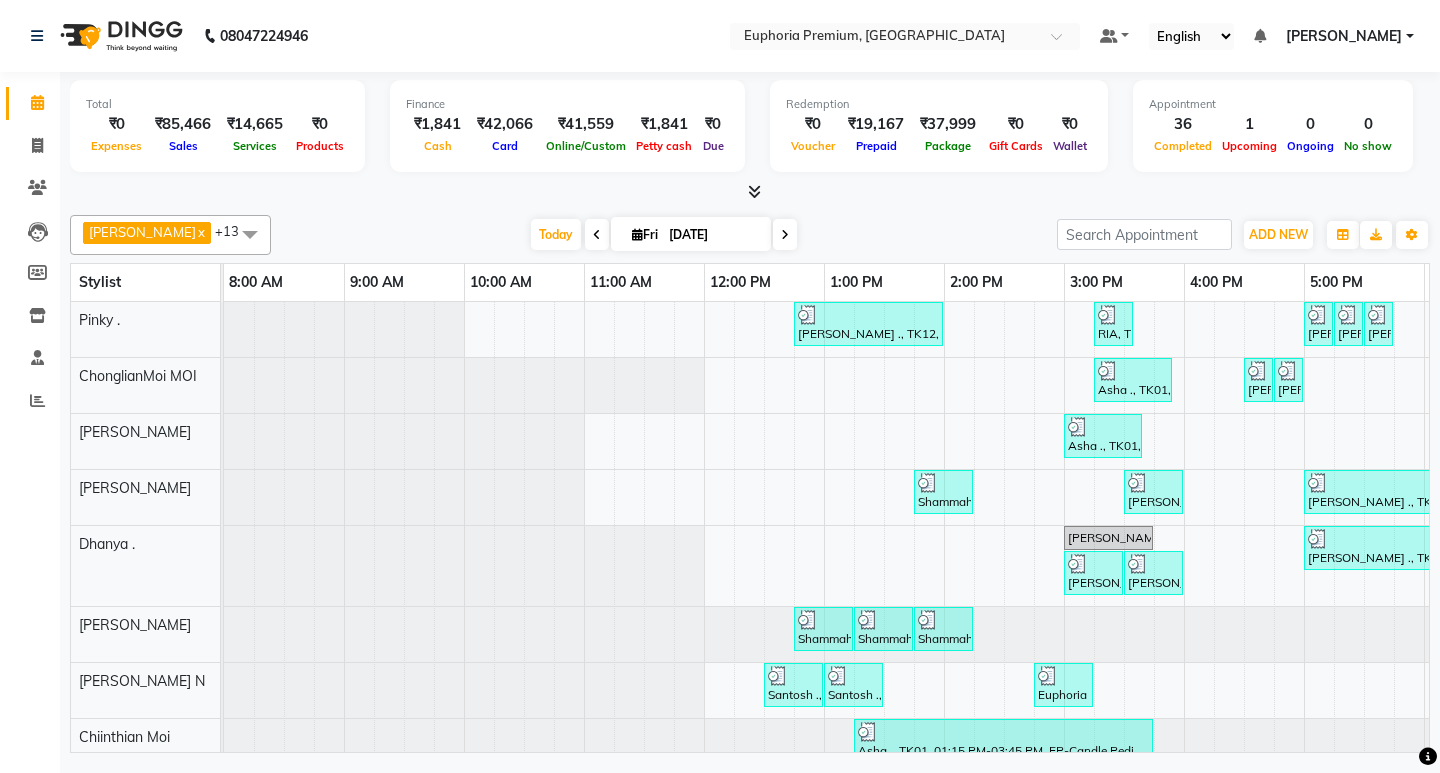 click on "[PERSON_NAME]" at bounding box center (1344, 36) 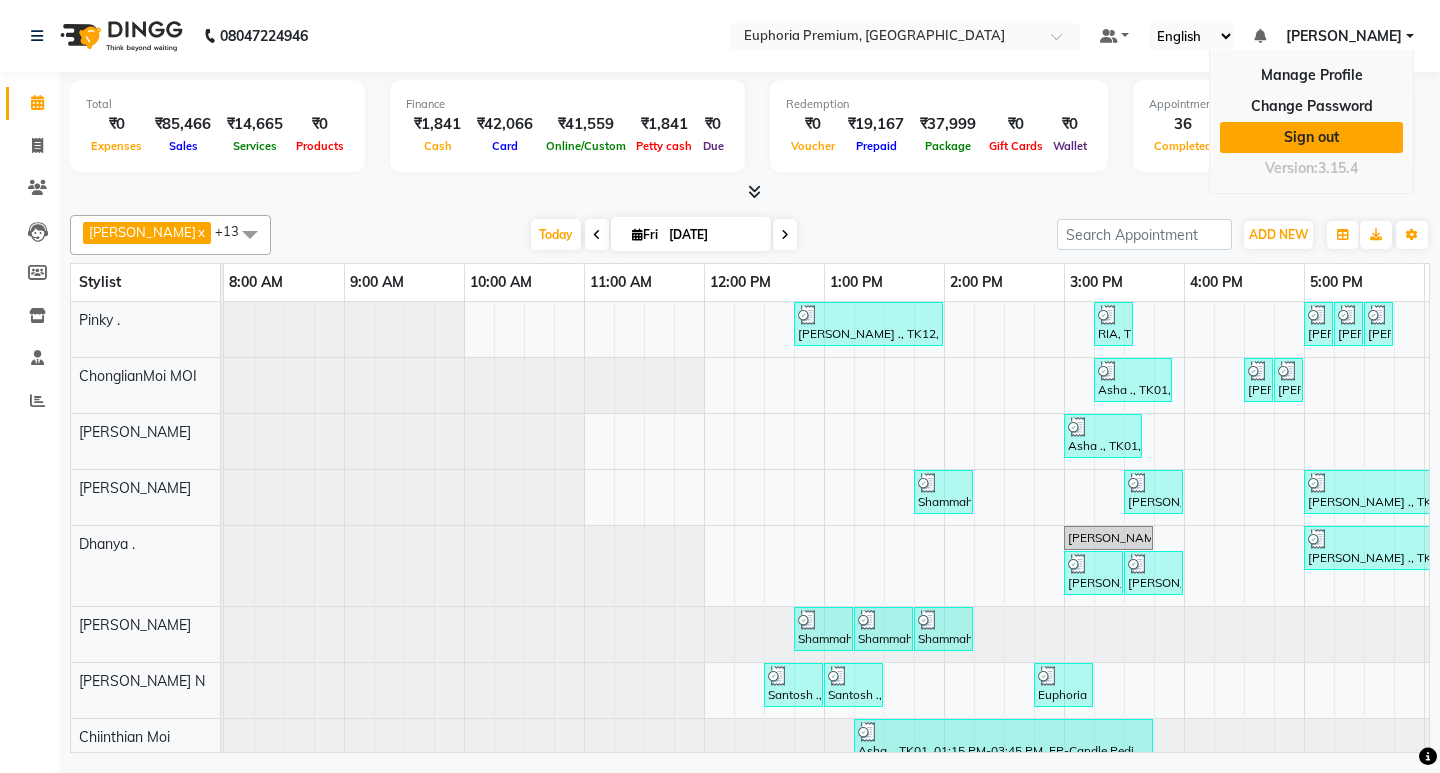 click on "Sign out" at bounding box center (1311, 137) 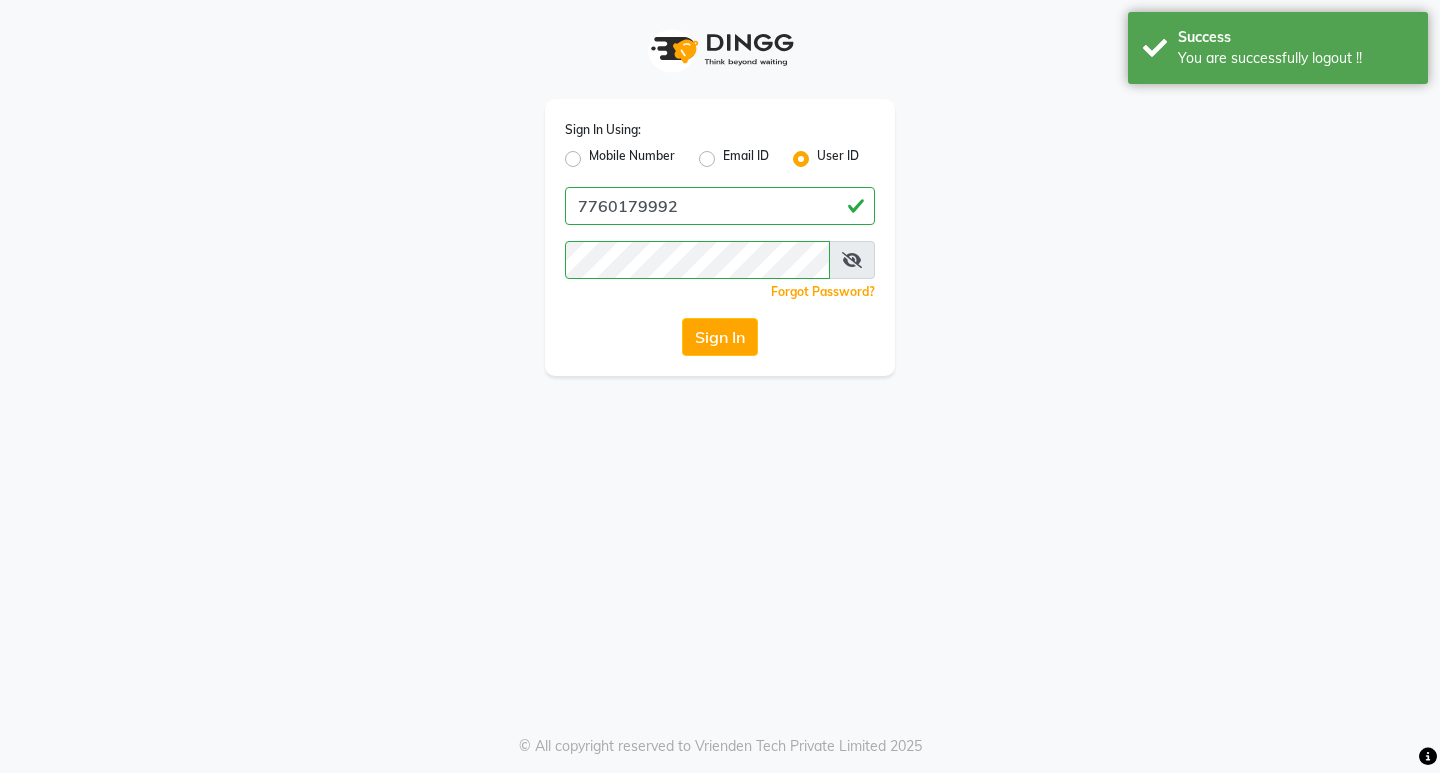 click on "Mobile Number" 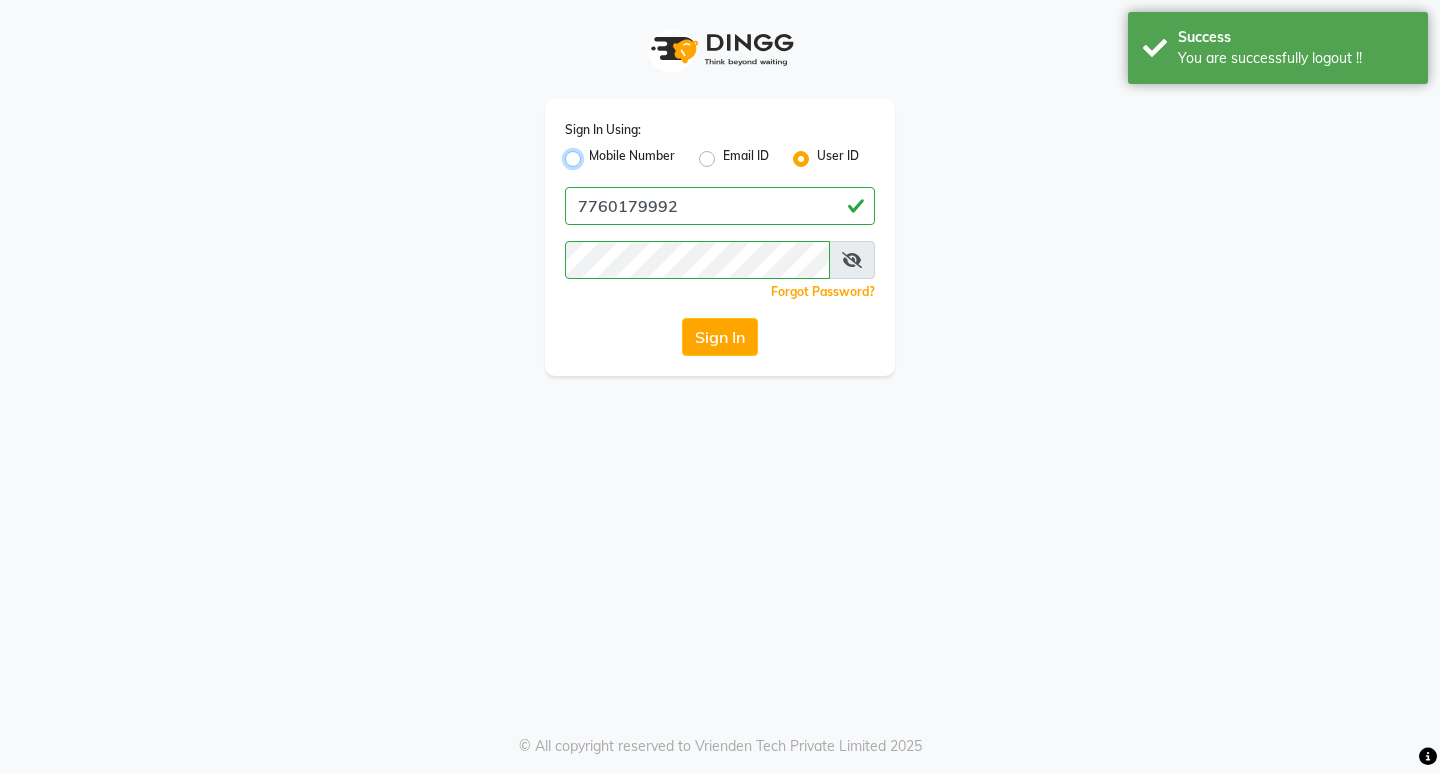 click on "Mobile Number" at bounding box center (595, 153) 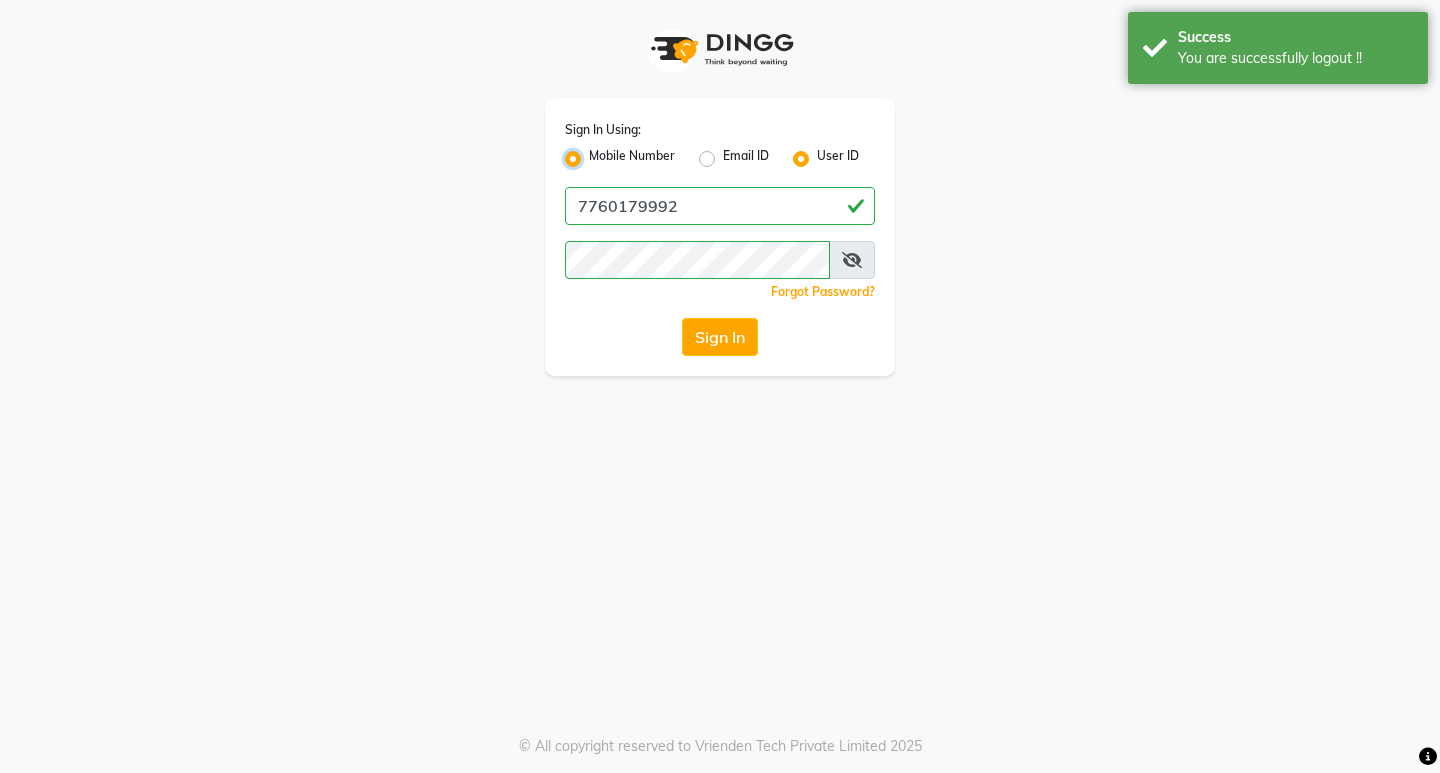radio on "false" 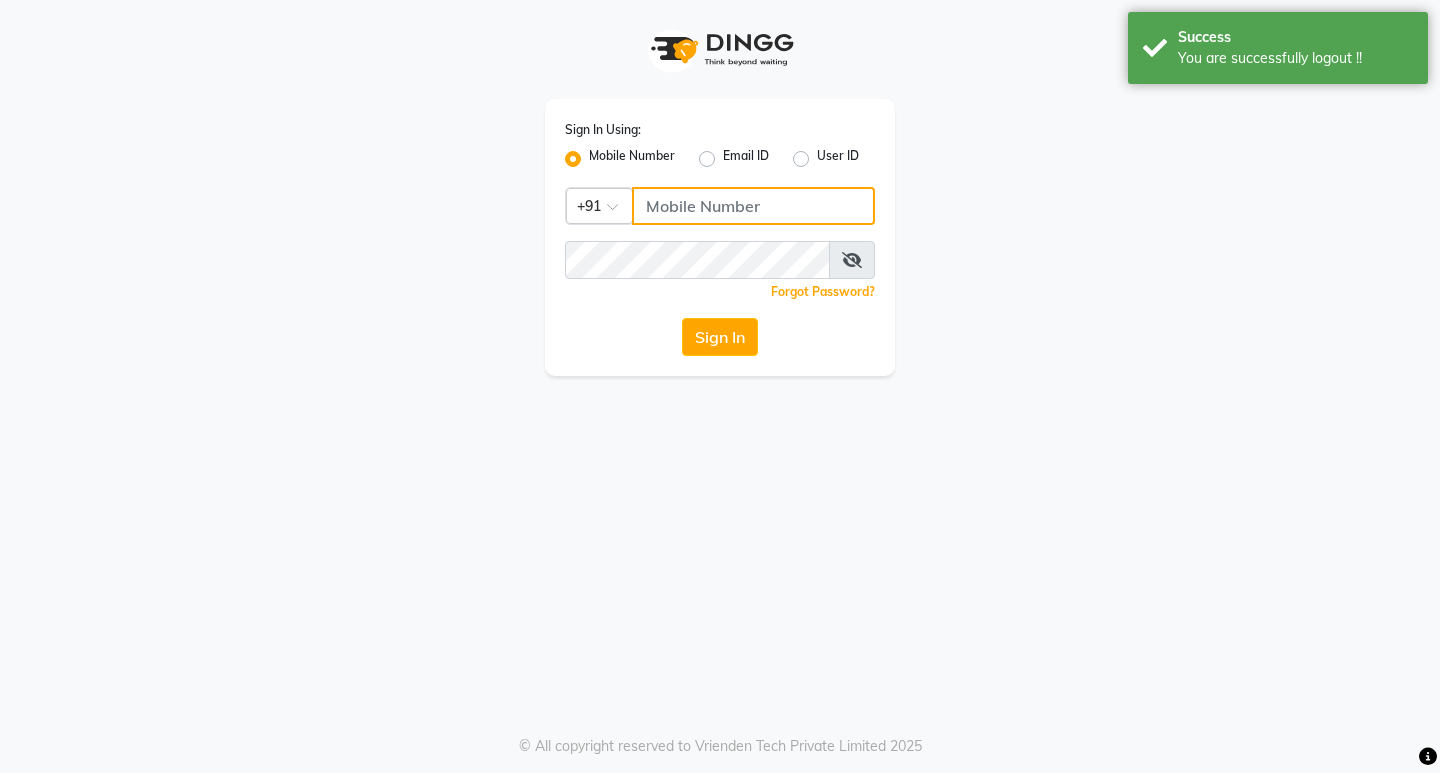 click 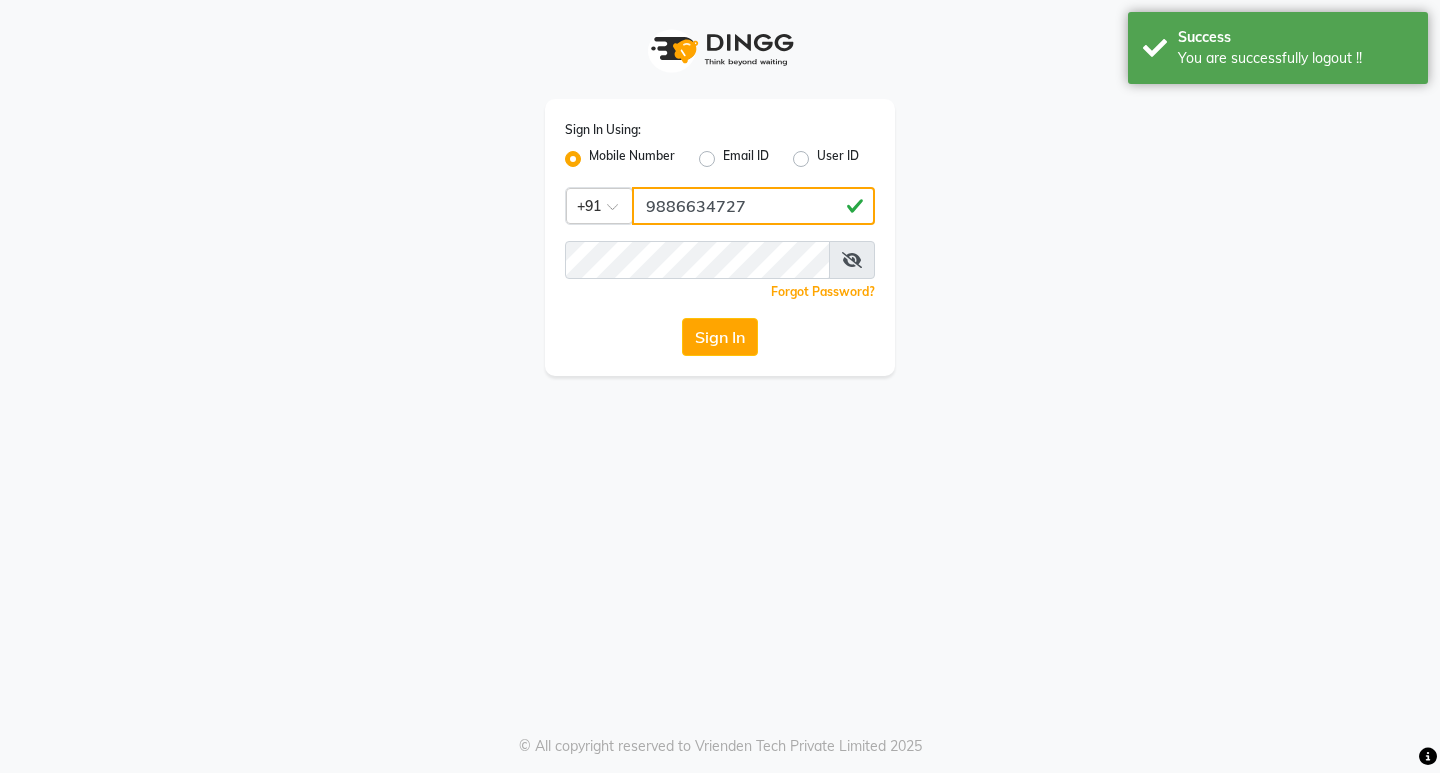 type on "9886634727" 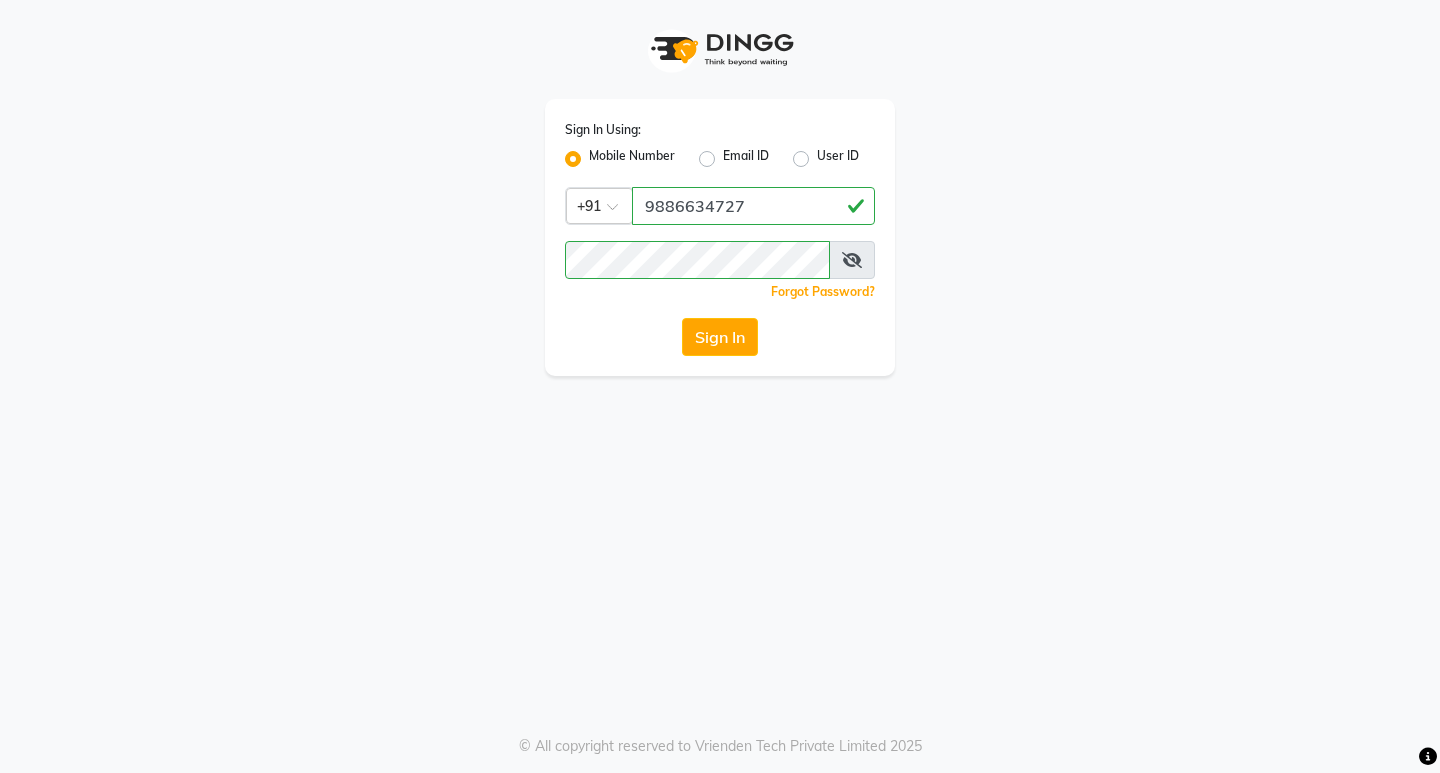 click on "Sign In" 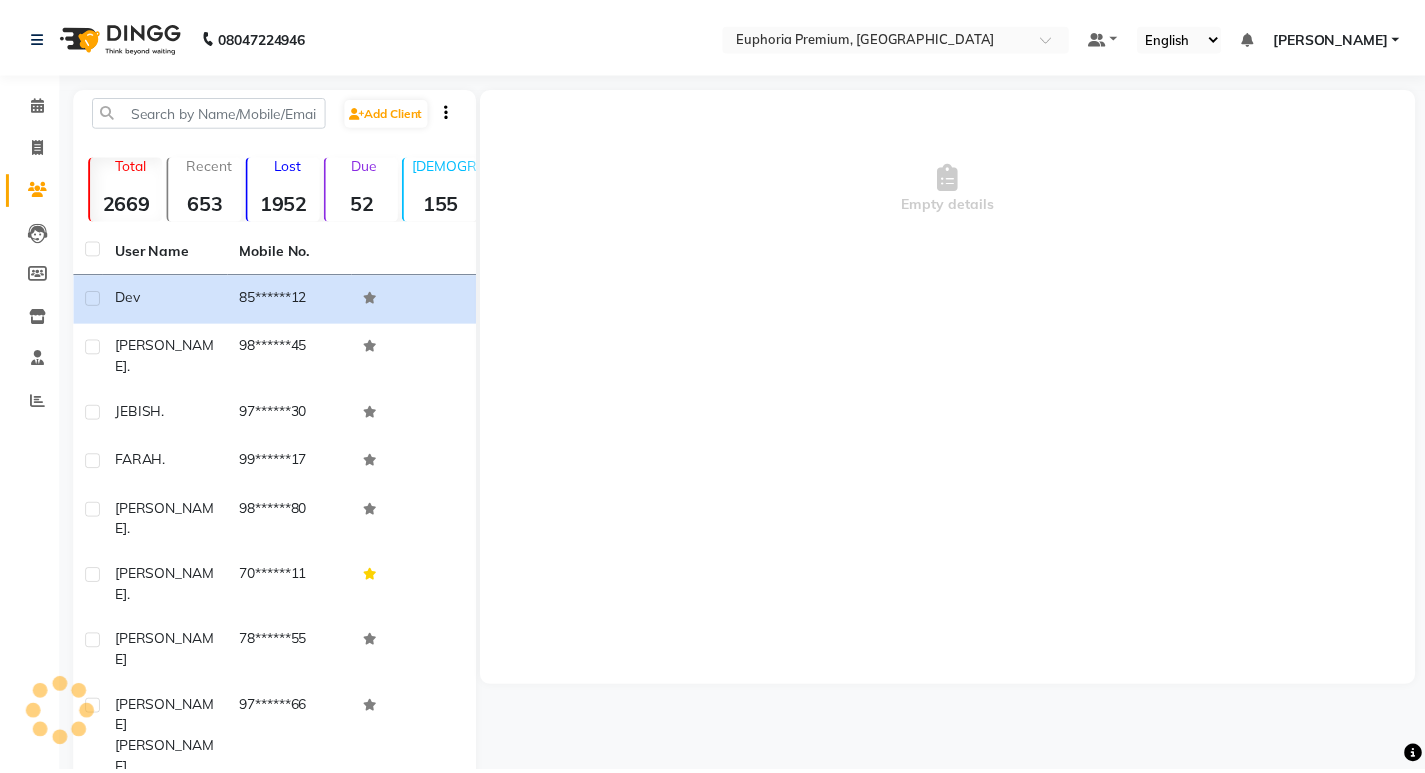 scroll, scrollTop: 0, scrollLeft: 0, axis: both 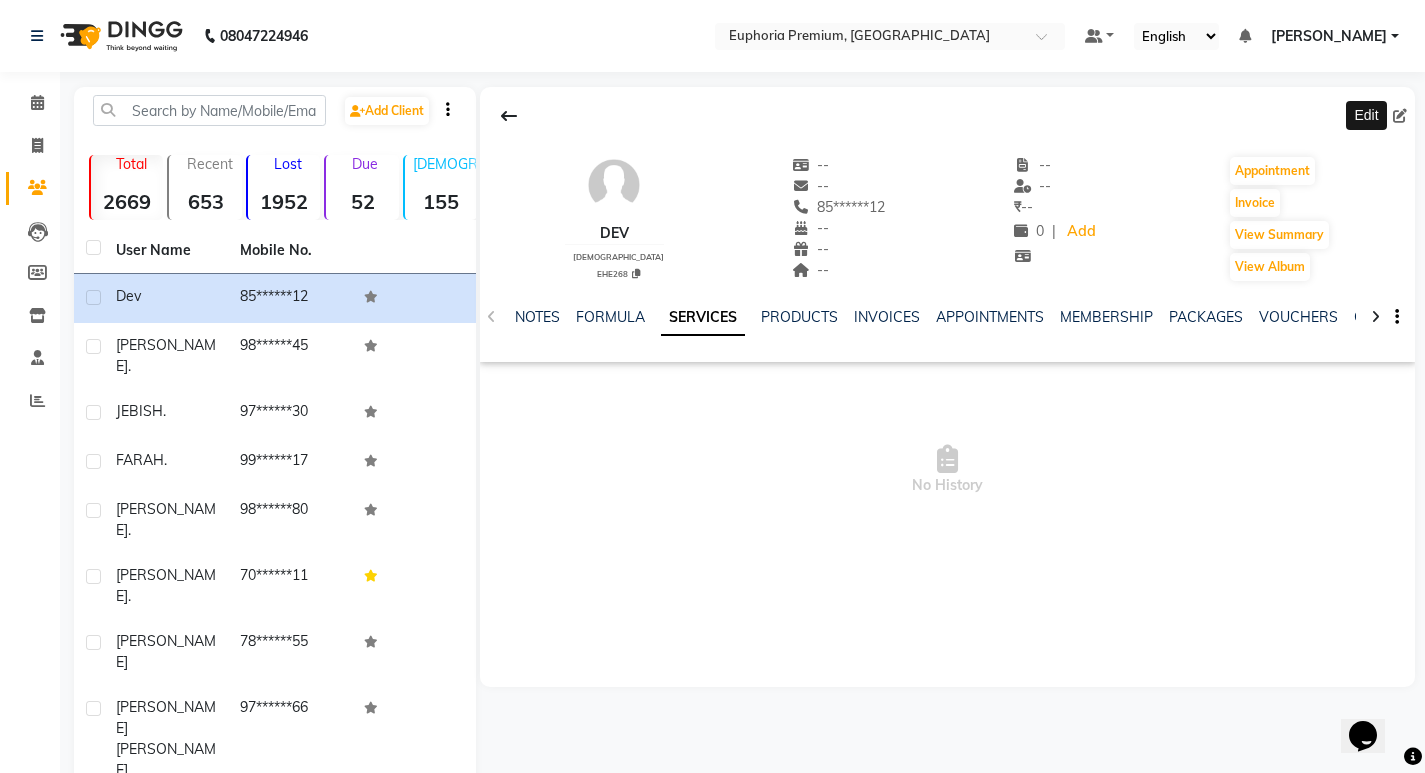 click 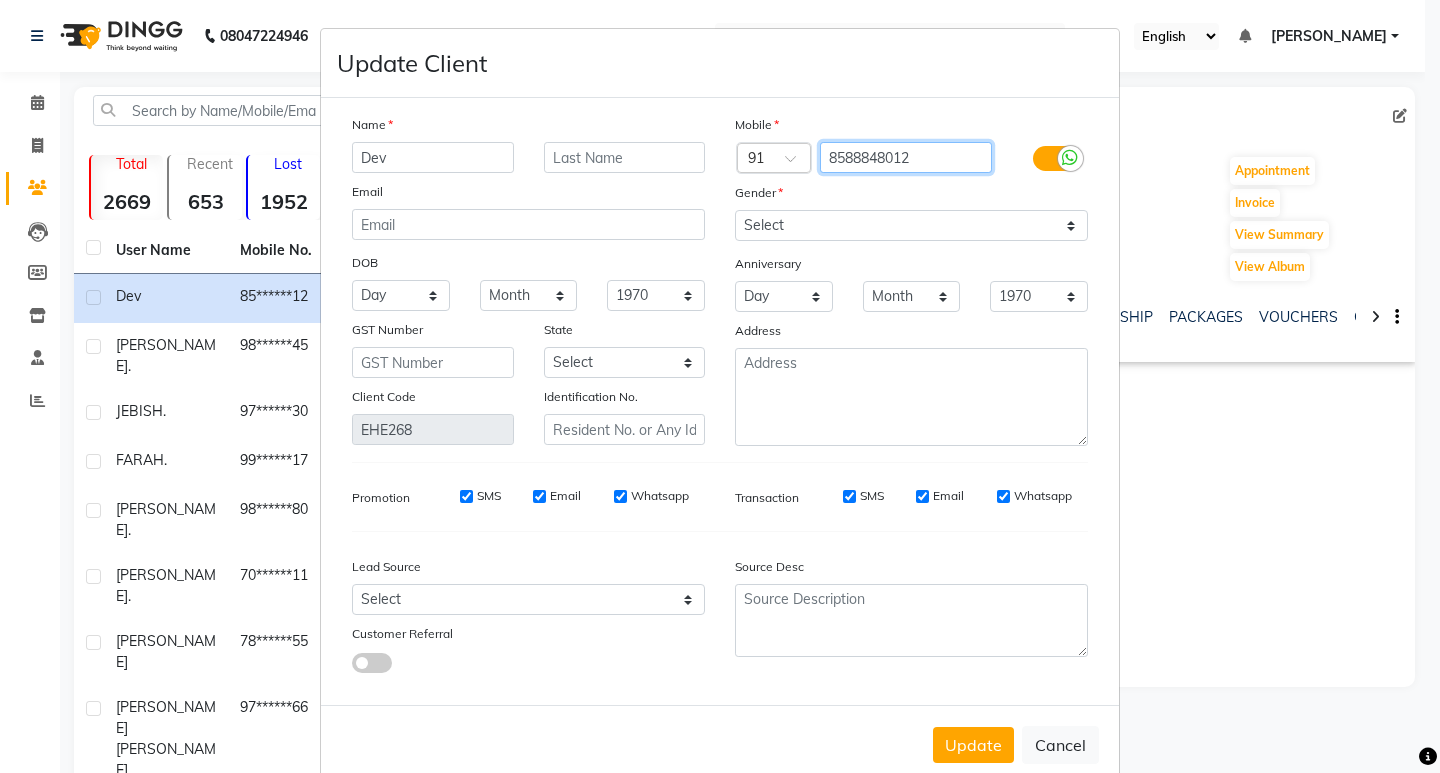 drag, startPoint x: 918, startPoint y: 155, endPoint x: 823, endPoint y: 159, distance: 95.084175 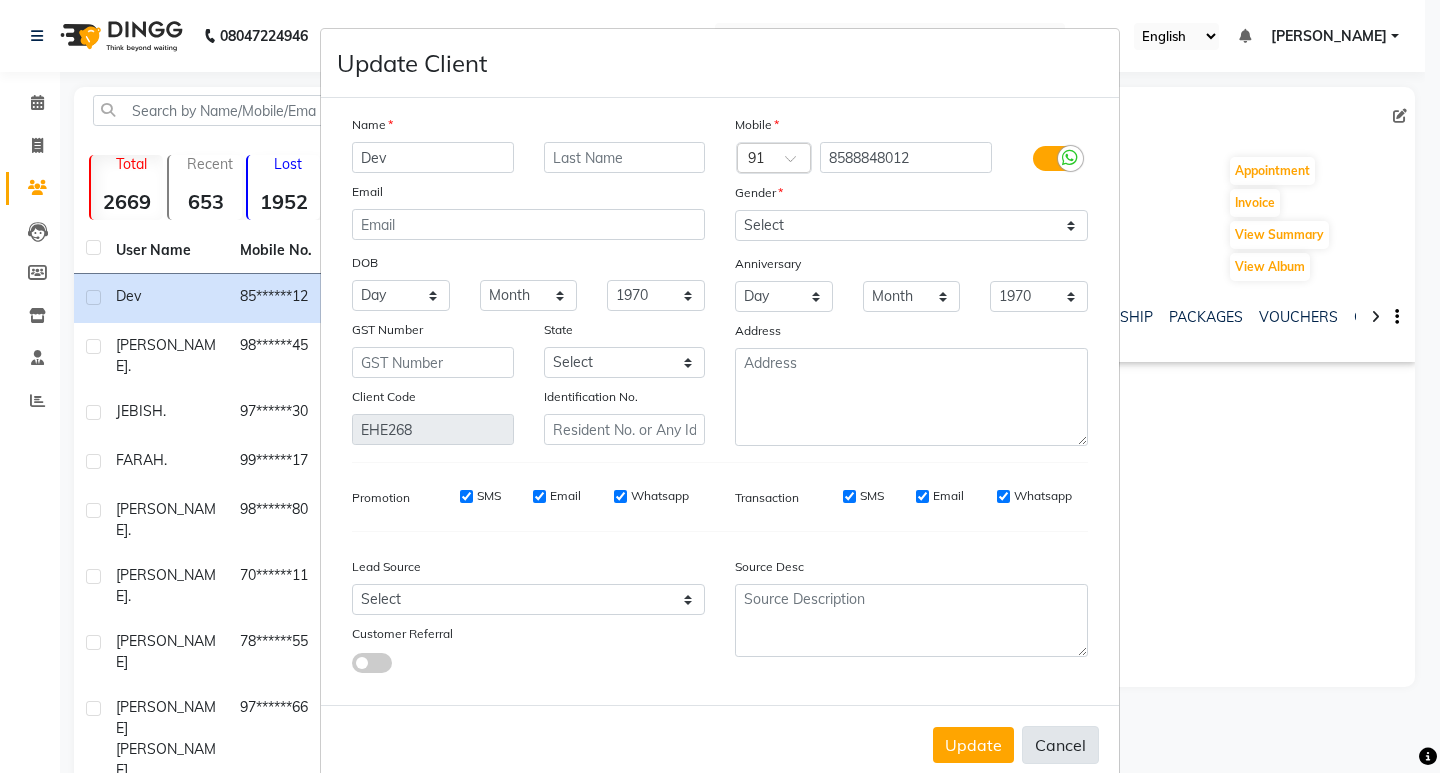 click on "Cancel" at bounding box center (1060, 745) 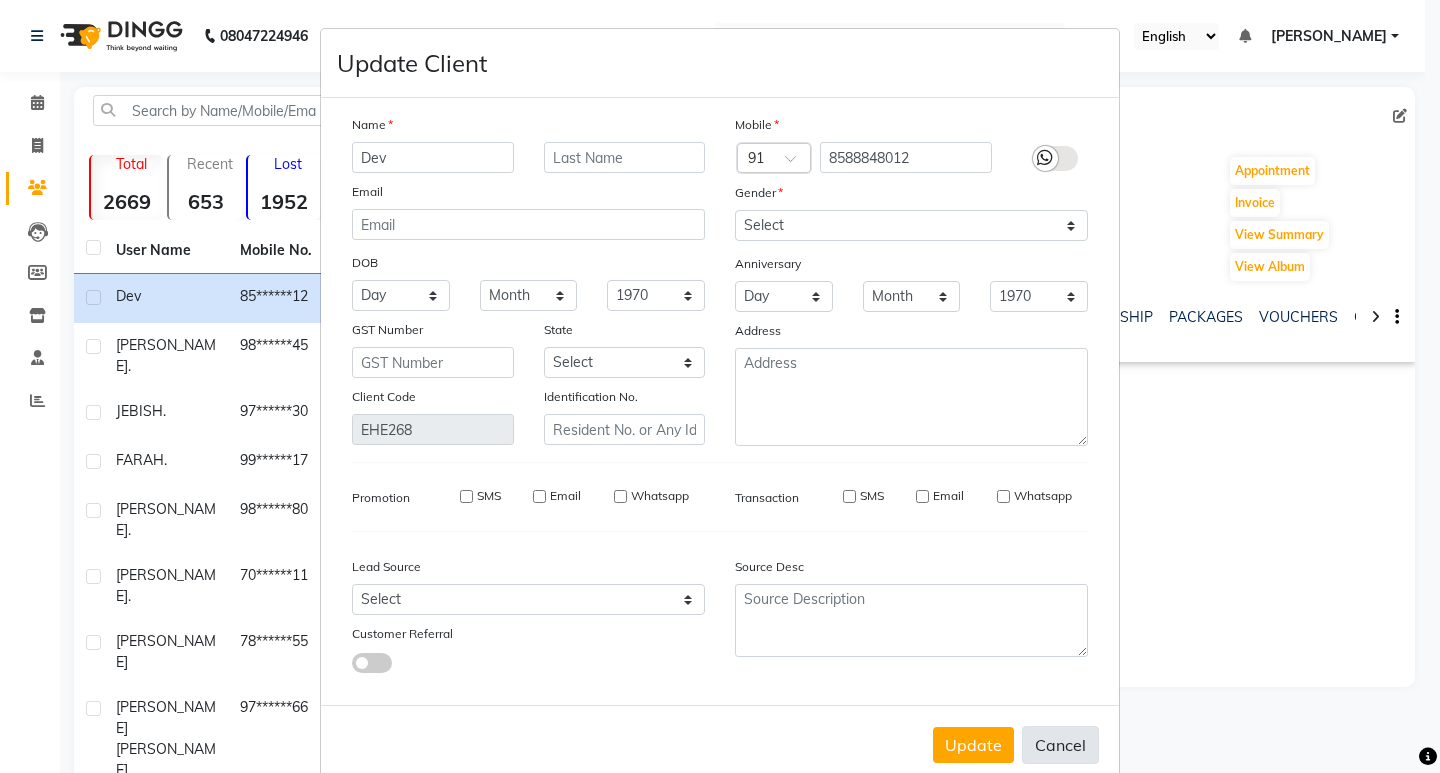 type 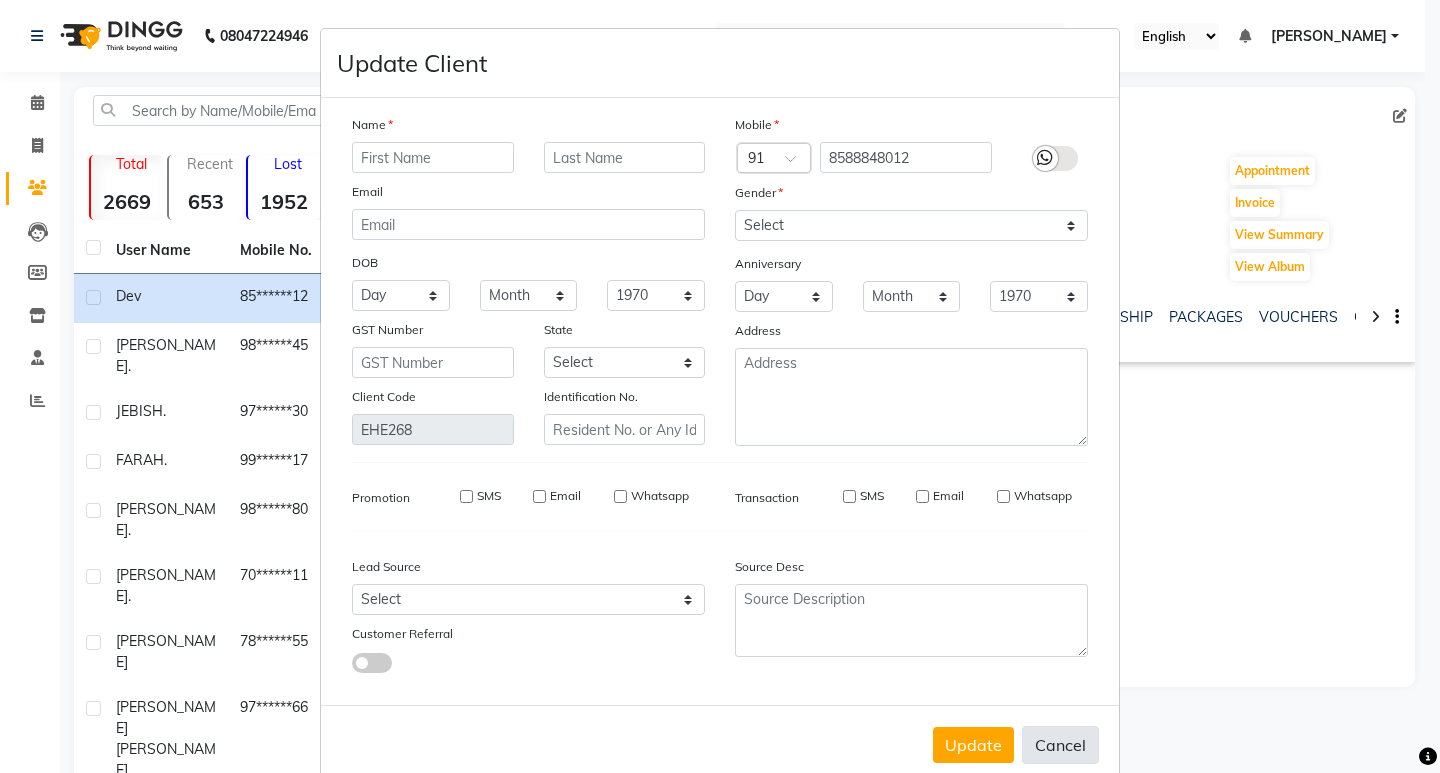select 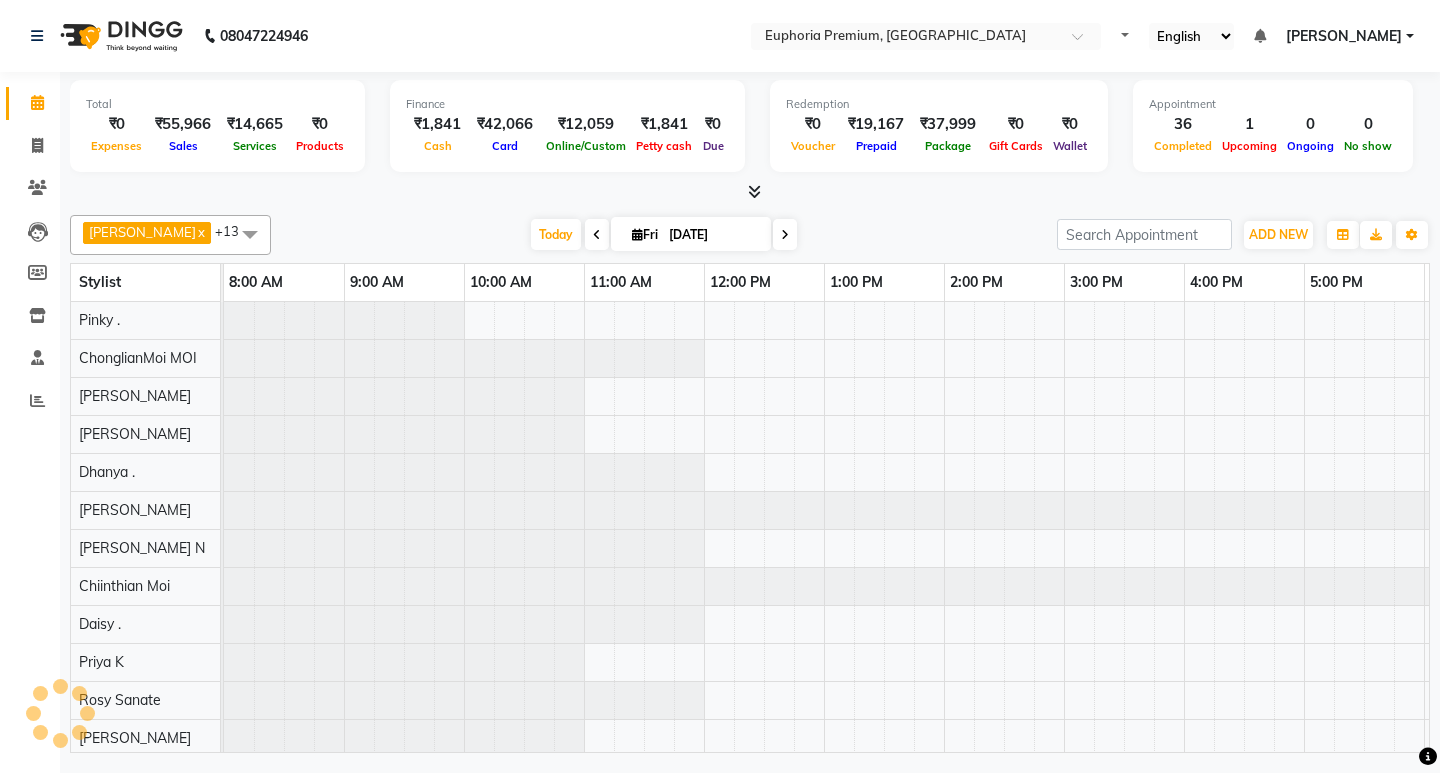 scroll, scrollTop: 0, scrollLeft: 0, axis: both 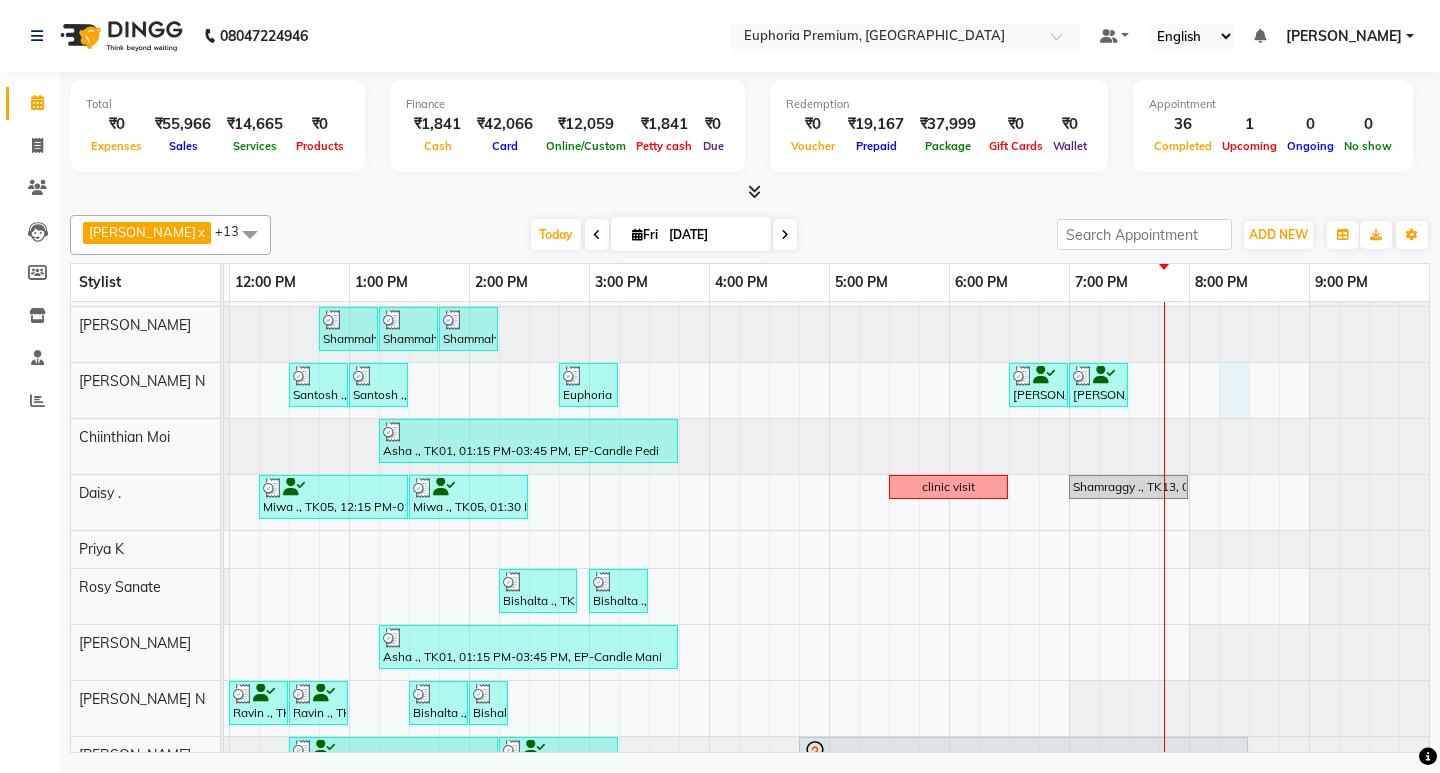 click on "[PERSON_NAME] ., TK12, 12:45 PM-02:00 PM, EP-Full Body Cream Wax     RIA, TK19, 03:15 PM-03:35 PM, EP-Eyebrows Threading     [PERSON_NAME], TK09, 05:00 PM-05:15 PM, EP-Eyebrows Threading     [PERSON_NAME], TK09, 05:15 PM-05:30 PM, EP-Full Arms Catridge Wax     [PERSON_NAME], TK09, 05:30 PM-05:45 PM, EP-Full Legs Catridge Wax     Asha ., TK01, 03:15 PM-03:55 PM, EP-Gel Paint Application     [PERSON_NAME] ., TK21, 04:30 PM-04:45 PM, EP-Half Legs Catridge Wax     [PERSON_NAME] ., TK21, 04:45 PM-05:00 PM, EP-Full Arms Catridge Wax     Asha ., TK01, 03:00 PM-03:40 PM, EP-Gel Paint Application     Shammah ., TK16, 01:45 PM-02:15 PM, EP-Head Massage (30 Mins) w/o Hairwash     [PERSON_NAME], TK15, 03:30 PM-04:00 PM, EP-Foot Massage (30 Mins)     [PERSON_NAME] ., TK03, 05:00 PM-06:30 PM, EP-Sports Massage (Oil) 45+15    [PERSON_NAME], TK02, 03:00 PM-03:45 PM, EP-Full Back Scrub     [PERSON_NAME] ., TK03, 05:00 PM-06:45 PM, EP-Sports Massage (Oil) 45+15     [PERSON_NAME], TK18, 03:00 PM-03:30 PM, EP-Head Massage (30 Mins) w/o Hairwash         Shammah ., TK04, 12:45 PM-01:15 PM, Cosmelon" at bounding box center [589, 421] 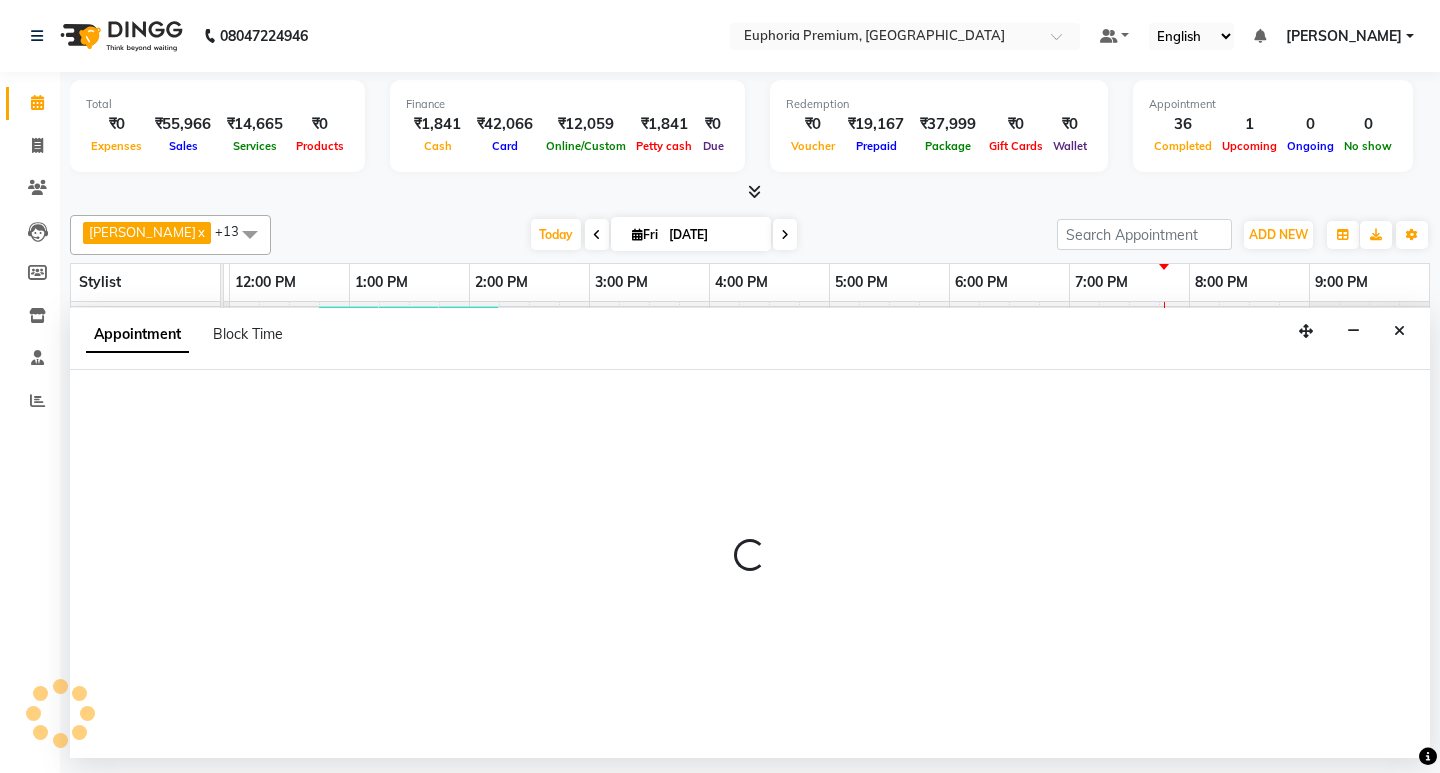 select on "71614" 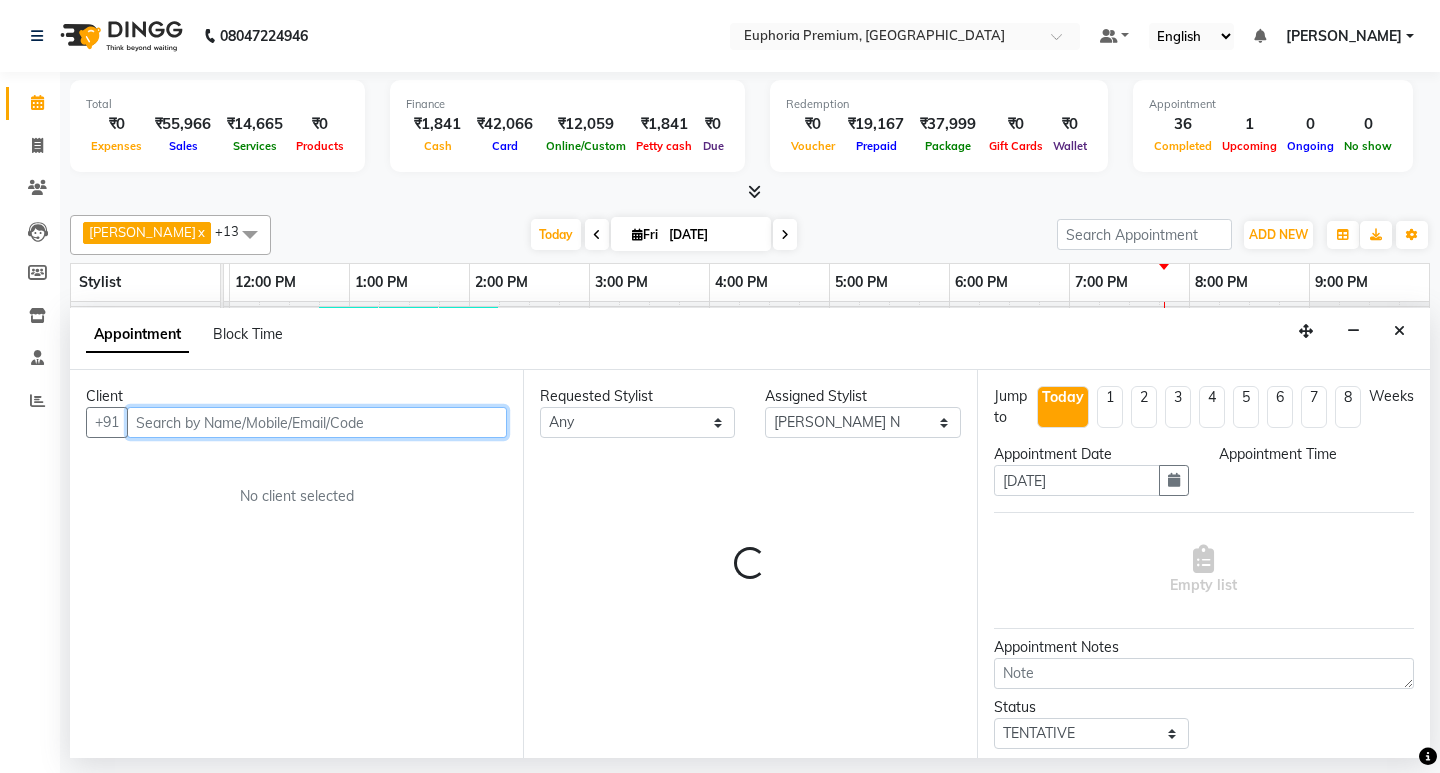 select on "1215" 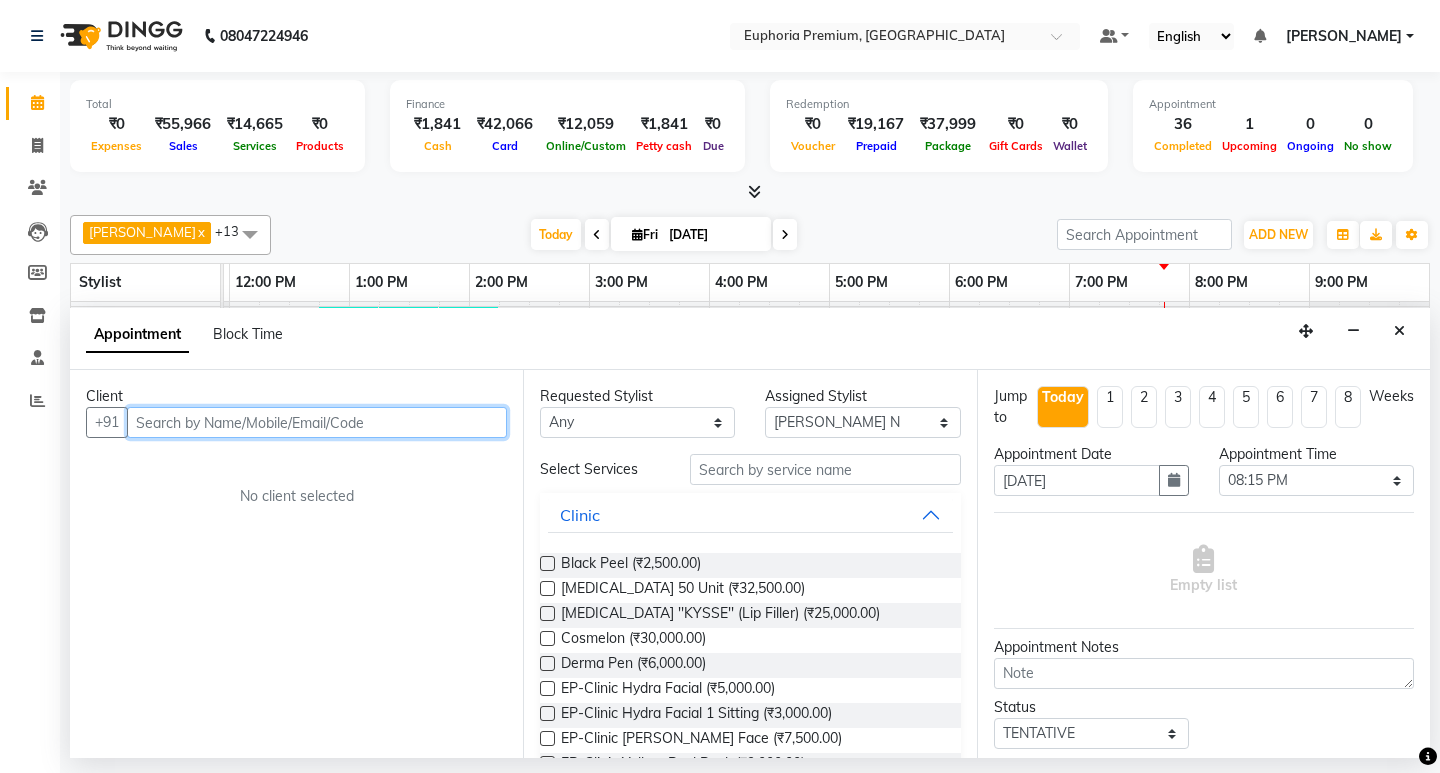 click at bounding box center (317, 422) 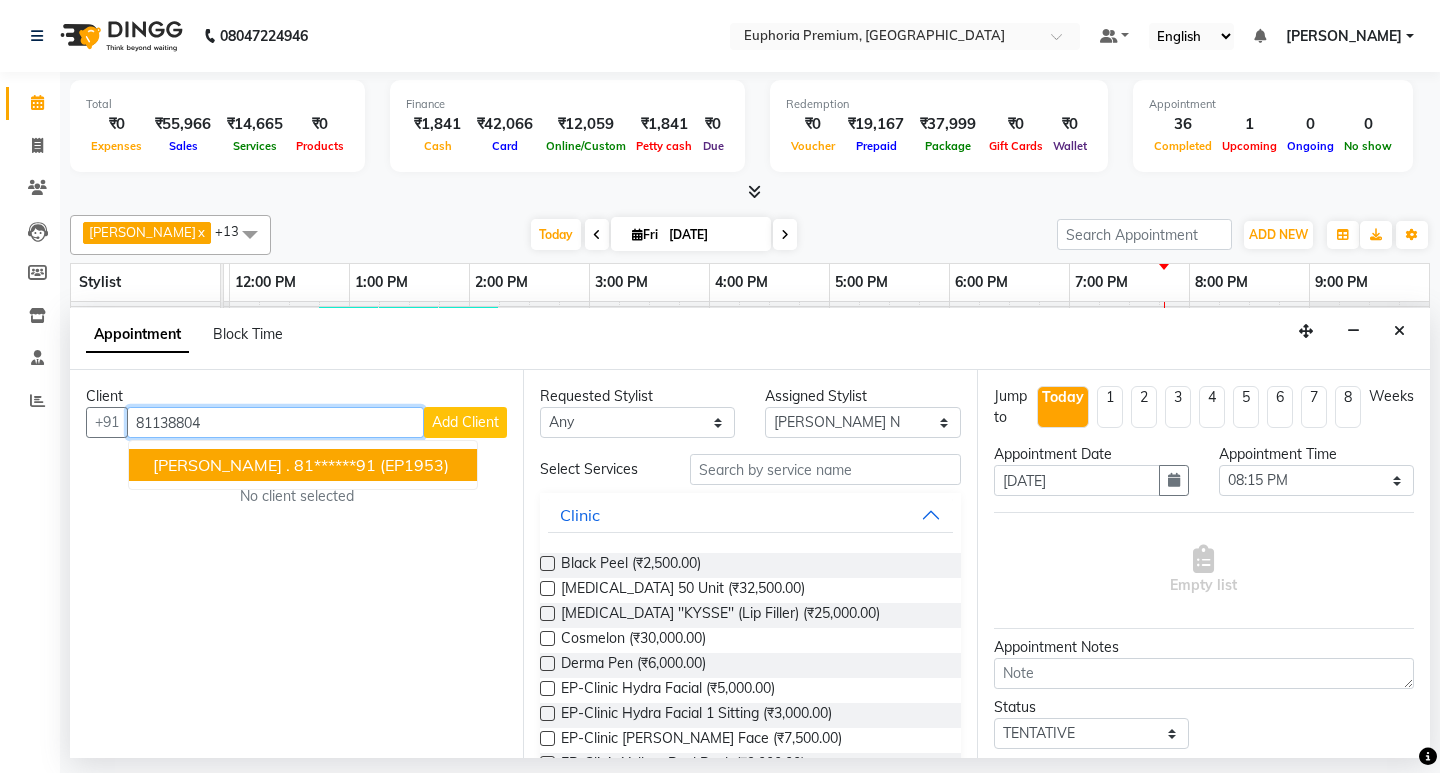 click on "(EP1953)" at bounding box center (414, 465) 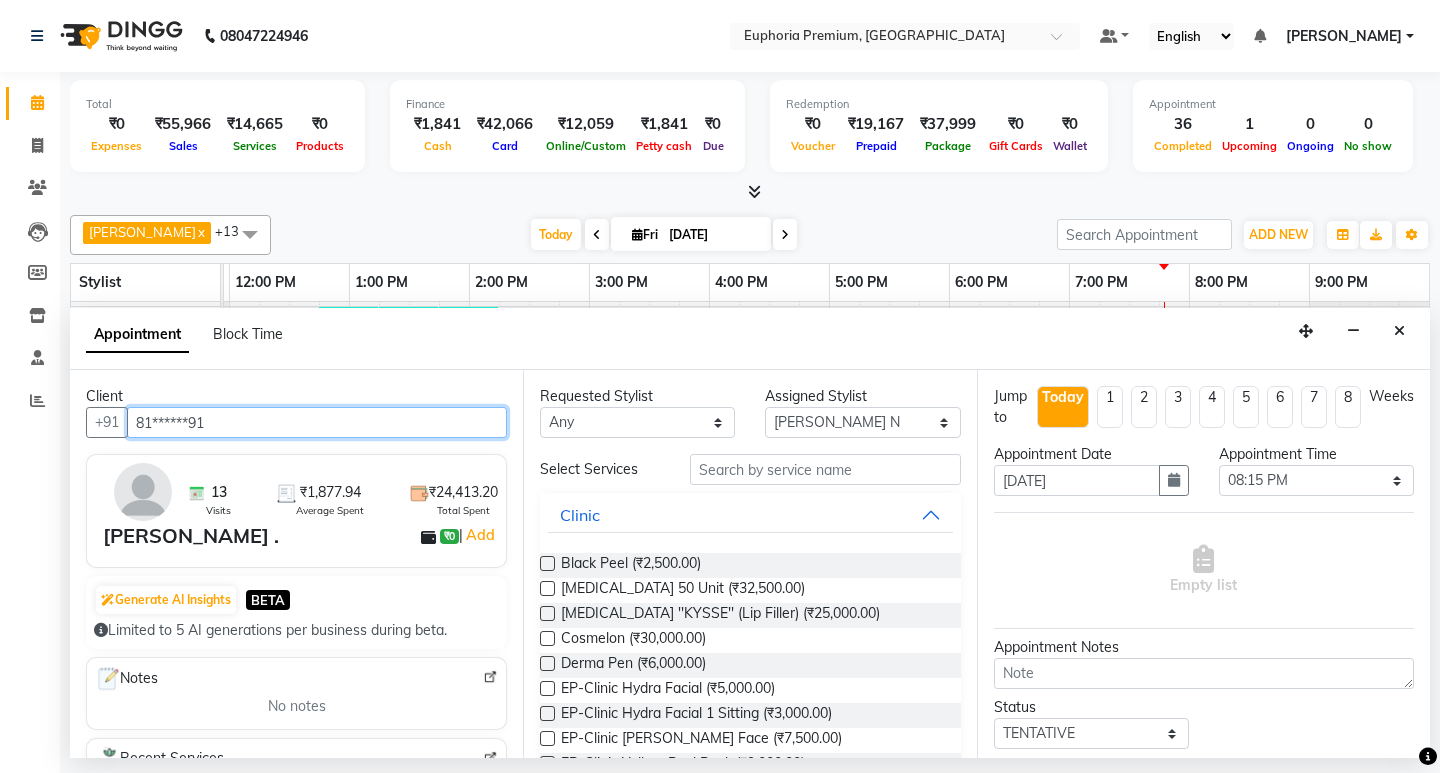 type on "81******91" 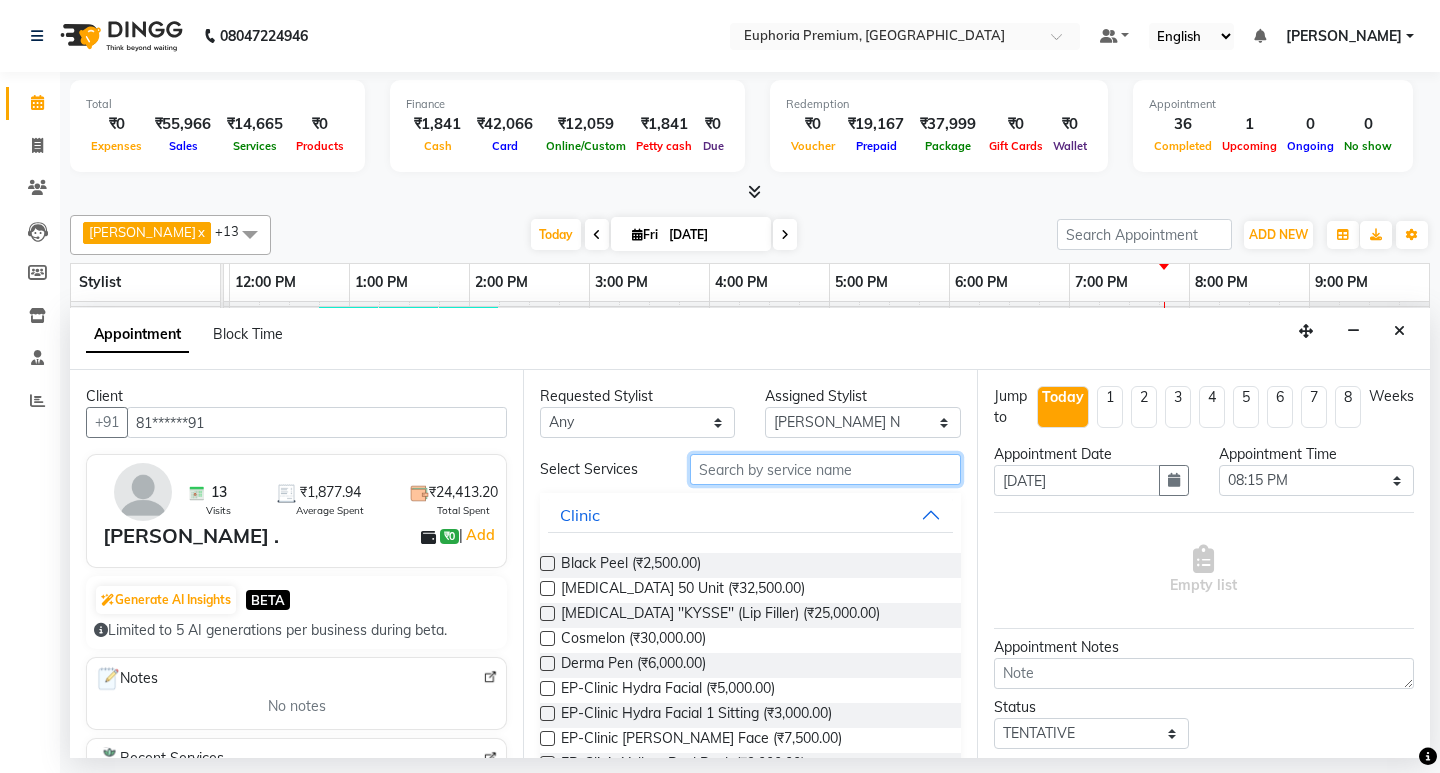 click at bounding box center (825, 469) 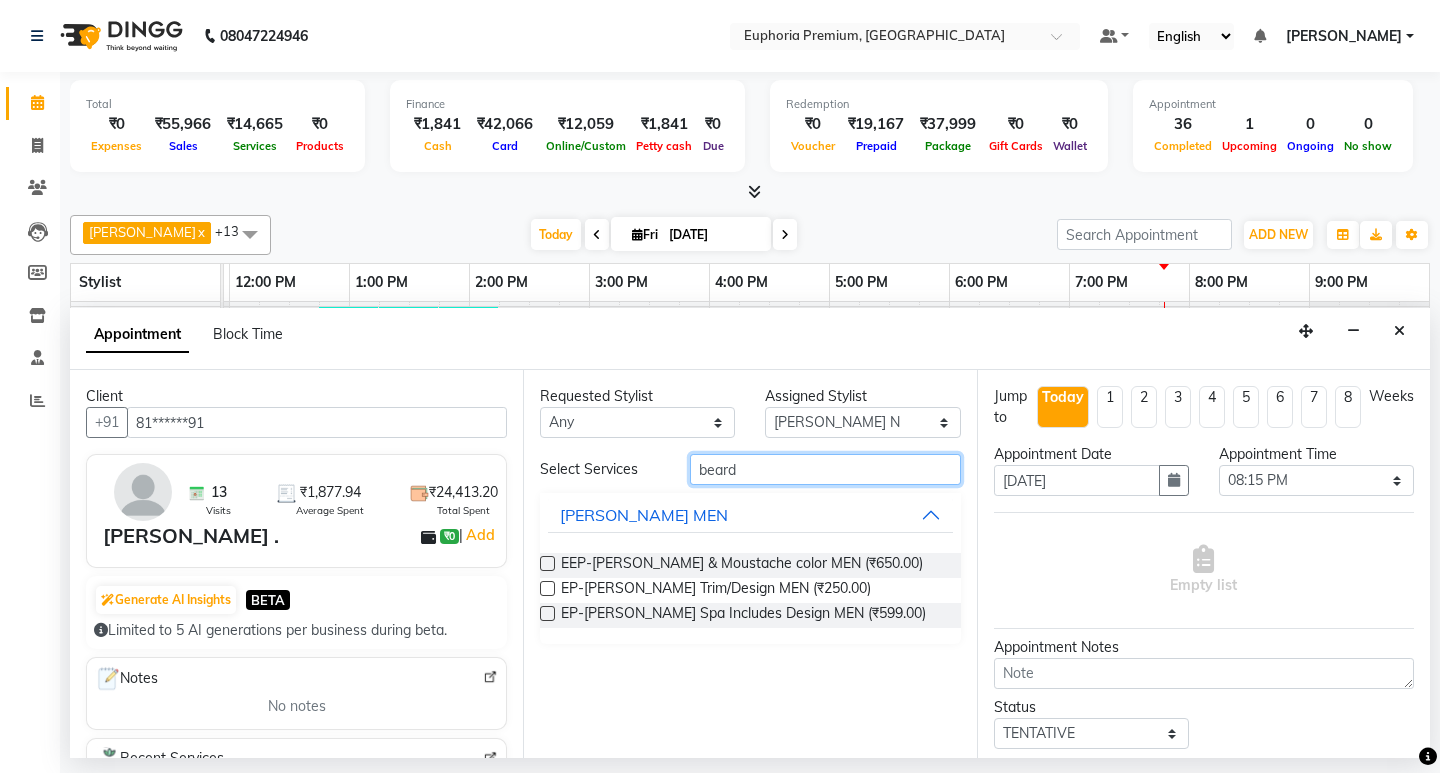 type on "beard" 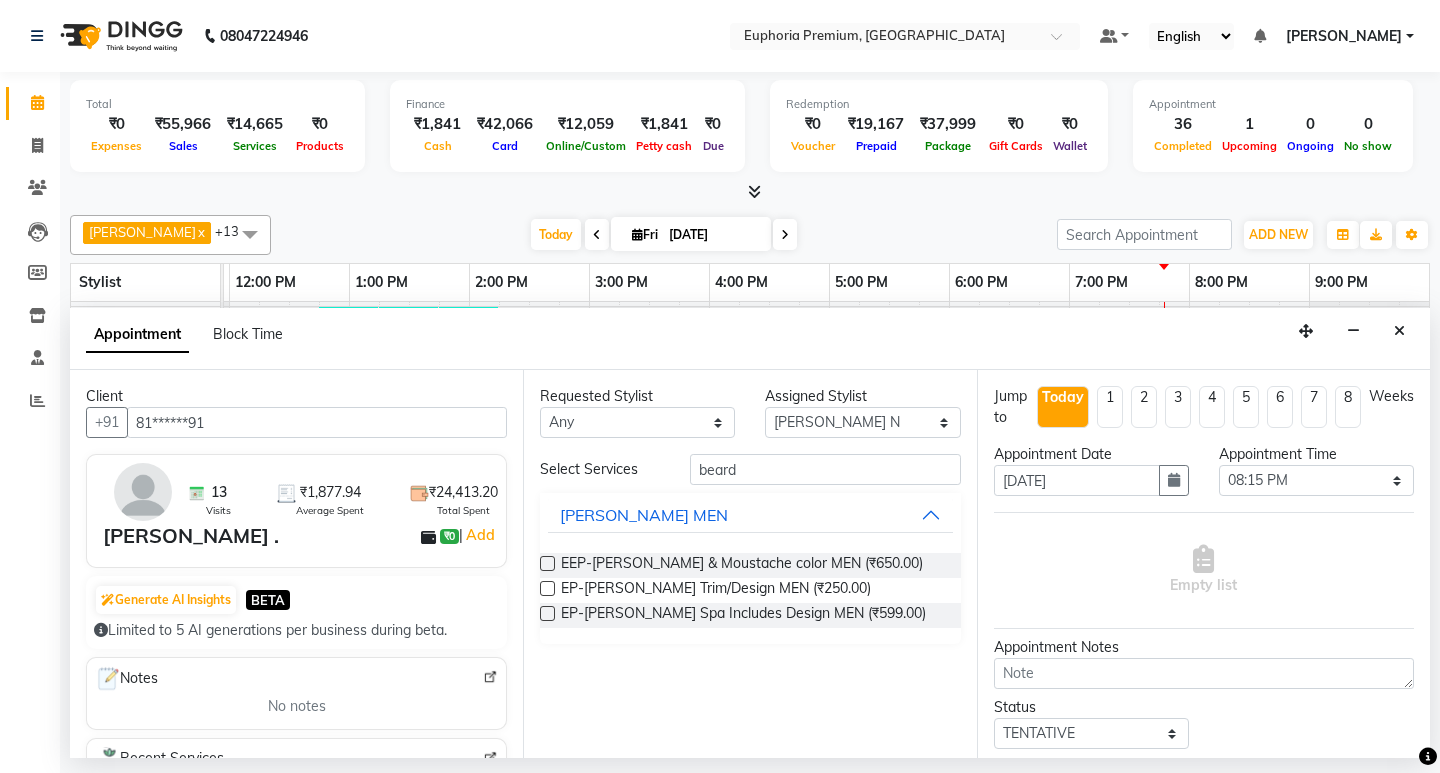 click at bounding box center [547, 588] 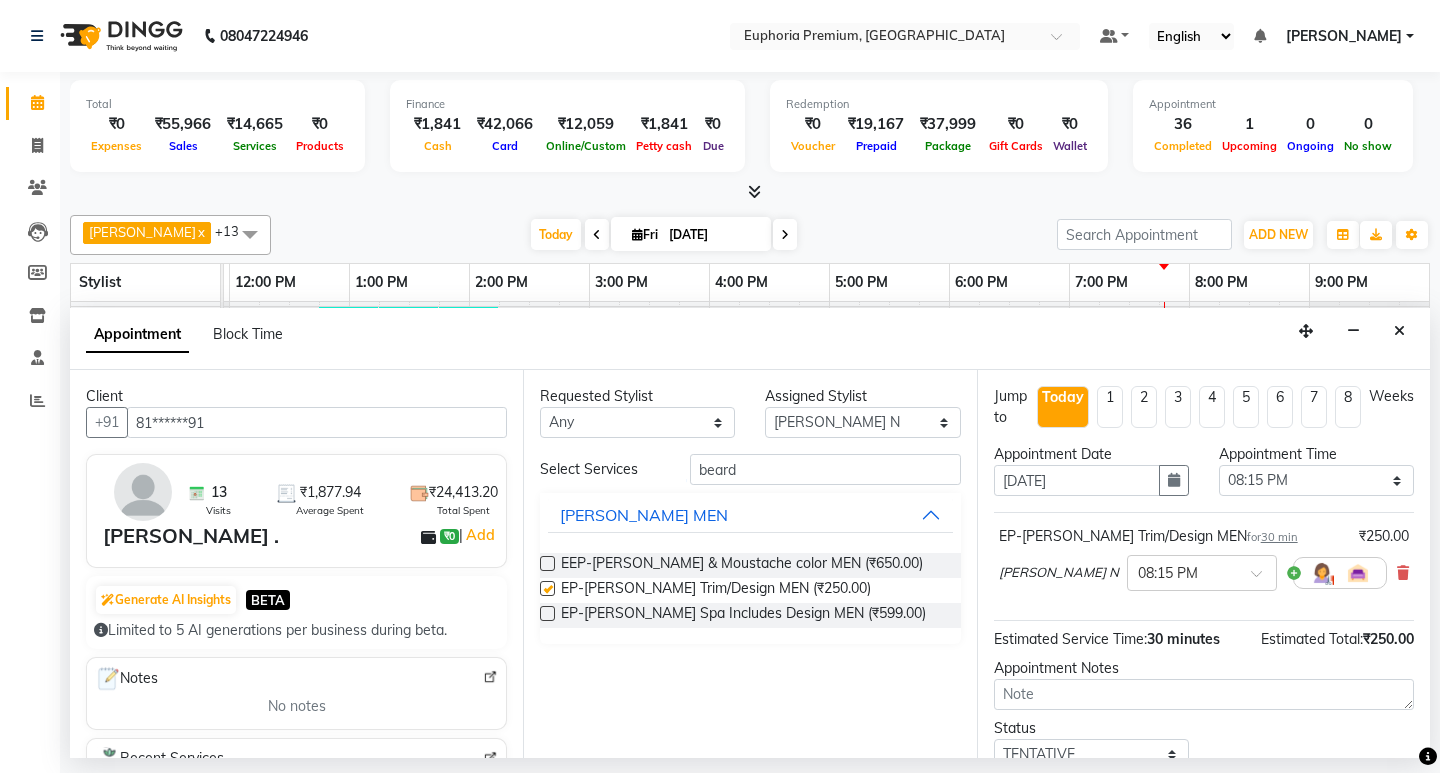 checkbox on "false" 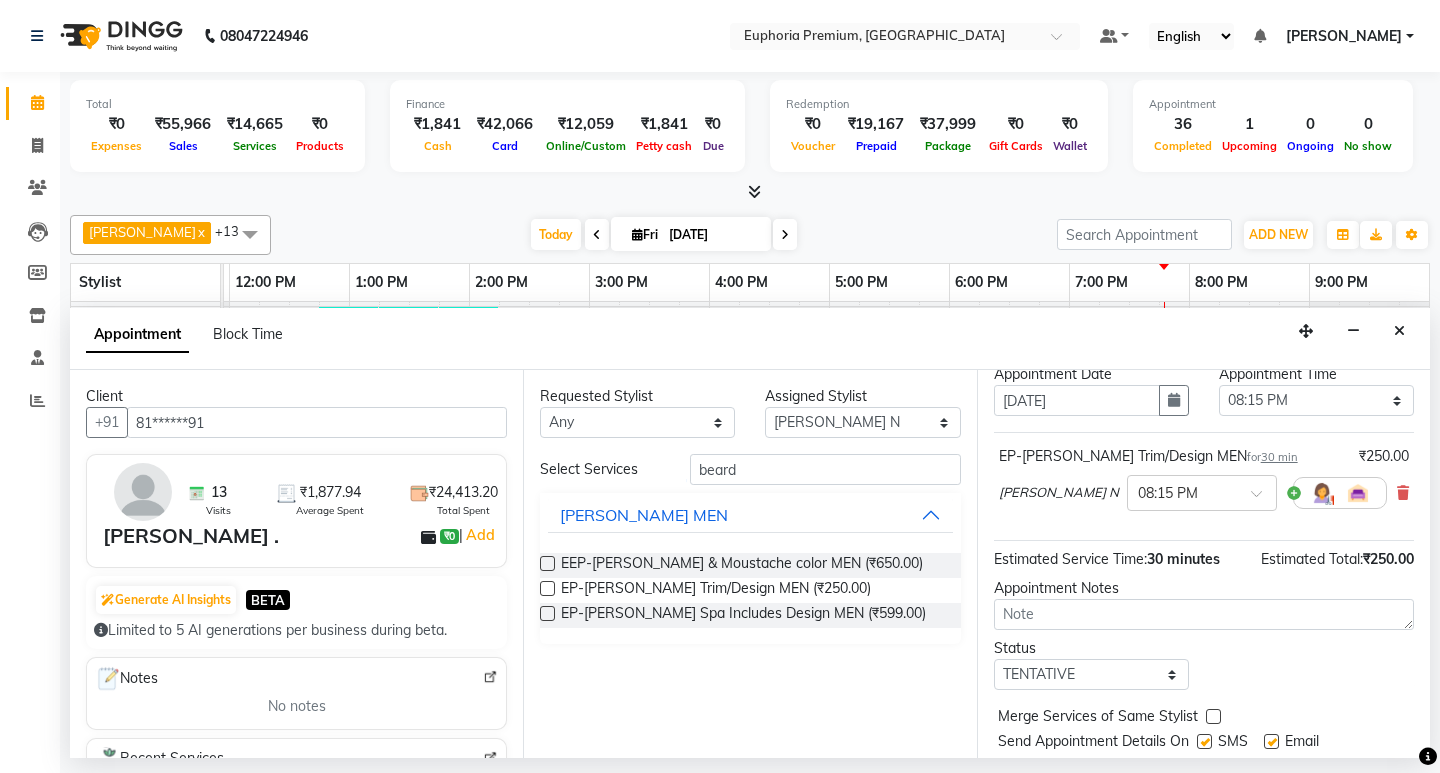 scroll, scrollTop: 138, scrollLeft: 0, axis: vertical 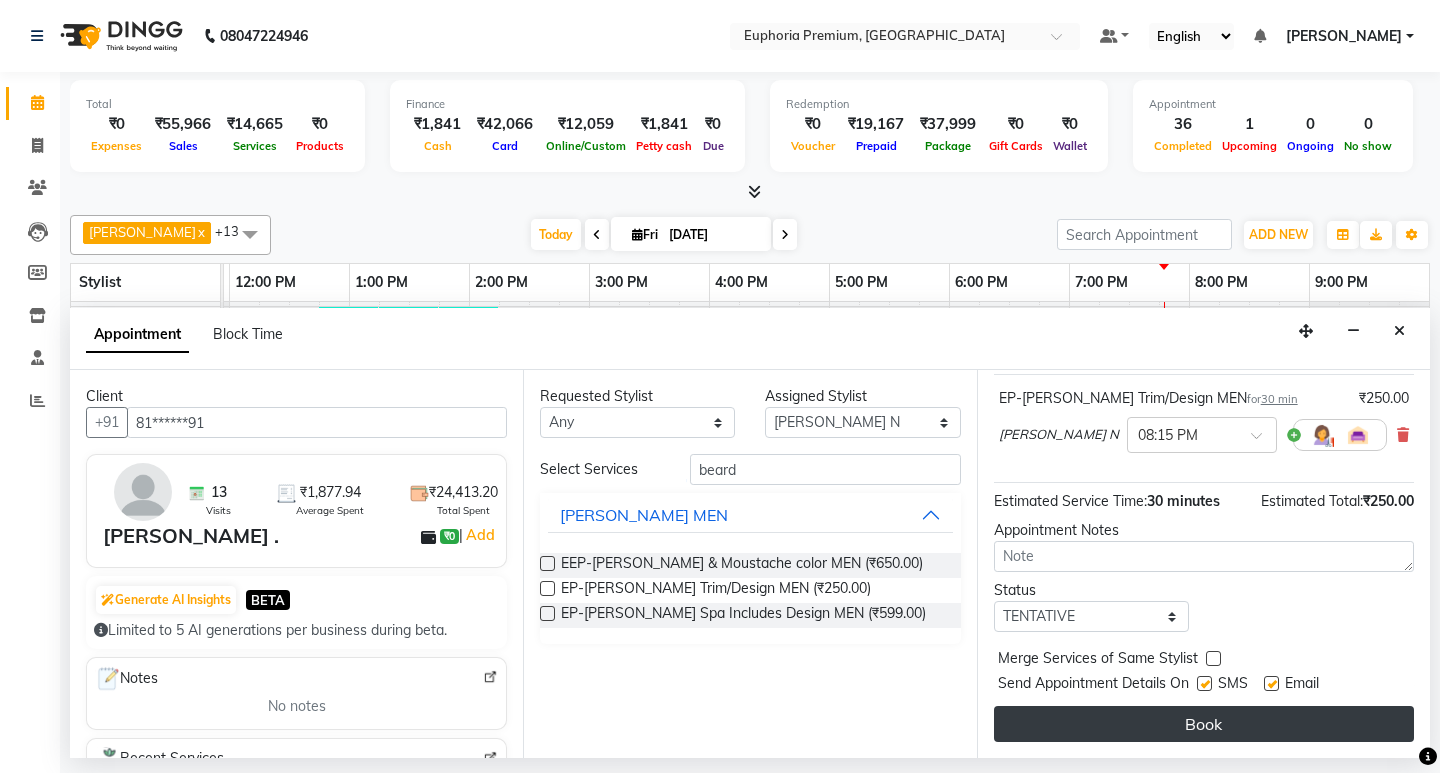 click on "Book" at bounding box center [1204, 724] 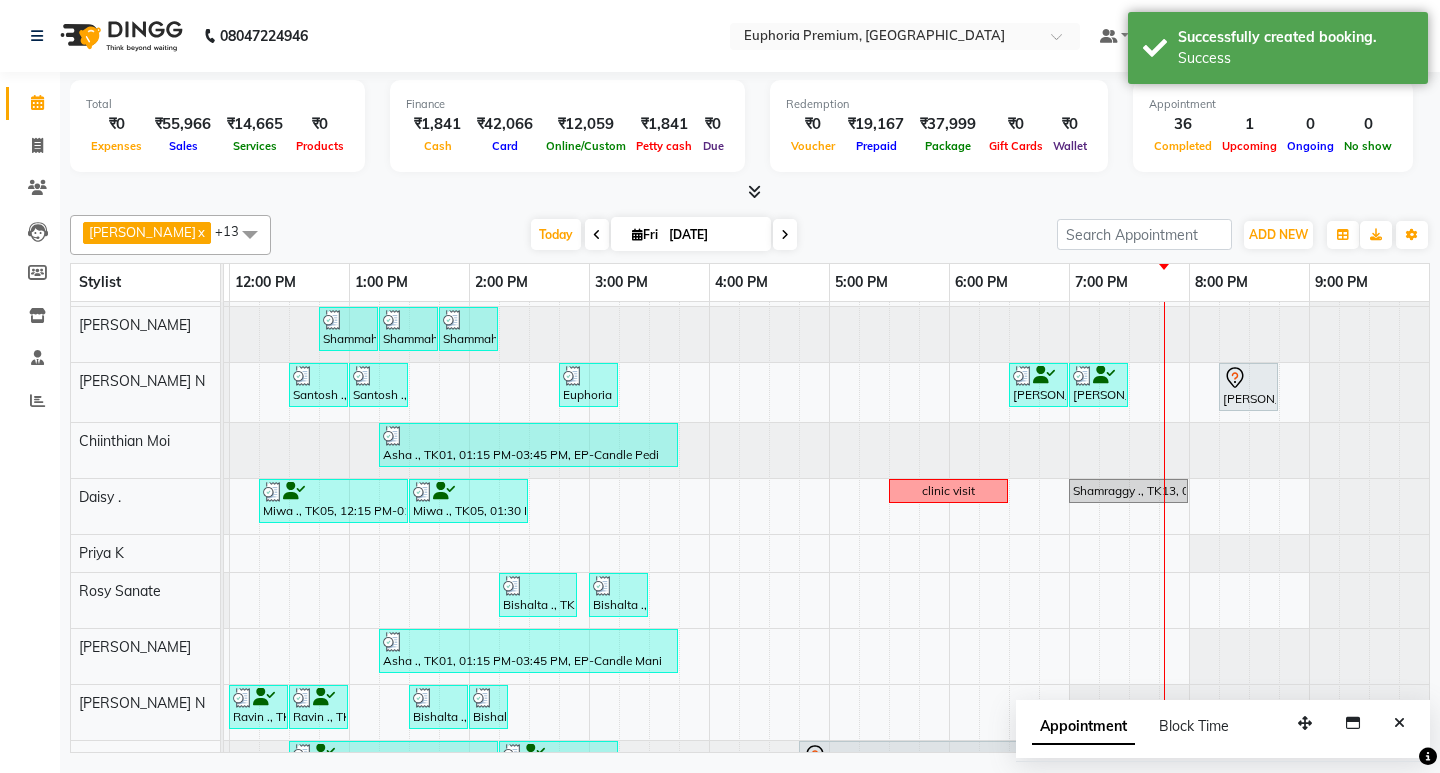 scroll, scrollTop: 407, scrollLeft: 490, axis: both 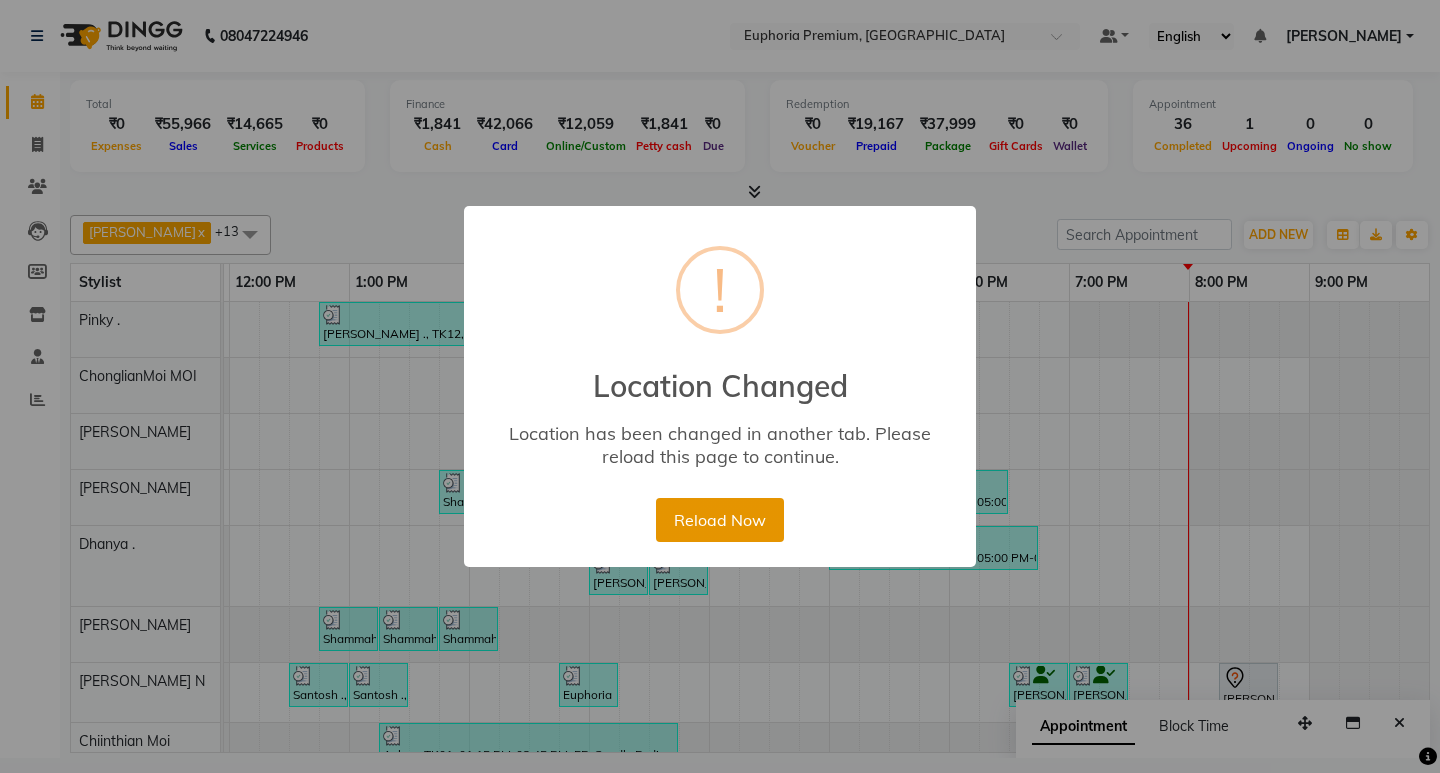 click on "Reload Now" at bounding box center (719, 520) 